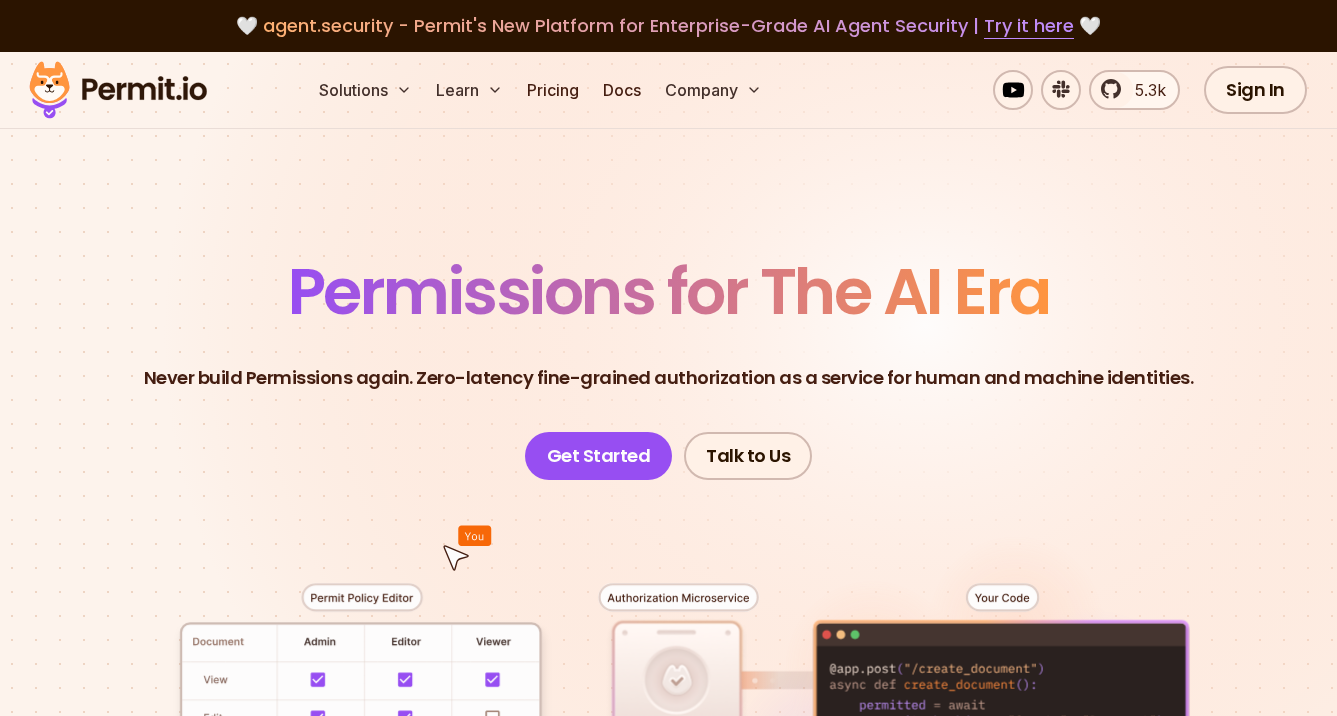 scroll, scrollTop: 0, scrollLeft: 0, axis: both 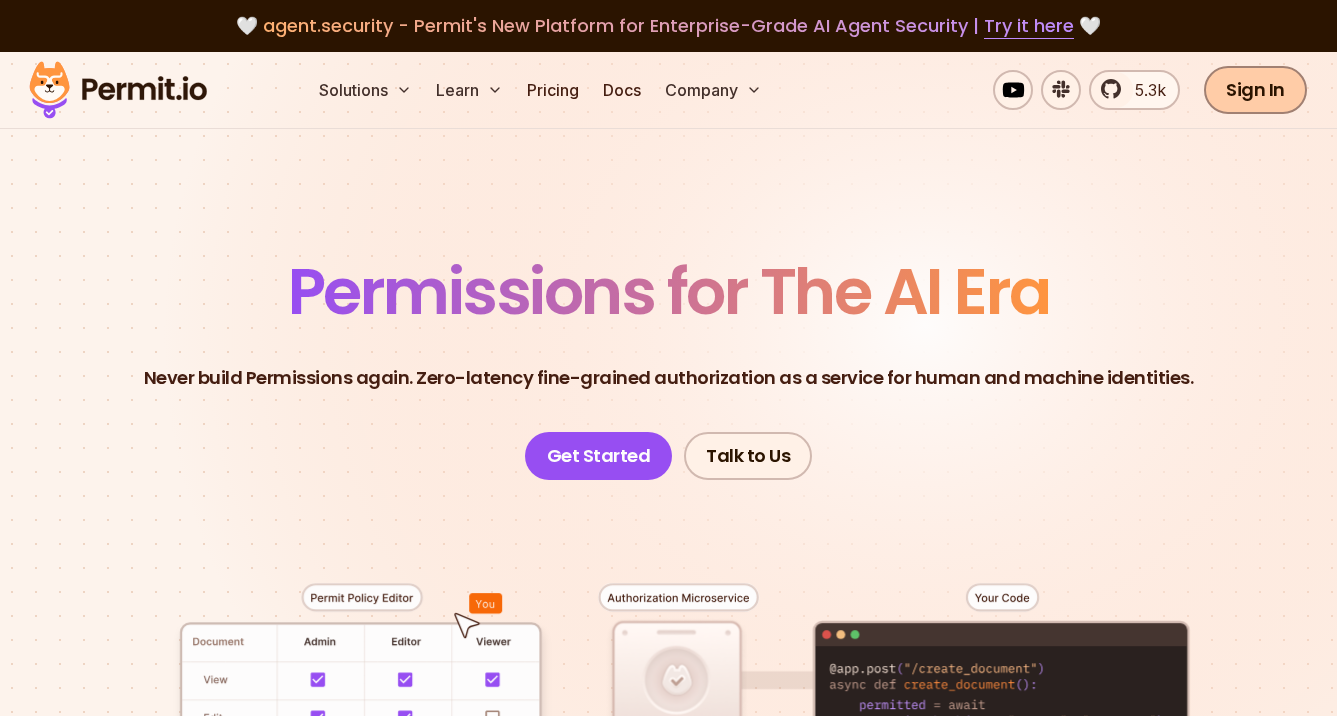 click on "Sign In" at bounding box center (1255, 90) 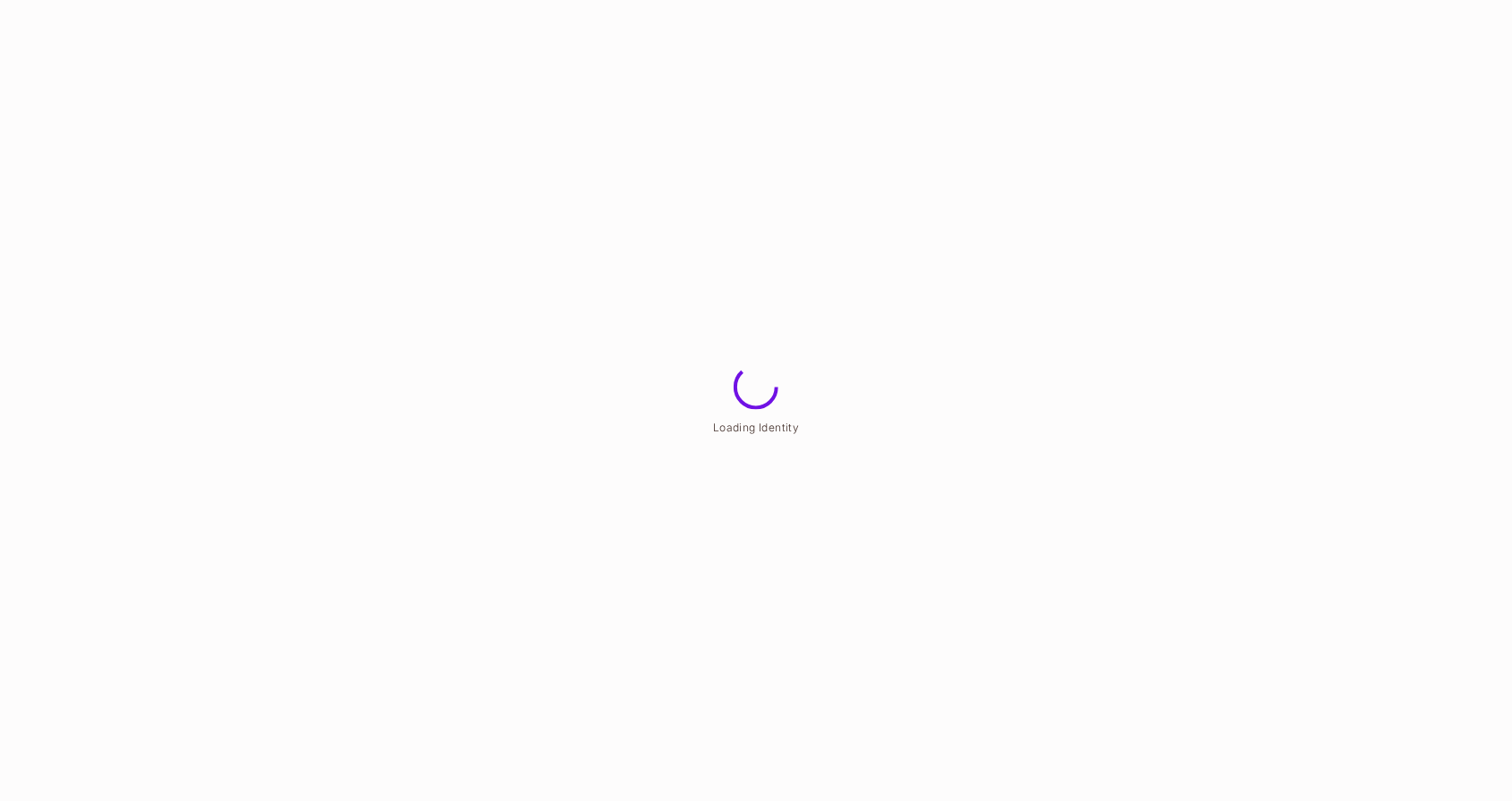scroll, scrollTop: 0, scrollLeft: 0, axis: both 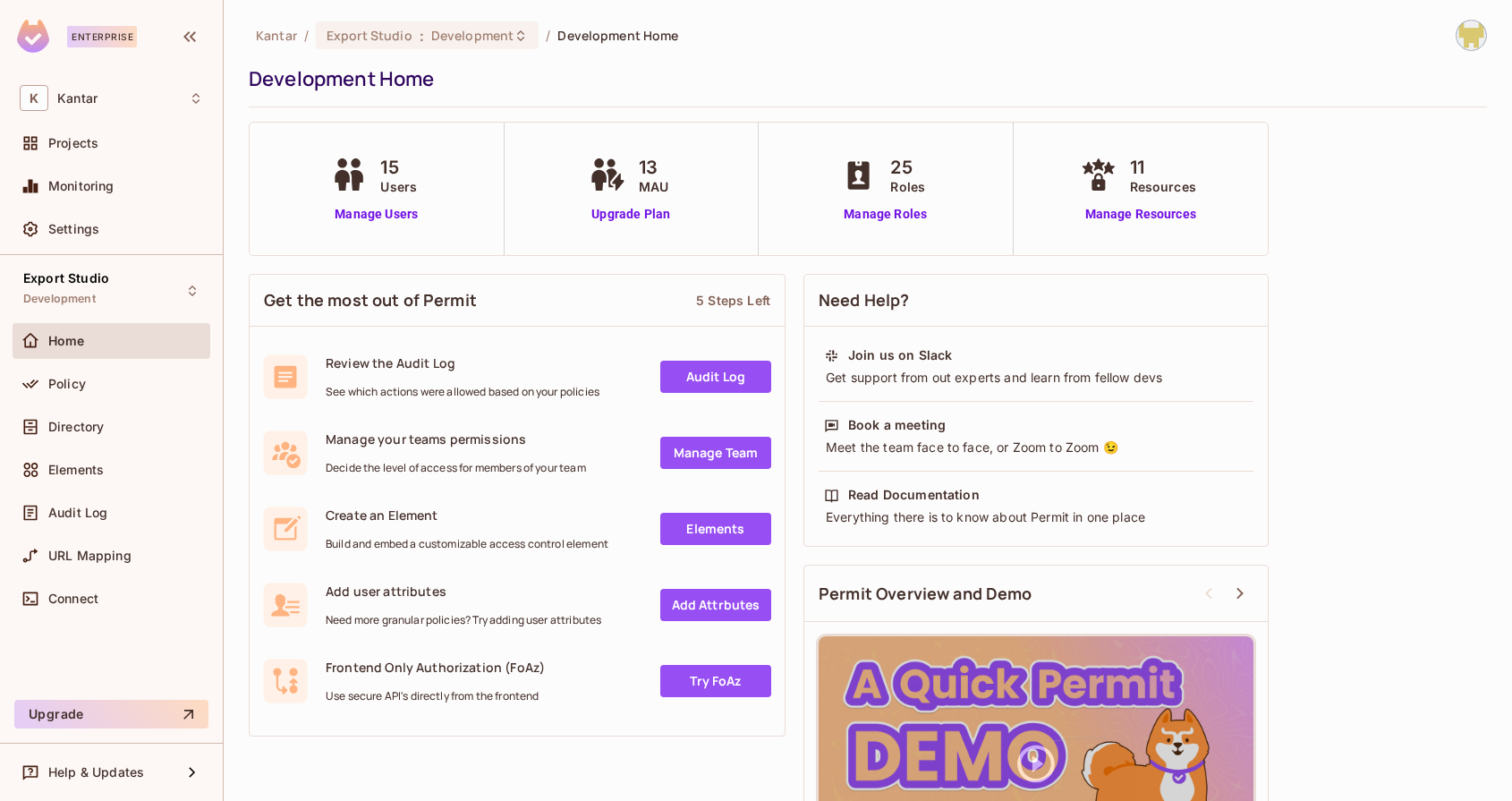 click on "Development Home" at bounding box center (863, 79) 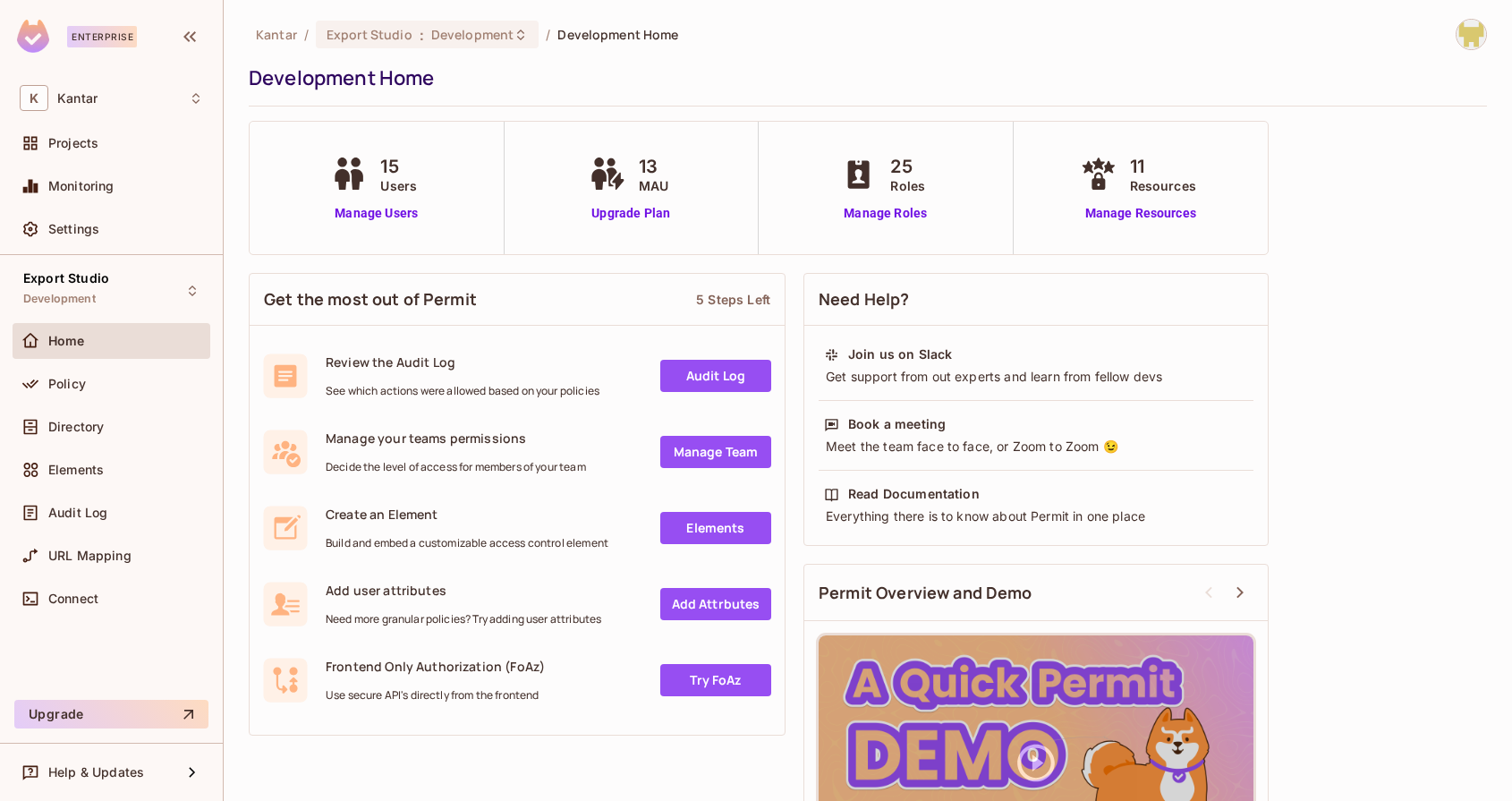 scroll, scrollTop: 0, scrollLeft: 0, axis: both 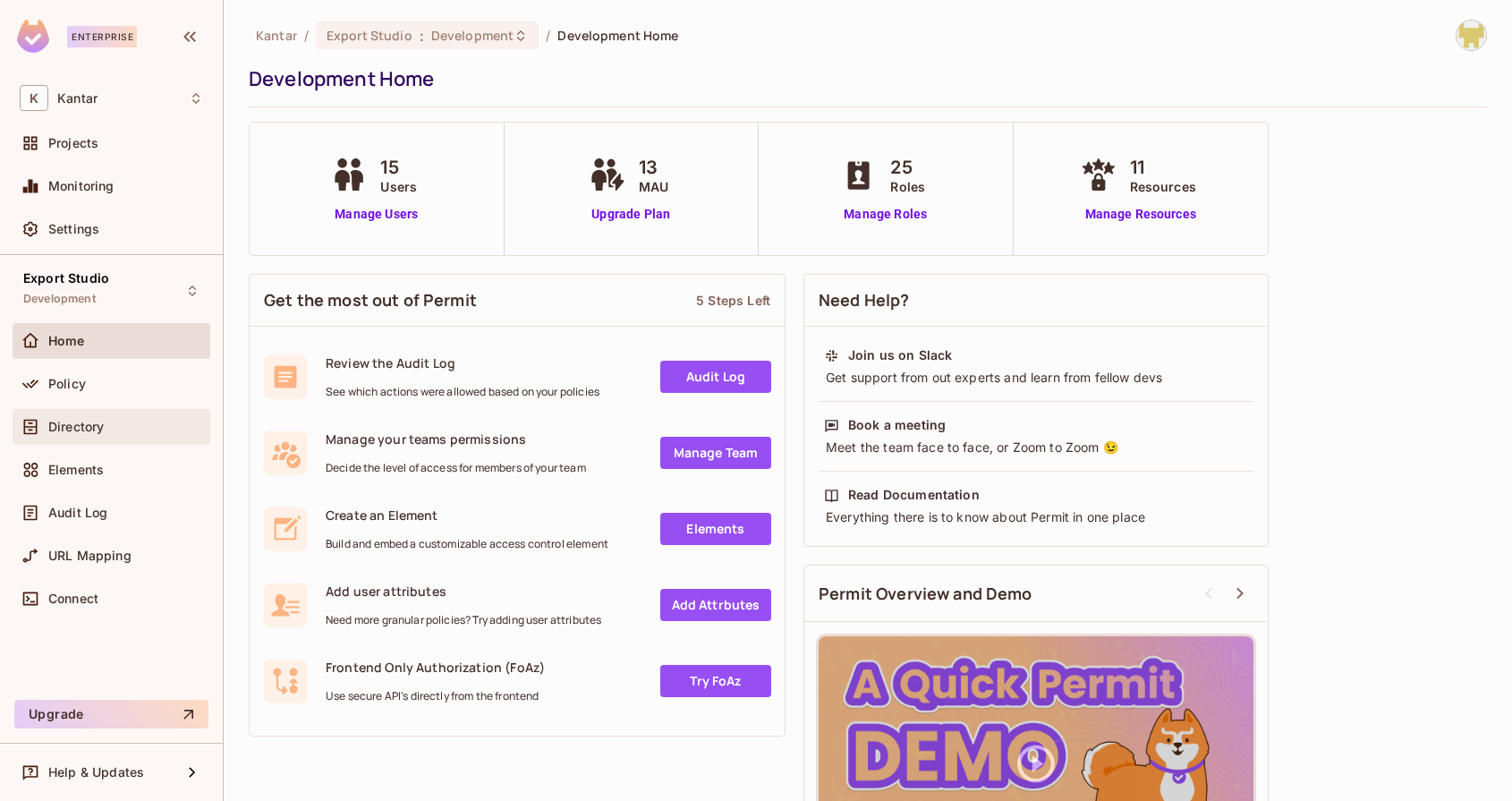 click on "Directory" at bounding box center (125, 427) 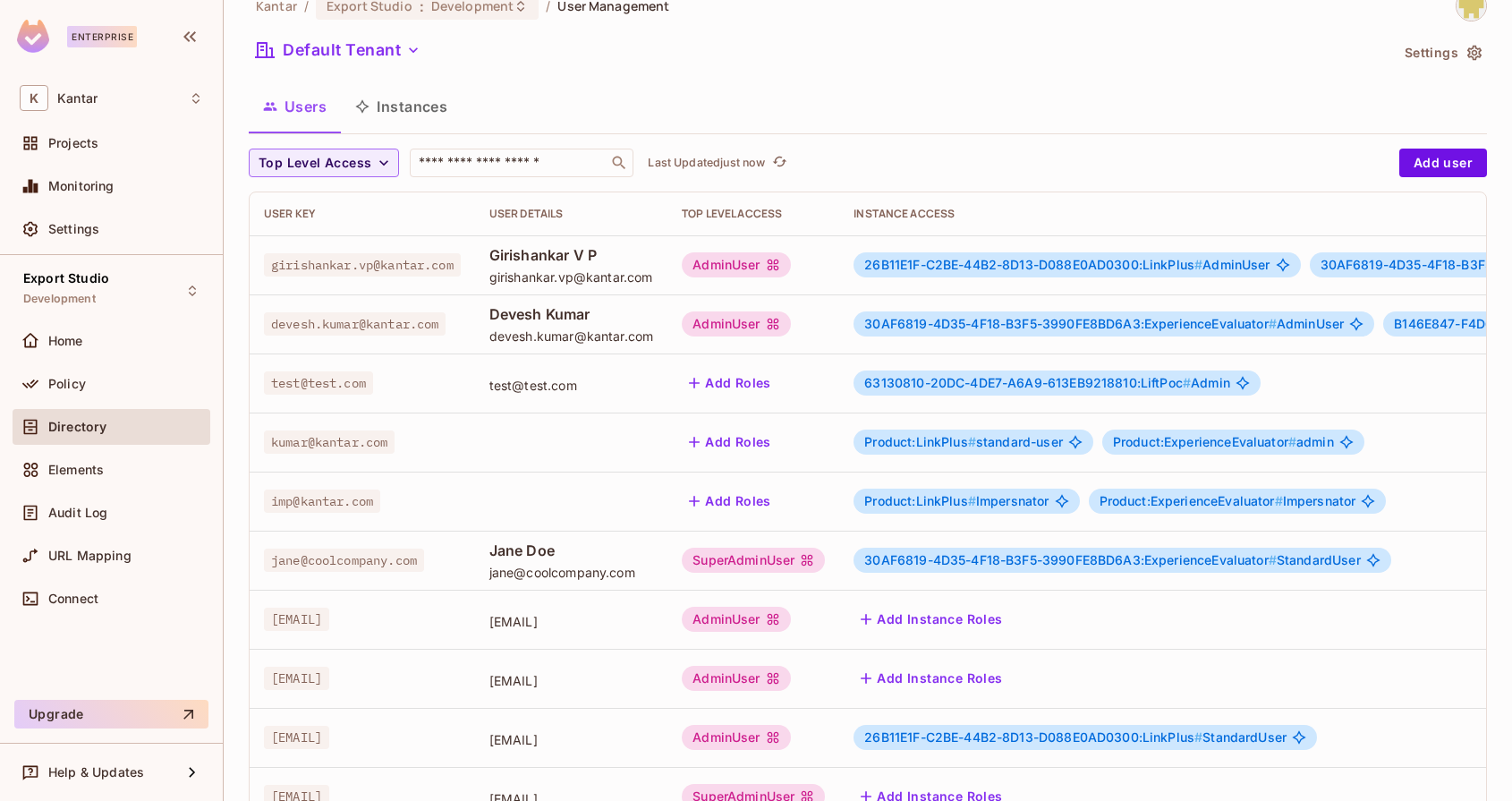 scroll, scrollTop: 0, scrollLeft: 0, axis: both 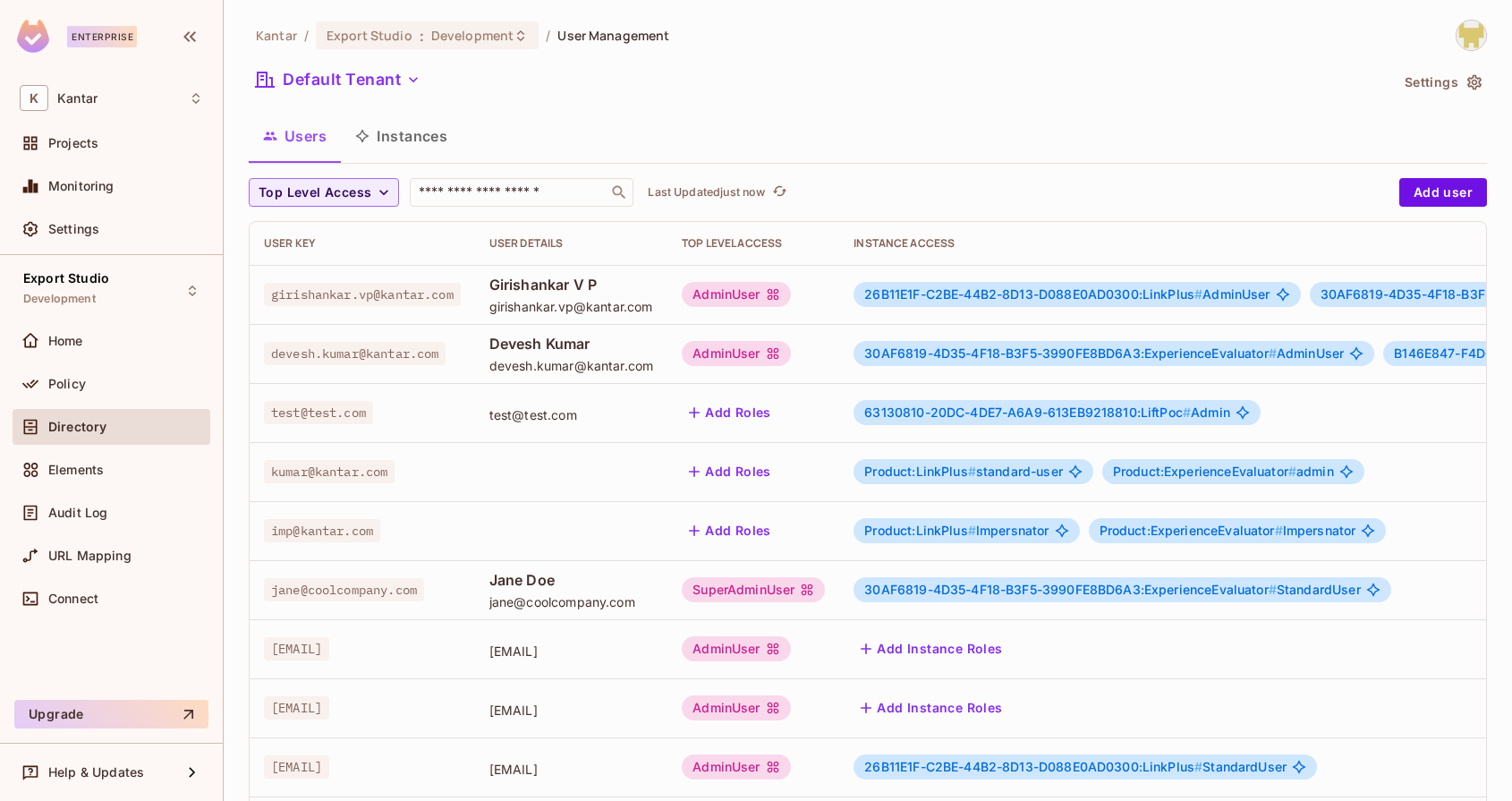 click on "26B11E1F-C2BE-44B2-8D13-D088E0AD0300:LinkPlus #" at bounding box center [1033, 294] 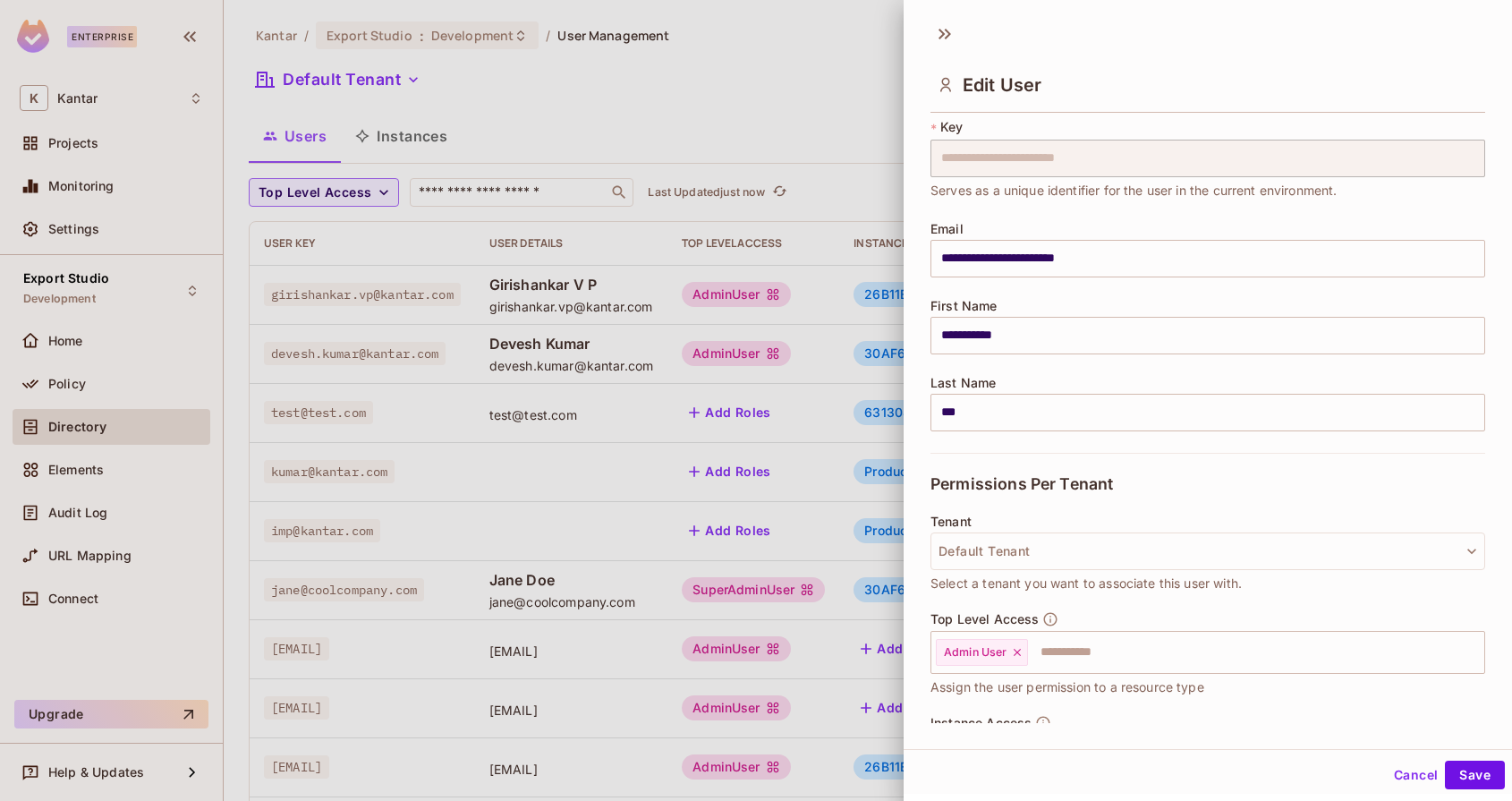 scroll, scrollTop: 409, scrollLeft: 0, axis: vertical 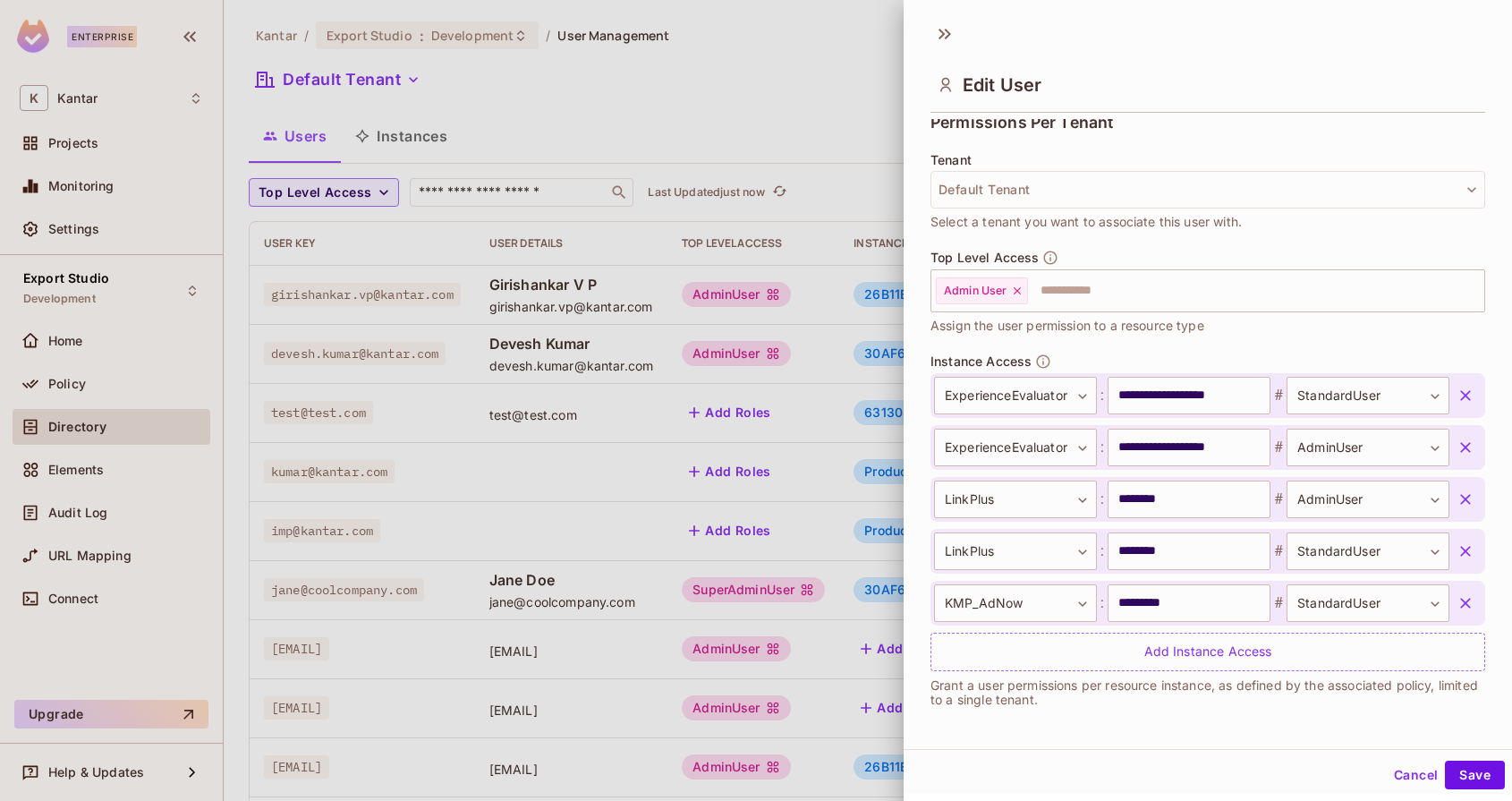 click 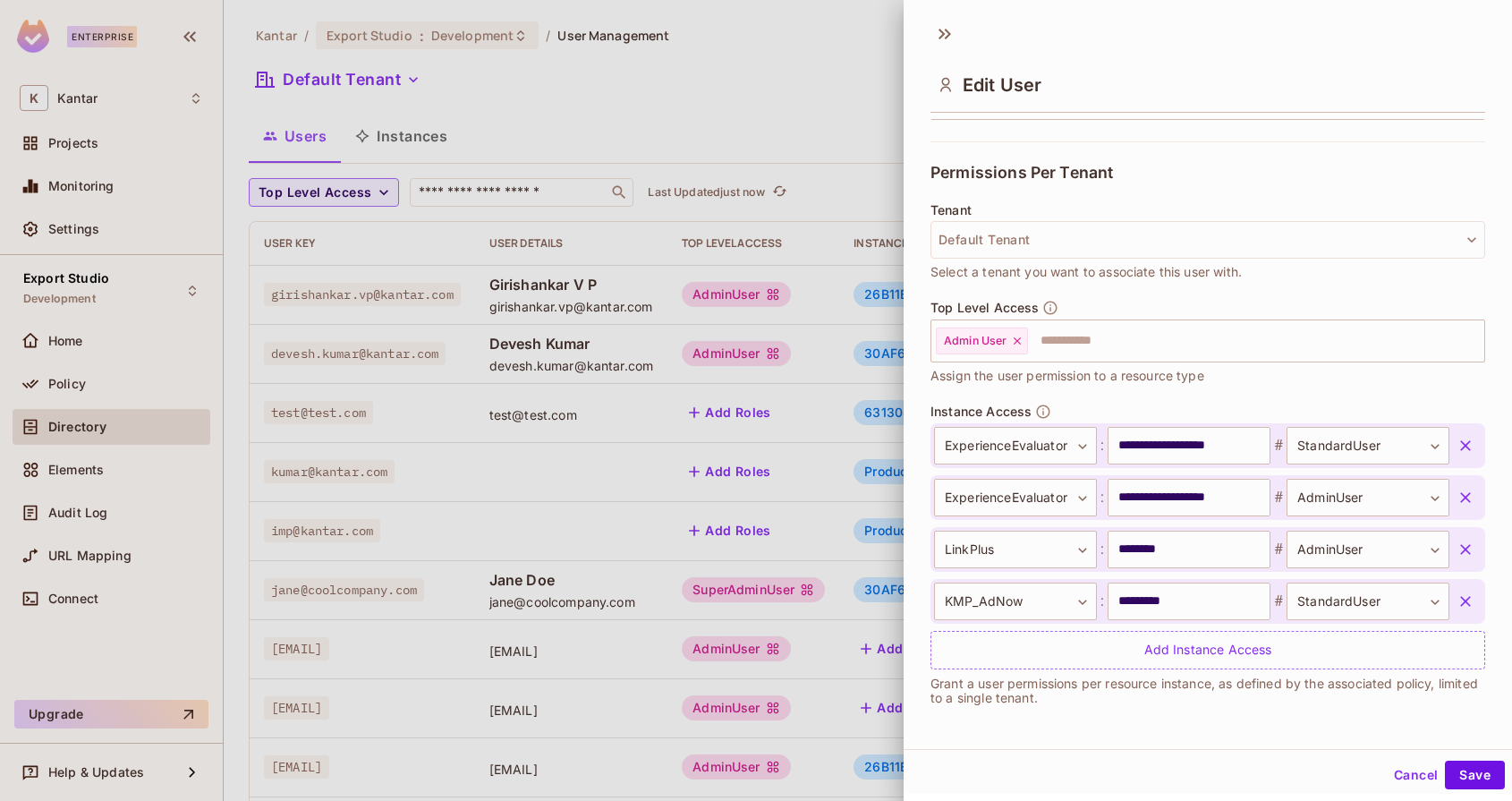 scroll, scrollTop: 357, scrollLeft: 0, axis: vertical 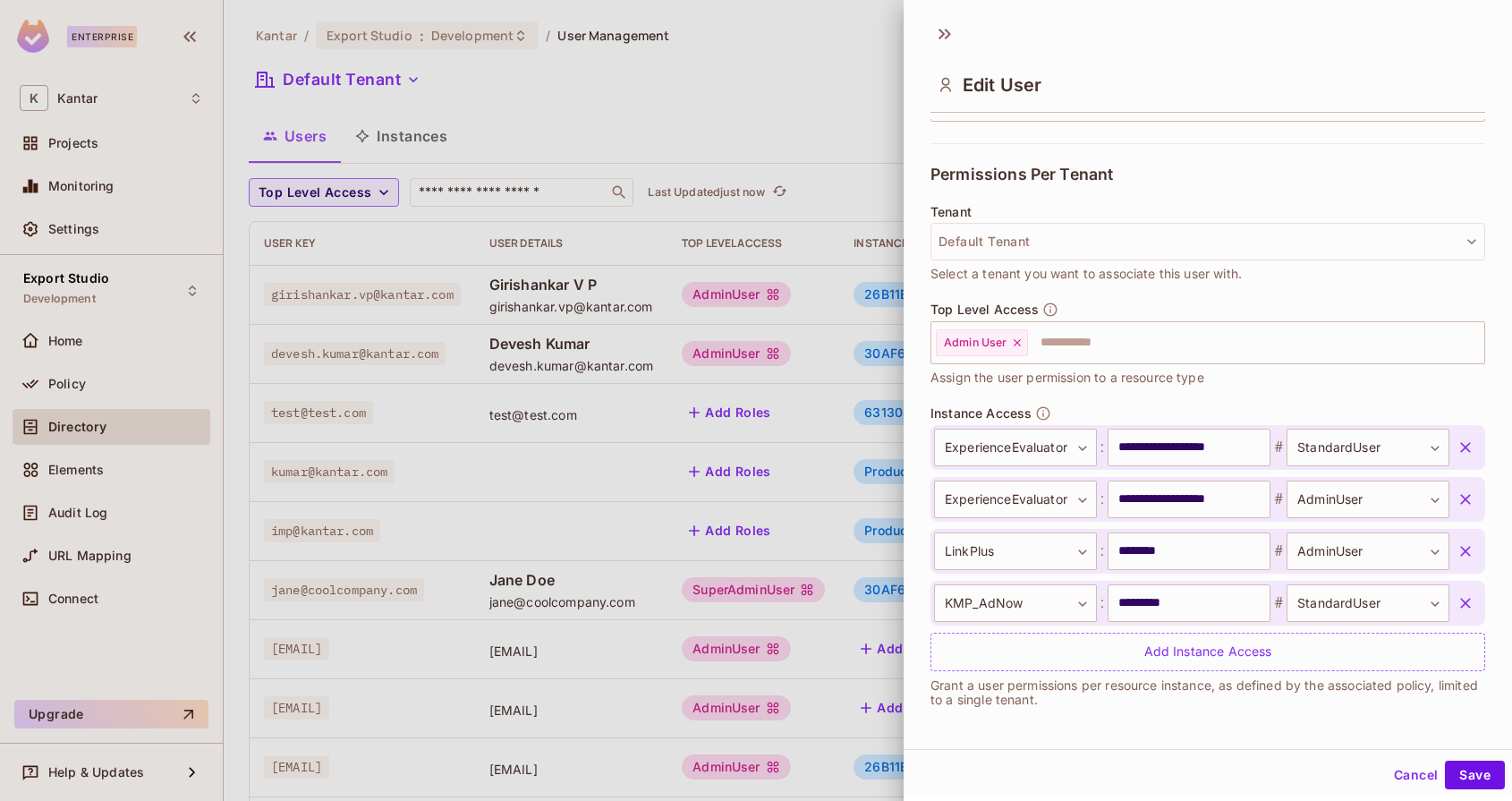 click 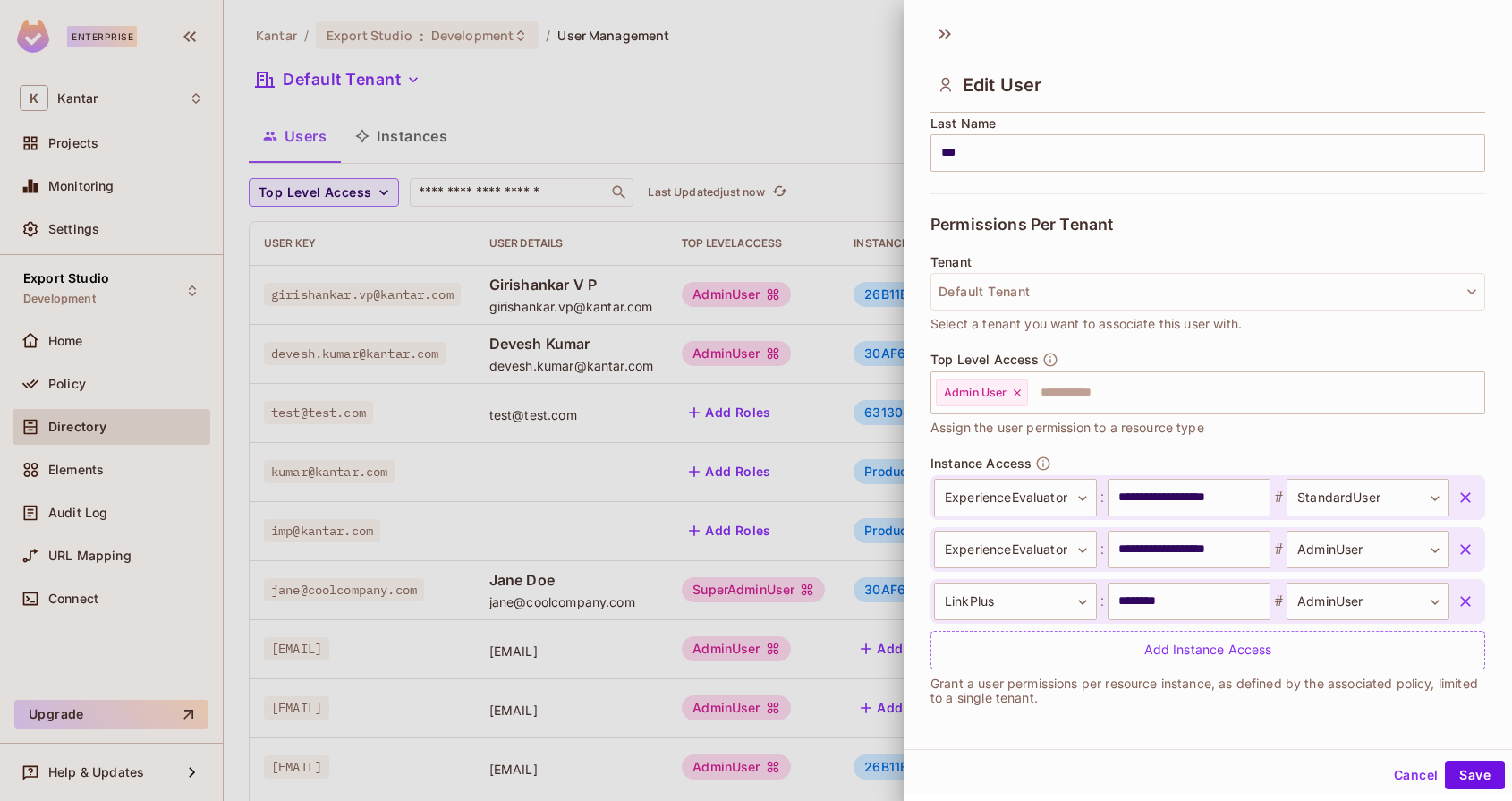scroll, scrollTop: 305, scrollLeft: 0, axis: vertical 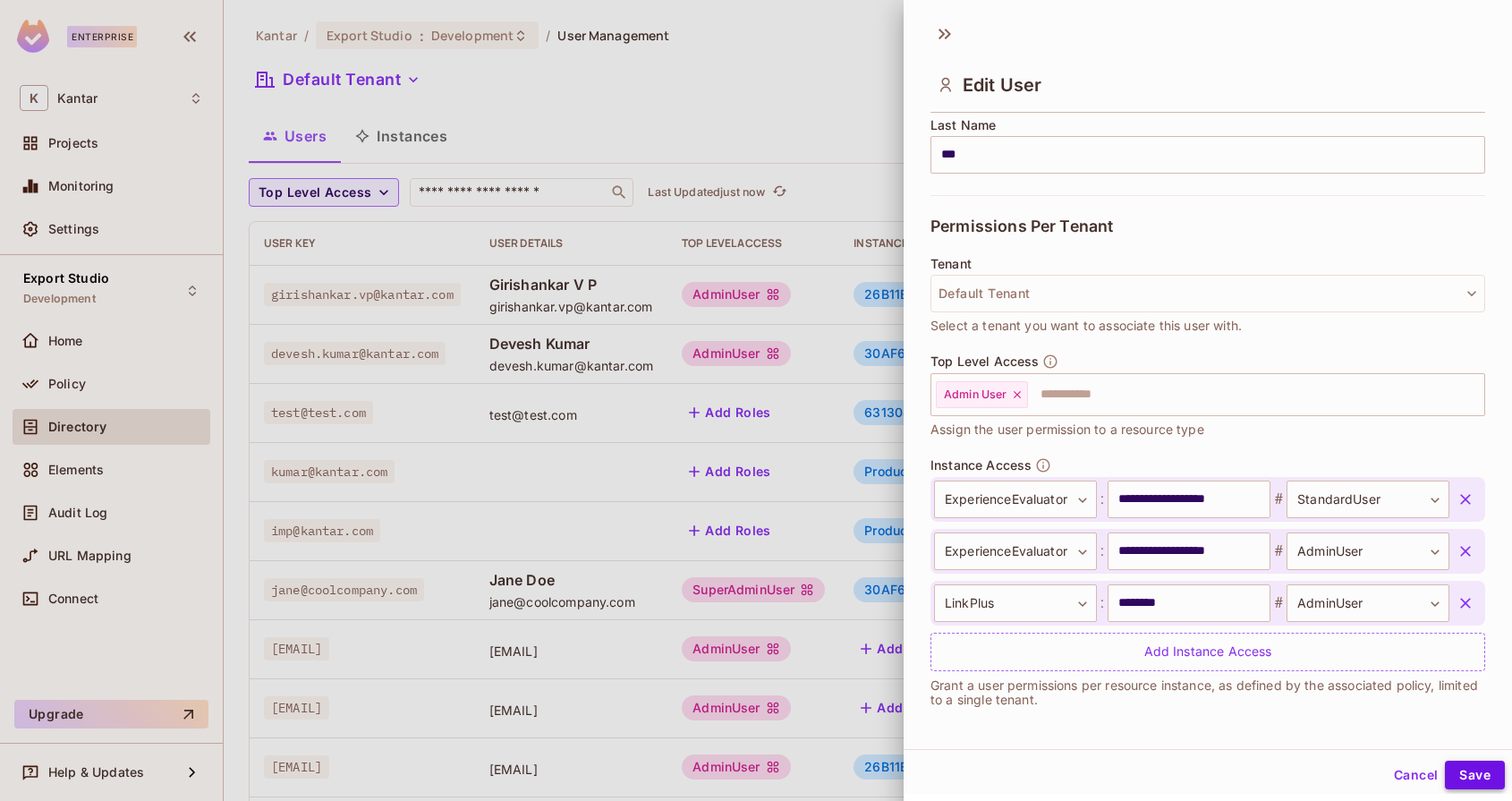 click on "Save" at bounding box center [1474, 775] 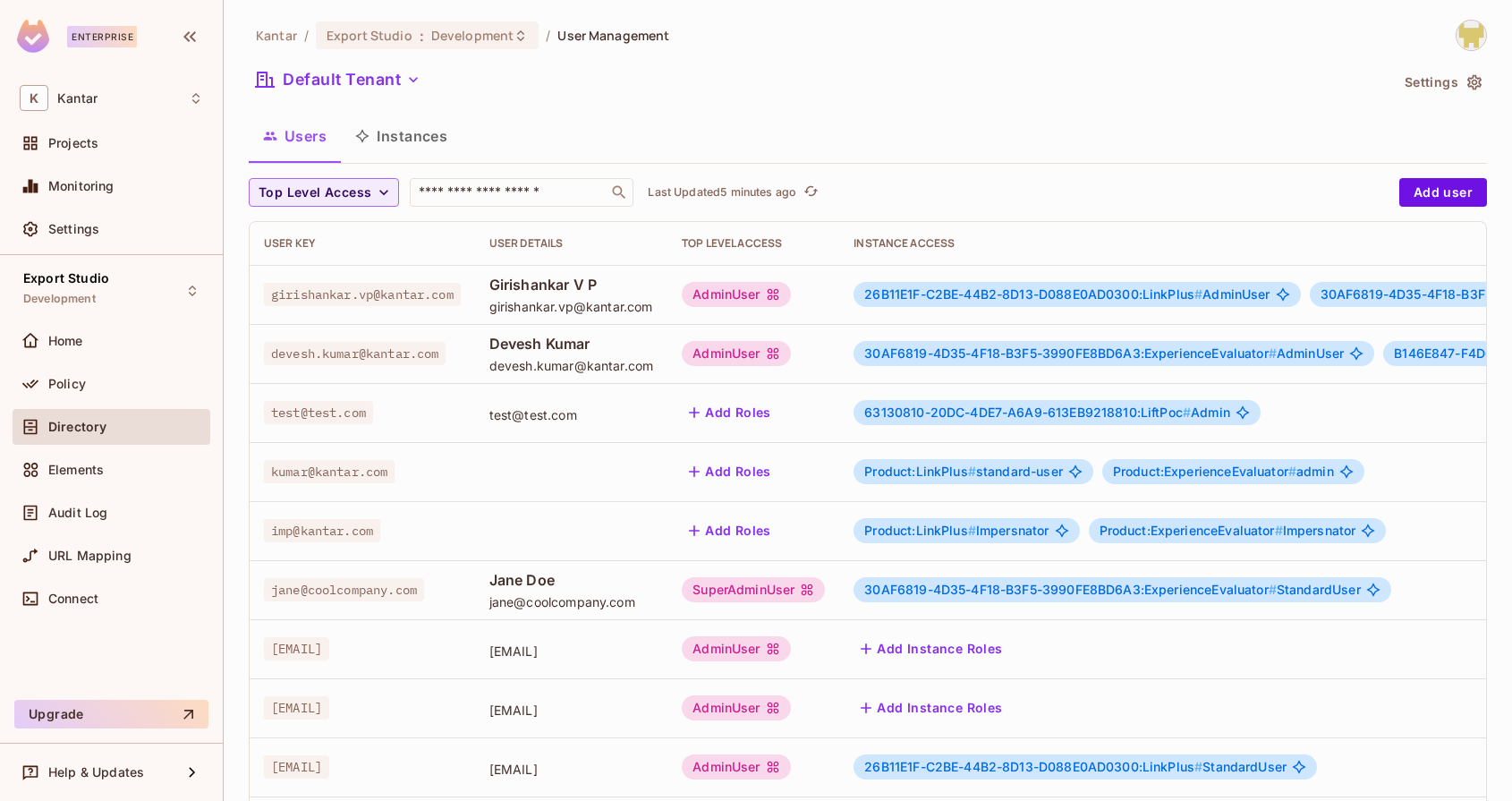 click on "26B11E1F-C2BE-44B2-8D13-D088E0AD0300:LinkPlus #" at bounding box center [1033, 294] 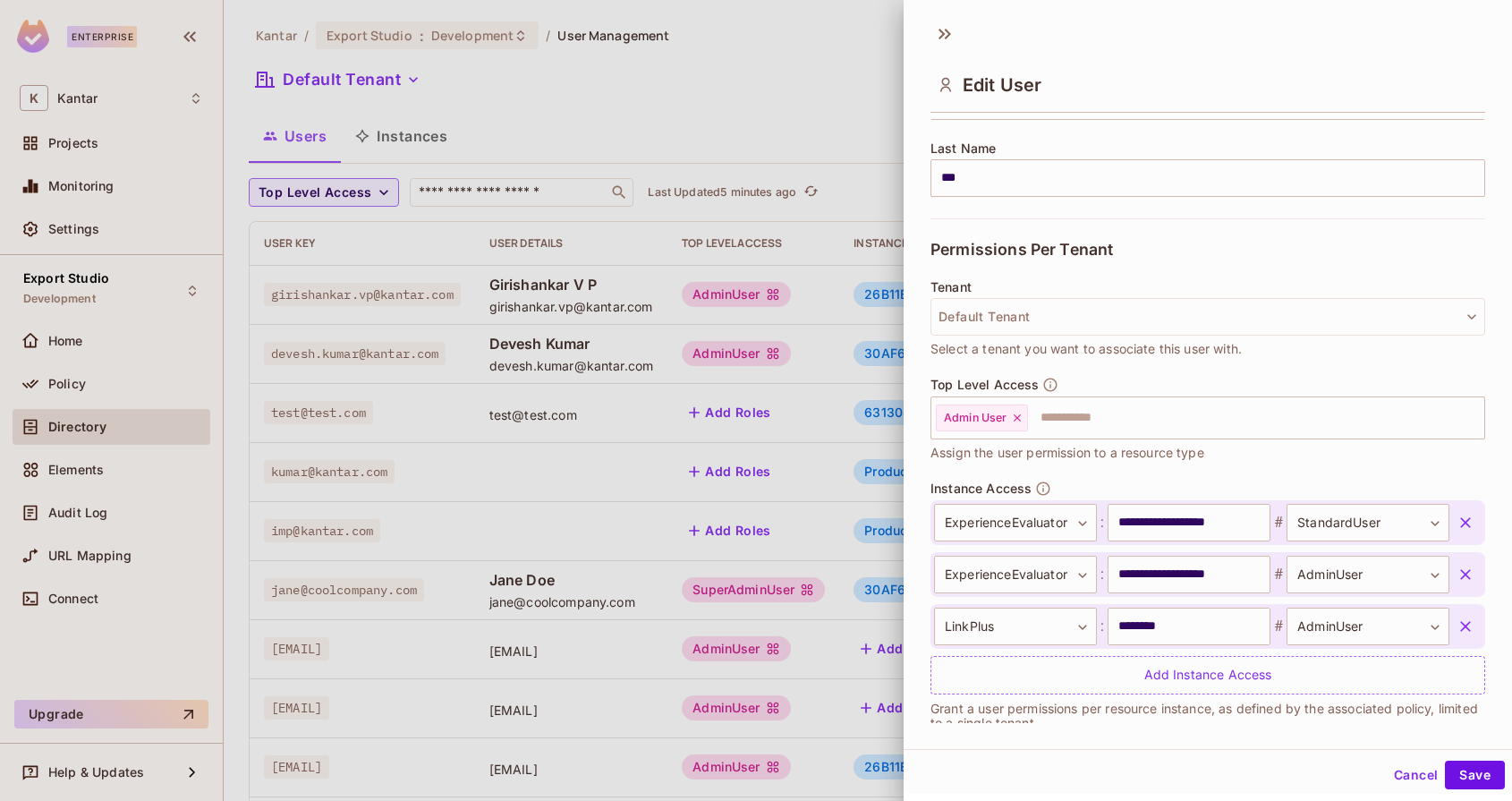 scroll, scrollTop: 305, scrollLeft: 0, axis: vertical 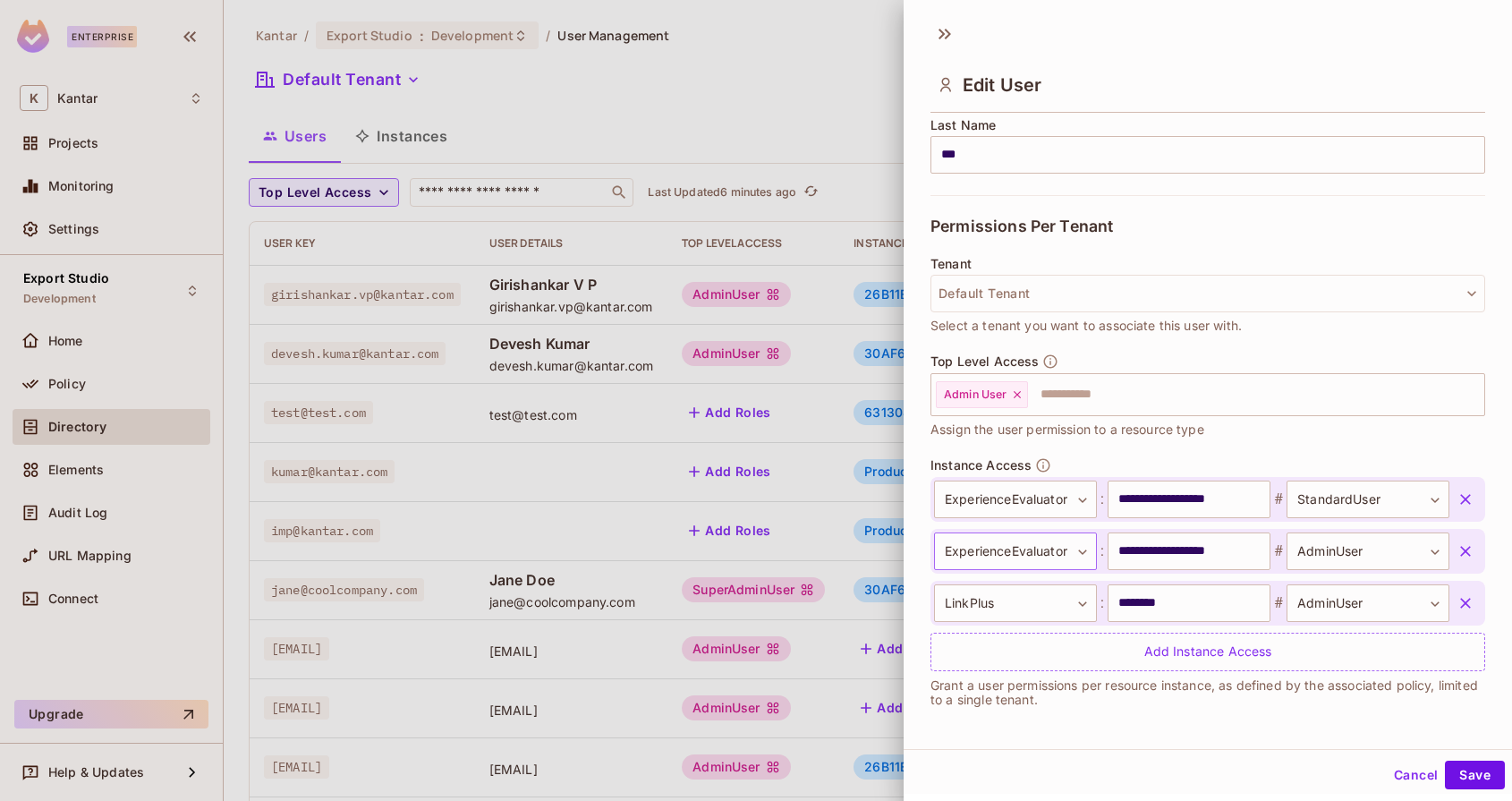 click on "Enterprise K Kantar Projects Monitoring Settings Export Studio Development Home Policy Directory Elements Audit Log URL Mapping Connect Upgrade Help & Updates Kantar / Export Studio : Development / User Management Default Tenant Settings Users Instances Top Level Access ​ Last Updated  6 minutes ago Add user User Key User Details Top Level Access Instance Access girishankar.vp@kantar.com Girishankar V P girishankar.vp@kantar.com AdminUser 26B11E1F-C2BE-44B2-8D13-D088E0AD0300:LinkPlus # AdminUser 30AF6819-4D35-4F18-B3F5-3990FE8BD6A3:ExperienceEvaluator # StandardUser + 1 devesh.kumar@kantar.com Devesh Kumar devesh.kumar@kantar.com AdminUser 30AF6819-4D35-4F18-B3F5-3990FE8BD6A3:ExperienceEvaluator # AdminUser B146E847-F4D6-45C8-9373-CDA2372507B0:Lift # StandardUser test@test.com   test@test.com Add Roles 63130810-20DC-4DE7-A6A9-613EB9218810:LiftPoc # Admin kumar@kantar.com   Add Roles Product:LinkPlus # standard-user Product:ExperienceEvaluator # admin imp@kantar.com   Add Roles Product:LinkPlus # # Jane Doe" at bounding box center (756, 400) 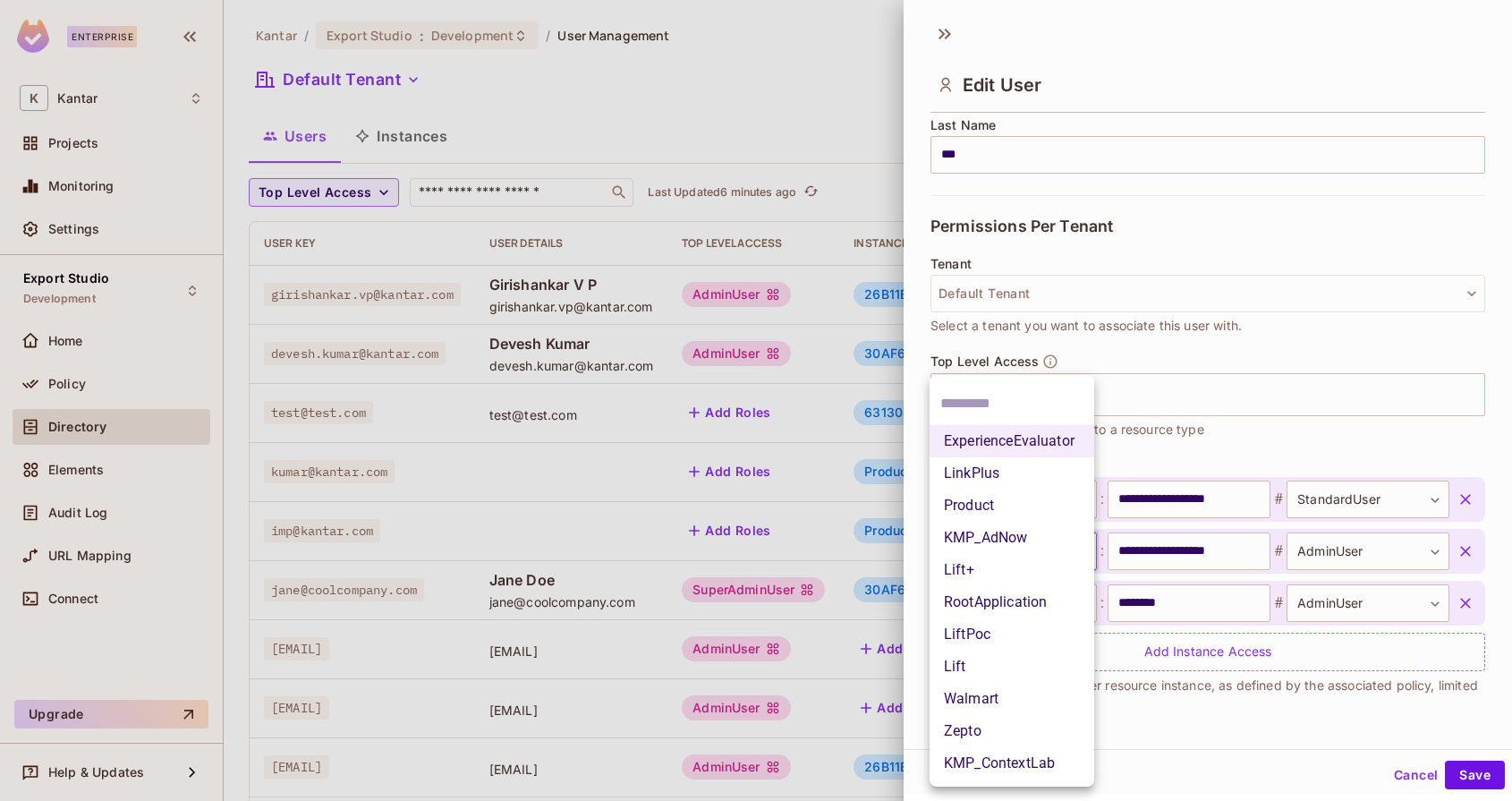 click on "KMP_AdNow" at bounding box center (1012, 538) 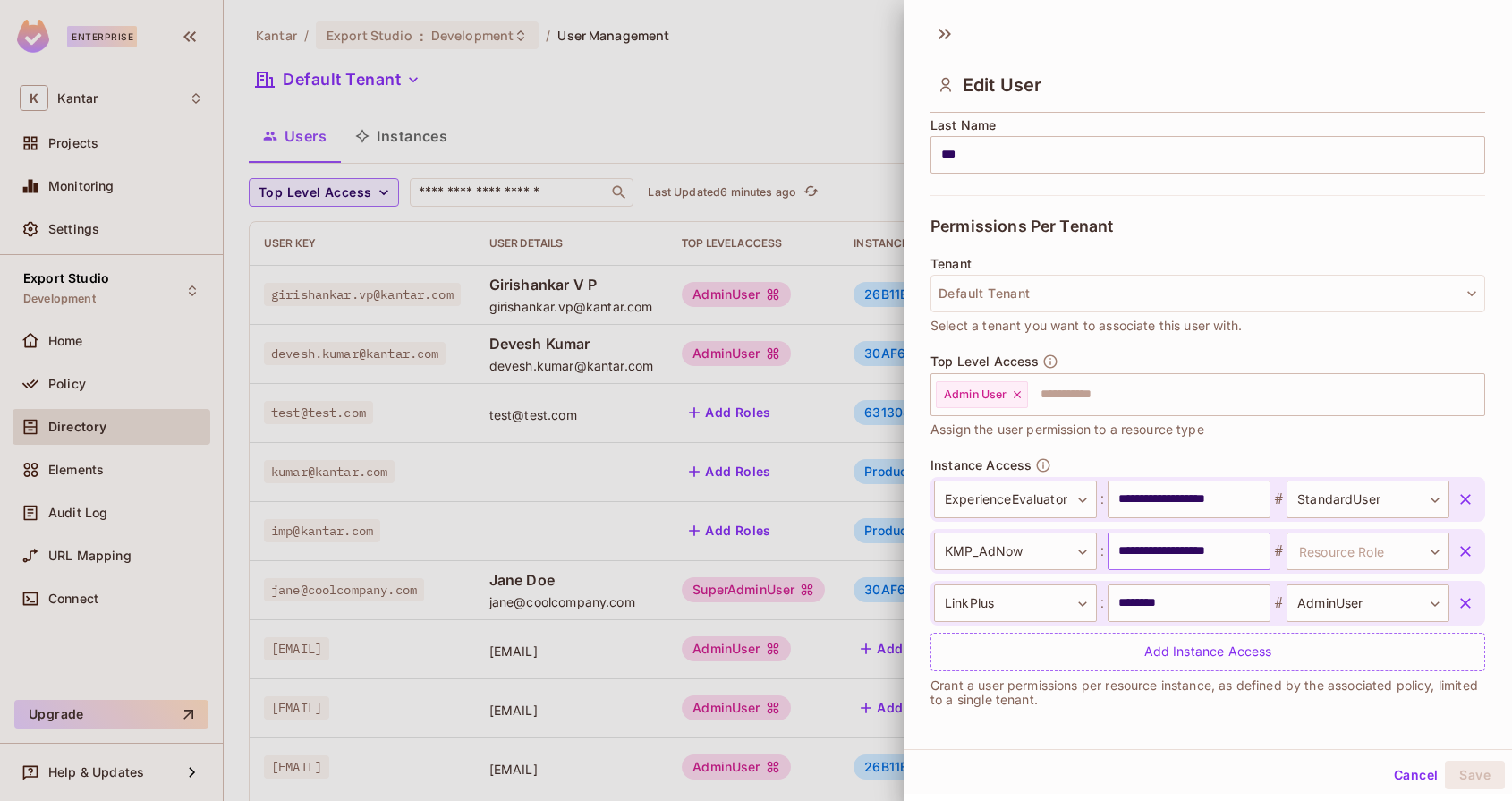 click on "**********" at bounding box center (1189, 551) 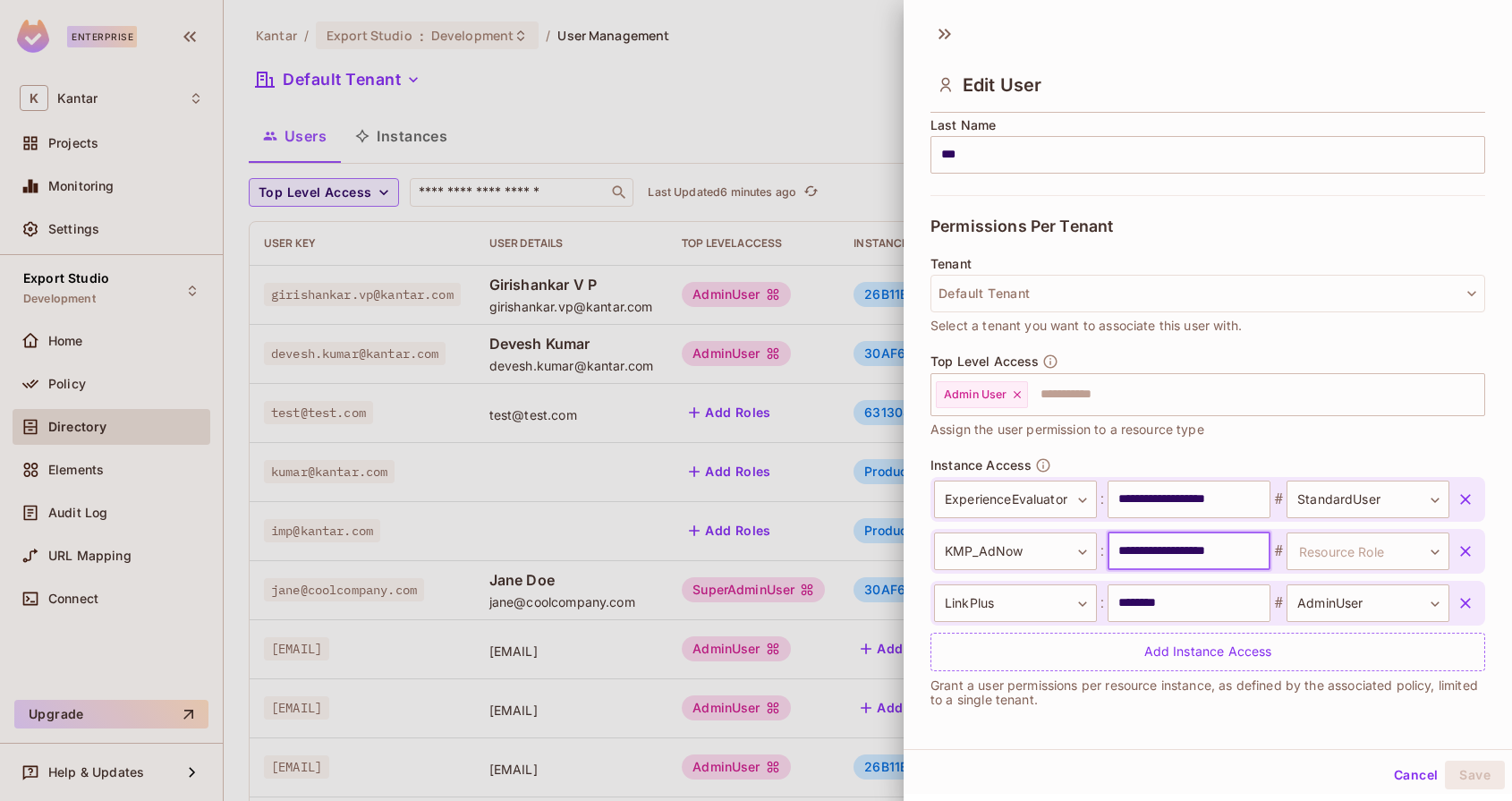 click on "**********" at bounding box center (1189, 551) 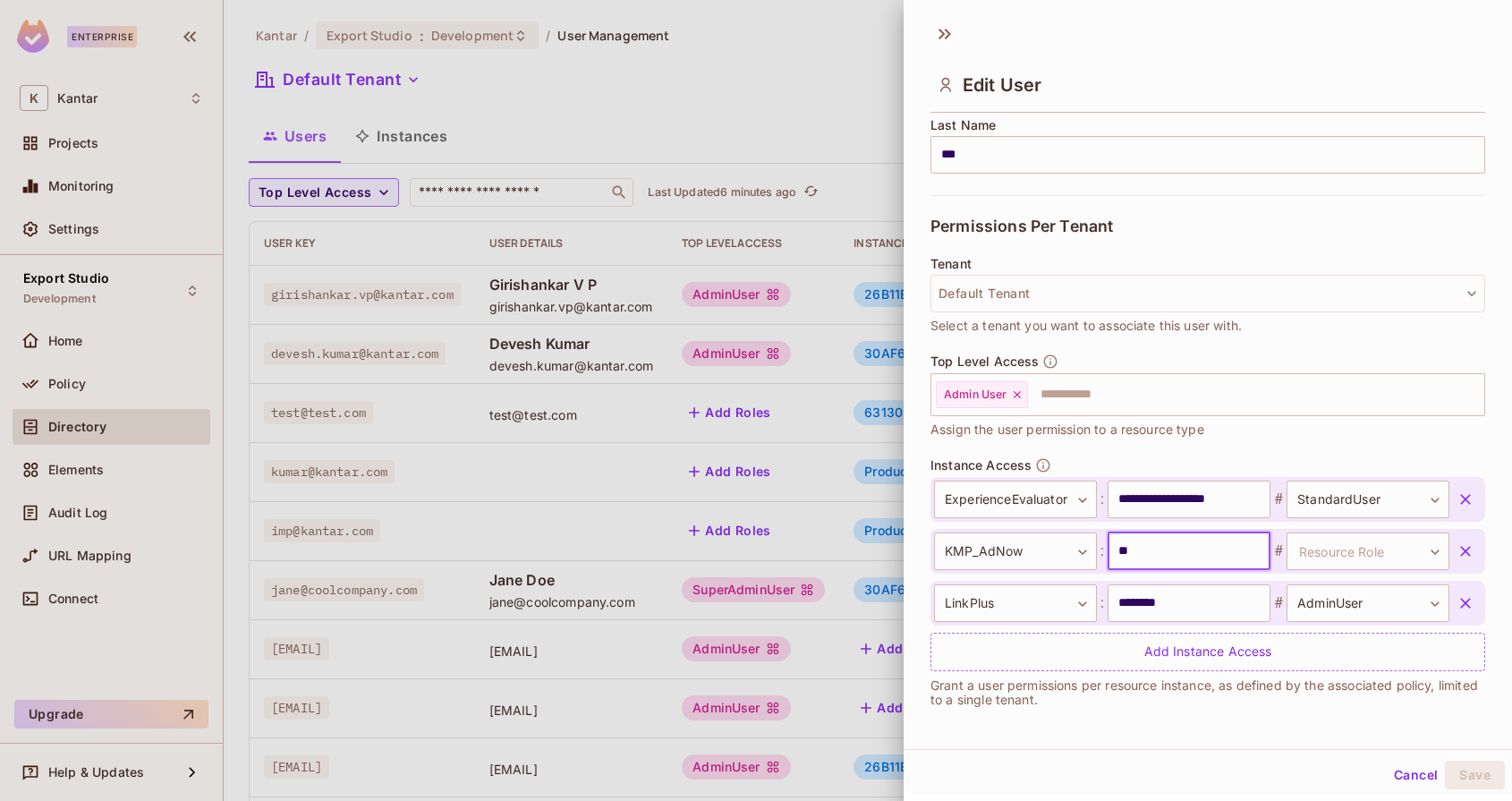 type on "*********" 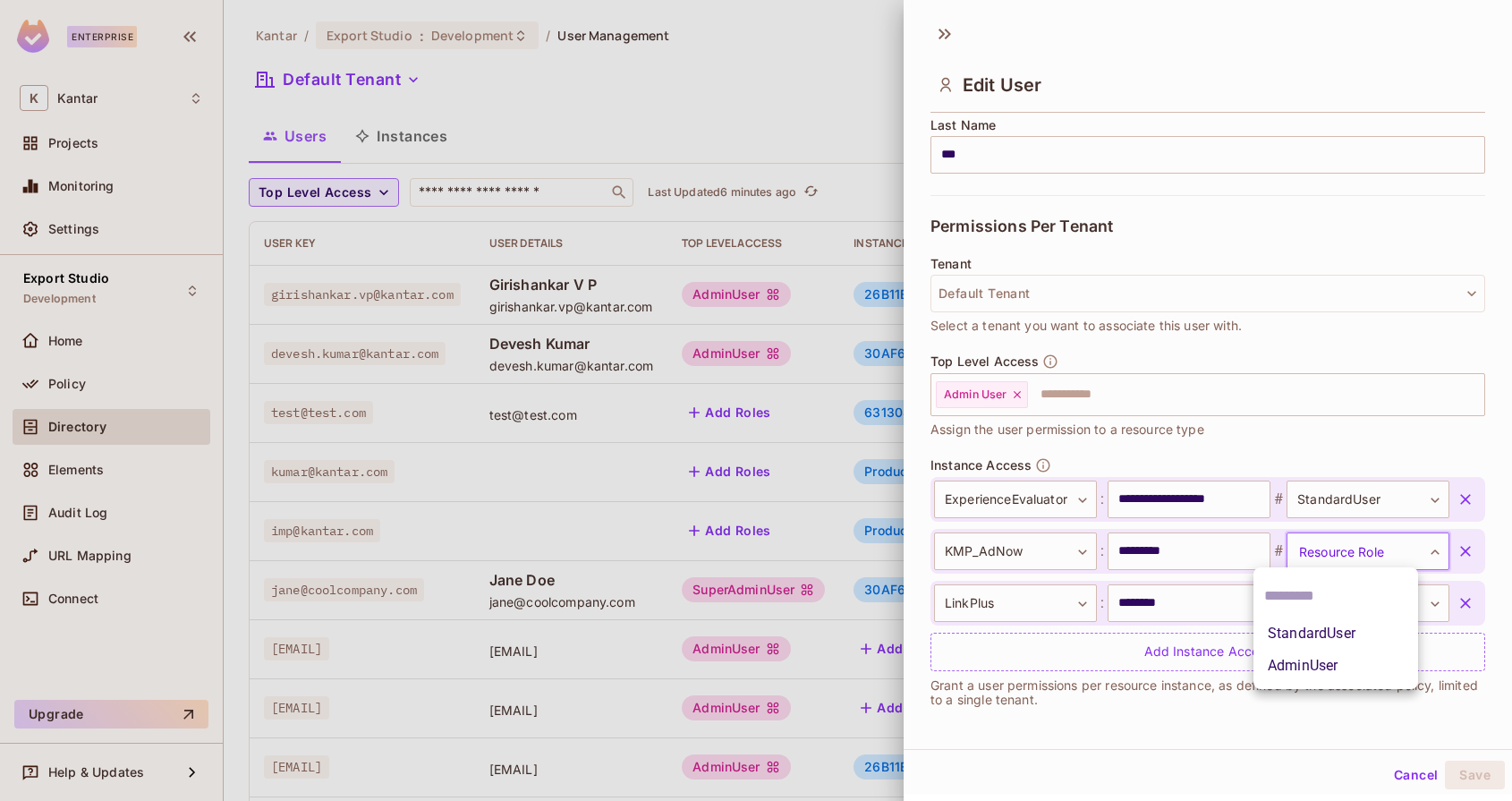 click on "Enterprise K Kantar Projects Monitoring Settings Export Studio Development Home Policy Directory Elements Audit Log URL Mapping Connect Upgrade Help & Updates Kantar / Export Studio : Development / User Management Default Tenant Settings Users Instances Top Level Access ​ Last Updated  6 minutes ago Add user User Key User Details Top Level Access Instance Access girishankar.vp@kantar.com Girishankar V P girishankar.vp@kantar.com AdminUser 26B11E1F-C2BE-44B2-8D13-D088E0AD0300:LinkPlus # AdminUser 30AF6819-4D35-4F18-B3F5-3990FE8BD6A3:ExperienceEvaluator # StandardUser + 1 devesh.kumar@kantar.com Devesh Kumar devesh.kumar@kantar.com AdminUser 30AF6819-4D35-4F18-B3F5-3990FE8BD6A3:ExperienceEvaluator # AdminUser B146E847-F4D6-45C8-9373-CDA2372507B0:Lift # StandardUser test@test.com   test@test.com Add Roles 63130810-20DC-4DE7-A6A9-613EB9218810:LiftPoc # Admin kumar@kantar.com   Add Roles Product:LinkPlus # standard-user Product:ExperienceEvaluator # admin imp@kantar.com   Add Roles Product:LinkPlus # # Jane Doe" at bounding box center (756, 400) 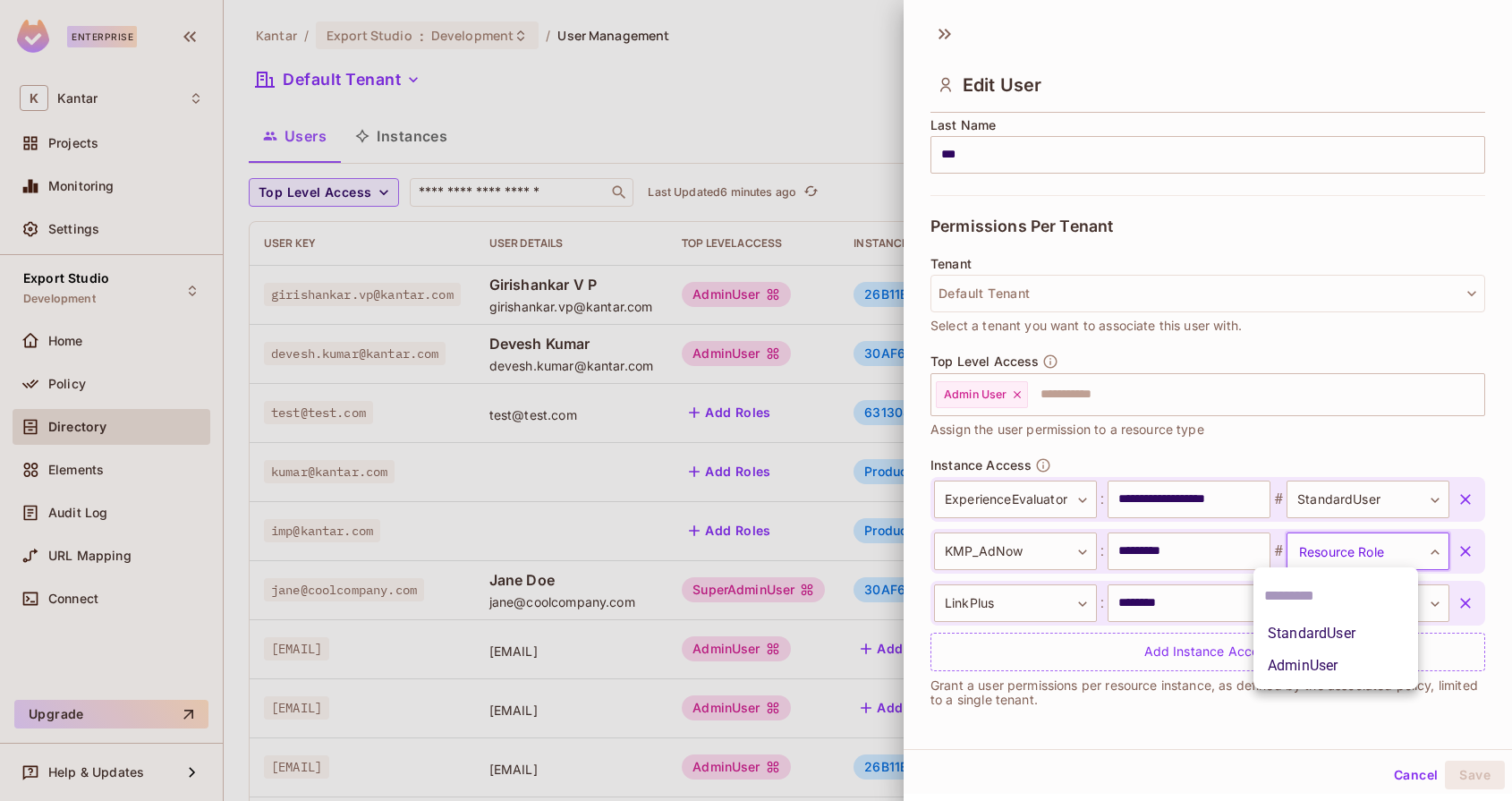 click on "StandardUser" at bounding box center (1336, 634) 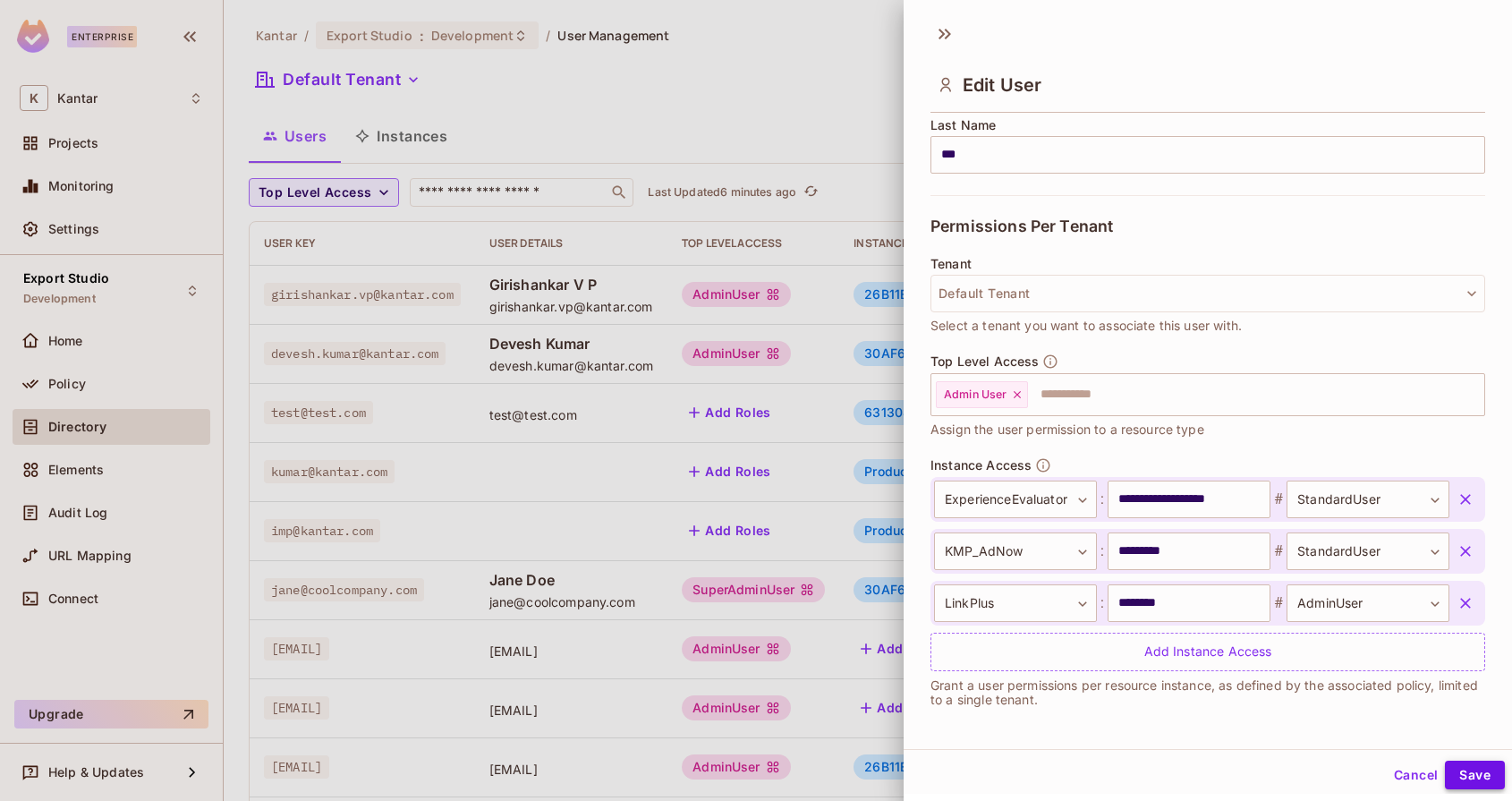 click on "Save" at bounding box center [1474, 775] 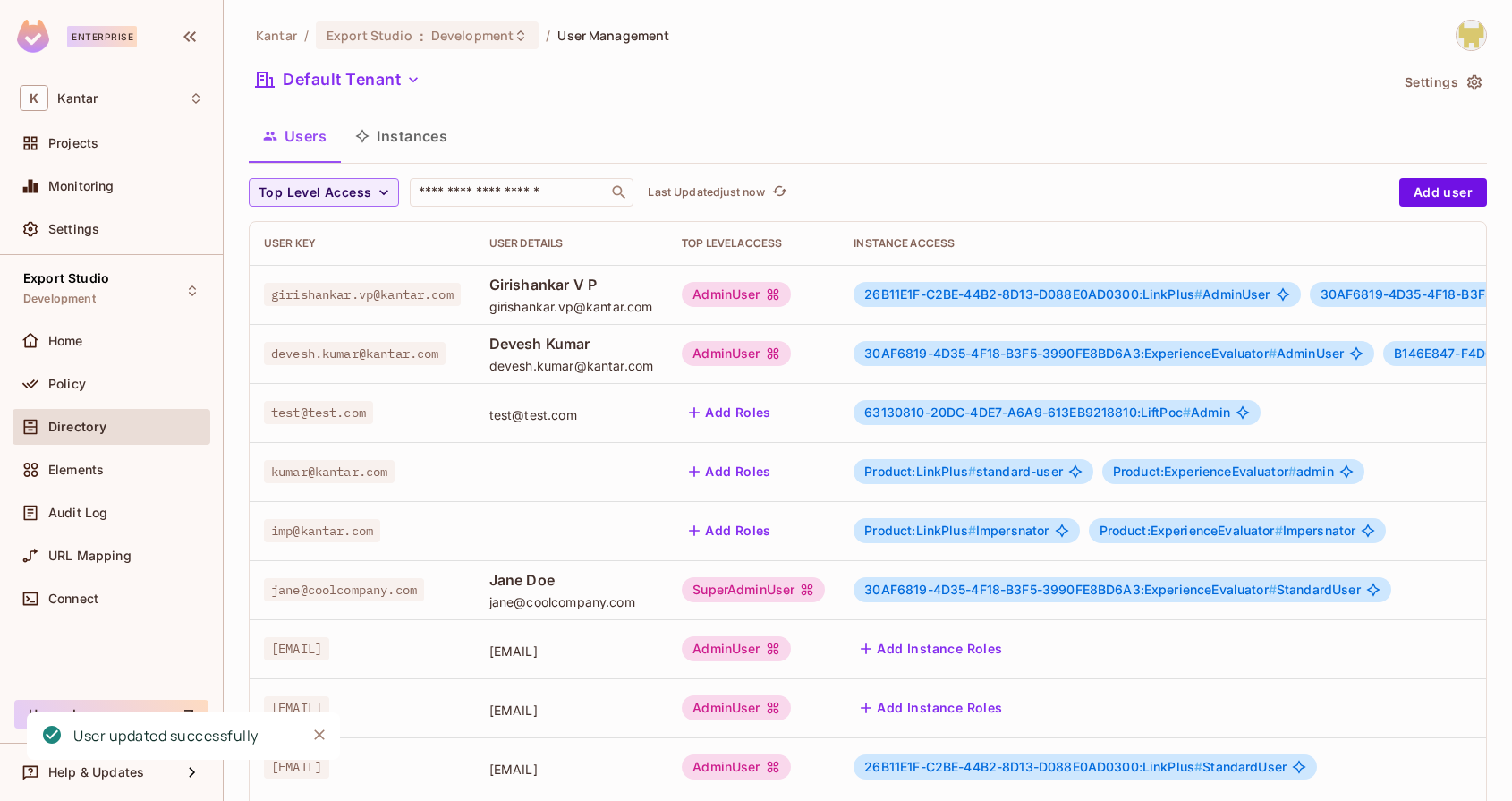 click on "26B11E1F-C2BE-44B2-8D13-D088E0AD0300:LinkPlus #" at bounding box center [1033, 294] 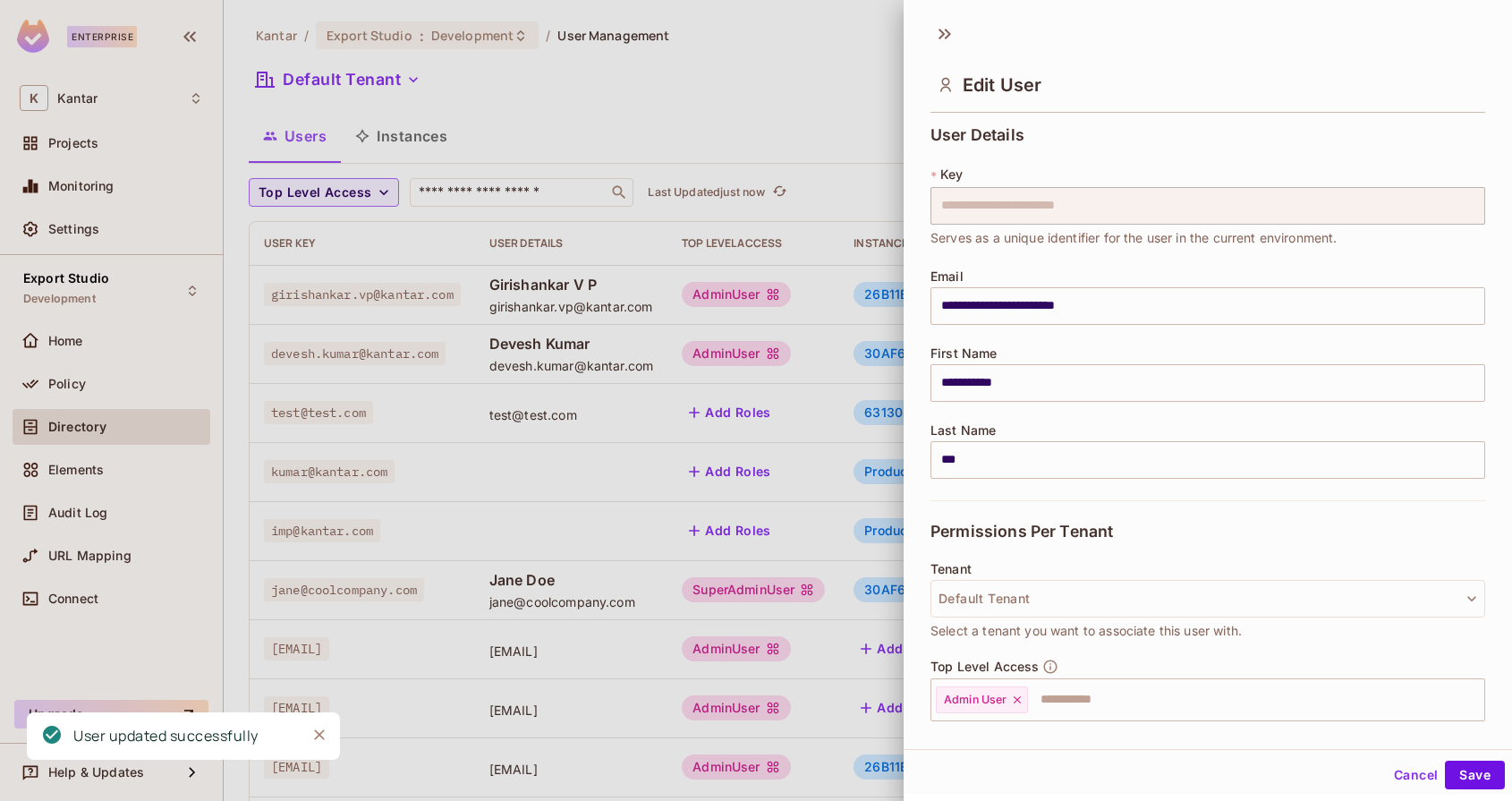scroll, scrollTop: 305, scrollLeft: 0, axis: vertical 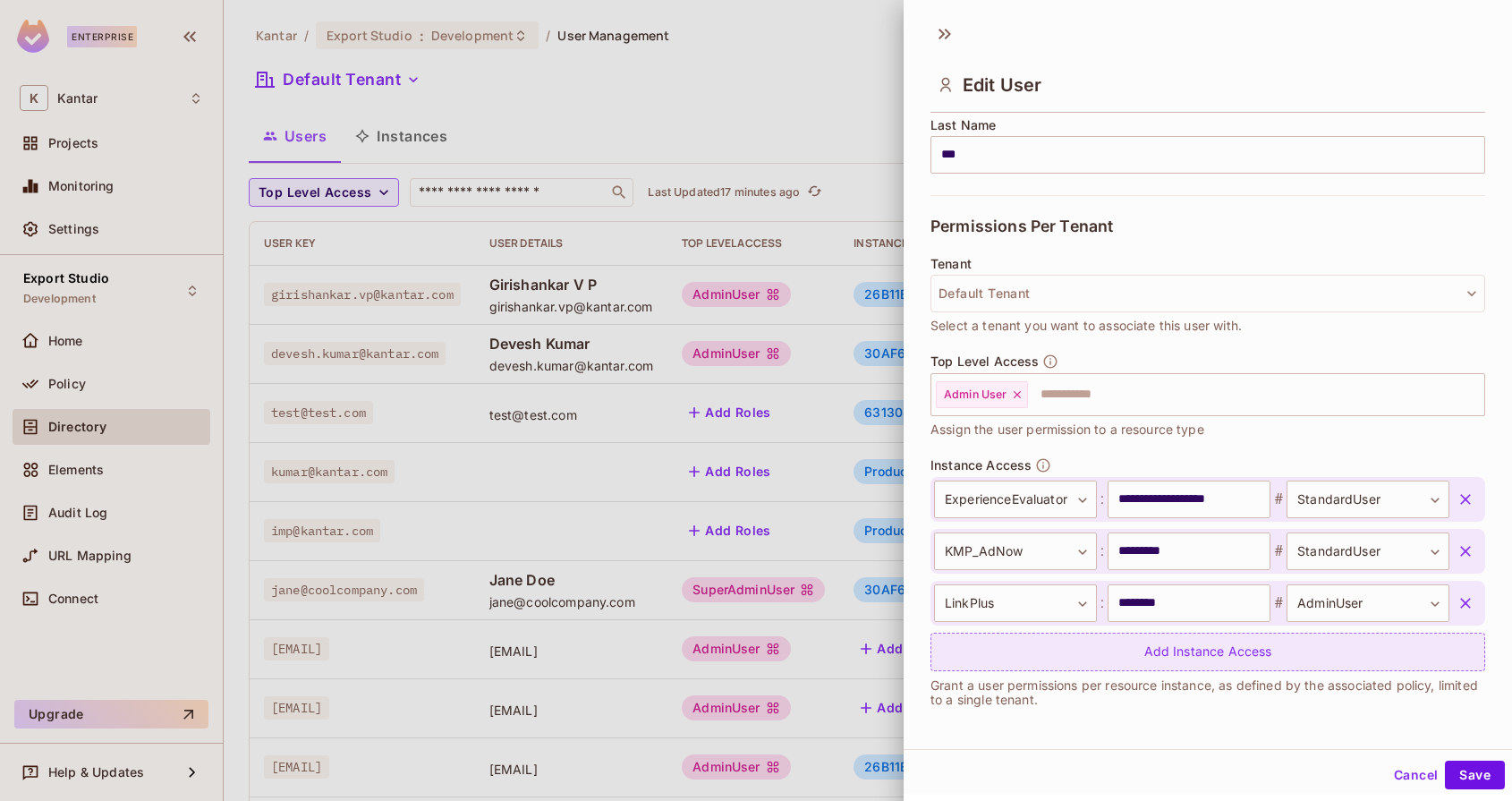click on "Add Instance Access" at bounding box center [1208, 652] 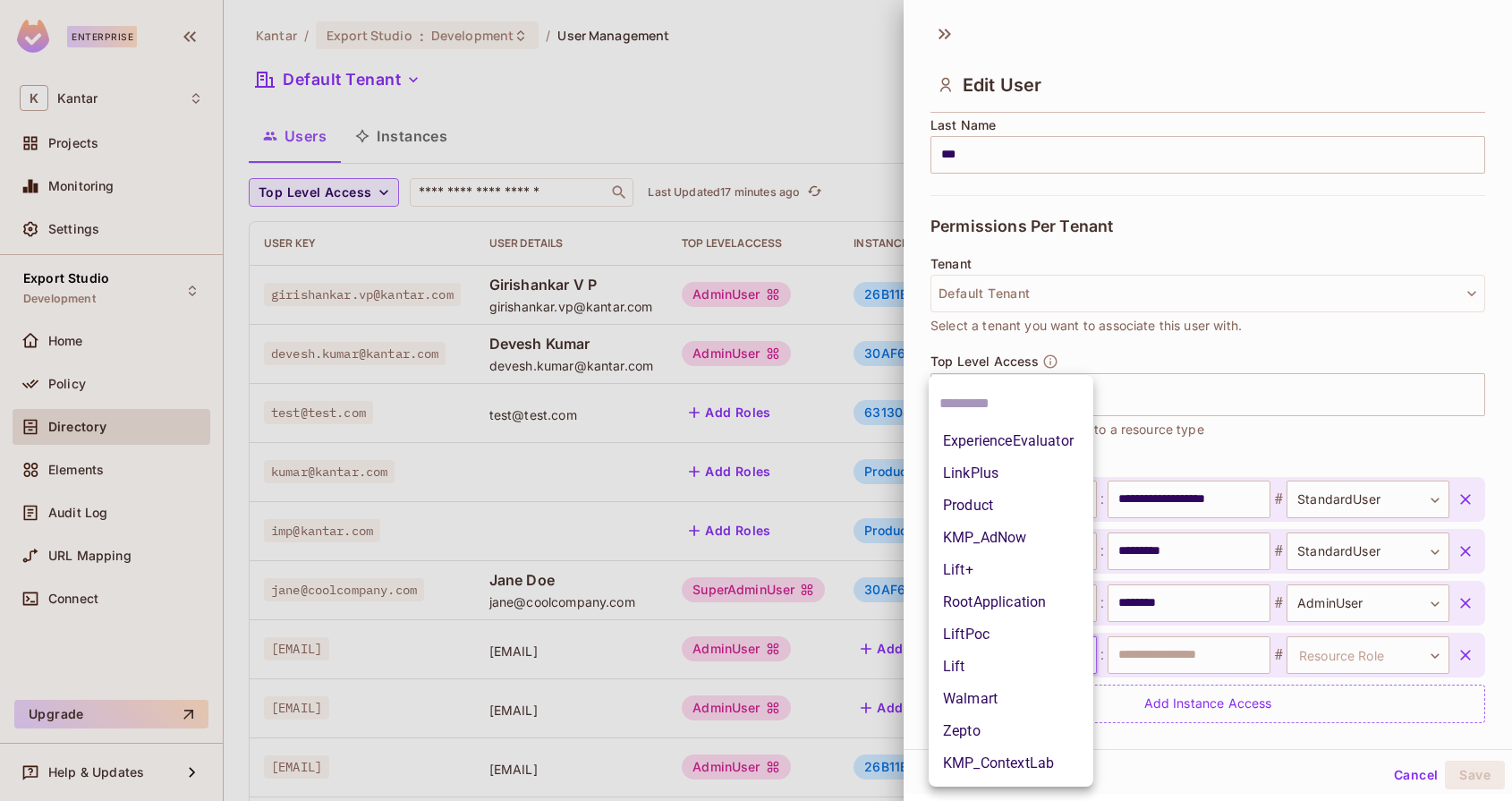 click on "Enterprise K Kantar Projects Monitoring Settings Export Studio Development Home Policy Directory Elements Audit Log URL Mapping Connect Upgrade Help & Updates Kantar / Export Studio : Development / User Management Default Tenant Settings Users Instances Top Level Access ​ Last Updated  17 minutes ago Add user User Key User Details Top Level Access Instance Access girishankar.vp@kantar.com Girishankar V P girishankar.vp@kantar.com AdminUser 26B11E1F-C2BE-44B2-8D13-D088E0AD0300:LinkPlus # AdminUser 30AF6819-4D35-4F18-B3F5-3990FE8BD6A3:ExperienceEvaluator # StandardUser + 1 devesh.kumar@kantar.com Devesh Kumar devesh.kumar@kantar.com AdminUser 30AF6819-4D35-4F18-B3F5-3990FE8BD6A3:ExperienceEvaluator # AdminUser B146E847-F4D6-45C8-9373-CDA2372507B0:Lift # StandardUser test@test.com   test@test.com Add Roles 63130810-20DC-4DE7-A6A9-613EB9218810:LiftPoc # Admin kumar@kantar.com   Add Roles Product:LinkPlus # standard-user Product:ExperienceEvaluator # admin imp@kantar.com   Add Roles Product:LinkPlus # # #" at bounding box center (756, 400) 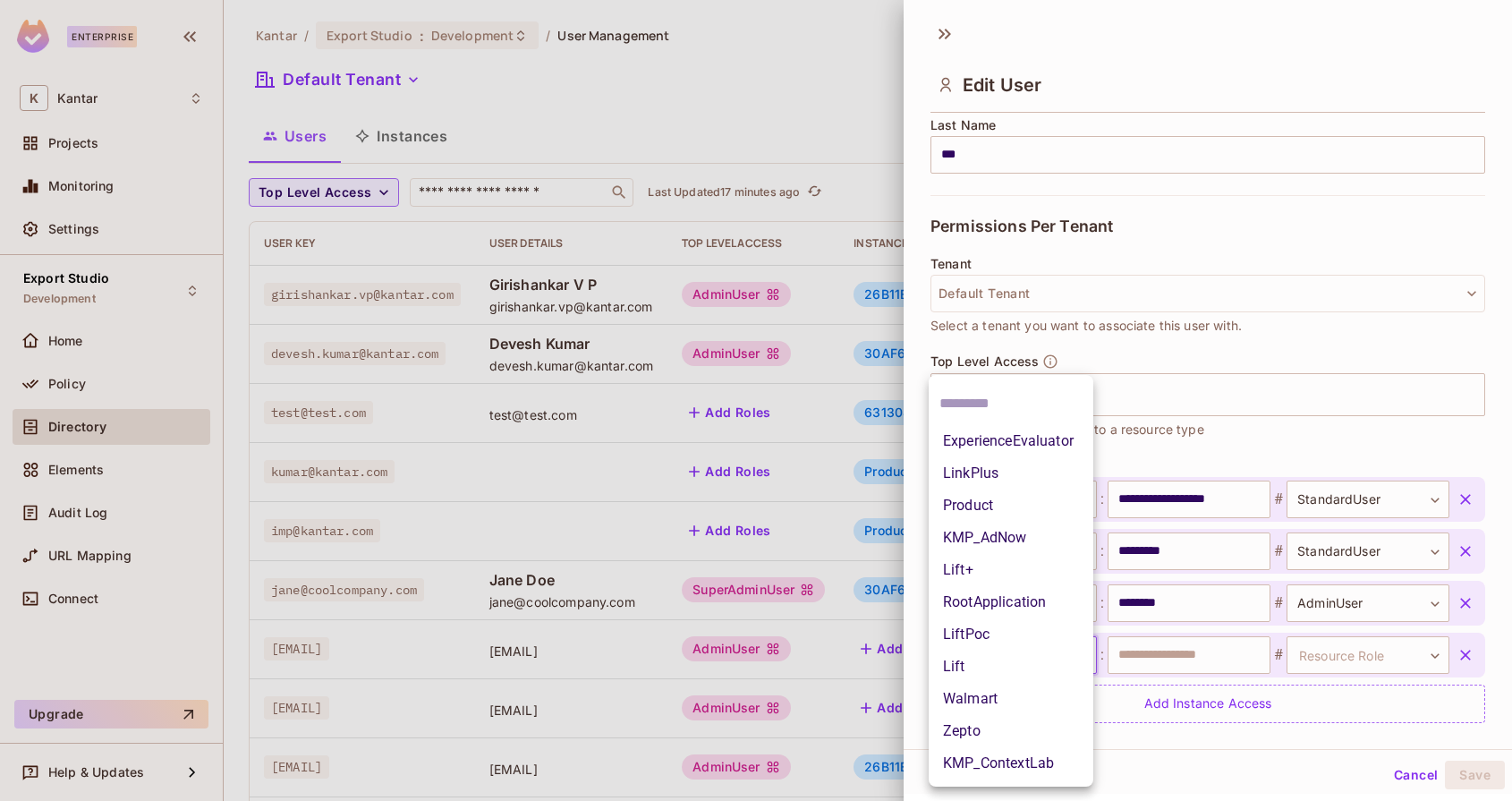 click on "LinkPlus" at bounding box center (1011, 473) 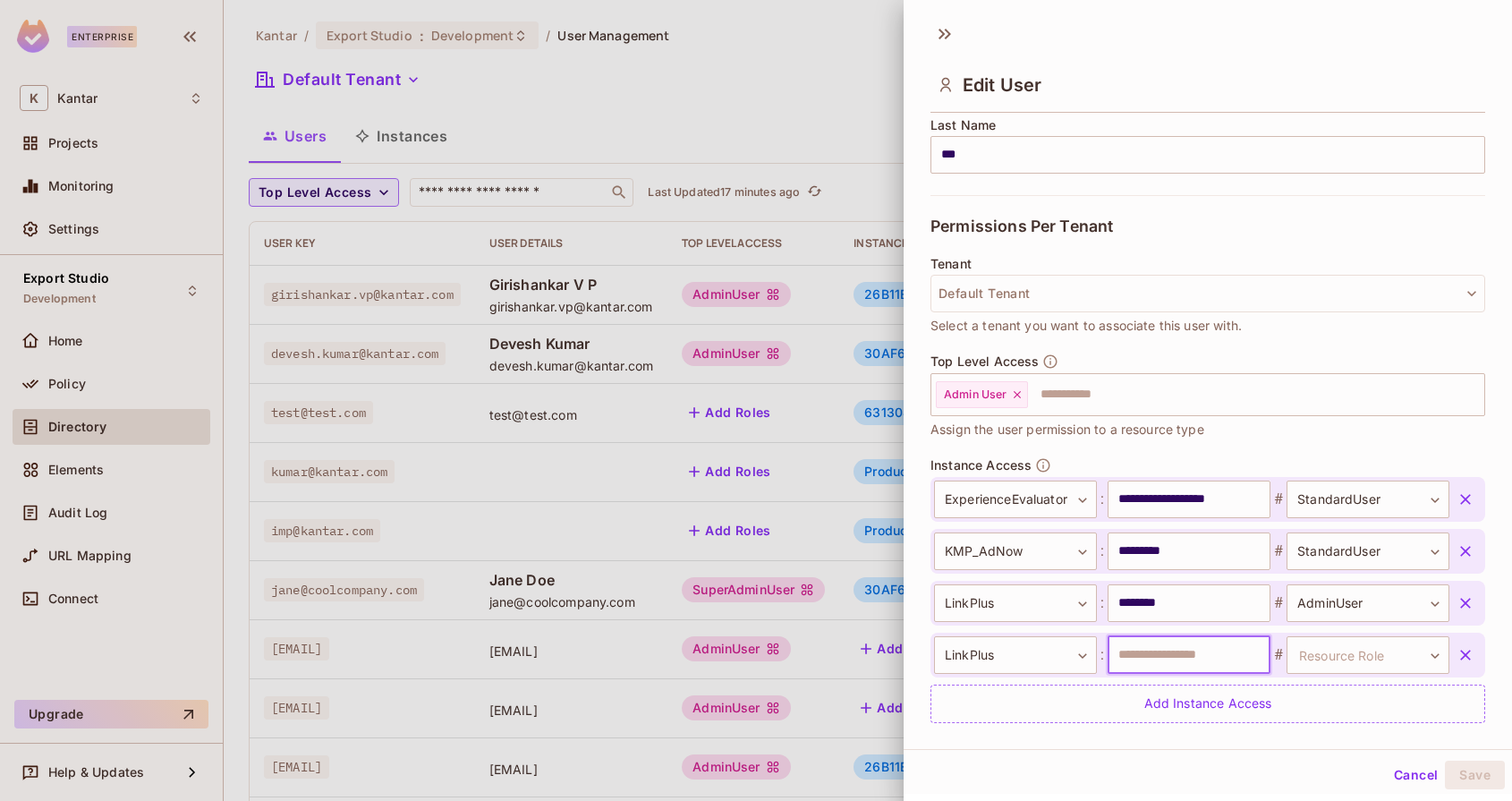 click at bounding box center (1189, 655) 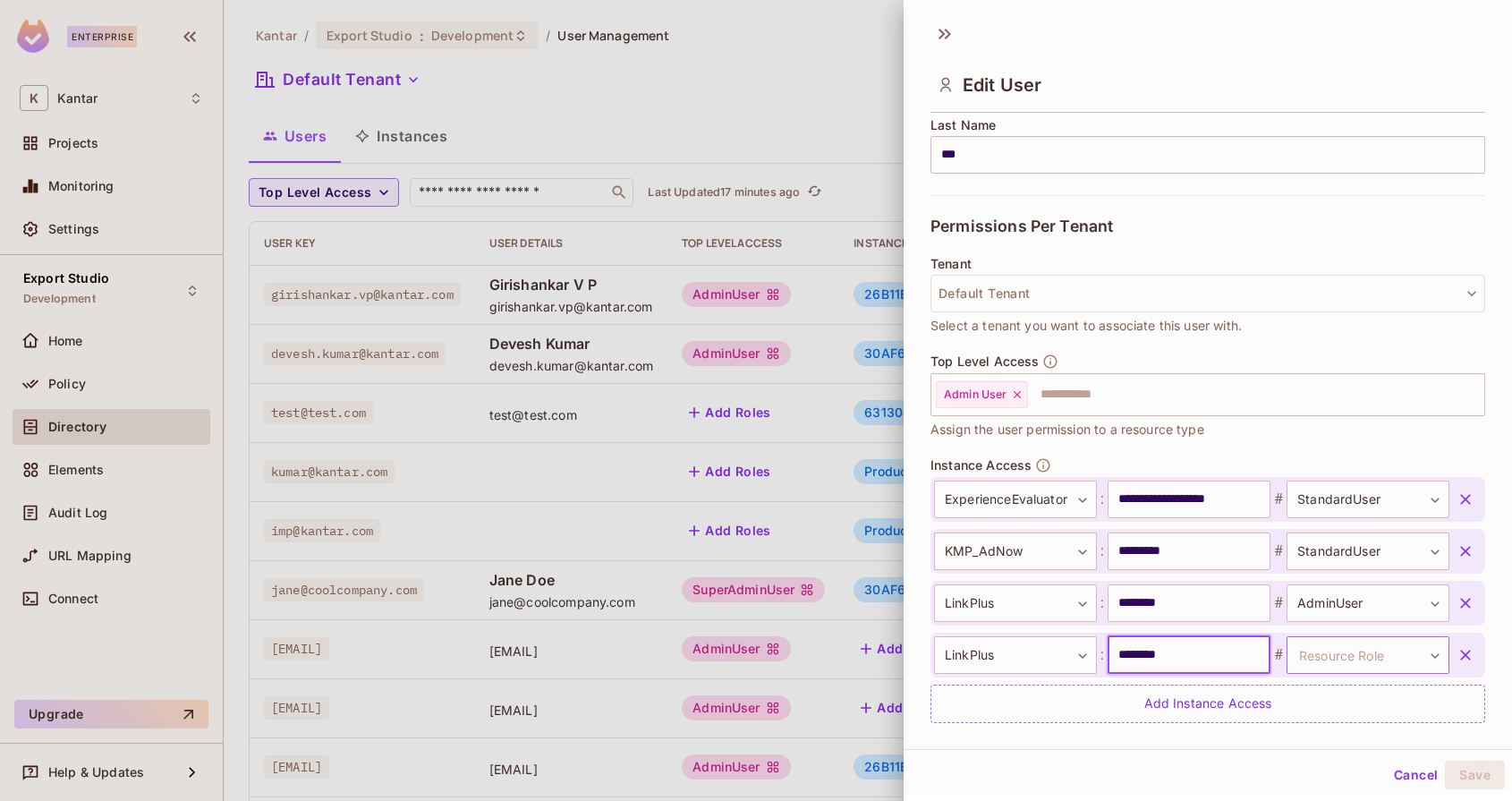 click on "Enterprise K Kantar Projects Monitoring Settings Export Studio Development Home Policy Directory Elements Audit Log URL Mapping Connect Upgrade Help & Updates Kantar / Export Studio : Development / User Management Default Tenant Settings Users Instances Top Level Access ​ Last Updated  17 minutes ago Add user User Key User Details Top Level Access Instance Access girishankar.vp@kantar.com Girishankar V P girishankar.vp@kantar.com AdminUser 26B11E1F-C2BE-44B2-8D13-D088E0AD0300:LinkPlus # AdminUser 30AF6819-4D35-4F18-B3F5-3990FE8BD6A3:ExperienceEvaluator # StandardUser + 1 devesh.kumar@kantar.com Devesh Kumar devesh.kumar@kantar.com AdminUser 30AF6819-4D35-4F18-B3F5-3990FE8BD6A3:ExperienceEvaluator # AdminUser B146E847-F4D6-45C8-9373-CDA2372507B0:Lift # StandardUser test@test.com   test@test.com Add Roles 63130810-20DC-4DE7-A6A9-613EB9218810:LiftPoc # Admin kumar@kantar.com   Add Roles Product:LinkPlus # standard-user Product:ExperienceEvaluator # admin imp@kantar.com   Add Roles Product:LinkPlus # # #" at bounding box center (756, 400) 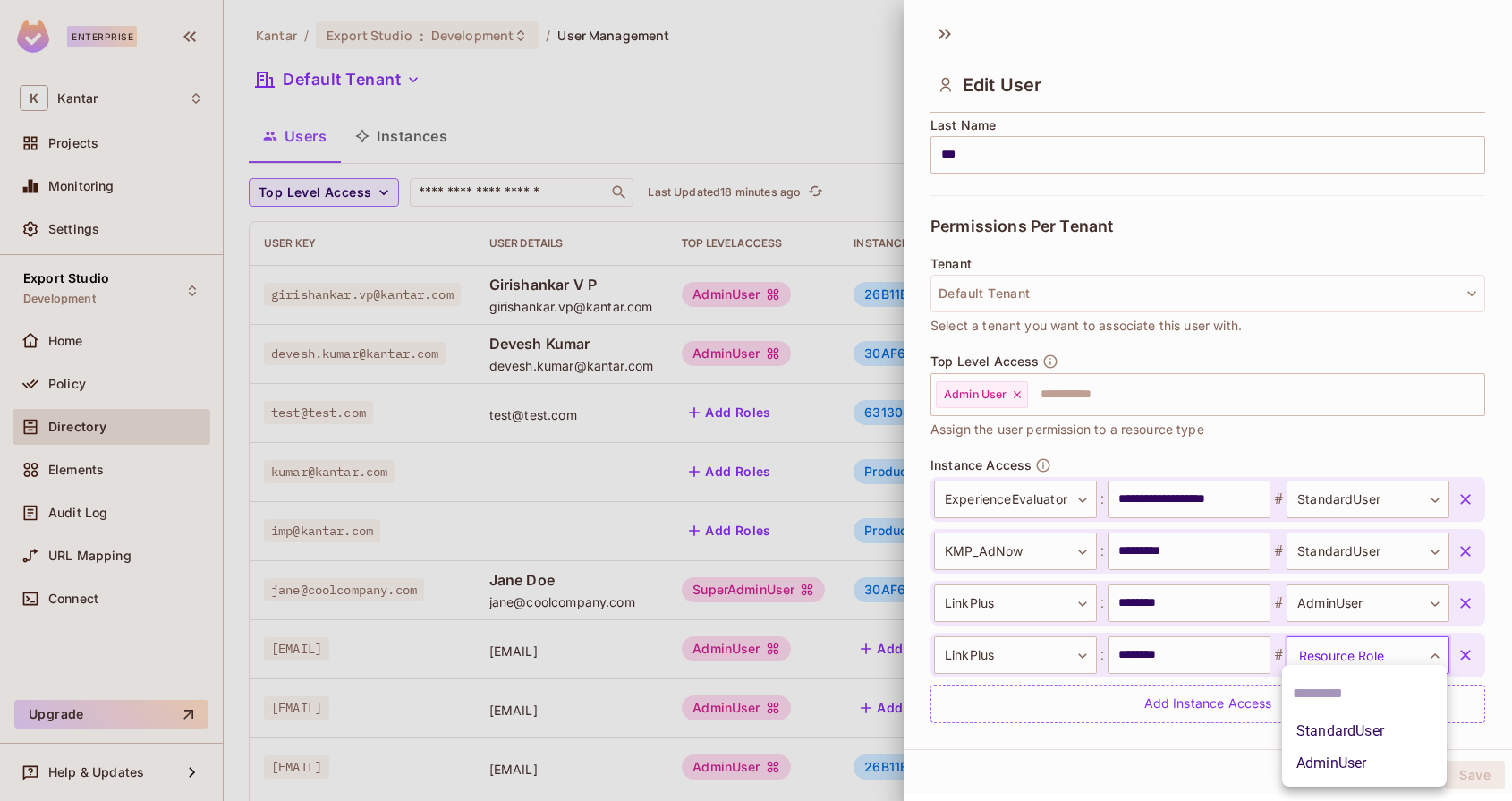click at bounding box center [756, 400] 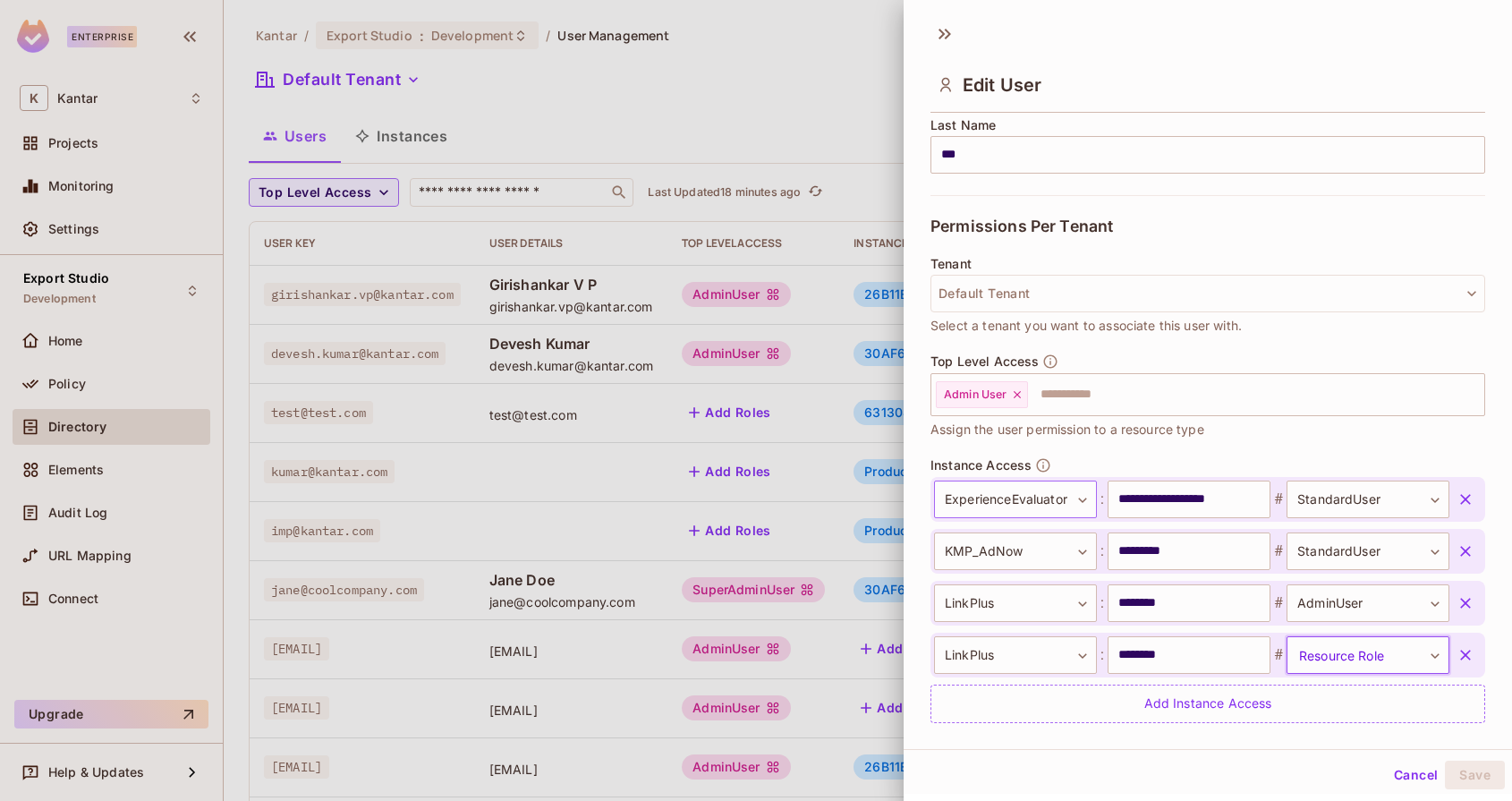 click on "Enterprise K Kantar Projects Monitoring Settings Export Studio Development Home Policy Directory Elements Audit Log URL Mapping Connect Upgrade Help & Updates Kantar / Export Studio : Development / User Management Default Tenant Settings Users Instances Top Level Access ​ Last Updated  18 minutes ago Add user User Key User Details Top Level Access Instance Access girishankar.vp@kantar.com Girishankar V P girishankar.vp@kantar.com AdminUser 26B11E1F-C2BE-44B2-8D13-D088E0AD0300:LinkPlus # AdminUser 30AF6819-4D35-4F18-B3F5-3990FE8BD6A3:ExperienceEvaluator # StandardUser + 1 devesh.kumar@kantar.com Devesh Kumar devesh.kumar@kantar.com AdminUser 30AF6819-4D35-4F18-B3F5-3990FE8BD6A3:ExperienceEvaluator # AdminUser B146E847-F4D6-45C8-9373-CDA2372507B0:Lift # StandardUser test@test.com   test@test.com Add Roles 63130810-20DC-4DE7-A6A9-613EB9218810:LiftPoc # Admin kumar@kantar.com   Add Roles Product:LinkPlus # standard-user Product:ExperienceEvaluator # admin imp@kantar.com   Add Roles Product:LinkPlus # # #" at bounding box center (756, 400) 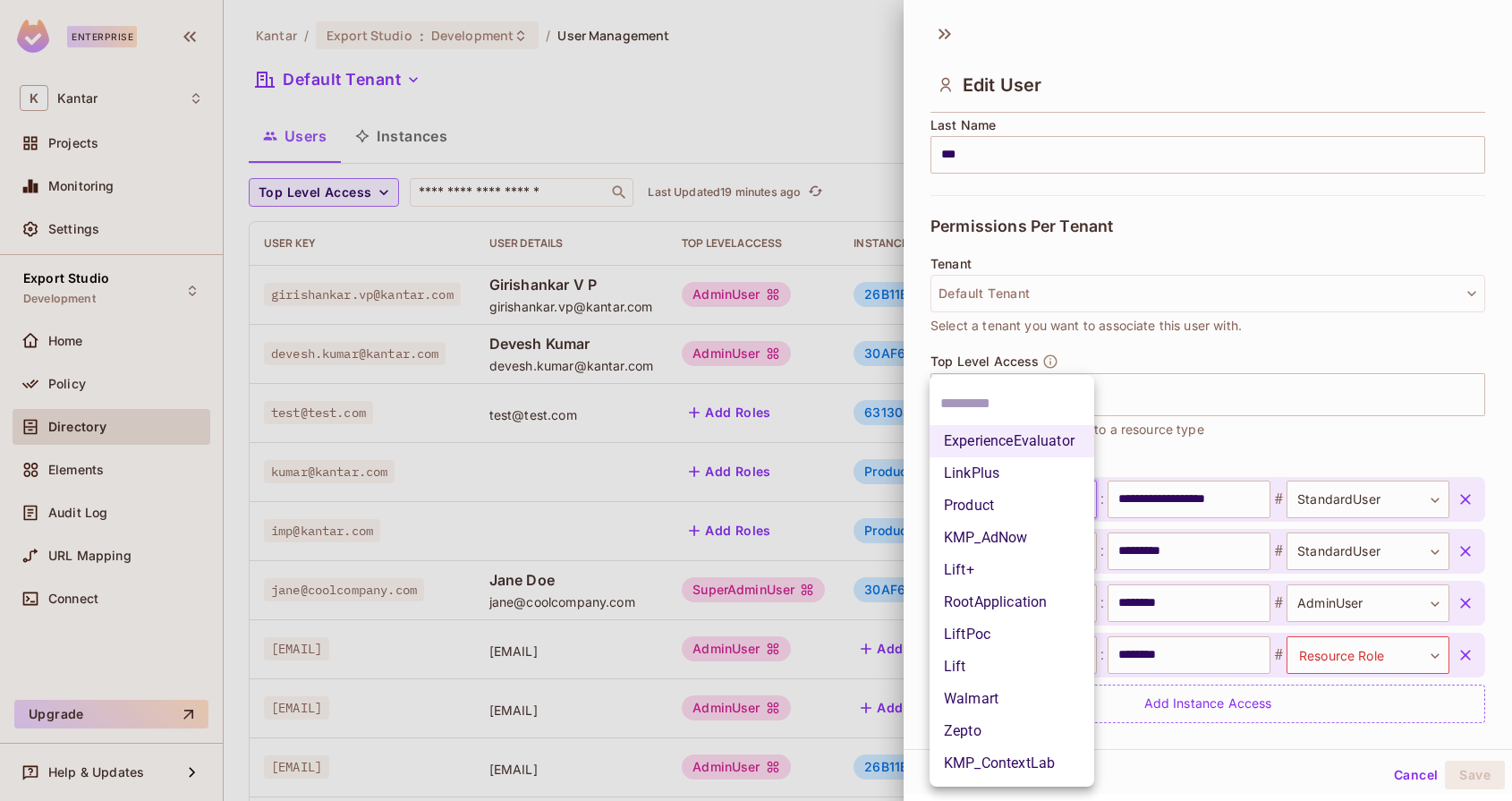 click on "Product" at bounding box center [1012, 506] 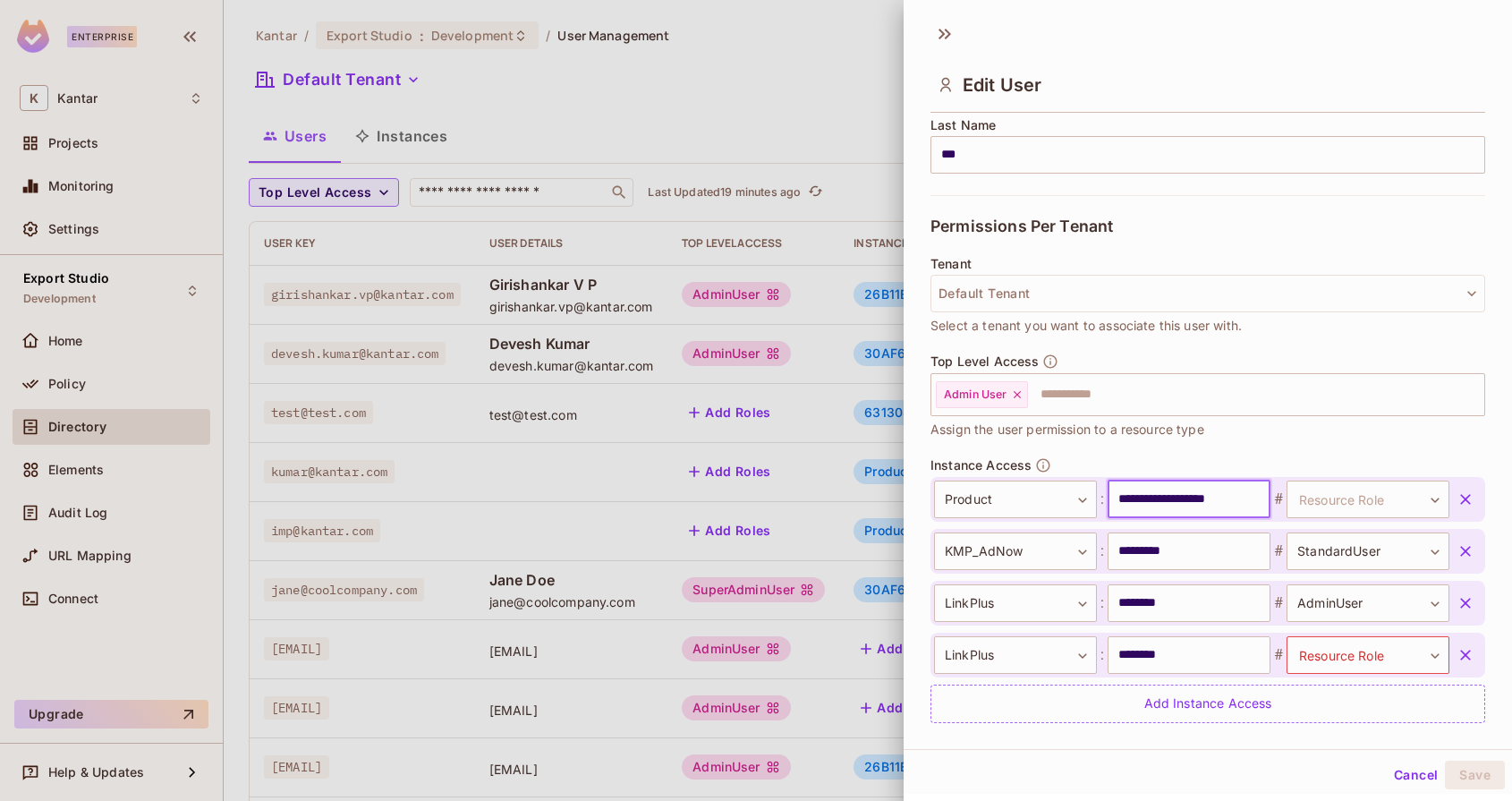 click on "**********" at bounding box center [1189, 499] 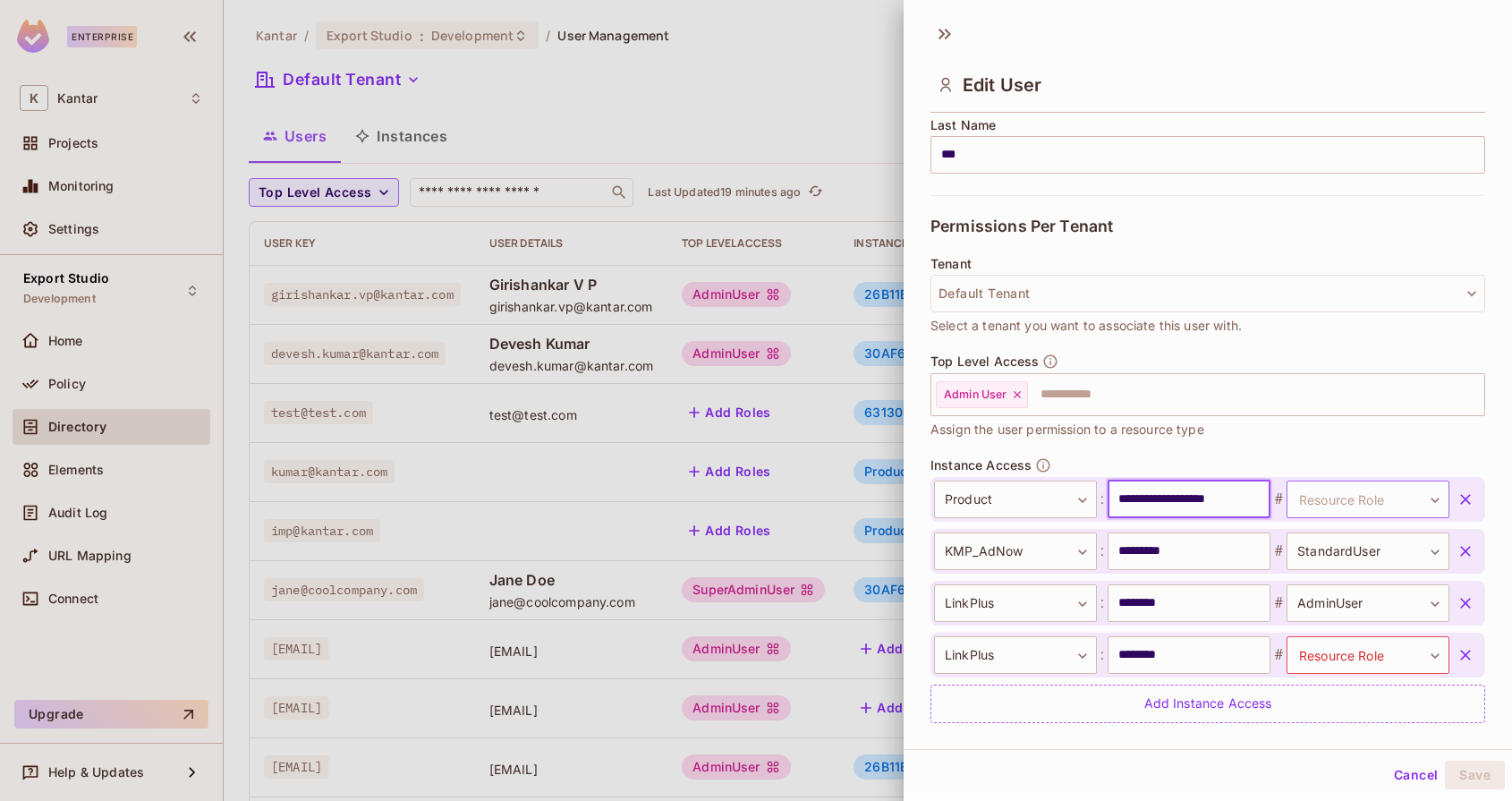 click on "Enterprise K Kantar Projects Monitoring Settings Export Studio Development Home Policy Directory Elements Audit Log URL Mapping Connect Upgrade Help & Updates Kantar / Export Studio : Development / User Management Default Tenant Settings Users Instances Top Level Access ​ Last Updated  19 minutes ago Add user User Key User Details Top Level Access Instance Access girishankar.vp@kantar.com Girishankar V P girishankar.vp@kantar.com AdminUser 26B11E1F-C2BE-44B2-8D13-D088E0AD0300:LinkPlus # AdminUser 30AF6819-4D35-4F18-B3F5-3990FE8BD6A3:ExperienceEvaluator # StandardUser + 1 devesh.kumar@kantar.com Devesh Kumar devesh.kumar@kantar.com AdminUser 30AF6819-4D35-4F18-B3F5-3990FE8BD6A3:ExperienceEvaluator # AdminUser B146E847-F4D6-45C8-9373-CDA2372507B0:Lift # StandardUser test@test.com   test@test.com Add Roles 63130810-20DC-4DE7-A6A9-613EB9218810:LiftPoc # Admin kumar@kantar.com   Add Roles Product:LinkPlus # standard-user Product:ExperienceEvaluator # admin imp@kantar.com   Add Roles Product:LinkPlus # # #" at bounding box center (756, 400) 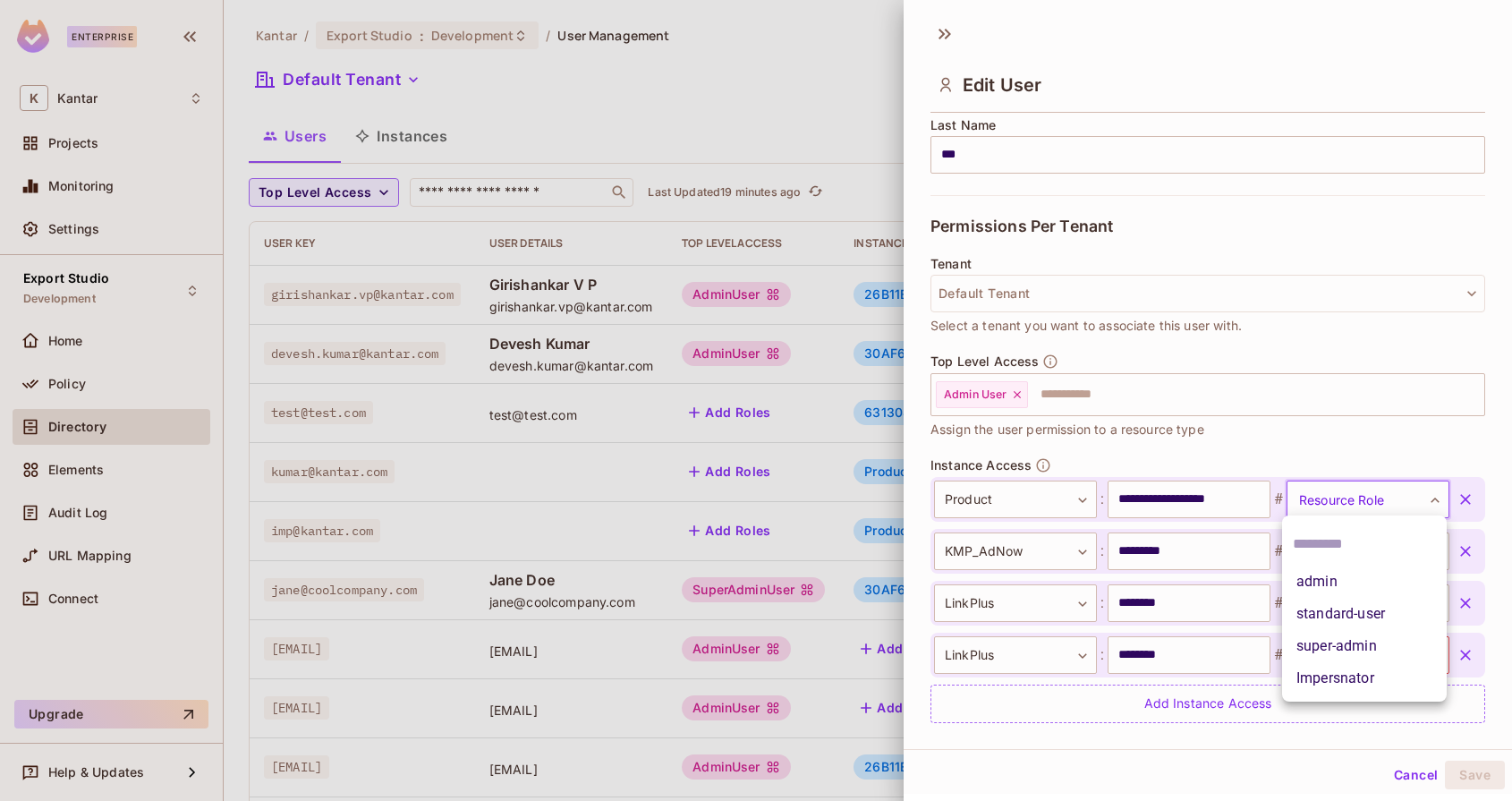 click at bounding box center (756, 400) 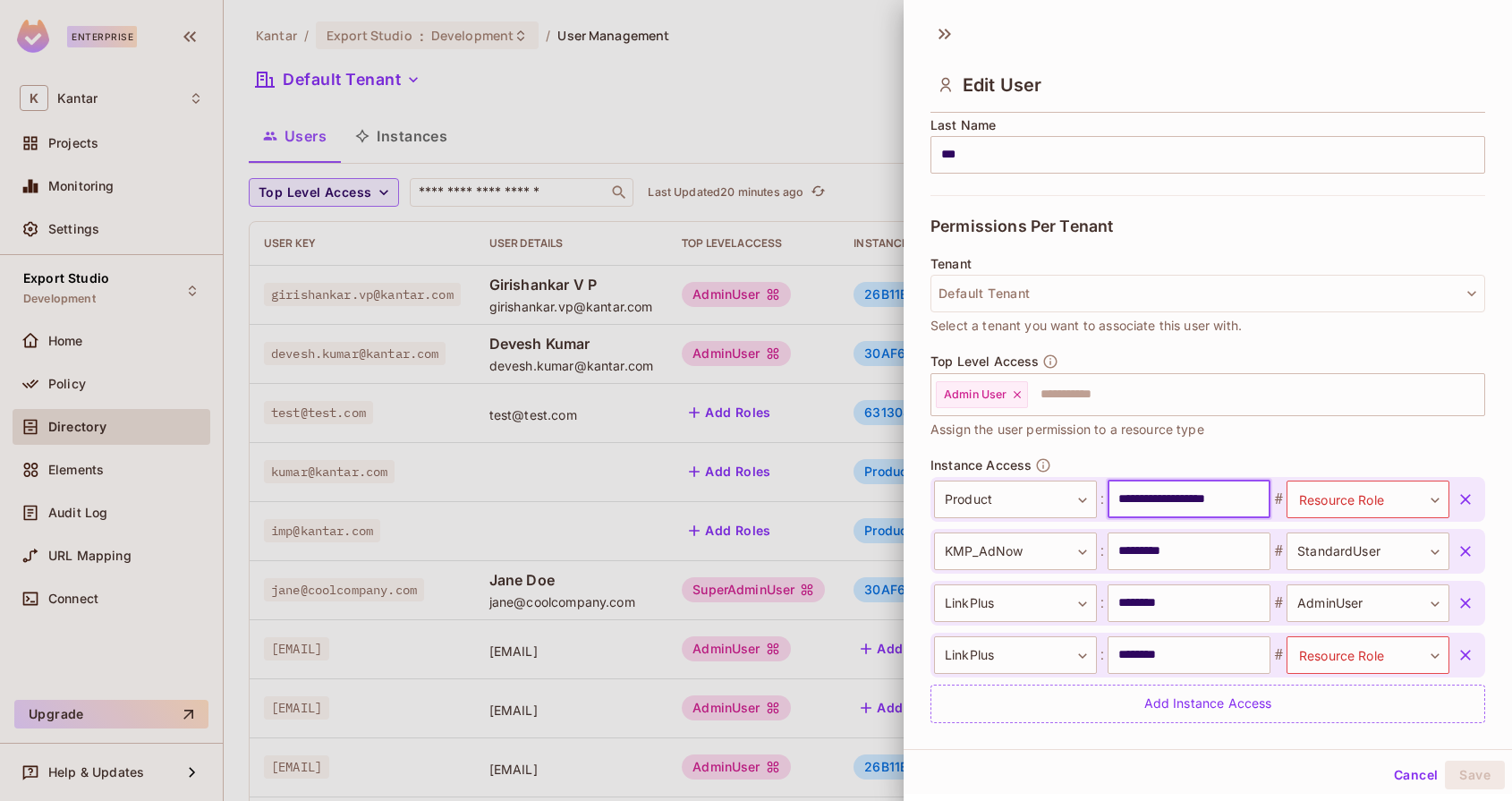 click on "**********" at bounding box center [1189, 499] 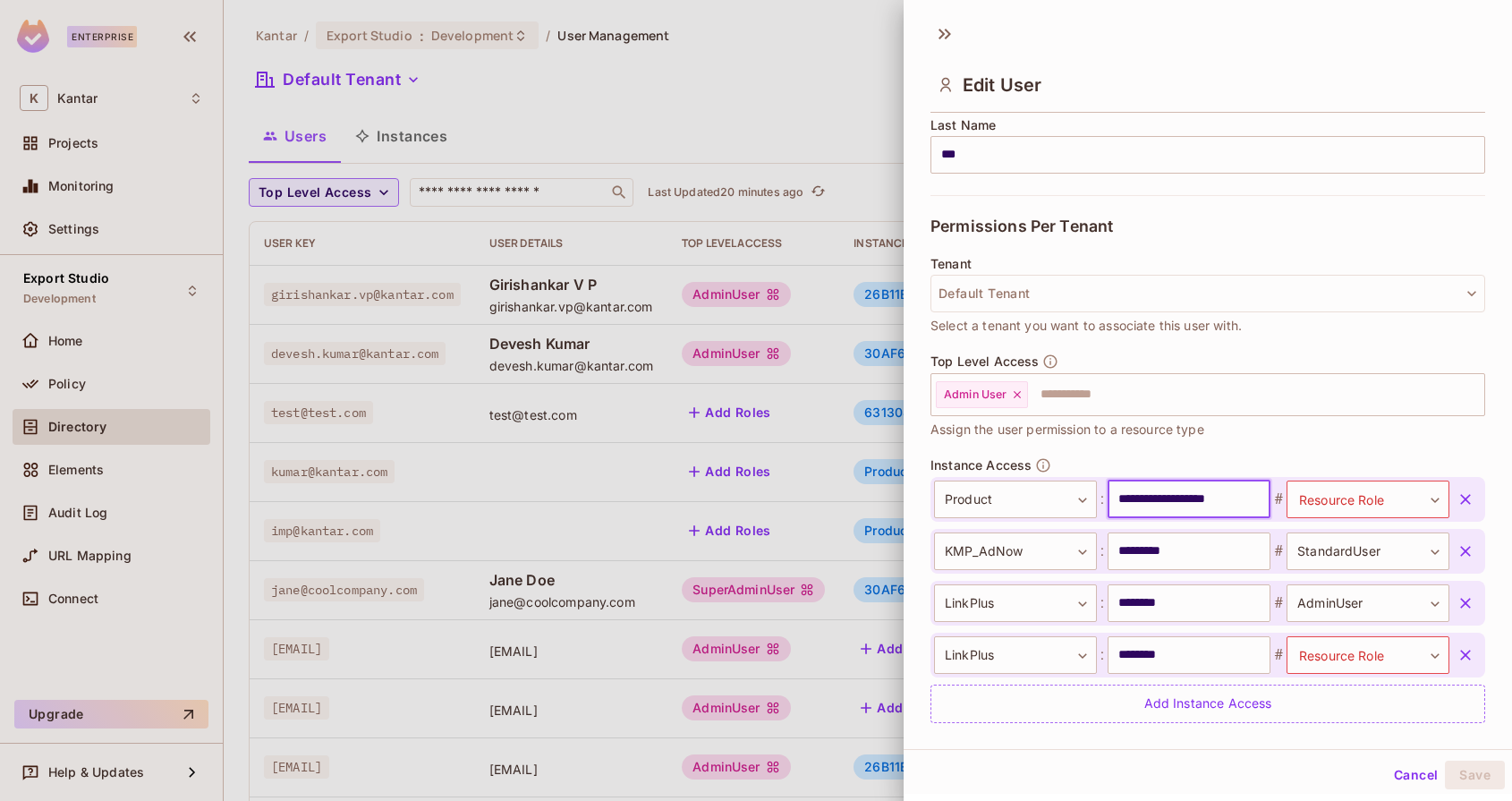 click on "**********" at bounding box center [1189, 499] 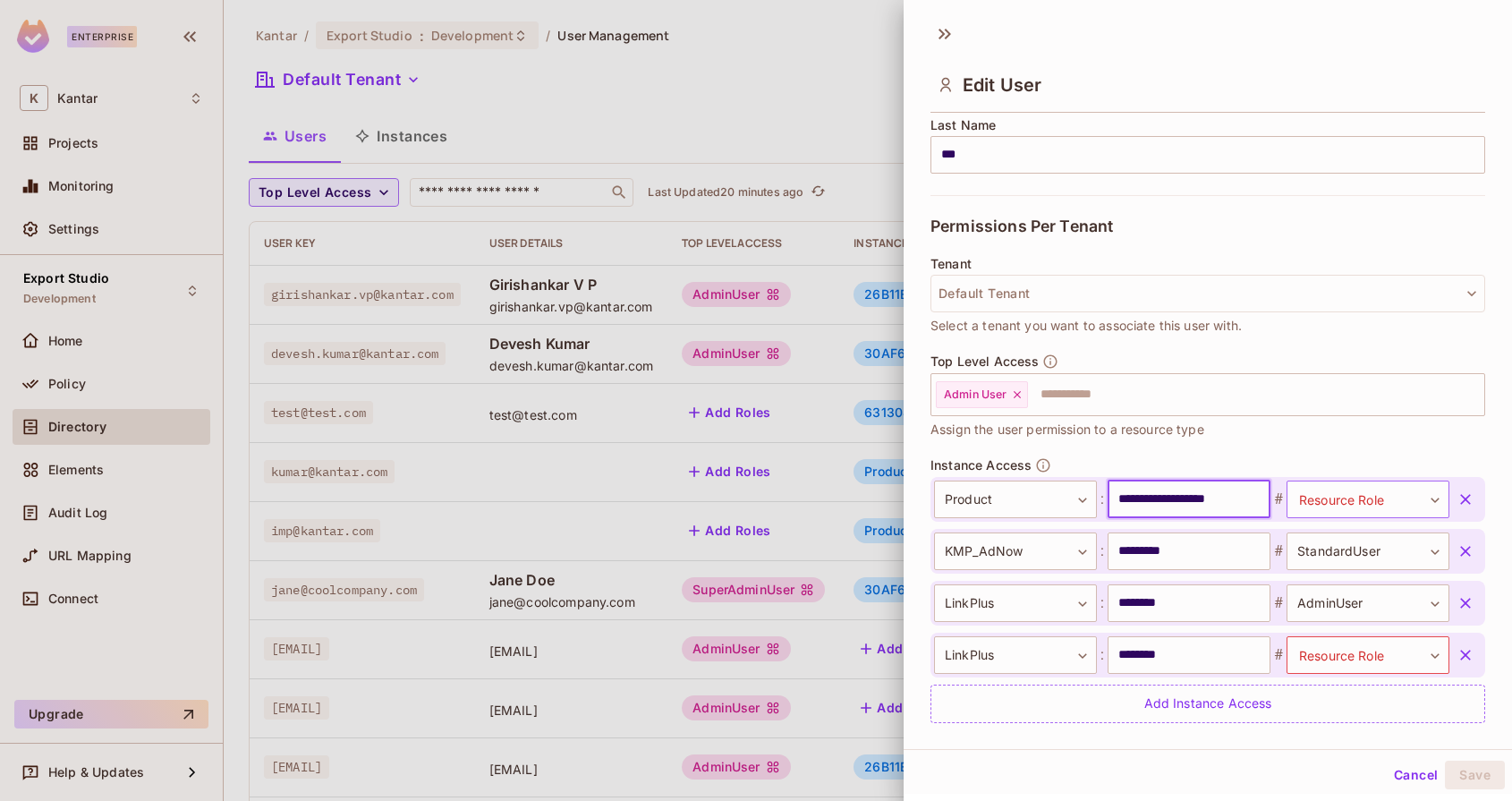 click on "Enterprise K Kantar Projects Monitoring Settings Export Studio Development Home Policy Directory Elements Audit Log URL Mapping Connect Upgrade Help & Updates Kantar / Export Studio : Development / User Management Default Tenant Settings Users Instances Top Level Access ​ Last Updated  20 minutes ago Add user User Key User Details Top Level Access Instance Access girishankar.vp@kantar.com Girishankar V P girishankar.vp@kantar.com AdminUser 26B11E1F-C2BE-44B2-8D13-D088E0AD0300:LinkPlus # AdminUser 30AF6819-4D35-4F18-B3F5-3990FE8BD6A3:ExperienceEvaluator # StandardUser + 1 devesh.kumar@kantar.com Devesh Kumar devesh.kumar@kantar.com AdminUser 30AF6819-4D35-4F18-B3F5-3990FE8BD6A3:ExperienceEvaluator # AdminUser B146E847-F4D6-45C8-9373-CDA2372507B0:Lift # StandardUser test@test.com   test@test.com Add Roles 63130810-20DC-4DE7-A6A9-613EB9218810:LiftPoc # Admin kumar@kantar.com   Add Roles Product:LinkPlus # standard-user Product:ExperienceEvaluator # admin imp@kantar.com   Add Roles Product:LinkPlus # # #" at bounding box center [756, 400] 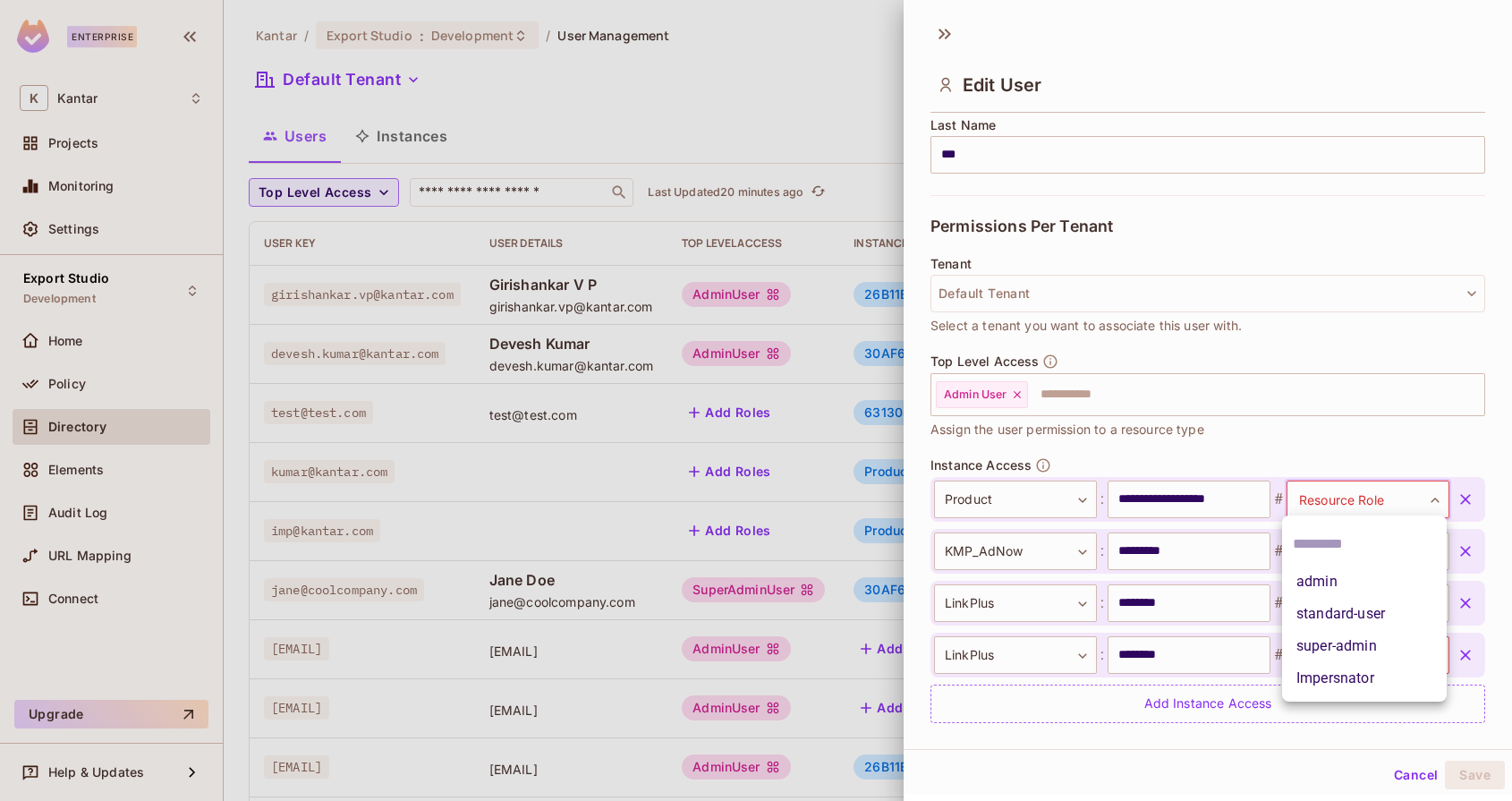 click on "standard-user" at bounding box center [1364, 614] 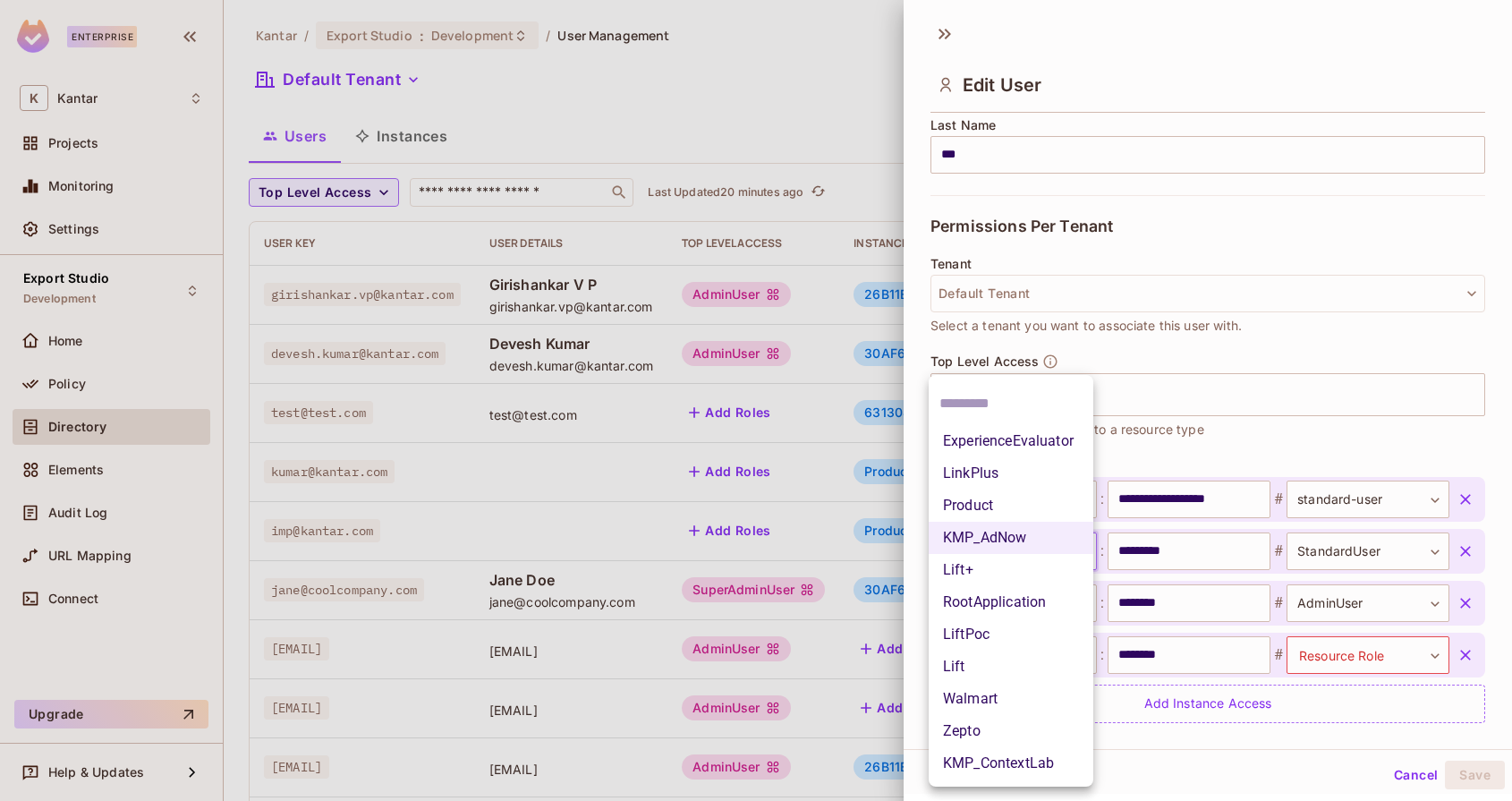 click on "Enterprise K Kantar Projects Monitoring Settings Export Studio Development Home Policy Directory Elements Audit Log URL Mapping Connect Upgrade Help & Updates Kantar / Export Studio : Development / User Management Default Tenant Settings Users Instances Top Level Access ​ Last Updated  20 minutes ago Add user User Key User Details Top Level Access Instance Access girishankar.vp@kantar.com Girishankar V P girishankar.vp@kantar.com AdminUser 26B11E1F-C2BE-44B2-8D13-D088E0AD0300:LinkPlus # AdminUser 30AF6819-4D35-4F18-B3F5-3990FE8BD6A3:ExperienceEvaluator # StandardUser + 1 devesh.kumar@kantar.com Devesh Kumar devesh.kumar@kantar.com AdminUser 30AF6819-4D35-4F18-B3F5-3990FE8BD6A3:ExperienceEvaluator # AdminUser B146E847-F4D6-45C8-9373-CDA2372507B0:Lift # StandardUser test@test.com   test@test.com Add Roles 63130810-20DC-4DE7-A6A9-613EB9218810:LiftPoc # Admin kumar@kantar.com   Add Roles Product:LinkPlus # standard-user Product:ExperienceEvaluator # admin imp@kantar.com   Add Roles Product:LinkPlus # # #" at bounding box center [756, 400] 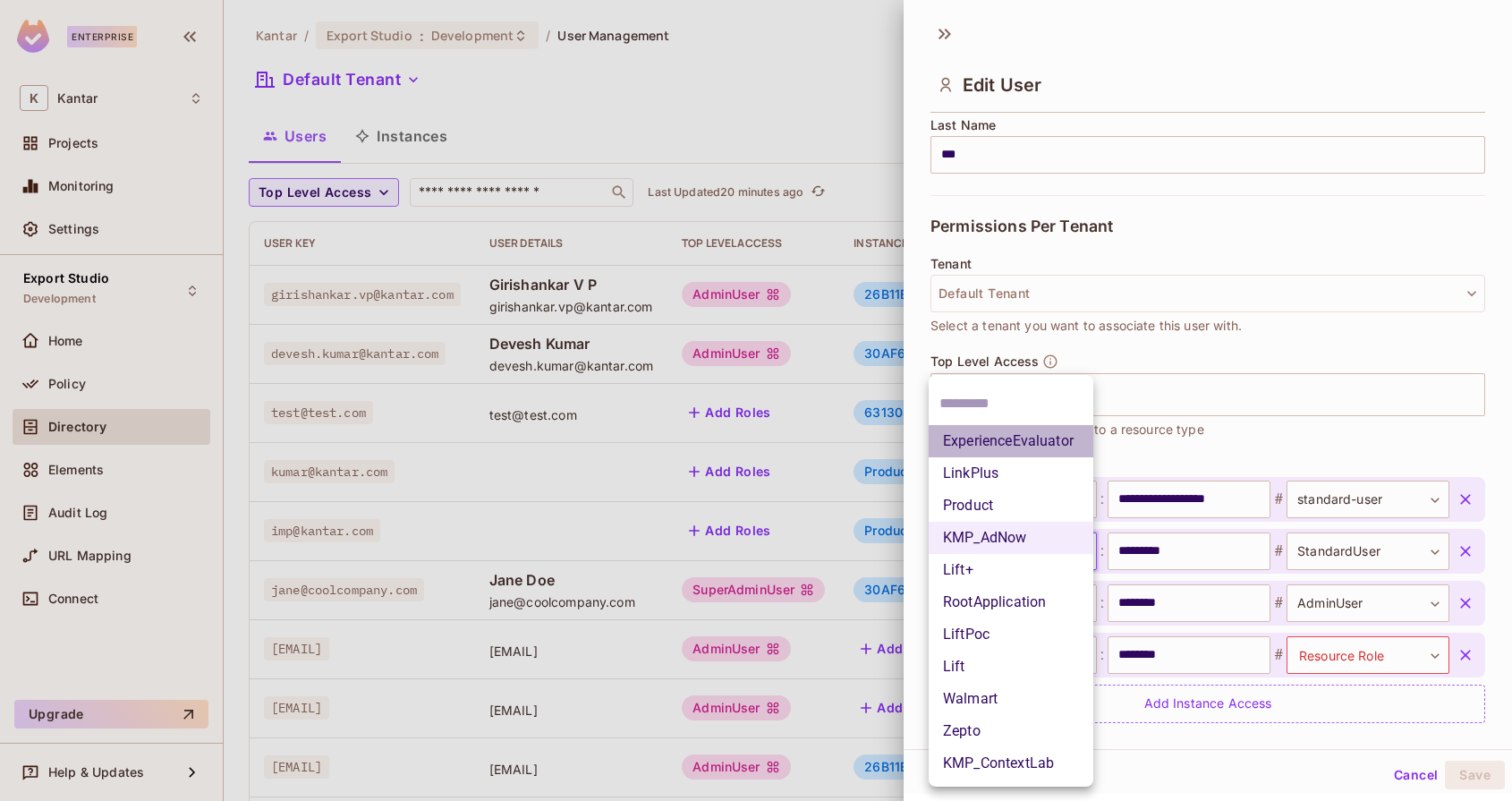 click on "ExperienceEvaluator" at bounding box center [1011, 441] 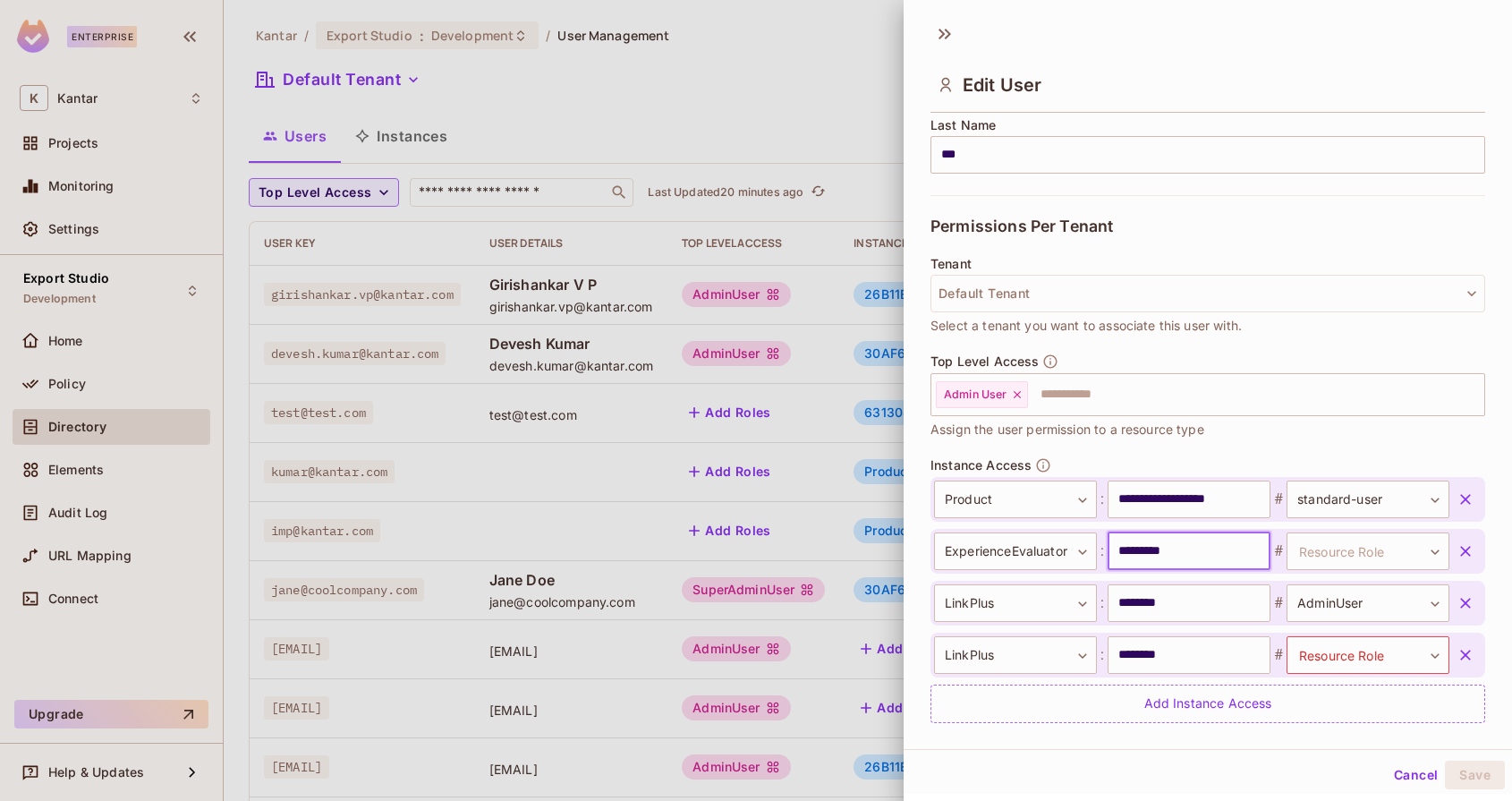 click on "*********" at bounding box center [1189, 551] 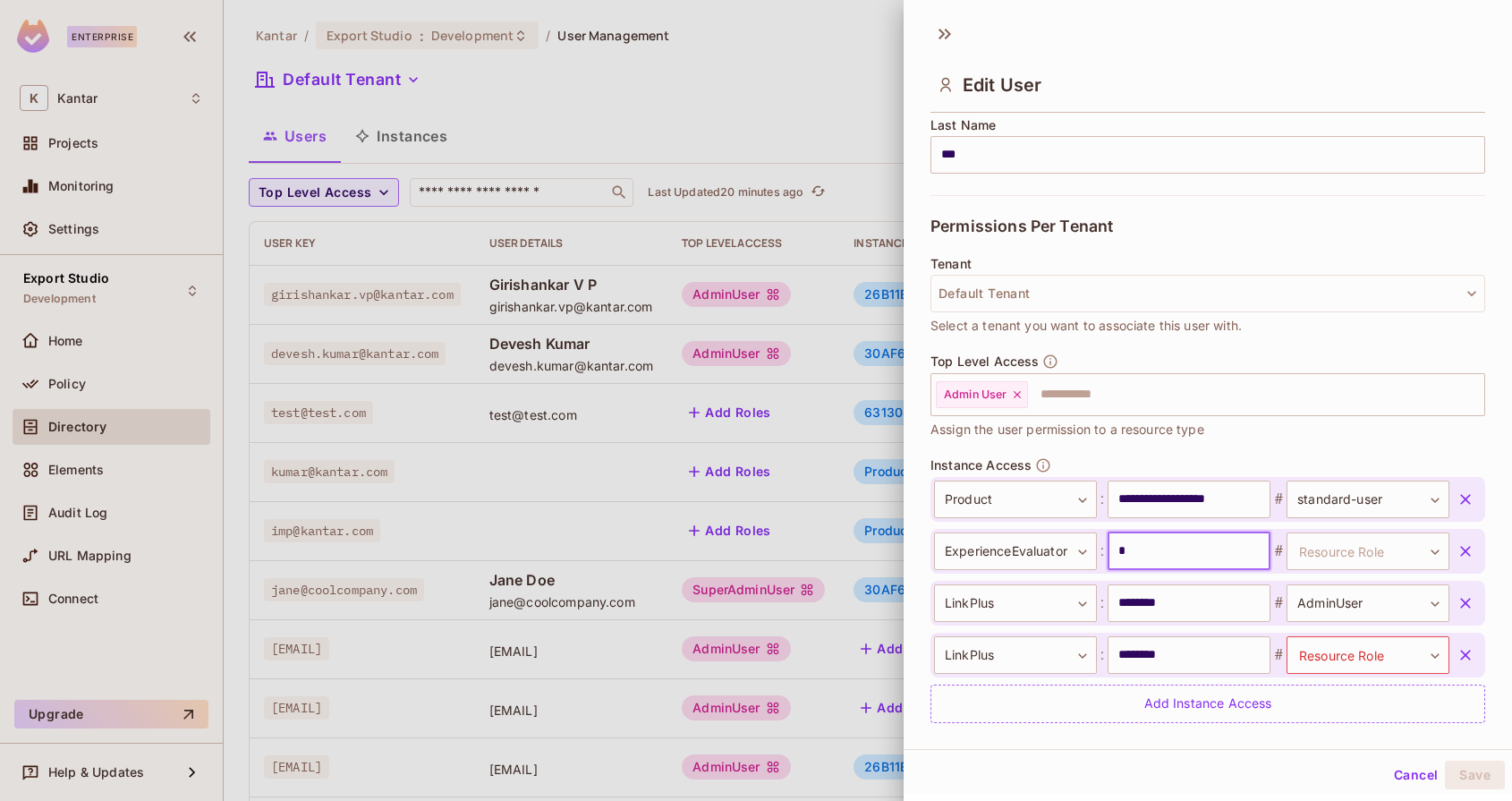 type on "**********" 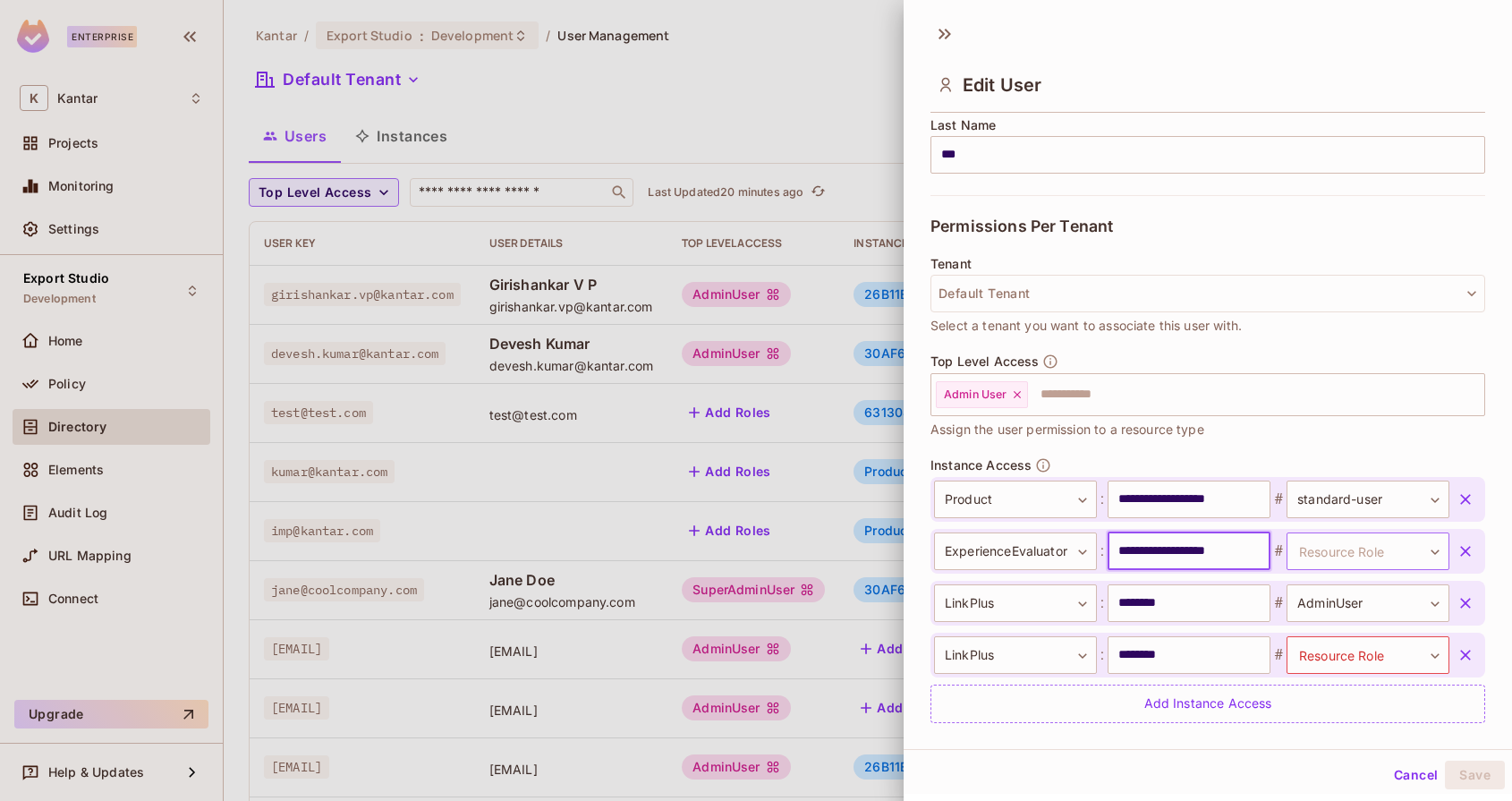 click on "Enterprise K Kantar Projects Monitoring Settings Export Studio Development Home Policy Directory Elements Audit Log URL Mapping Connect Upgrade Help & Updates Kantar / Export Studio : Development / User Management Default Tenant Settings Users Instances Top Level Access ​ Last Updated  20 minutes ago Add user User Key User Details Top Level Access Instance Access girishankar.vp@kantar.com Girishankar V P girishankar.vp@kantar.com AdminUser 26B11E1F-C2BE-44B2-8D13-D088E0AD0300:LinkPlus # AdminUser 30AF6819-4D35-4F18-B3F5-3990FE8BD6A3:ExperienceEvaluator # StandardUser + 1 devesh.kumar@kantar.com Devesh Kumar devesh.kumar@kantar.com AdminUser 30AF6819-4D35-4F18-B3F5-3990FE8BD6A3:ExperienceEvaluator # AdminUser B146E847-F4D6-45C8-9373-CDA2372507B0:Lift # StandardUser test@test.com   test@test.com Add Roles 63130810-20DC-4DE7-A6A9-613EB9218810:LiftPoc # Admin kumar@kantar.com   Add Roles Product:LinkPlus # standard-user Product:ExperienceEvaluator # admin imp@kantar.com   Add Roles Product:LinkPlus # # #" at bounding box center [756, 400] 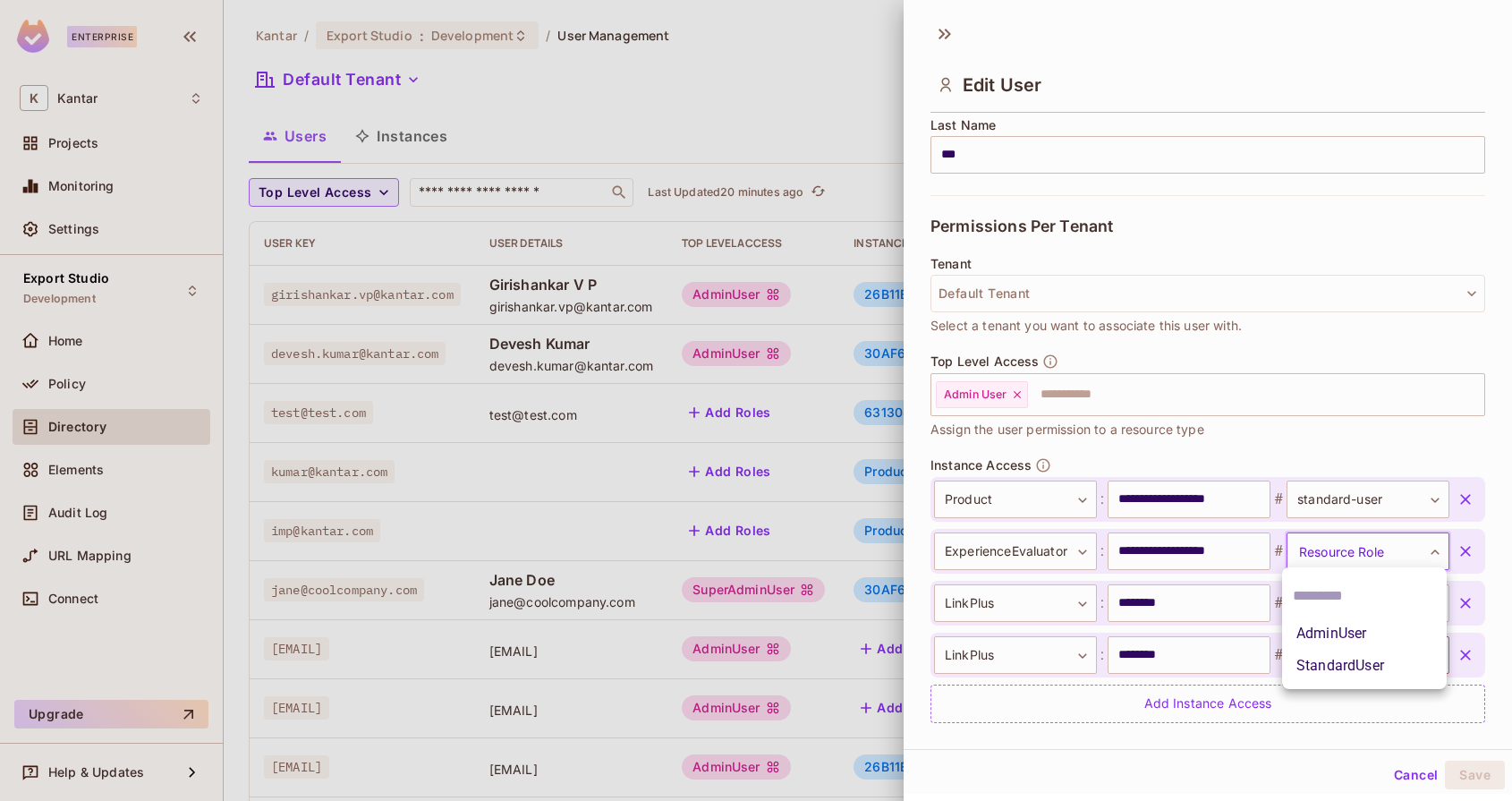click on "StandardUser" at bounding box center (1364, 666) 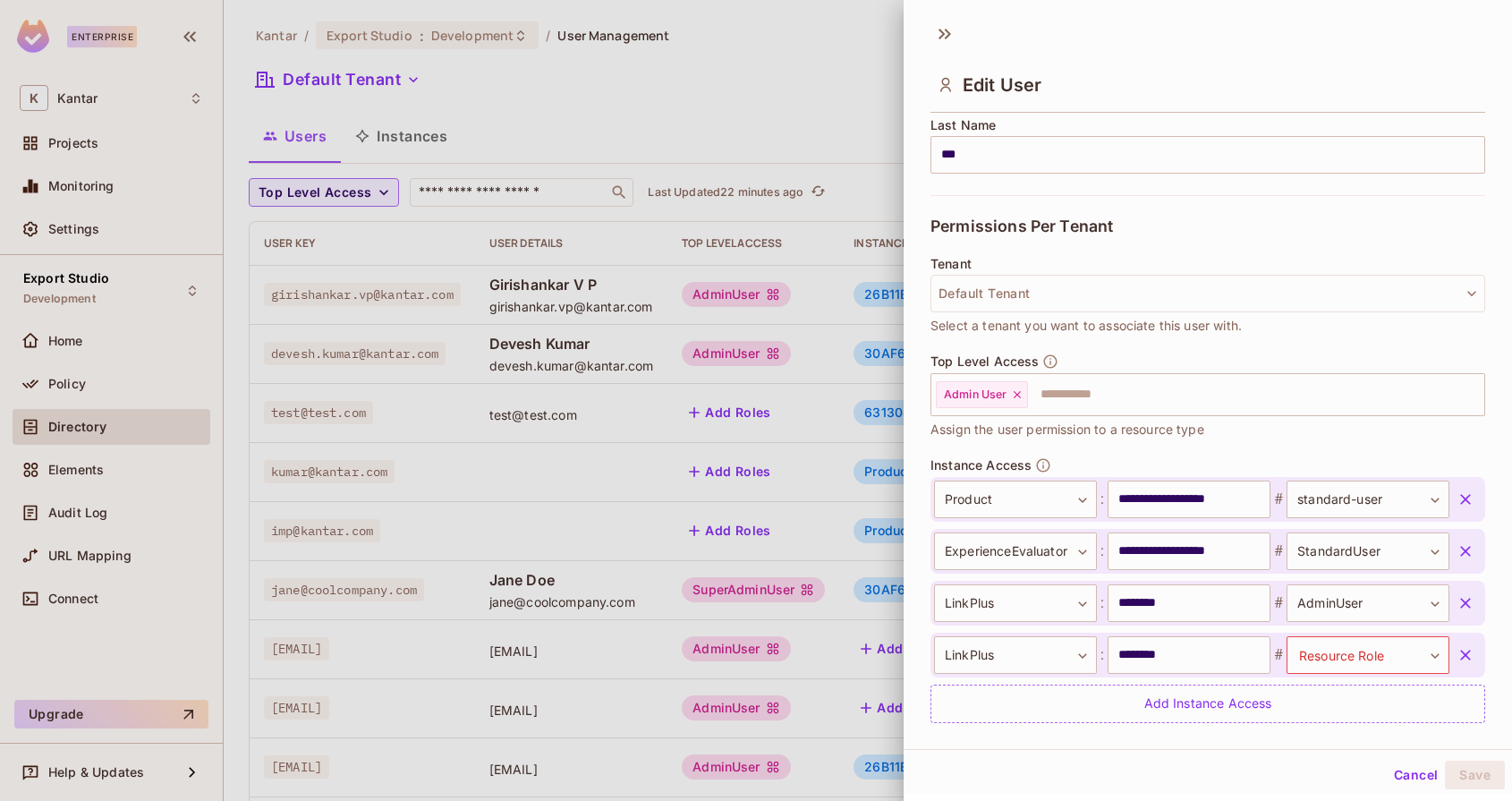 click on "**********" at bounding box center (1208, 600) 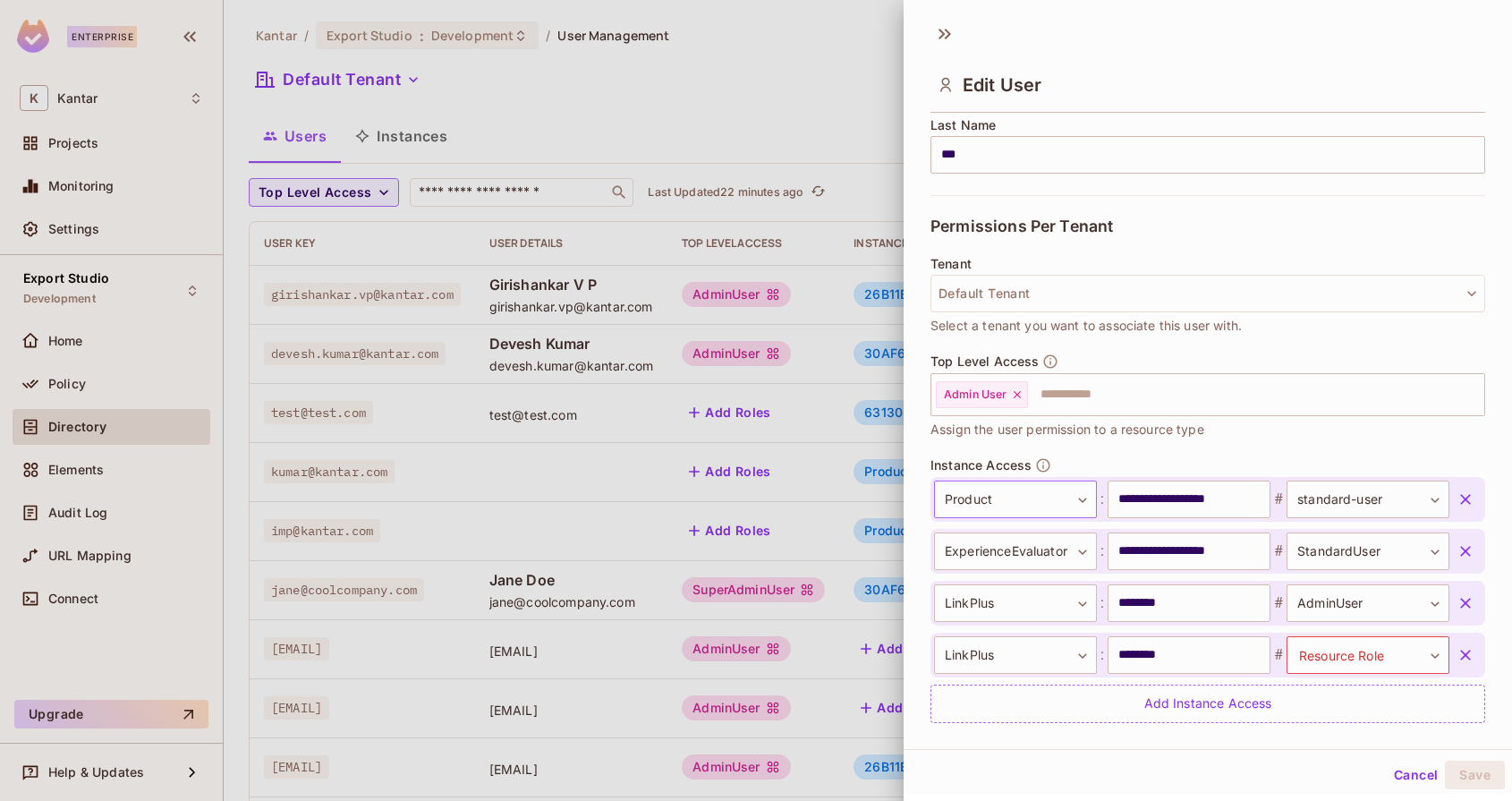 click on "Enterprise K Kantar Projects Monitoring Settings Export Studio Development Home Policy Directory Elements Audit Log URL Mapping Connect Upgrade Help & Updates Kantar / Export Studio : Development / User Management Default Tenant Settings Users Instances Top Level Access ​ Last Updated  22 minutes ago Add user User Key User Details Top Level Access Instance Access girishankar.vp@kantar.com Girishankar V P girishankar.vp@kantar.com AdminUser 26B11E1F-C2BE-44B2-8D13-D088E0AD0300:LinkPlus # AdminUser 30AF6819-4D35-4F18-B3F5-3990FE8BD6A3:ExperienceEvaluator # StandardUser + 1 devesh.kumar@kantar.com Devesh Kumar devesh.kumar@kantar.com AdminUser 30AF6819-4D35-4F18-B3F5-3990FE8BD6A3:ExperienceEvaluator # AdminUser B146E847-F4D6-45C8-9373-CDA2372507B0:Lift # StandardUser test@test.com   test@test.com Add Roles 63130810-20DC-4DE7-A6A9-613EB9218810:LiftPoc # Admin kumar@kantar.com   Add Roles Product:LinkPlus # standard-user Product:ExperienceEvaluator # admin imp@kantar.com   Add Roles Product:LinkPlus # # #" at bounding box center [756, 400] 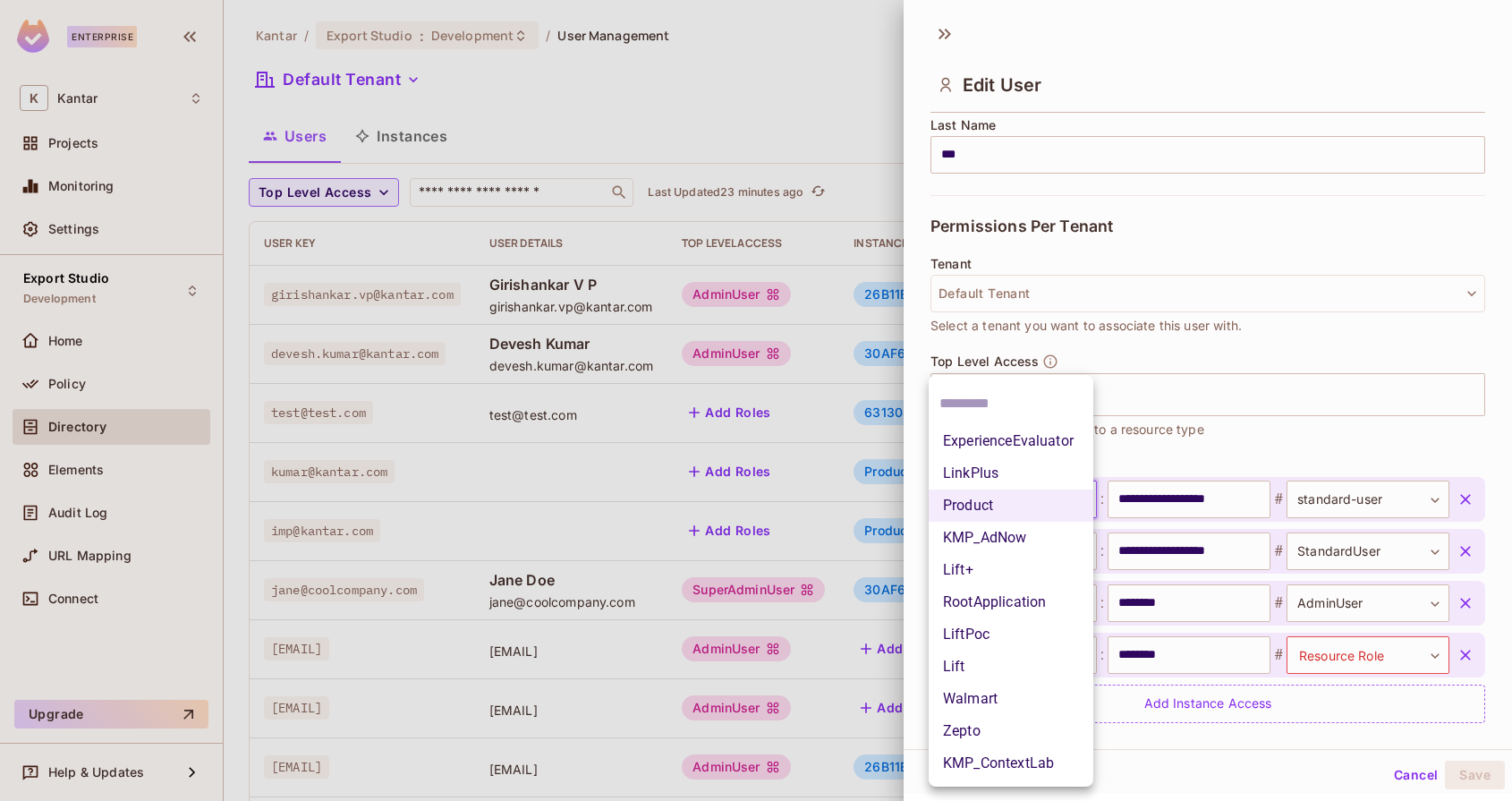 click at bounding box center [756, 400] 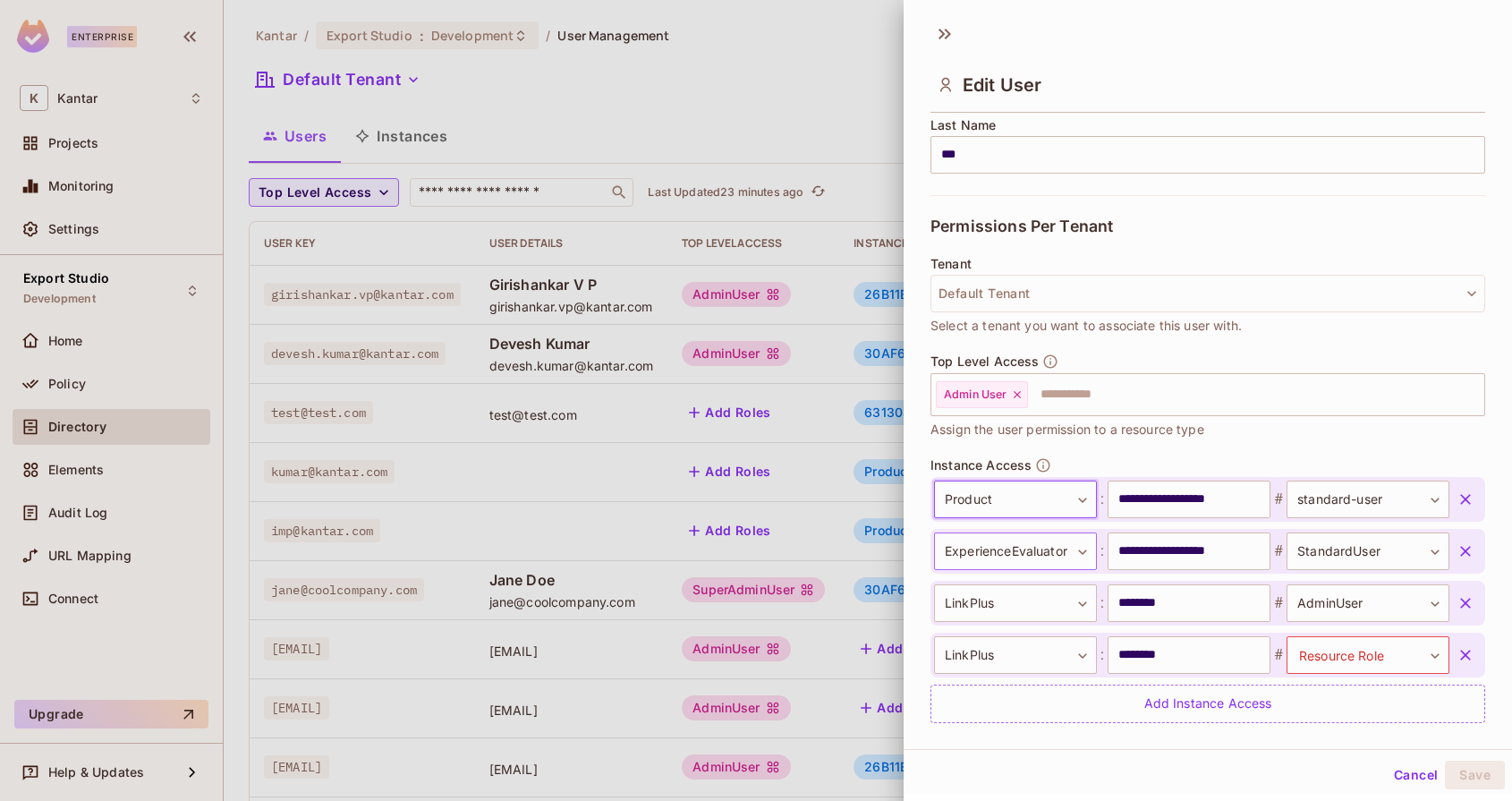 click on "Enterprise K Kantar Projects Monitoring Settings Export Studio Development Home Policy Directory Elements Audit Log URL Mapping Connect Upgrade Help & Updates Kantar / Export Studio : Development / User Management Default Tenant Settings Users Instances Top Level Access ​ Last Updated  23 minutes ago Add user User Key User Details Top Level Access Instance Access girishankar.vp@kantar.com Girishankar V P girishankar.vp@kantar.com AdminUser 26B11E1F-C2BE-44B2-8D13-D088E0AD0300:LinkPlus # AdminUser 30AF6819-4D35-4F18-B3F5-3990FE8BD6A3:ExperienceEvaluator # StandardUser + 1 devesh.kumar@kantar.com Devesh Kumar devesh.kumar@kantar.com AdminUser 30AF6819-4D35-4F18-B3F5-3990FE8BD6A3:ExperienceEvaluator # AdminUser B146E847-F4D6-45C8-9373-CDA2372507B0:Lift # StandardUser test@test.com   test@test.com Add Roles 63130810-20DC-4DE7-A6A9-613EB9218810:LiftPoc # Admin kumar@kantar.com   Add Roles Product:LinkPlus # standard-user Product:ExperienceEvaluator # admin imp@kantar.com   Add Roles Product:LinkPlus # # #" at bounding box center (756, 400) 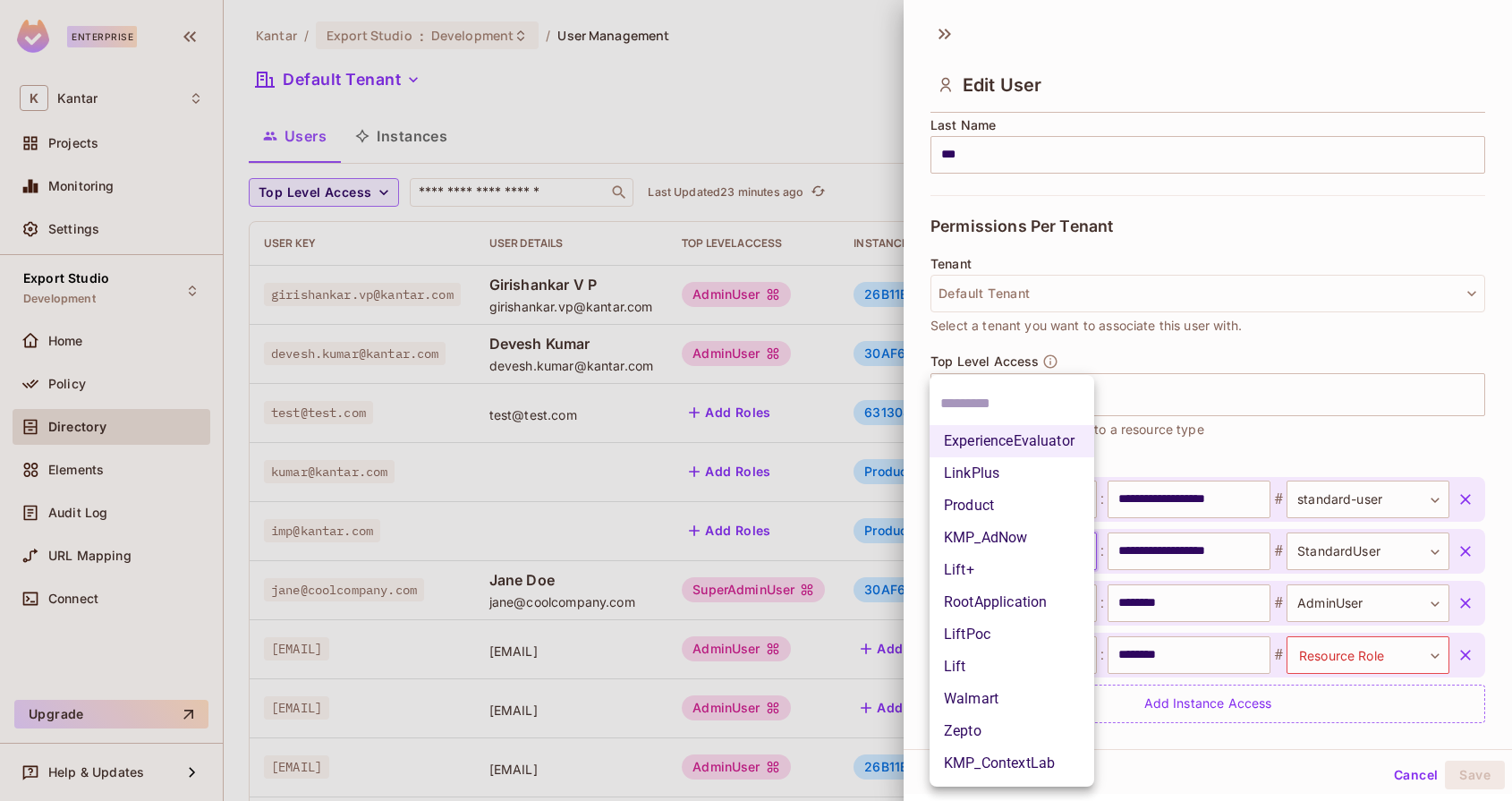 click on "Product" at bounding box center (1012, 506) 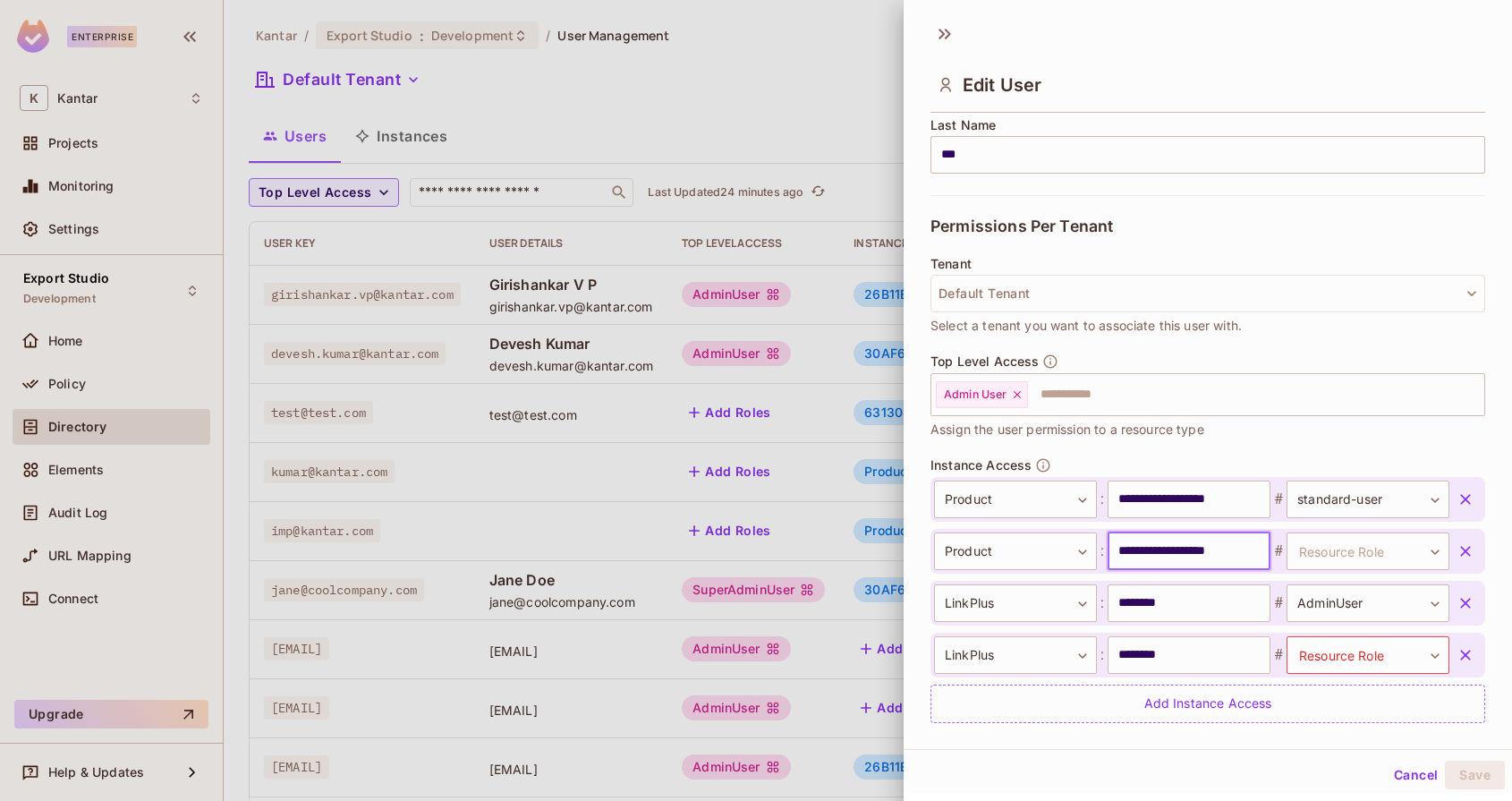 click on "**********" at bounding box center (1189, 551) 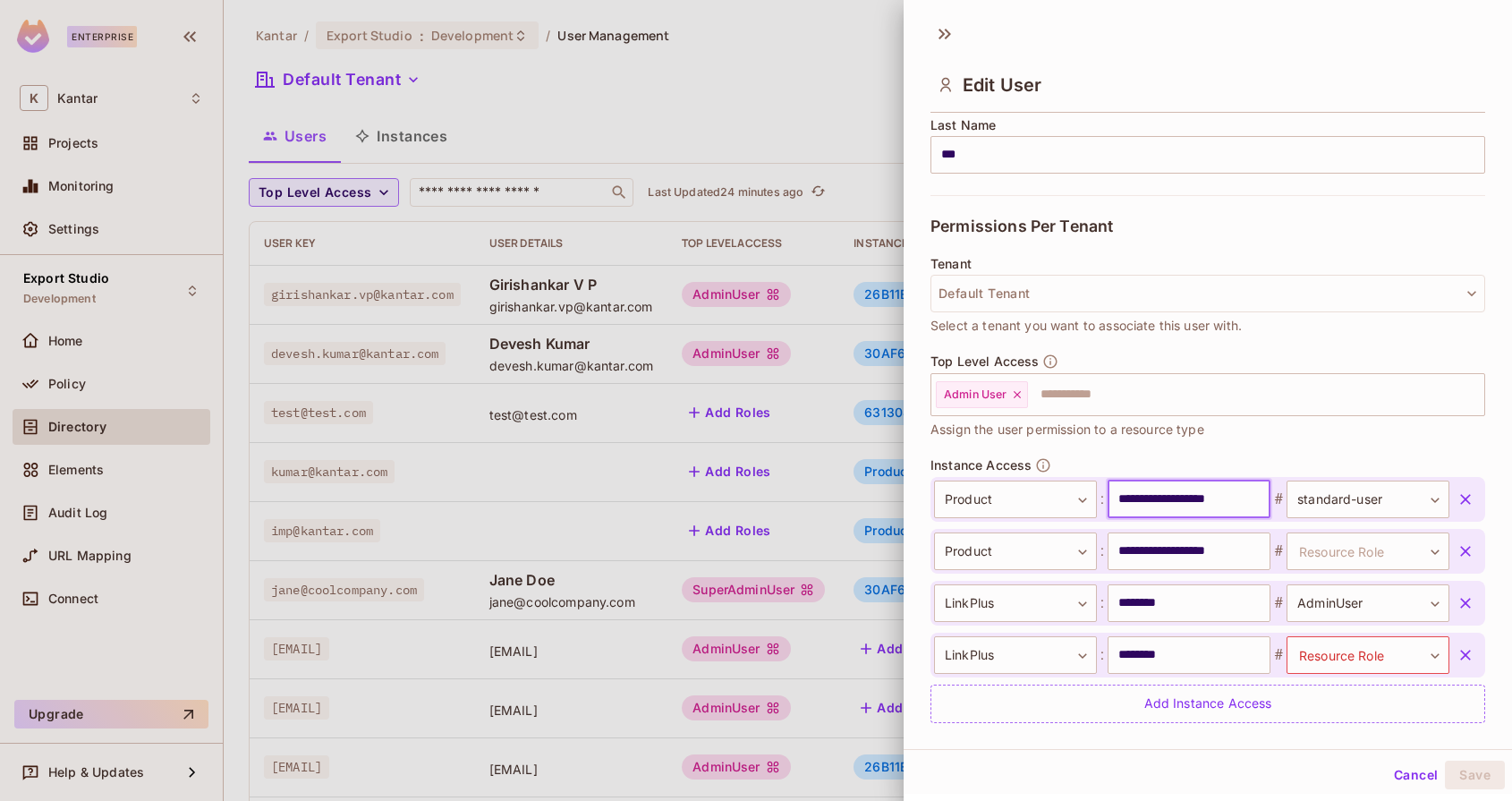 drag, startPoint x: 1119, startPoint y: 497, endPoint x: 1259, endPoint y: 505, distance: 140.2284 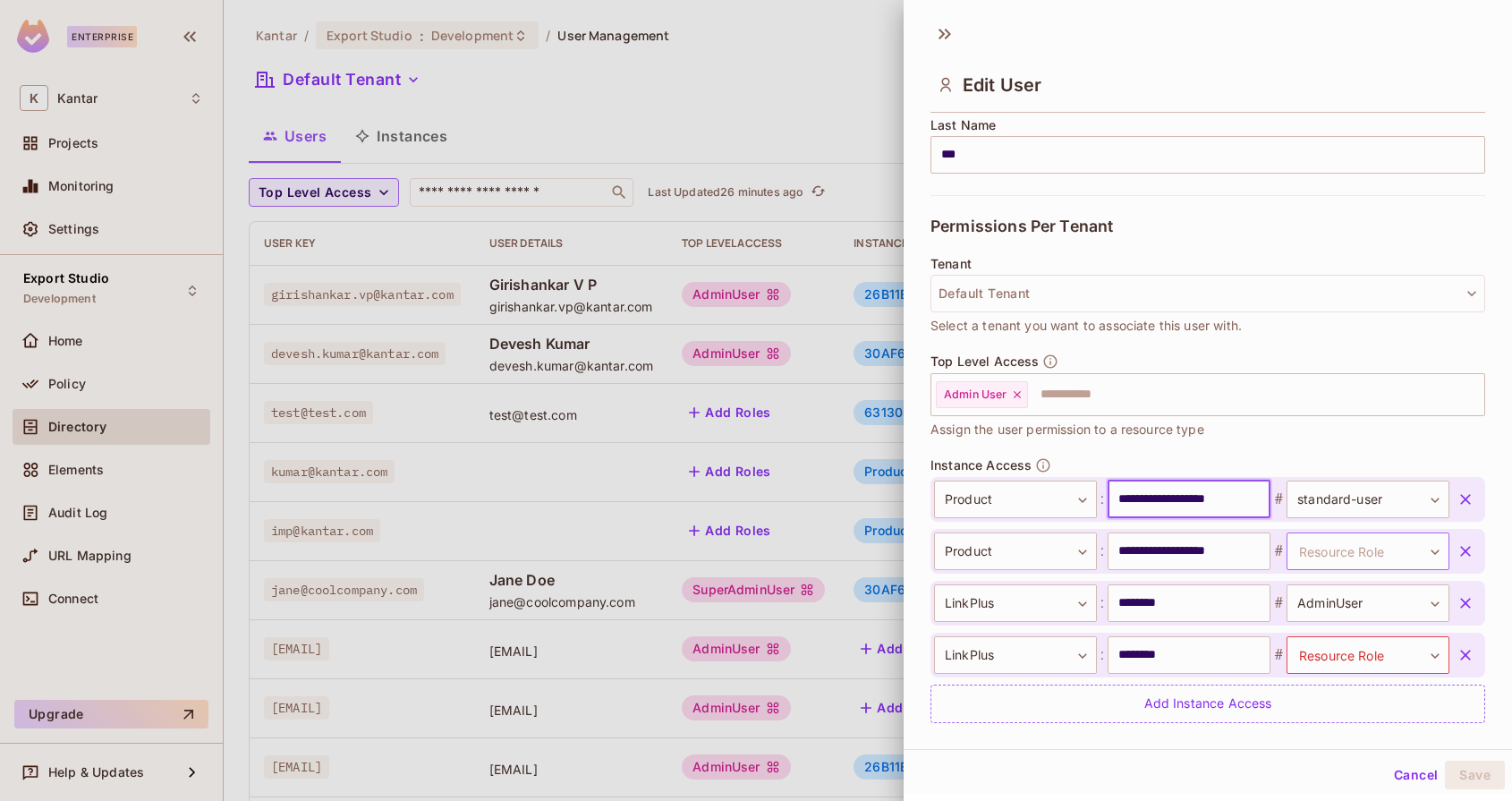 click on "Enterprise K Kantar Projects Monitoring Settings Export Studio Development Home Policy Directory Elements Audit Log URL Mapping Connect Upgrade Help & Updates Kantar / Export Studio : Development / User Management Default Tenant Settings Users Instances Top Level Access ​ Last Updated  26 minutes ago Add user User Key User Details Top Level Access Instance Access girishankar.vp@kantar.com Girishankar V P girishankar.vp@kantar.com AdminUser 26B11E1F-C2BE-44B2-8D13-D088E0AD0300:LinkPlus # AdminUser 30AF6819-4D35-4F18-B3F5-3990FE8BD6A3:ExperienceEvaluator # StandardUser + 1 devesh.kumar@kantar.com Devesh Kumar devesh.kumar@kantar.com AdminUser 30AF6819-4D35-4F18-B3F5-3990FE8BD6A3:ExperienceEvaluator # AdminUser B146E847-F4D6-45C8-9373-CDA2372507B0:Lift # StandardUser test@test.com   test@test.com Add Roles 63130810-20DC-4DE7-A6A9-613EB9218810:LiftPoc # Admin kumar@kantar.com   Add Roles Product:LinkPlus # standard-user Product:ExperienceEvaluator # admin imp@kantar.com   Add Roles Product:LinkPlus # # #" at bounding box center [756, 400] 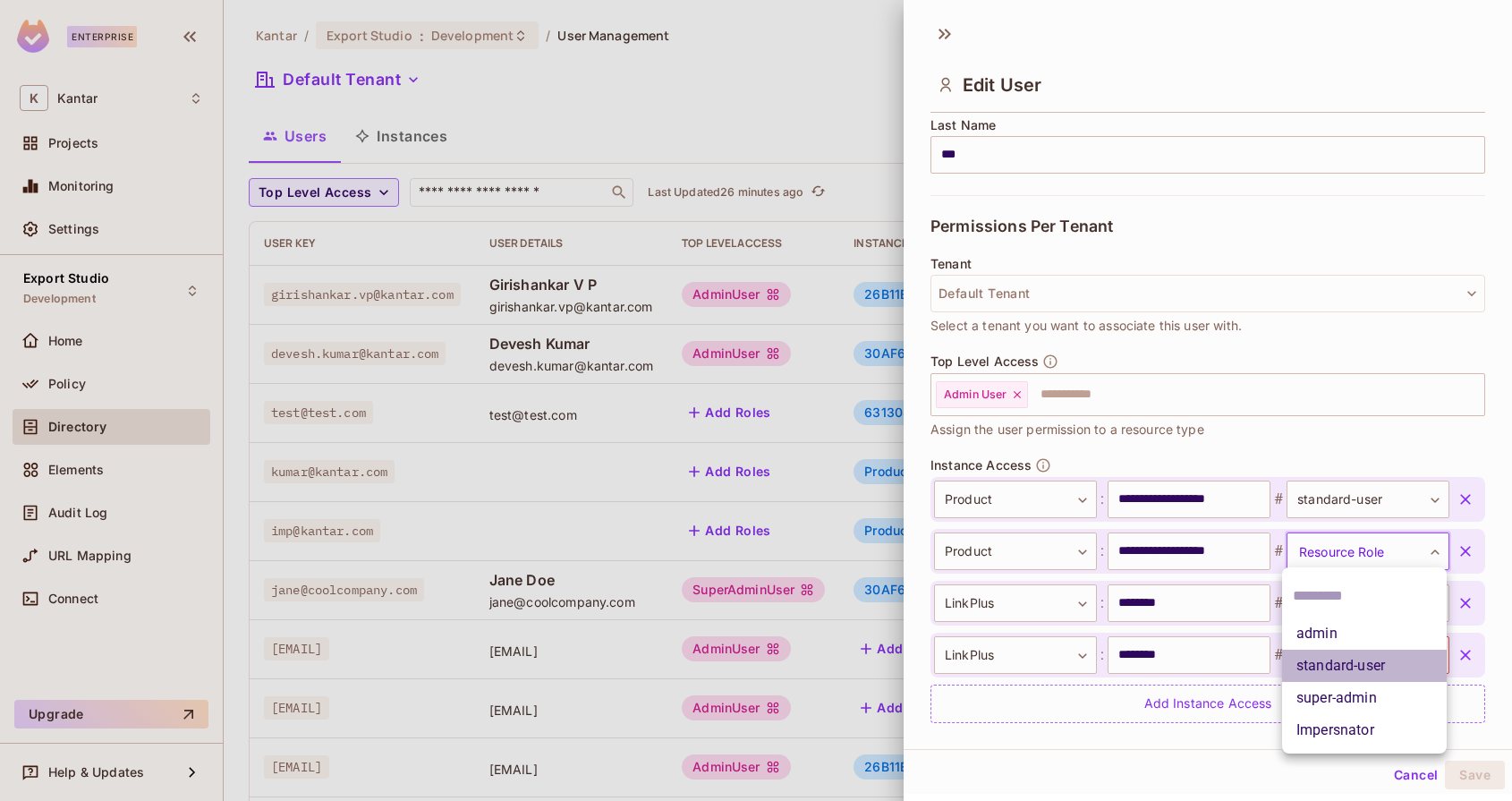 click on "standard-user" at bounding box center [1364, 666] 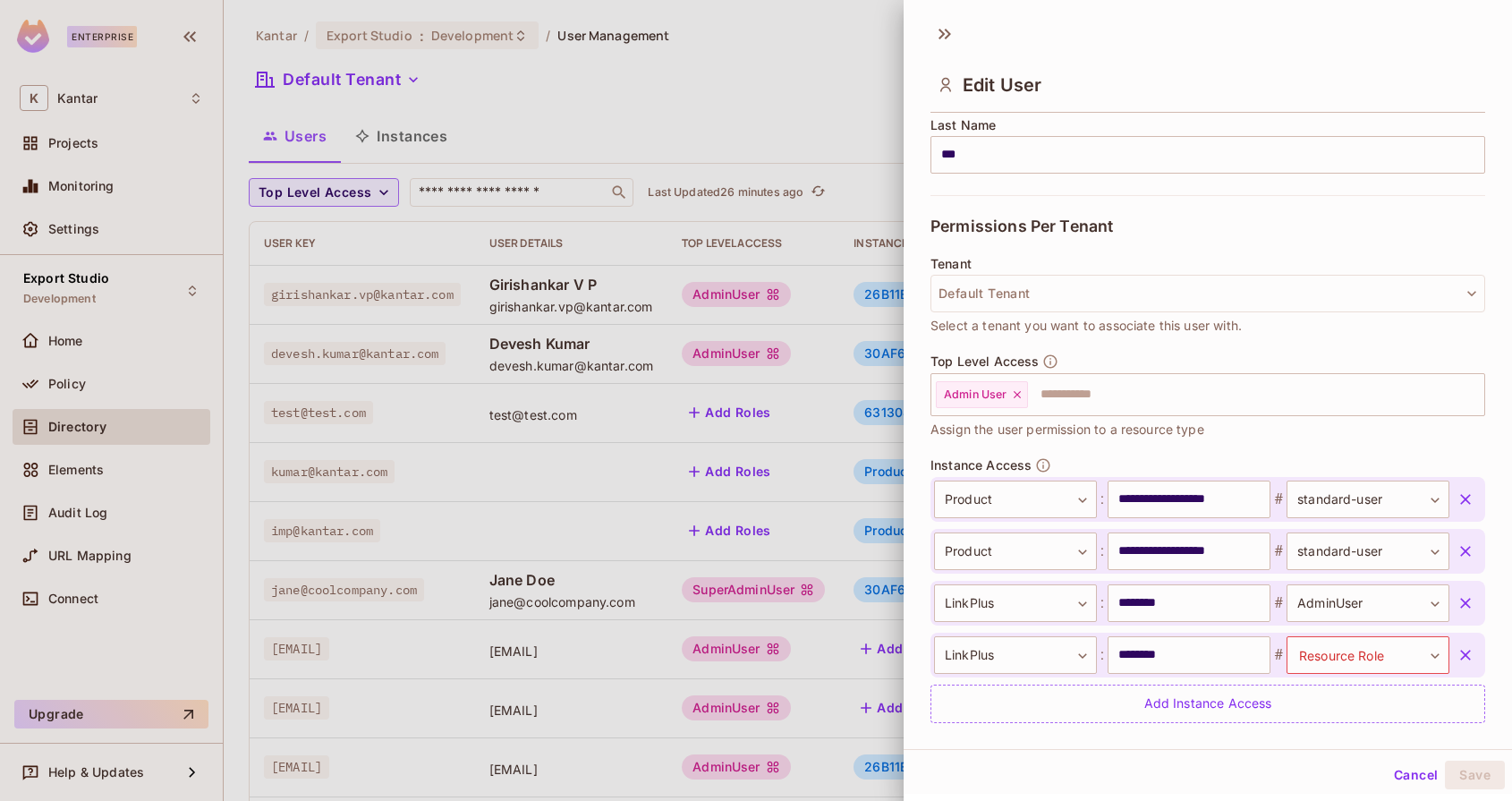 click 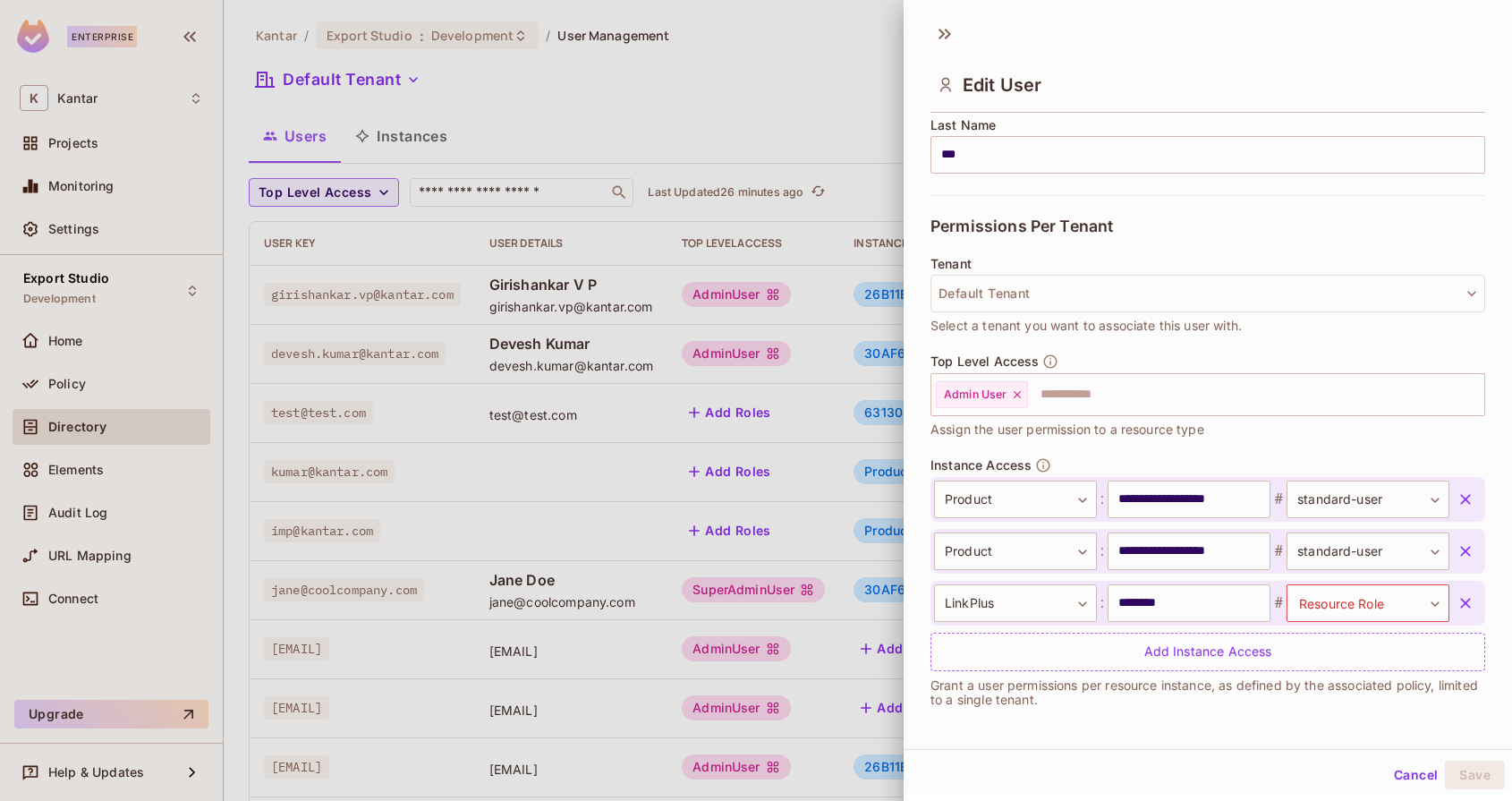 click 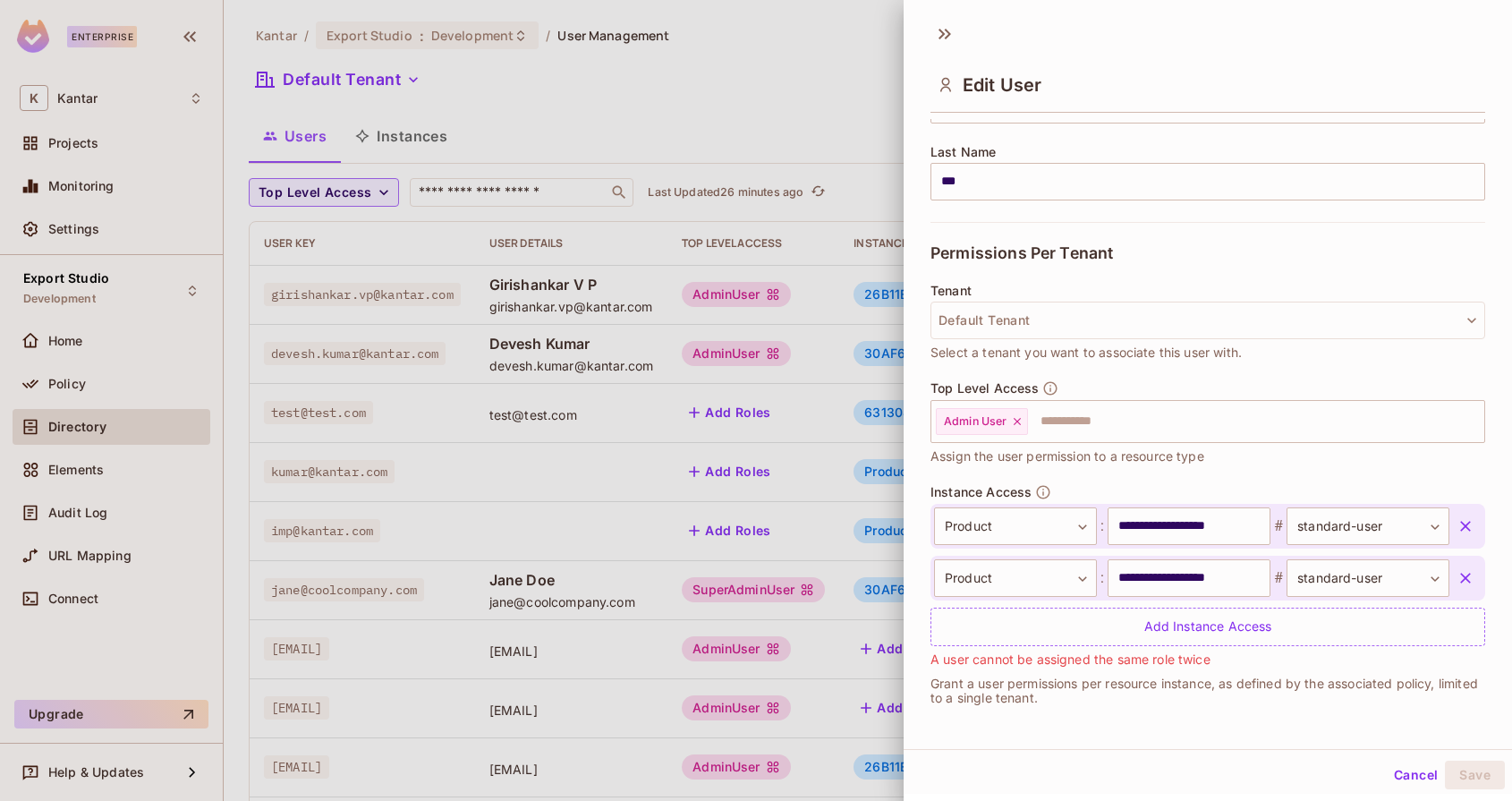scroll, scrollTop: 277, scrollLeft: 0, axis: vertical 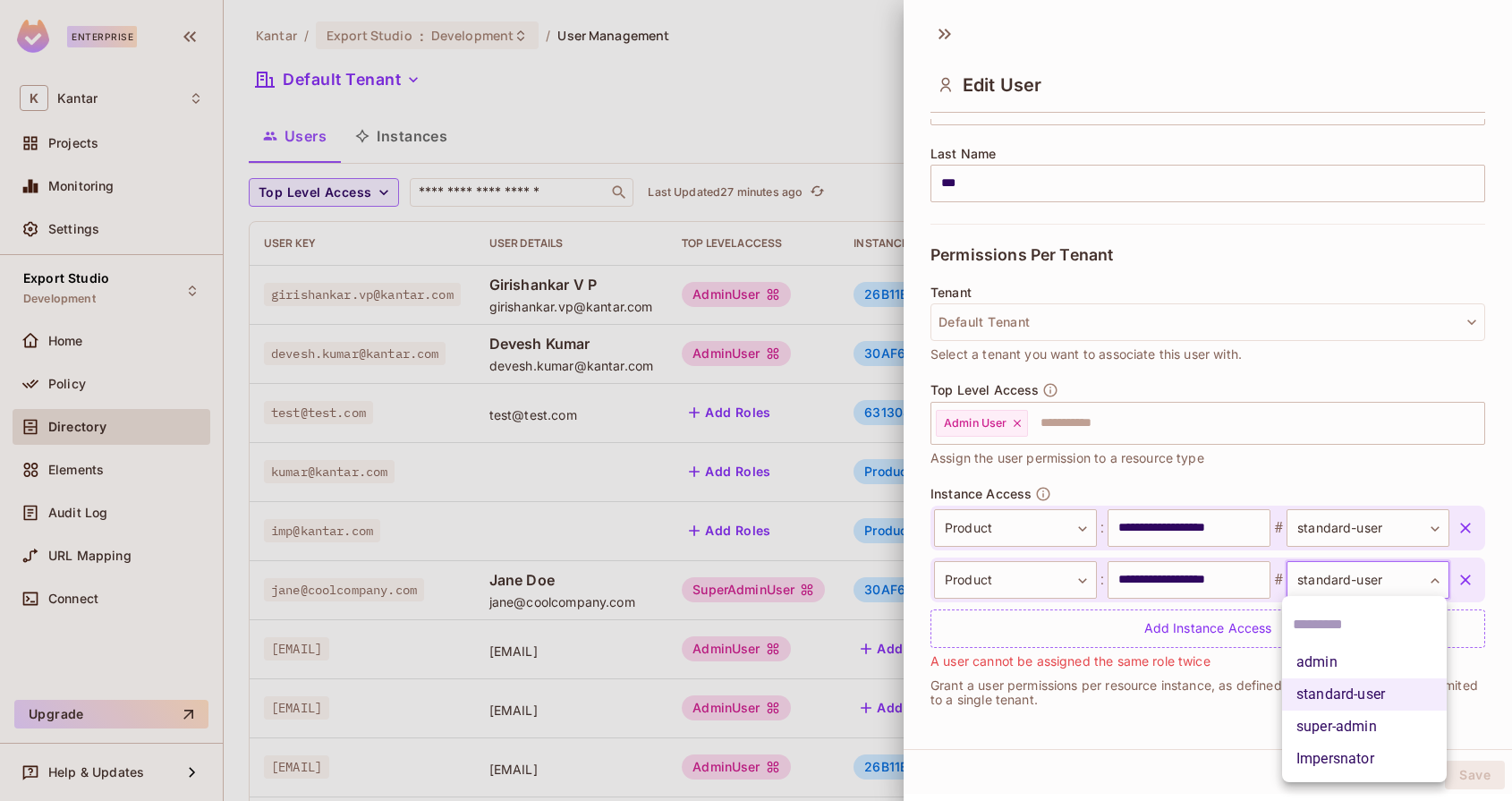 click on "Enterprise K Kantar Projects Monitoring Settings Export Studio Development Home Policy Directory Elements Audit Log URL Mapping Connect Upgrade Help & Updates Kantar / Export Studio : Development / User Management Default Tenant Settings Users Instances Top Level Access ​ Last Updated  27 minutes ago Add user User Key User Details Top Level Access Instance Access girishankar.vp@kantar.com Girishankar V P girishankar.vp@kantar.com AdminUser 26B11E1F-C2BE-44B2-8D13-D088E0AD0300:LinkPlus # AdminUser 30AF6819-4D35-4F18-B3F5-3990FE8BD6A3:ExperienceEvaluator # StandardUser + 1 devesh.kumar@kantar.com Devesh Kumar devesh.kumar@kantar.com AdminUser 30AF6819-4D35-4F18-B3F5-3990FE8BD6A3:ExperienceEvaluator # AdminUser B146E847-F4D6-45C8-9373-CDA2372507B0:Lift # StandardUser test@test.com   test@test.com Add Roles 63130810-20DC-4DE7-A6A9-613EB9218810:LiftPoc # Admin kumar@kantar.com   Add Roles Product:LinkPlus # standard-user Product:ExperienceEvaluator # admin imp@kantar.com   Add Roles Product:LinkPlus # # #" at bounding box center [756, 400] 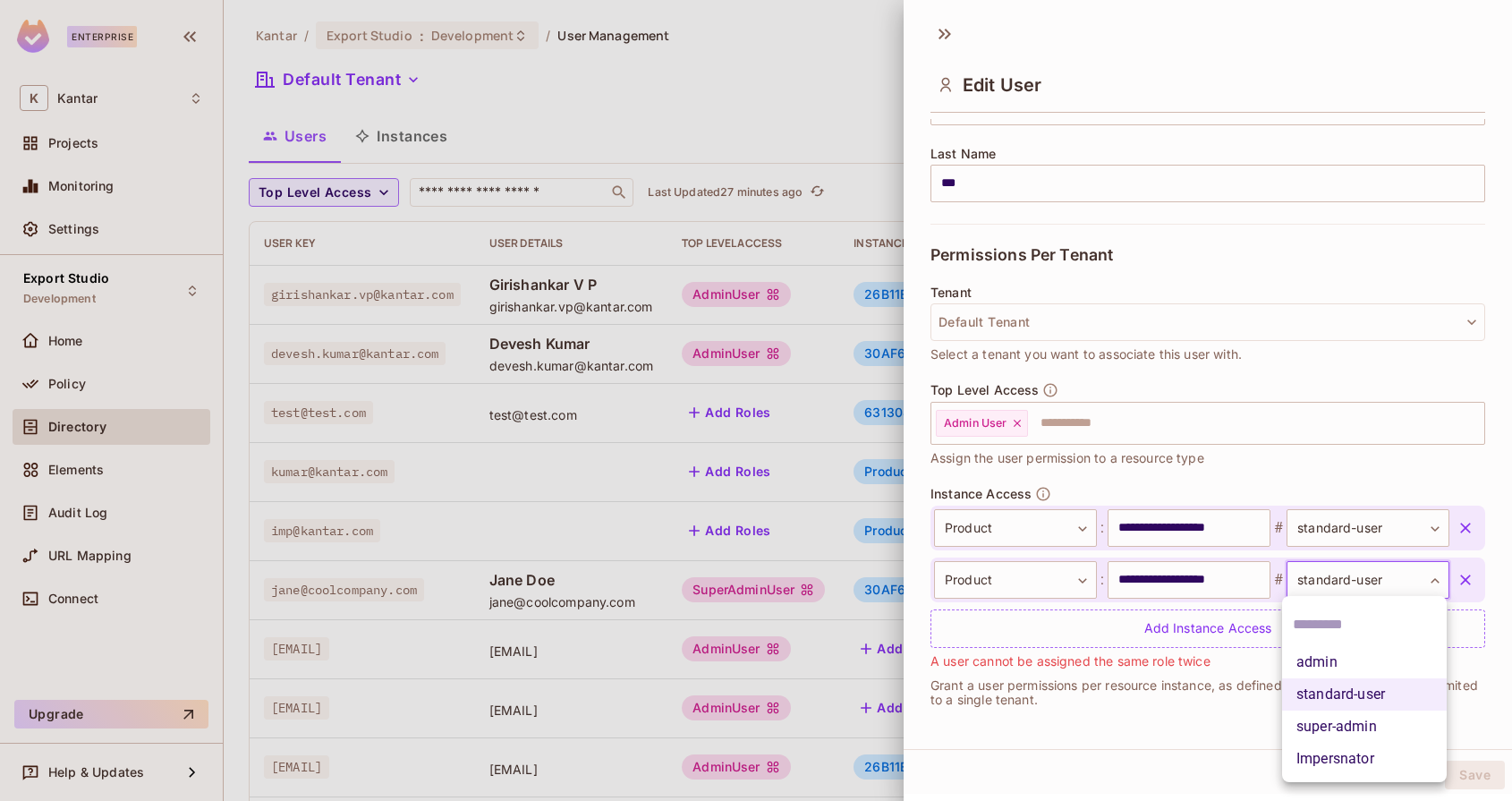 click on "super-admin" at bounding box center [1364, 727] 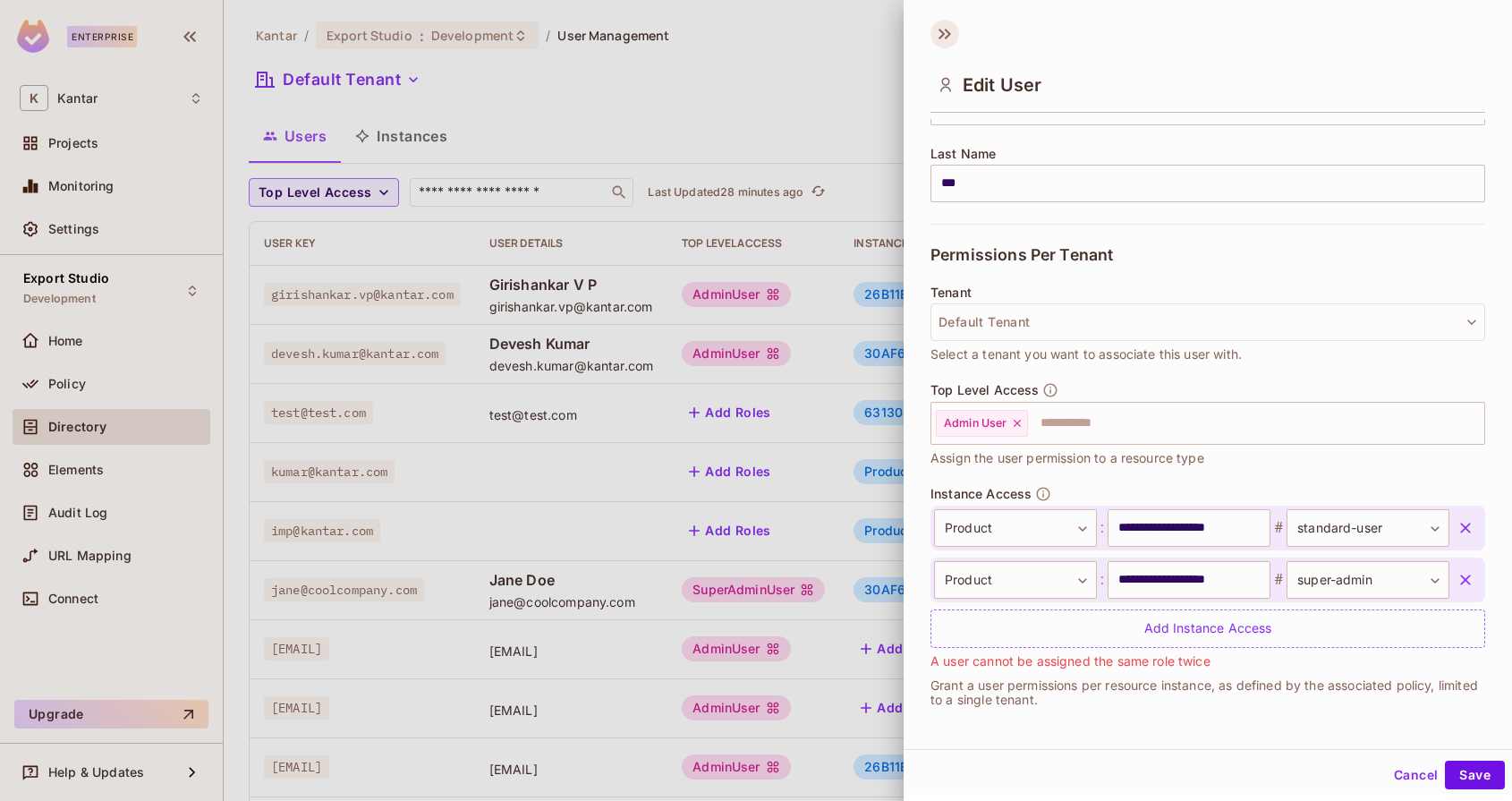 click 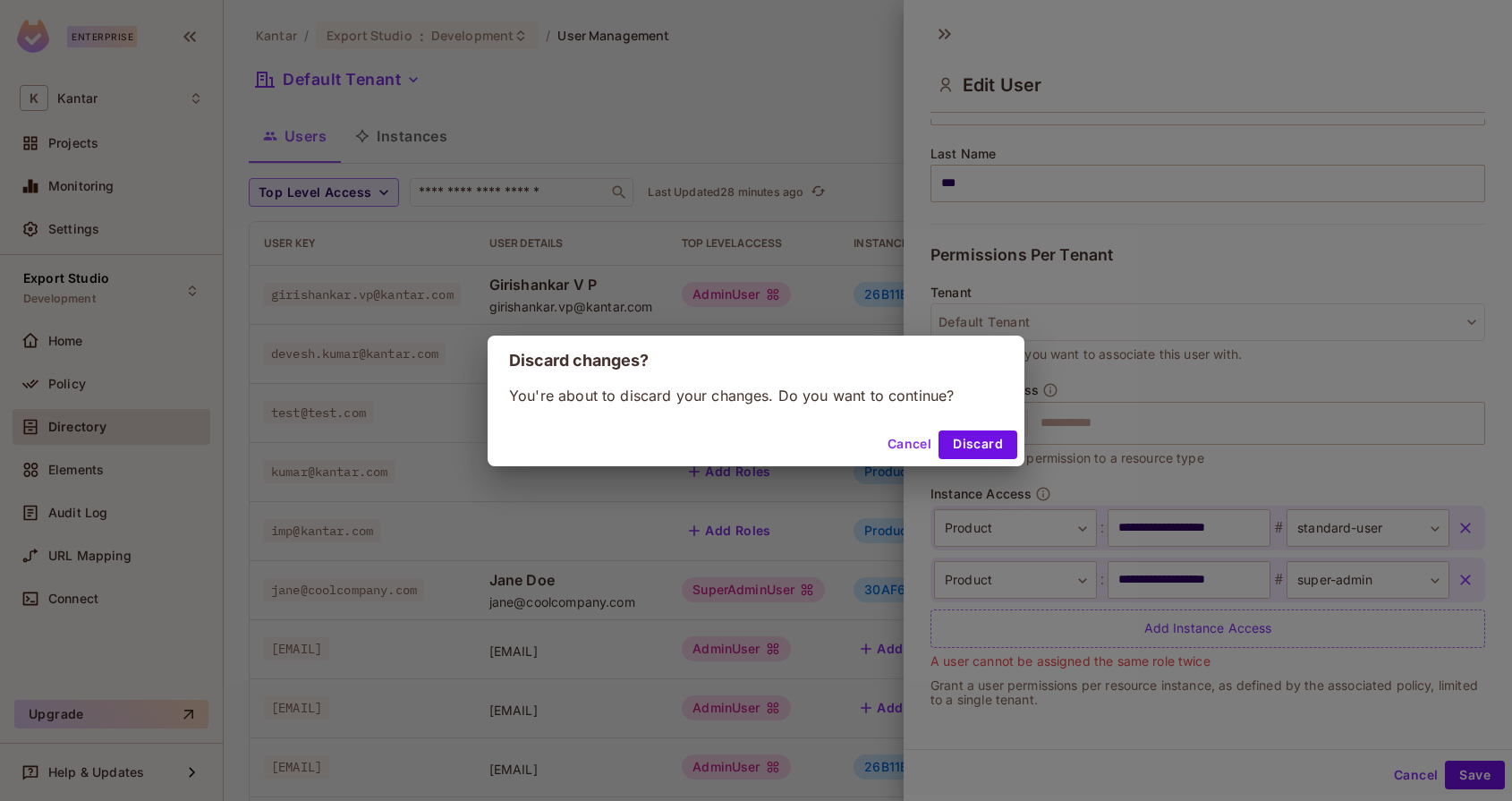 click on "Cancel" at bounding box center [909, 445] 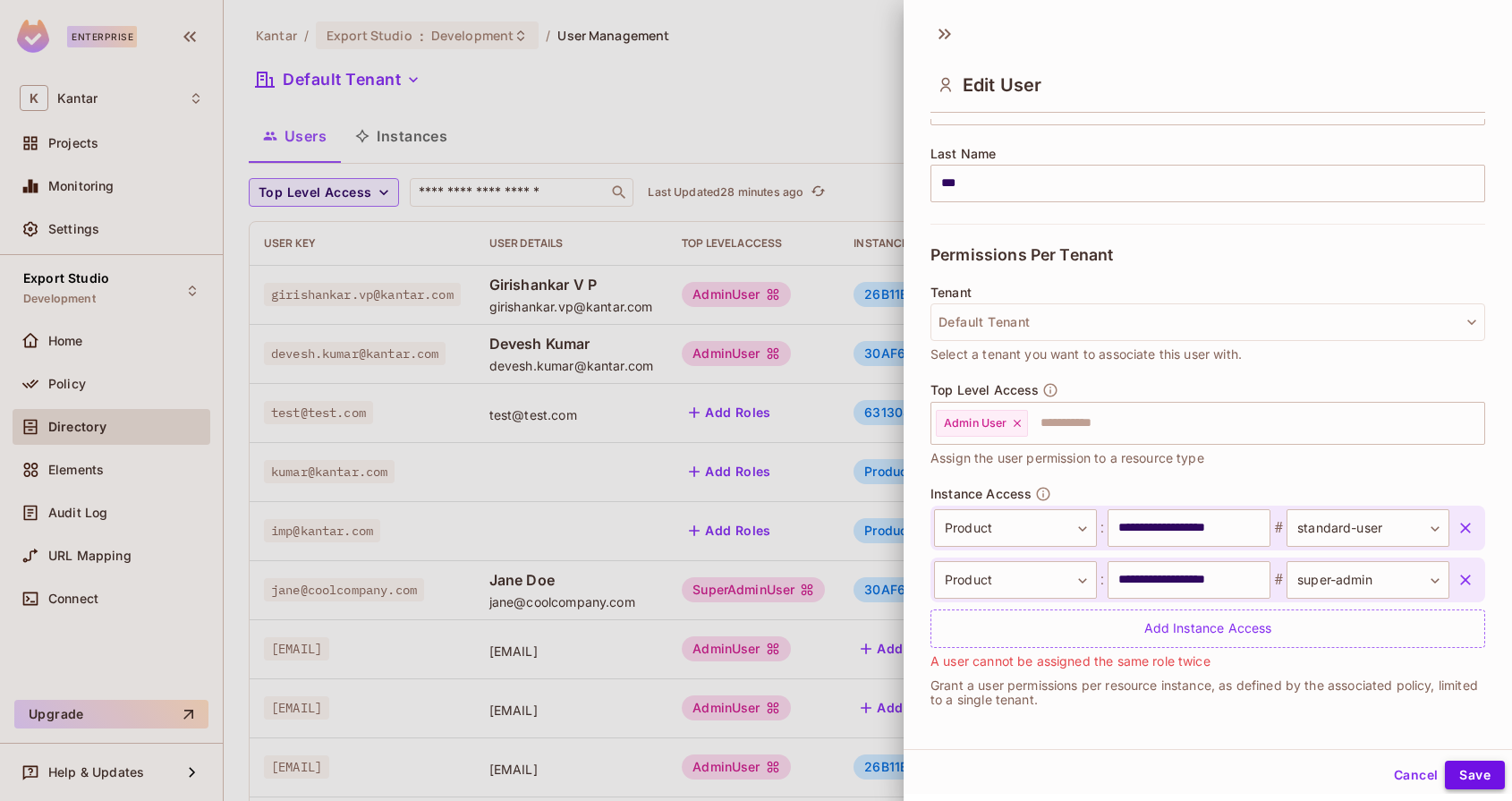 click on "Save" at bounding box center (1474, 775) 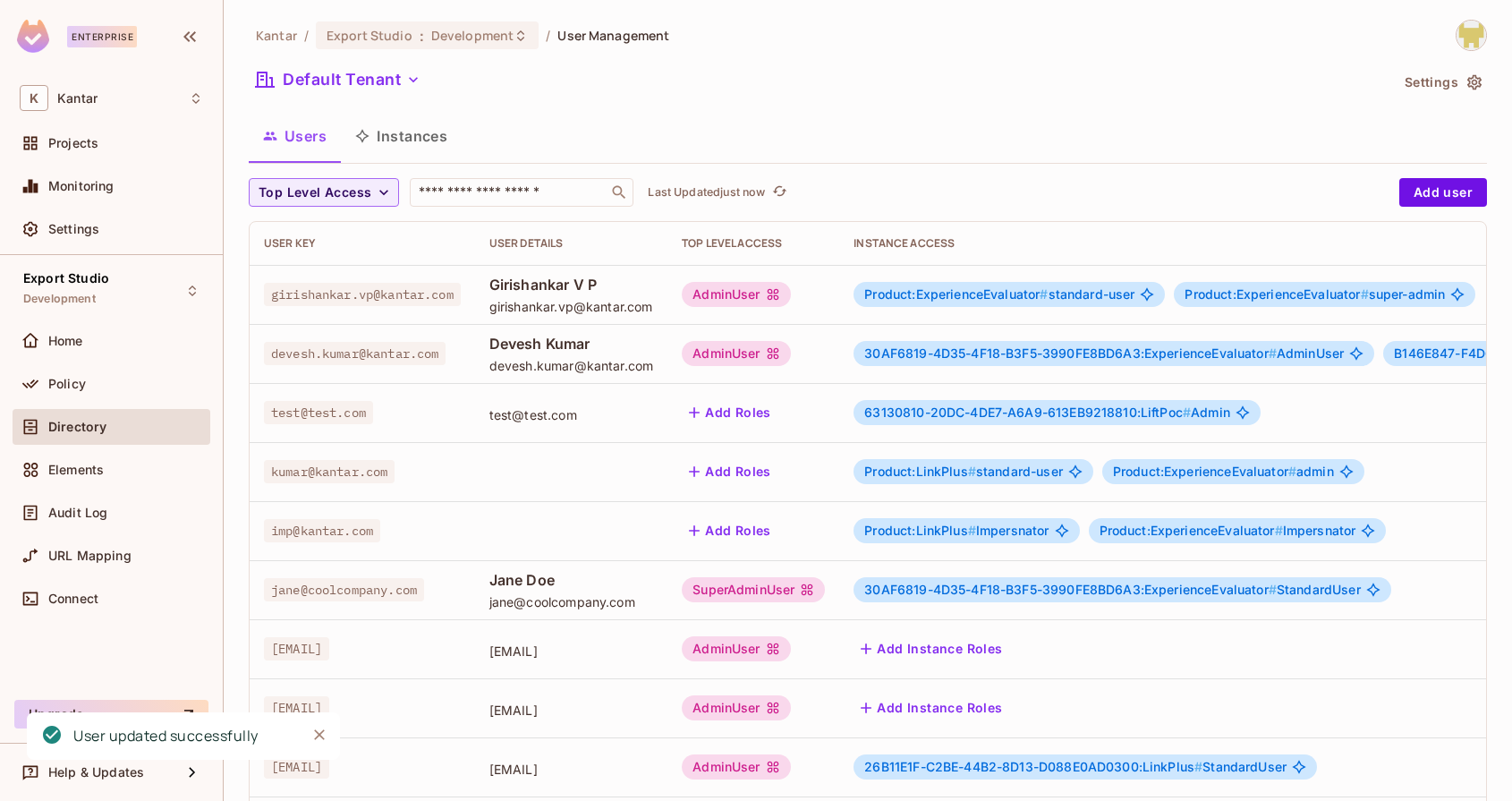 scroll, scrollTop: 0, scrollLeft: 419, axis: horizontal 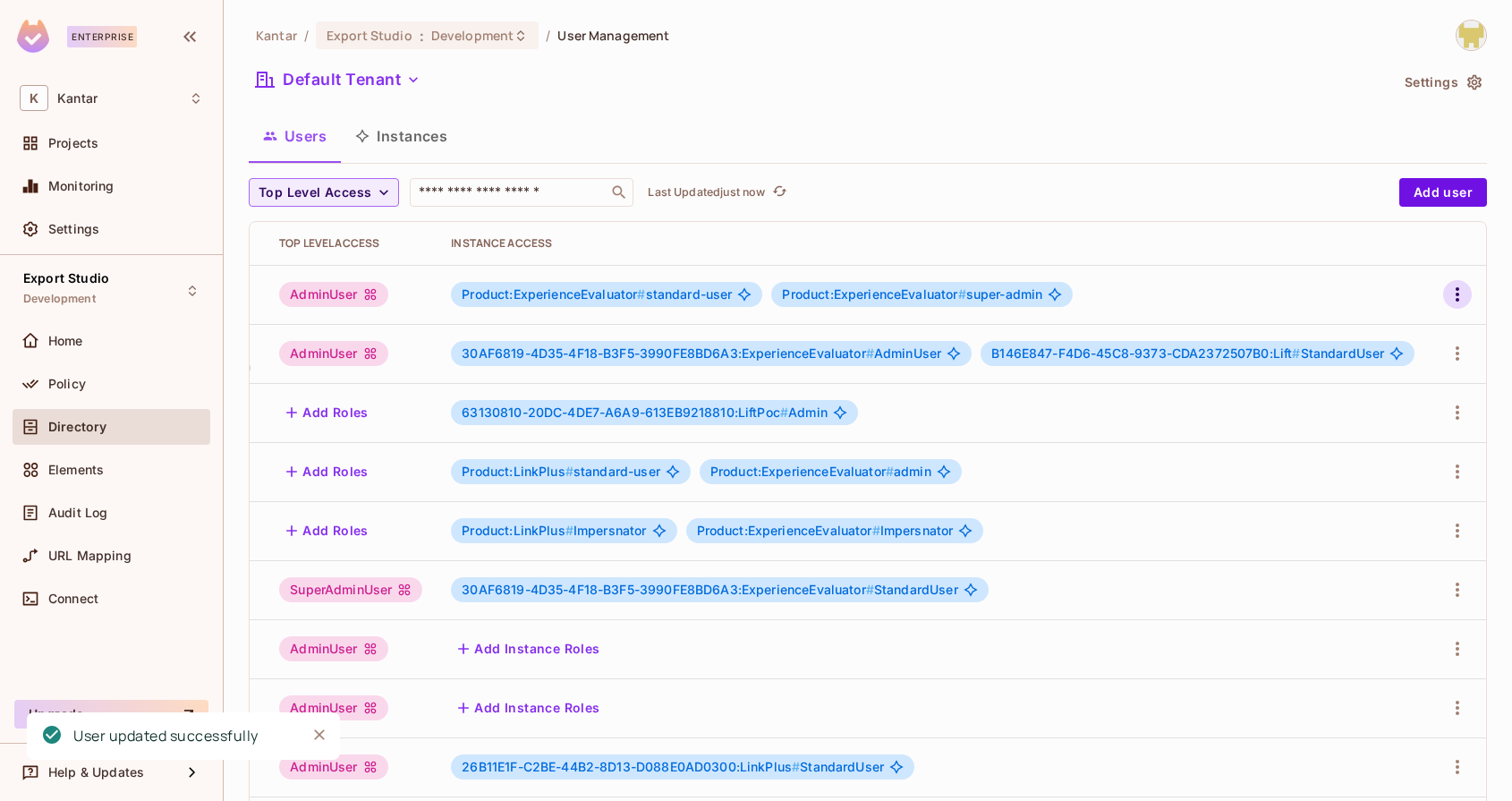 click 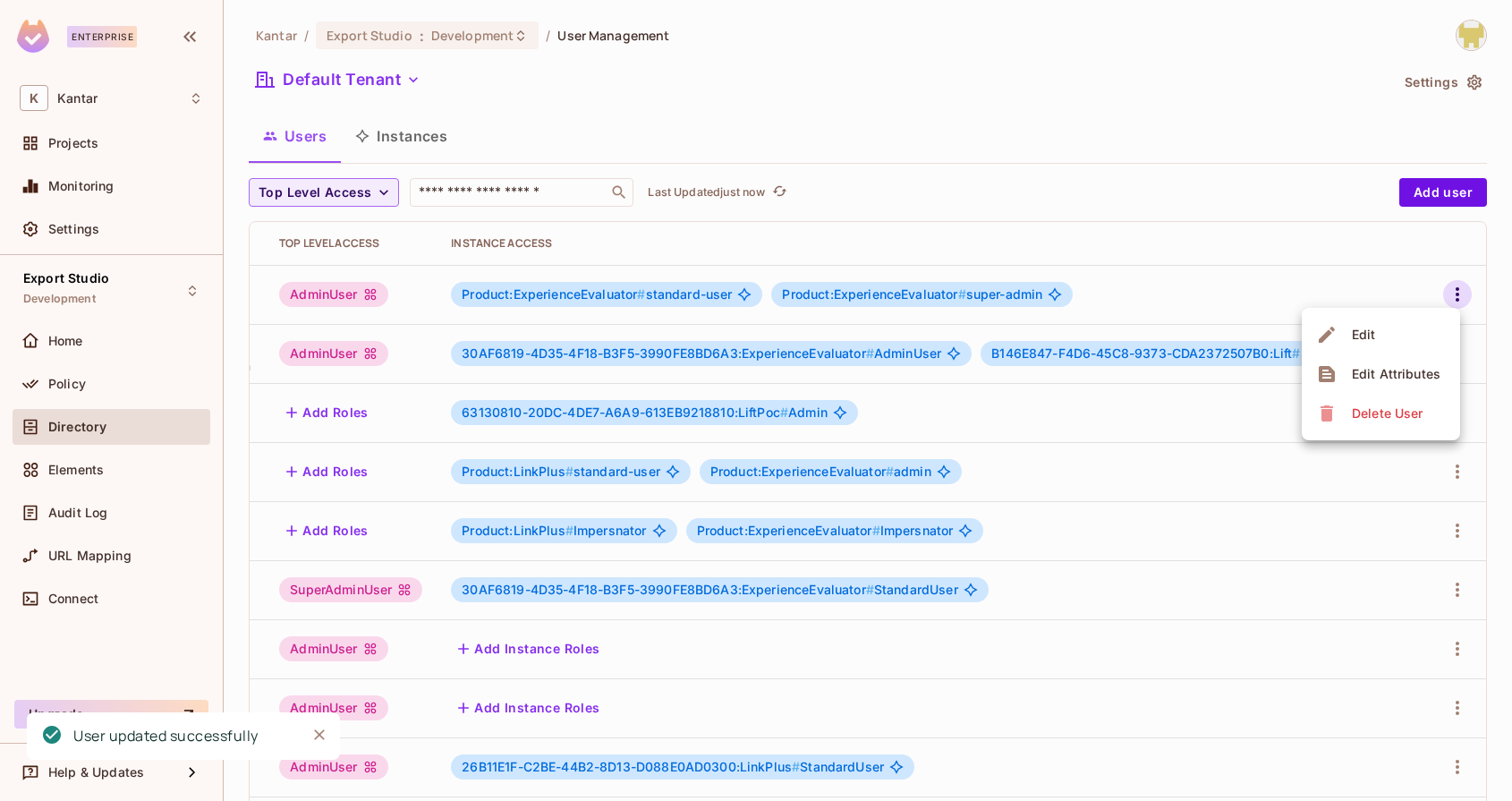 click on "Edit Attributes" at bounding box center (1396, 374) 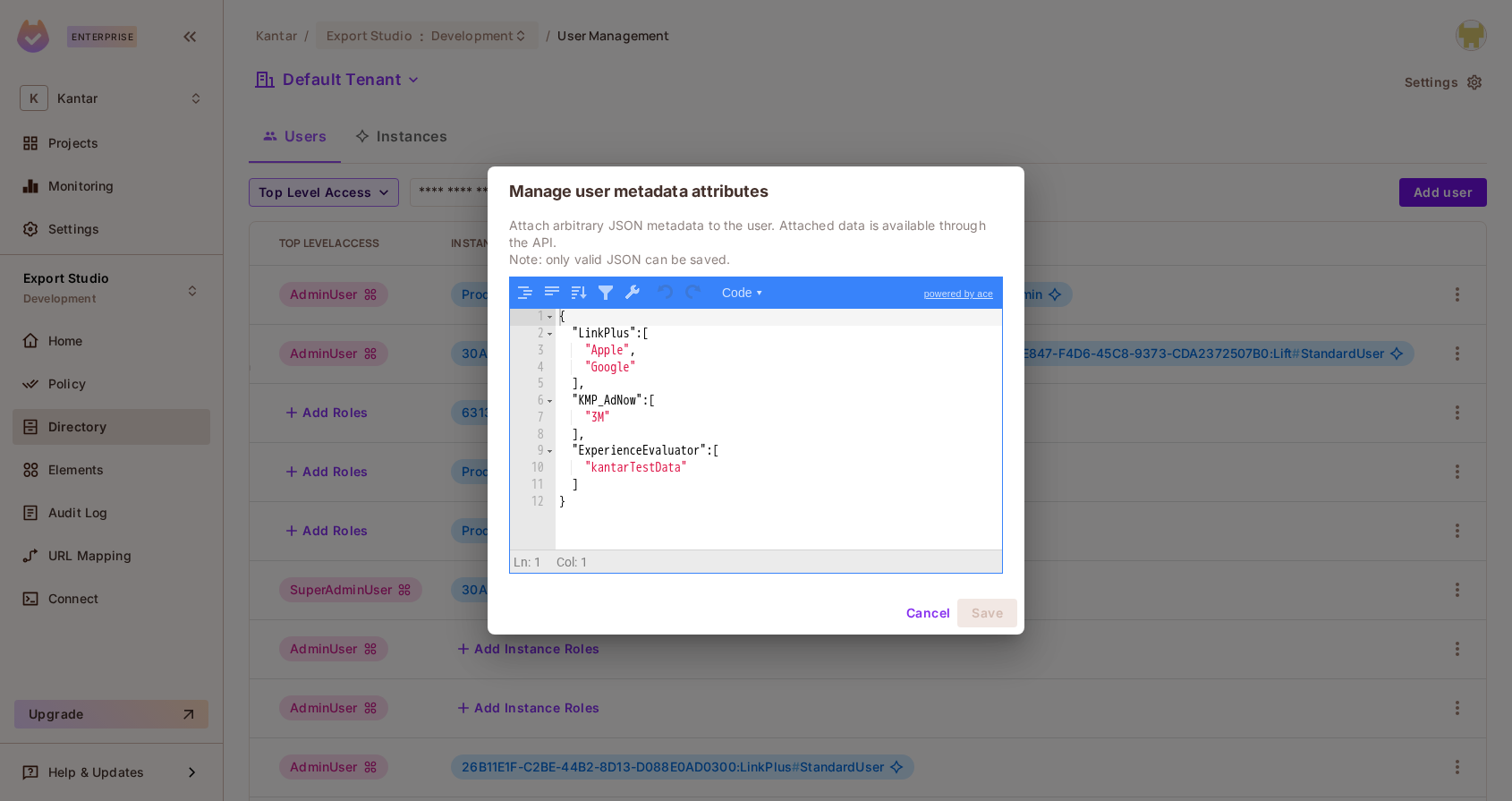 click on "Cancel" at bounding box center (928, 613) 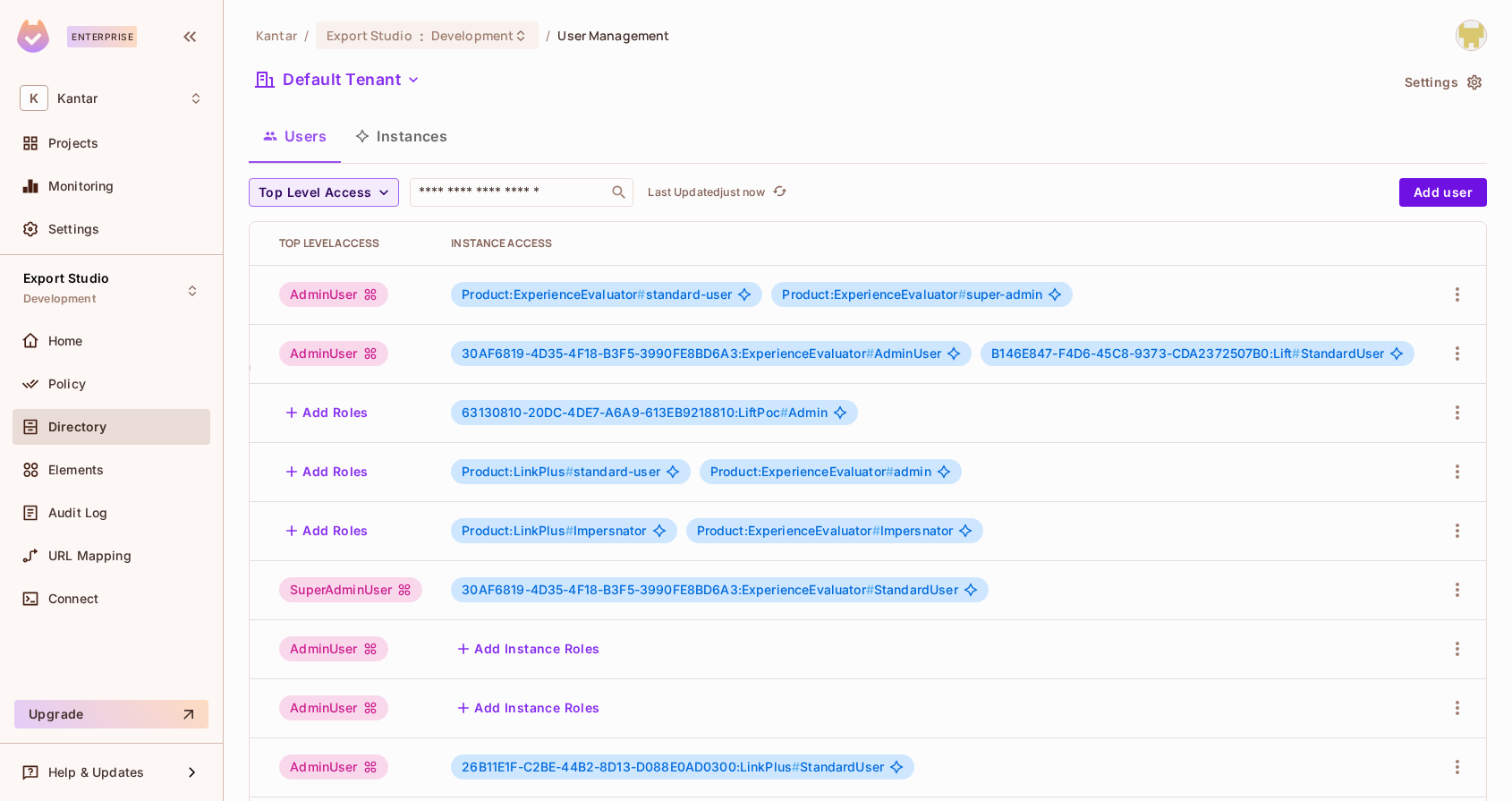click on "Product:ExperienceEvaluator #" at bounding box center (553, 294) 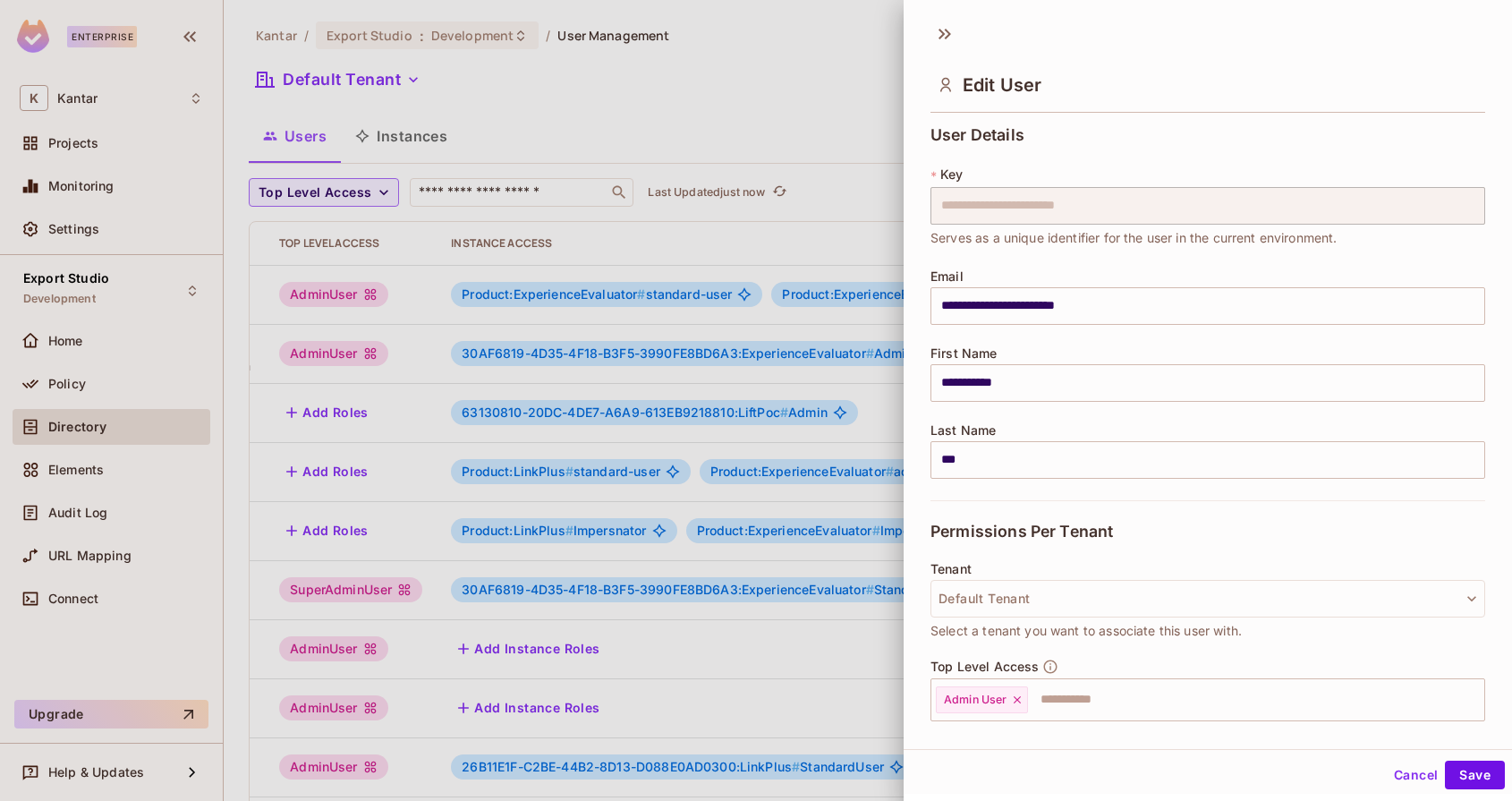 scroll, scrollTop: 253, scrollLeft: 0, axis: vertical 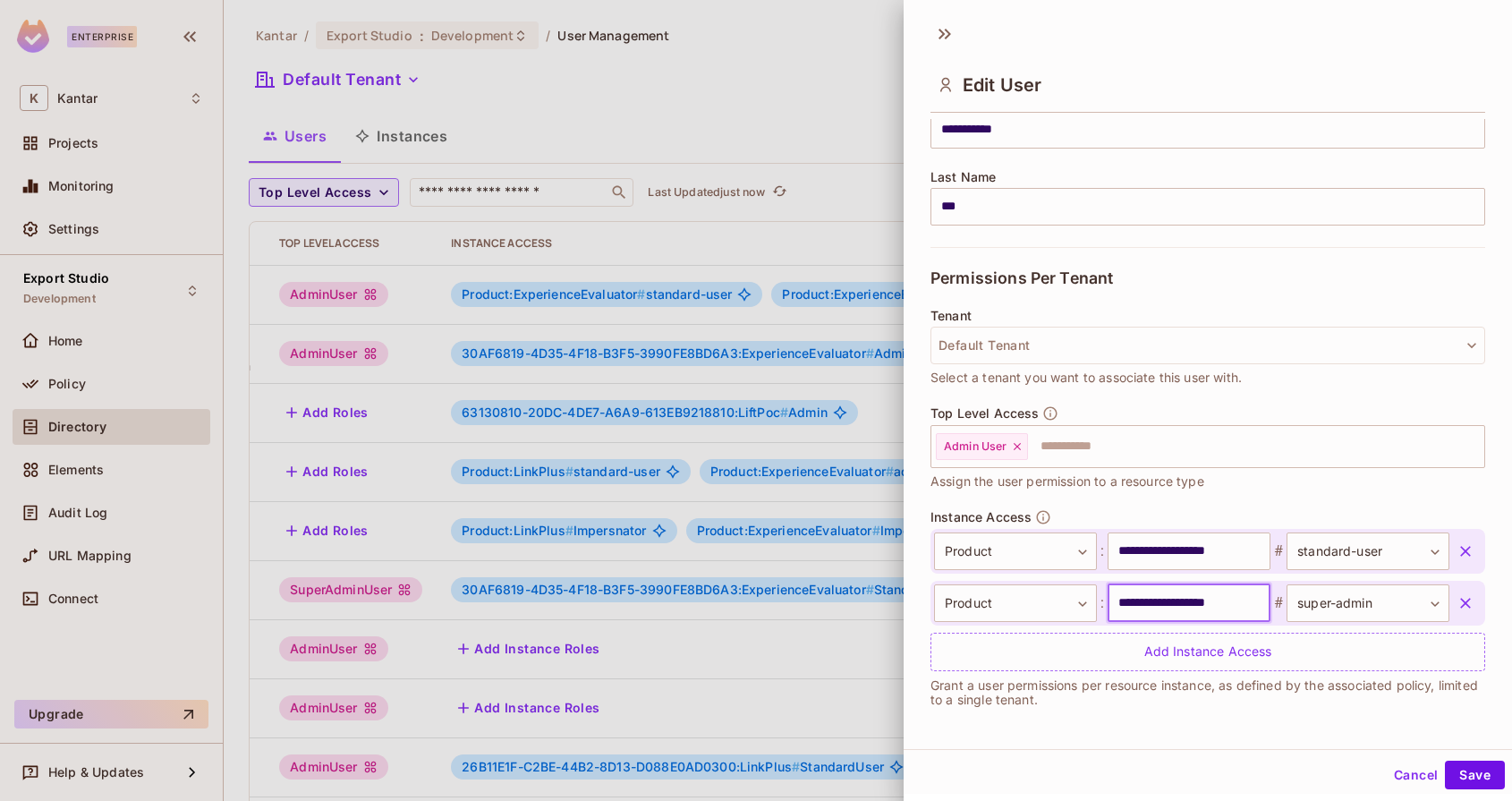 click on "**********" at bounding box center (1189, 603) 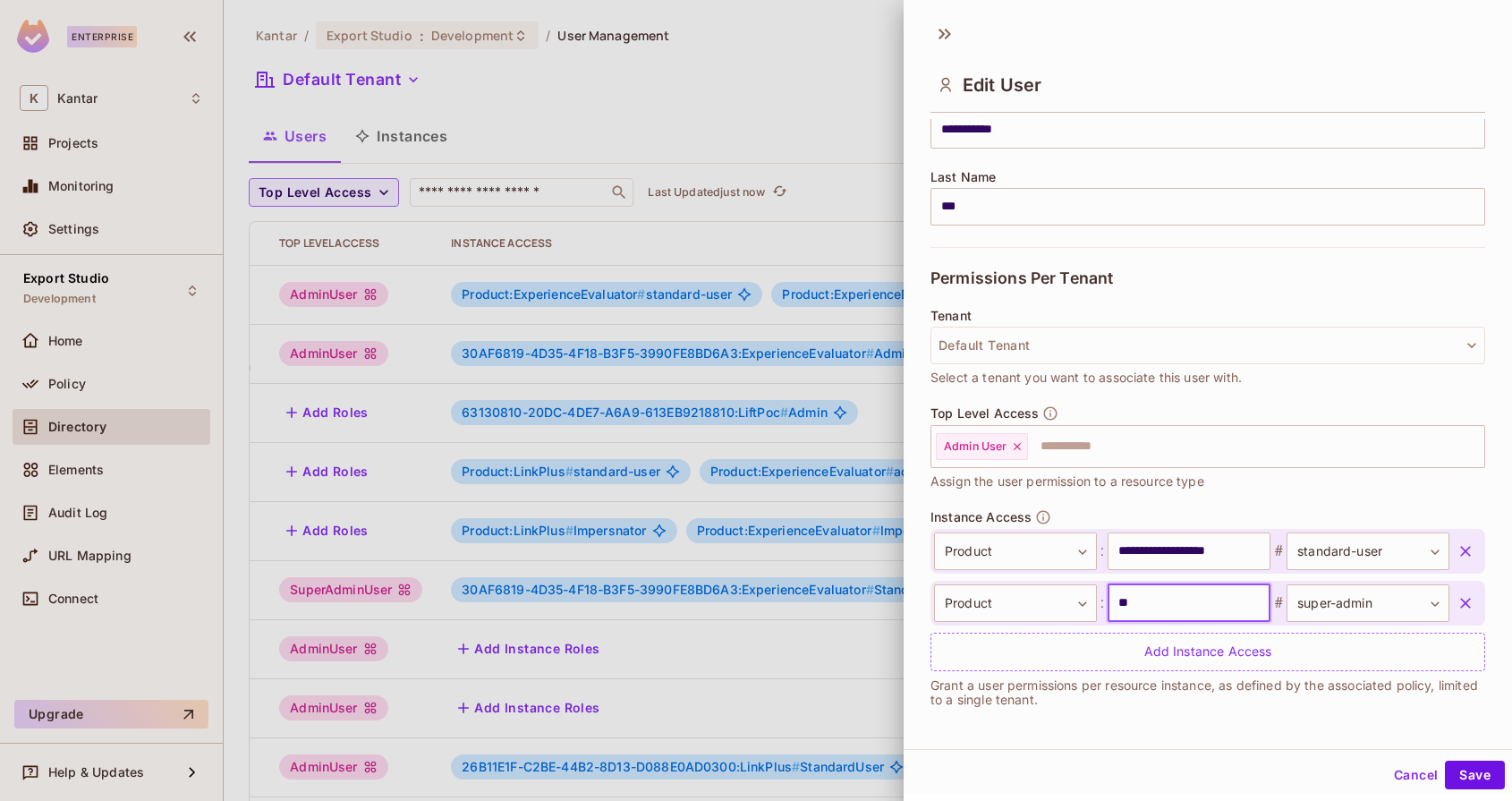 type on "********" 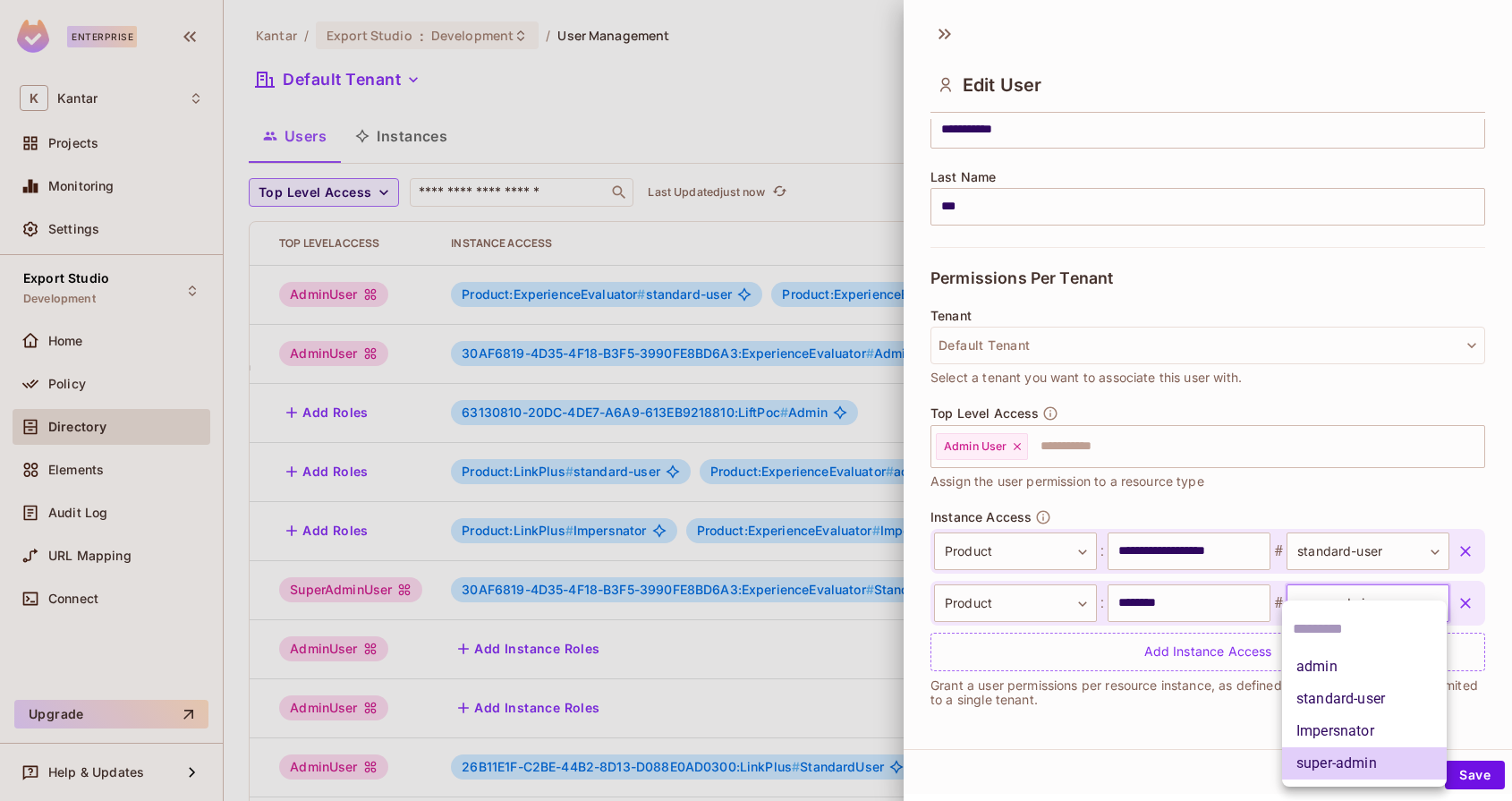 click on "Enterprise K Kantar Projects Monitoring Settings Export Studio Development Home Policy Directory Elements Audit Log URL Mapping Connect Upgrade Help & Updates Kantar / Export Studio : Development / User Management Default Tenant Settings Users Instances Top Level Access ​ Last Updated  just now Add user User Key User Details Top Level Access Instance Access girishankar.vp@kantar.com Girishankar V P girishankar.vp@kantar.com AdminUser Product:ExperienceEvaluator # standard-user Product:ExperienceEvaluator # super-admin devesh.kumar@kantar.com Devesh Kumar devesh.kumar@kantar.com AdminUser 30AF6819-4D35-4F18-B3F5-3990FE8BD6A3:ExperienceEvaluator # AdminUser B146E847-F4D6-45C8-9373-CDA2372507B0:Lift # StandardUser test@test.com   test@test.com Add Roles 63130810-20DC-4DE7-A6A9-613EB9218810:LiftPoc # Admin kumar@kantar.com   Add Roles Product:LinkPlus # standard-user Product:ExperienceEvaluator # admin imp@kantar.com   Add Roles Product:LinkPlus # Impersnator Product:ExperienceEvaluator # Impersnator Jane Doe" at bounding box center [756, 400] 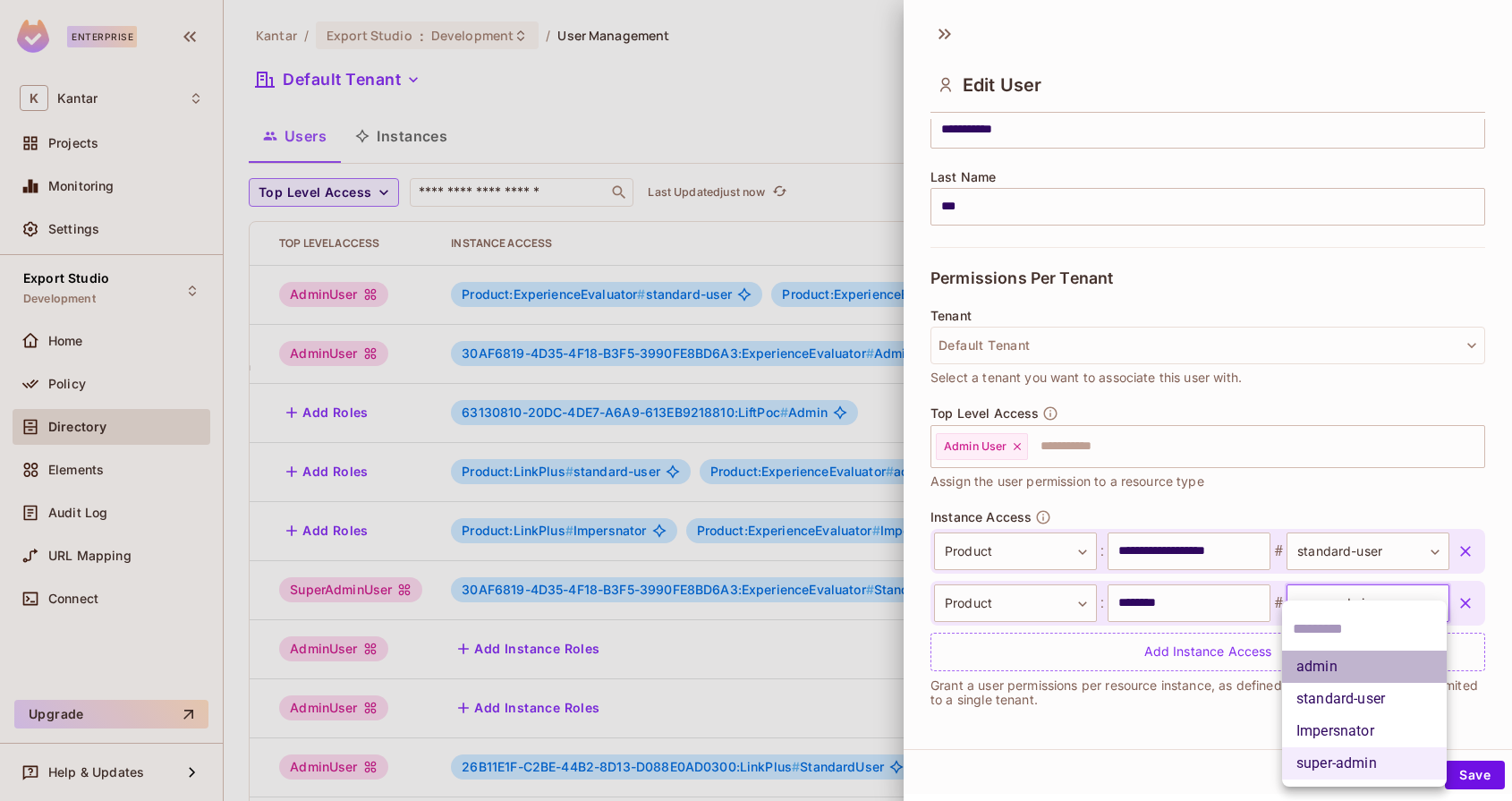 click on "admin" at bounding box center (1364, 667) 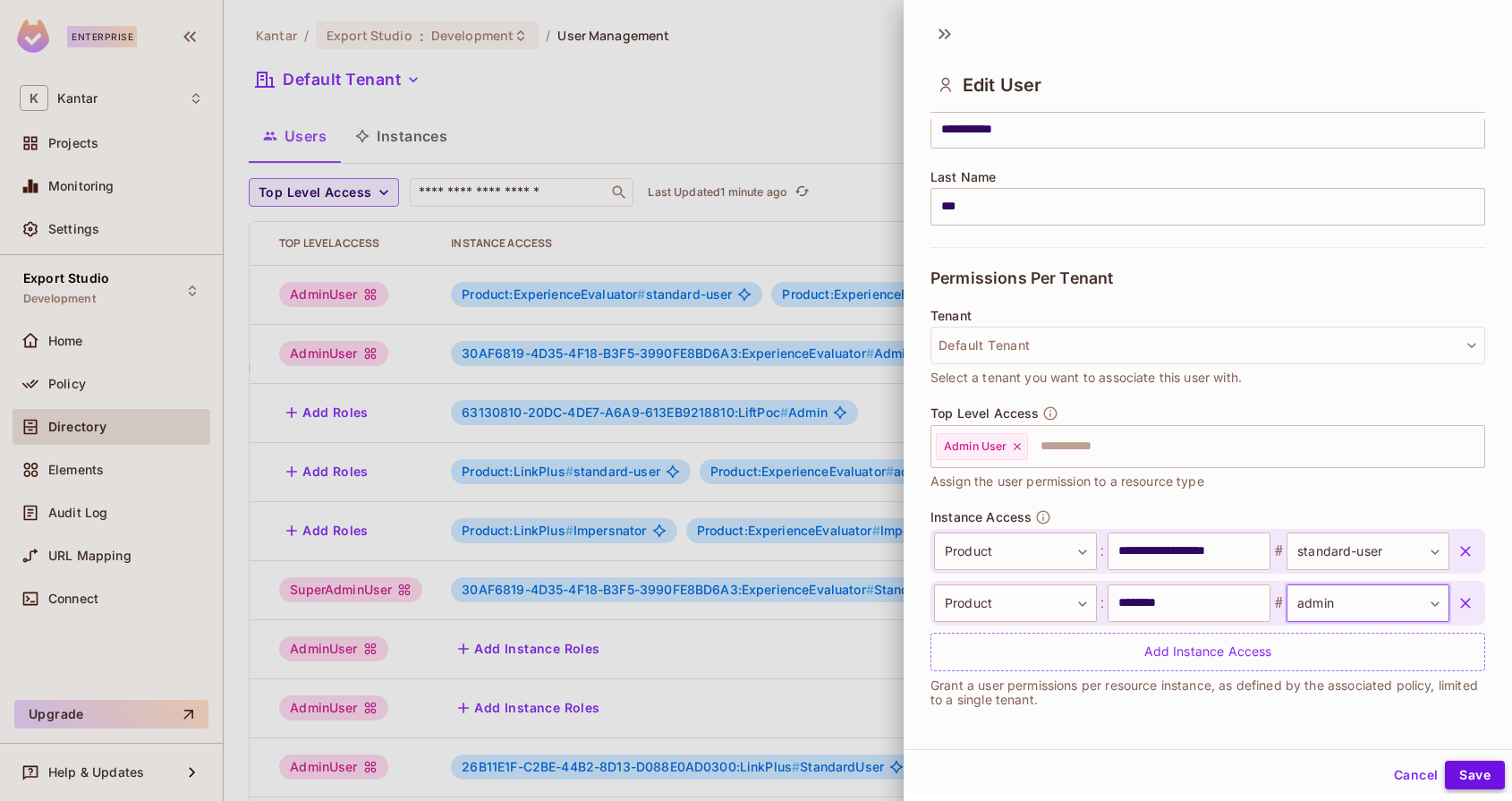click on "Save" at bounding box center (1474, 775) 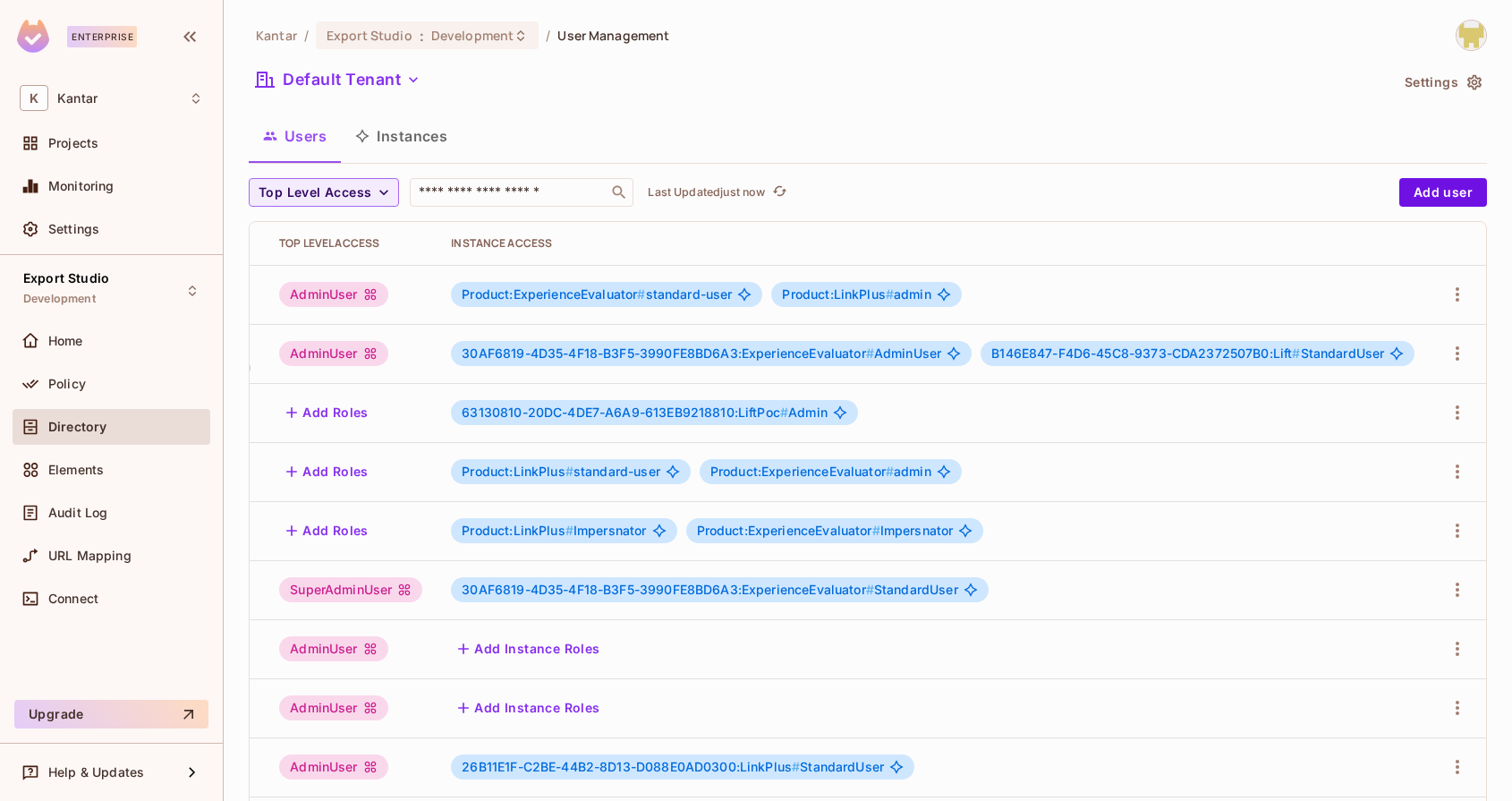 click on "Product:LinkPlus #" at bounding box center [837, 294] 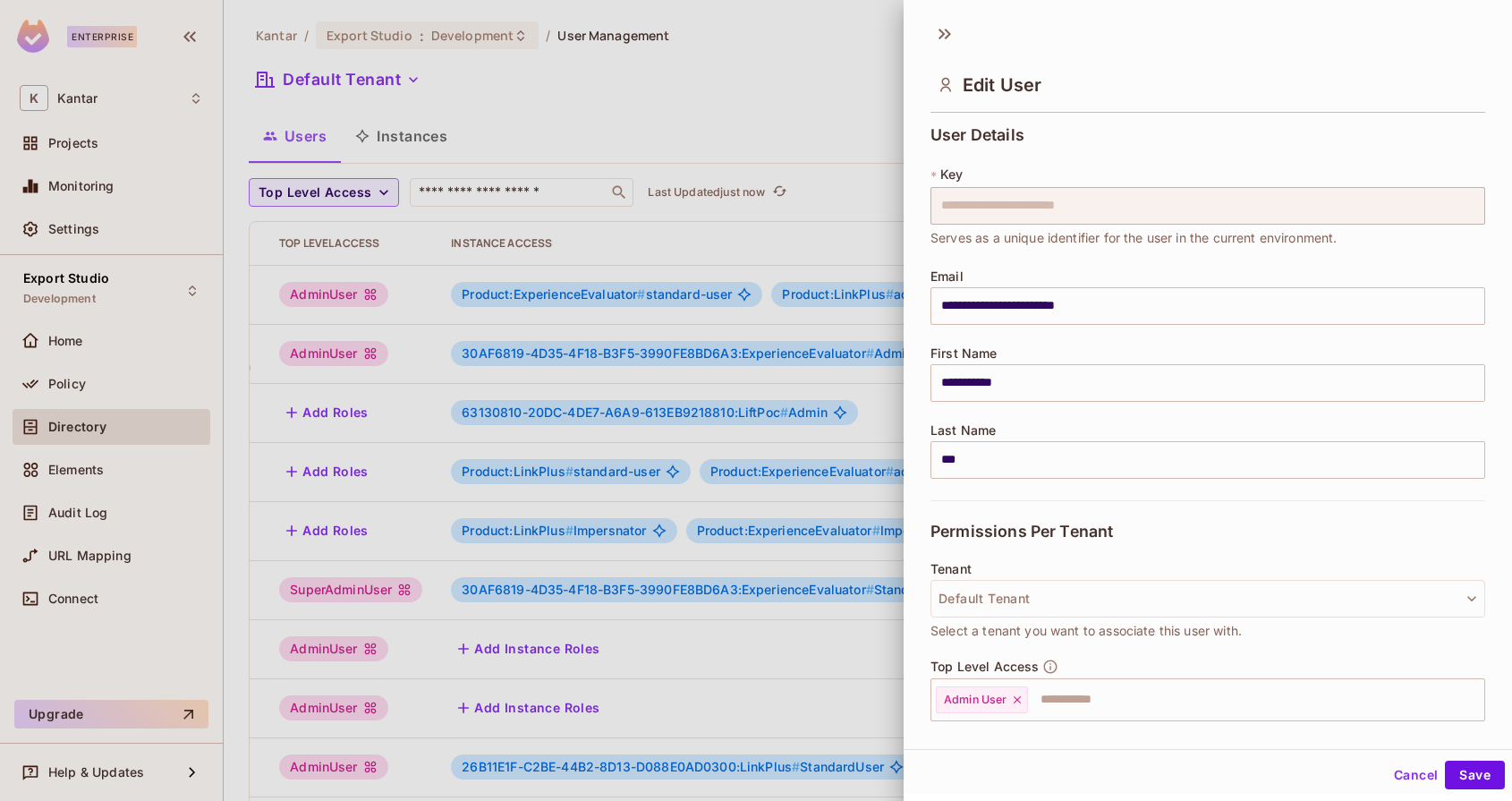 scroll, scrollTop: 253, scrollLeft: 0, axis: vertical 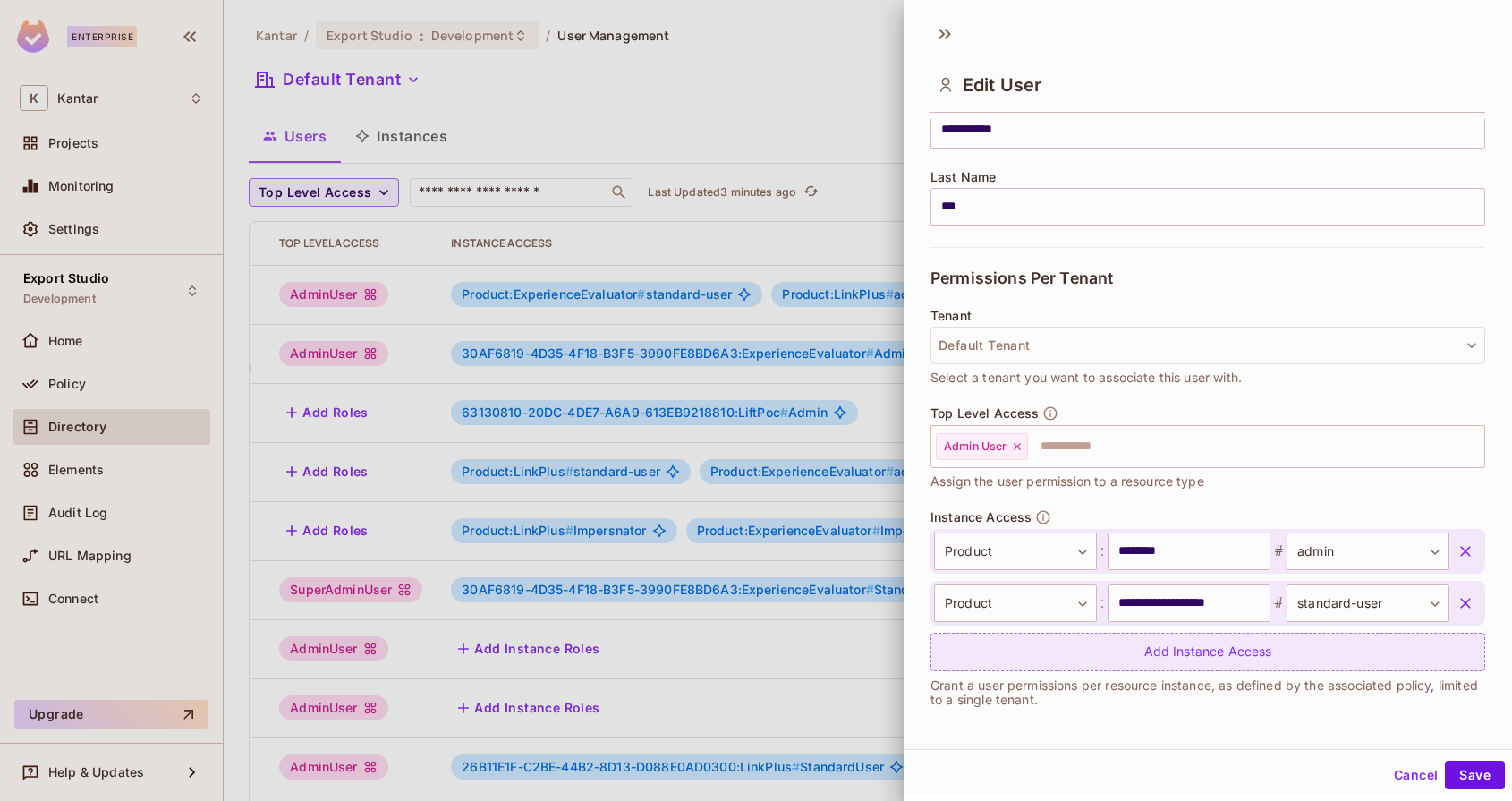 click on "Add Instance Access" at bounding box center [1208, 652] 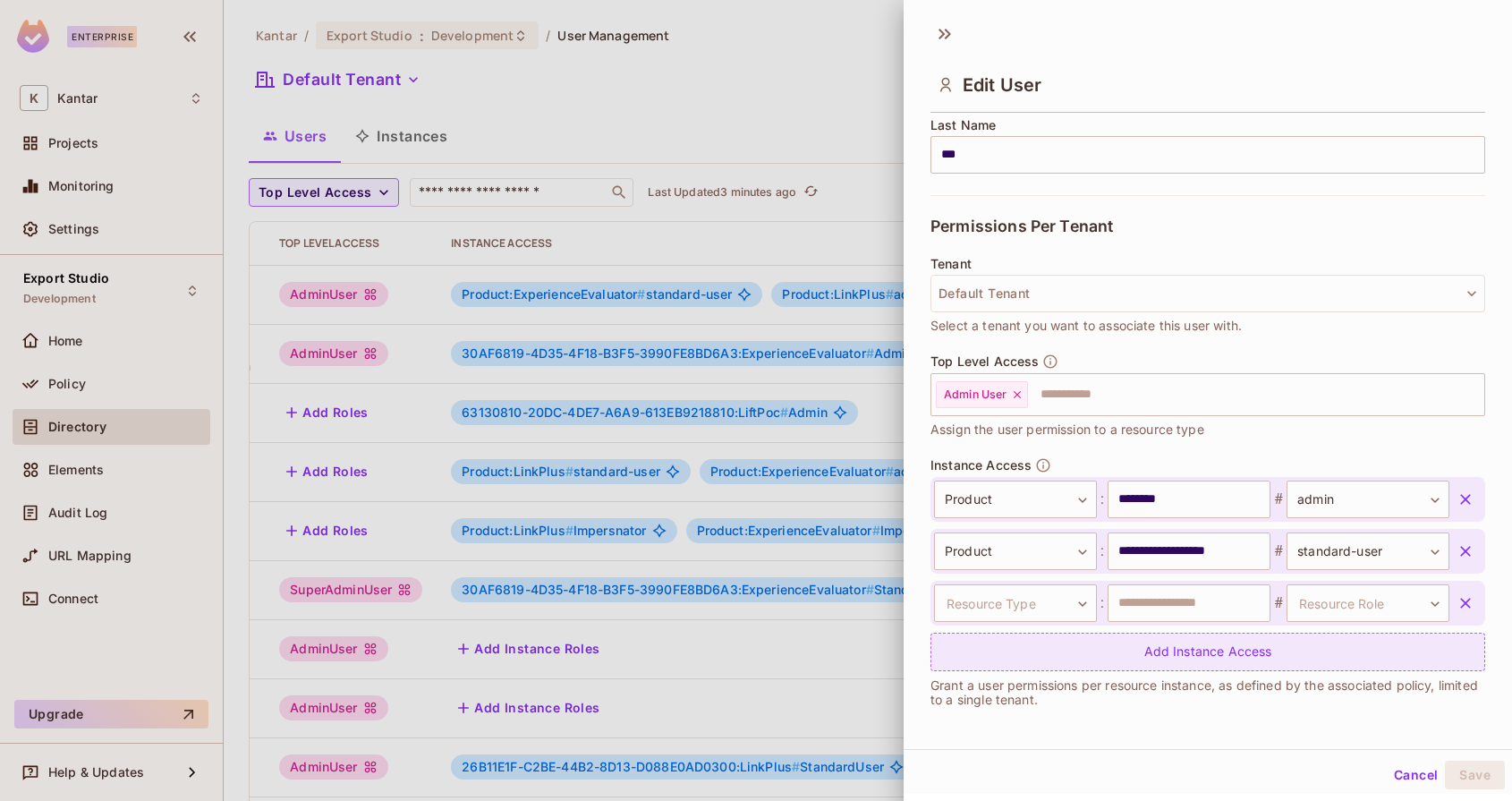 scroll, scrollTop: 305, scrollLeft: 0, axis: vertical 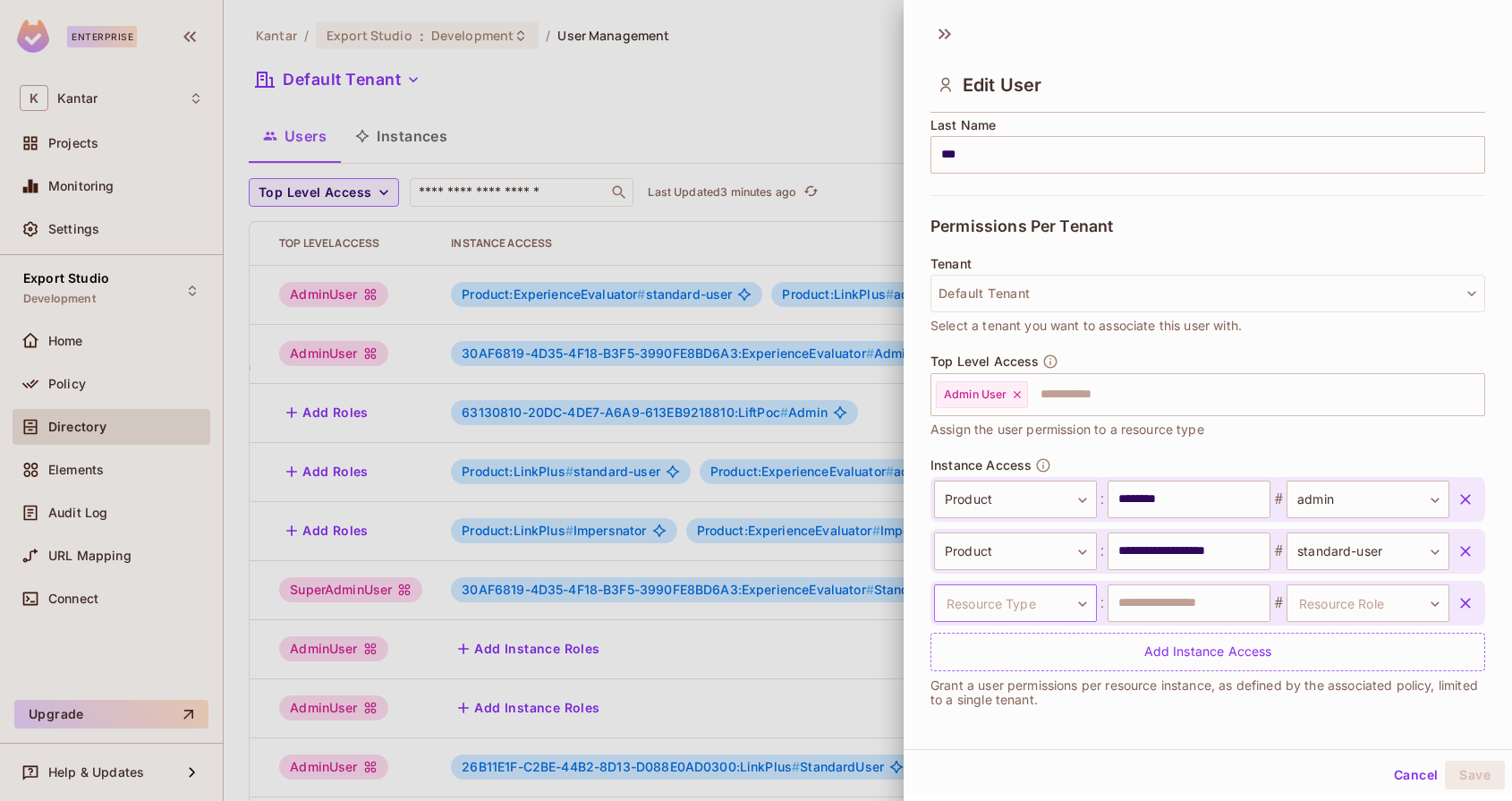 click on "Enterprise K Kantar Projects Monitoring Settings Export Studio Development Home Policy Directory Elements Audit Log URL Mapping Connect Upgrade Help & Updates Kantar / Export Studio : Development / User Management Default Tenant Settings Users Instances Top Level Access ​ Last Updated  3 minutes ago Add user User Key User Details Top Level Access Instance Access girishankar.vp@kantar.com Girishankar V P girishankar.vp@kantar.com AdminUser Product:ExperienceEvaluator # standard-user Product:LinkPlus # admin devesh.kumar@kantar.com Devesh Kumar devesh.kumar@kantar.com AdminUser 30AF6819-4D35-4F18-B3F5-3990FE8BD6A3:ExperienceEvaluator # AdminUser B146E847-F4D6-45C8-9373-CDA2372507B0:Lift # StandardUser test@test.com   test@test.com Add Roles 63130810-20DC-4DE7-A6A9-613EB9218810:LiftPoc # Admin kumar@kantar.com   Add Roles Product:LinkPlus # standard-user Product:ExperienceEvaluator # admin imp@kantar.com   Add Roles Product:LinkPlus # Impersnator Product:ExperienceEvaluator # Impersnator jane@coolcompany.com" at bounding box center [756, 400] 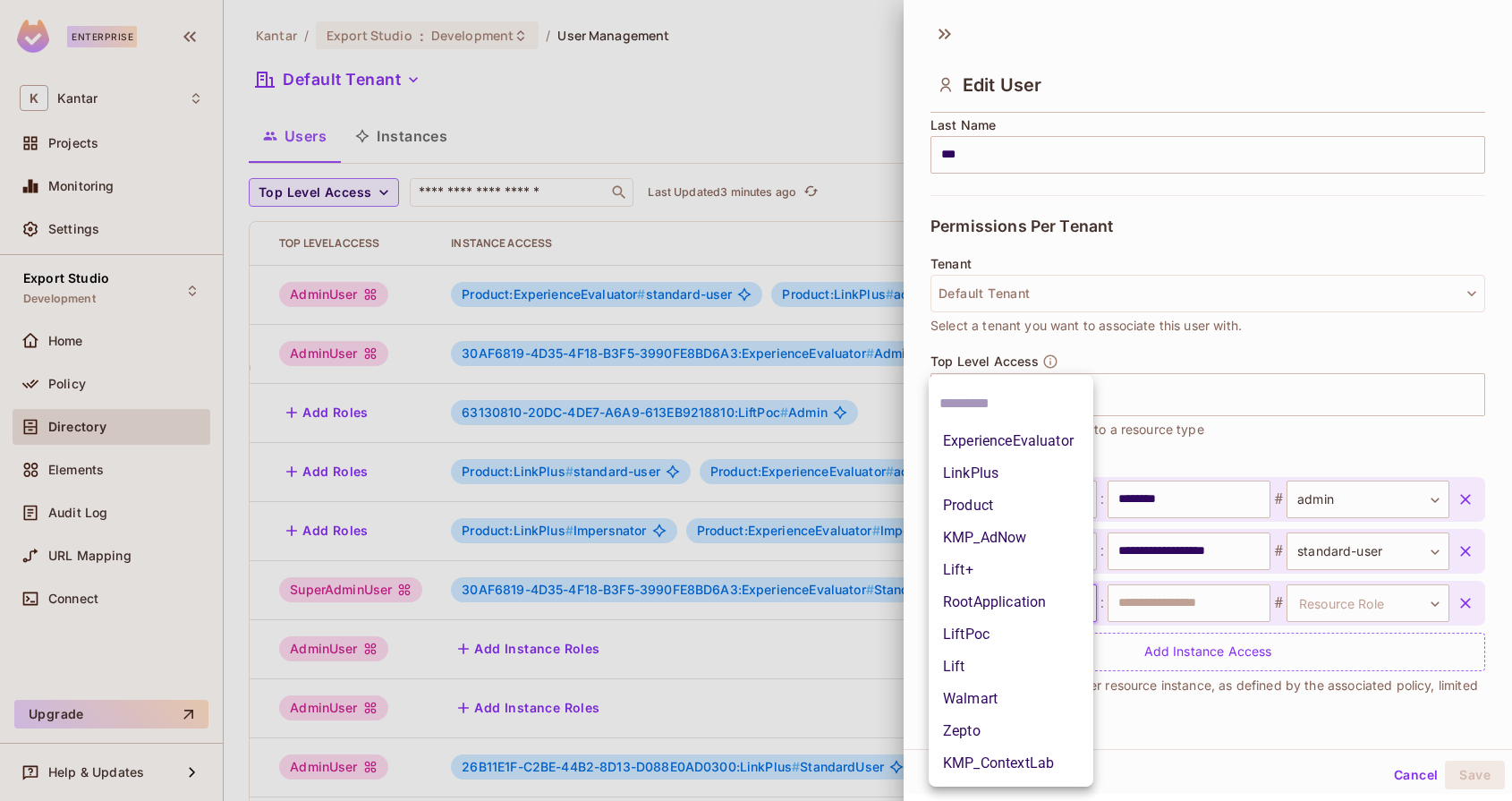 click on "Product" at bounding box center (1011, 506) 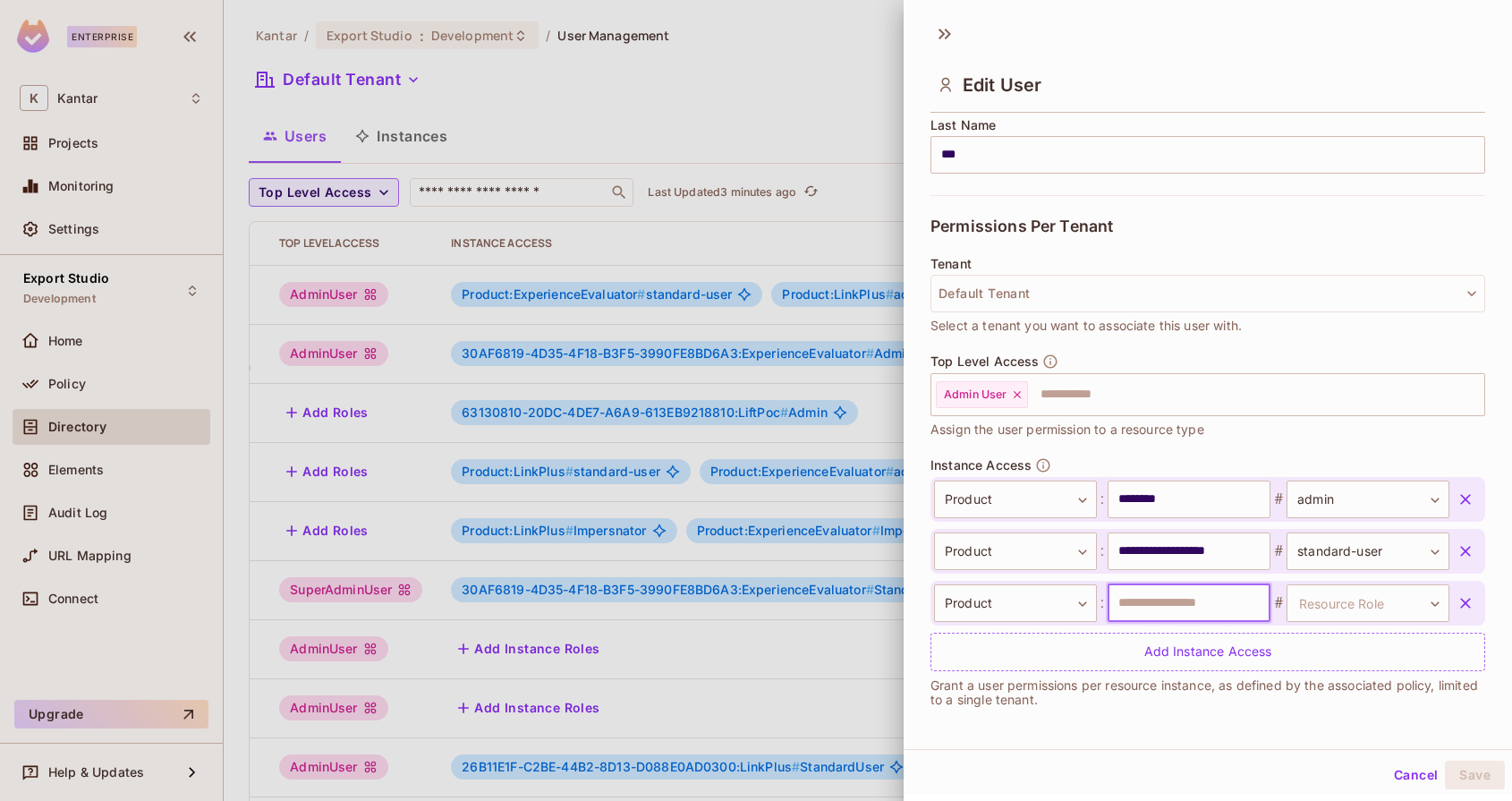 click at bounding box center (1189, 603) 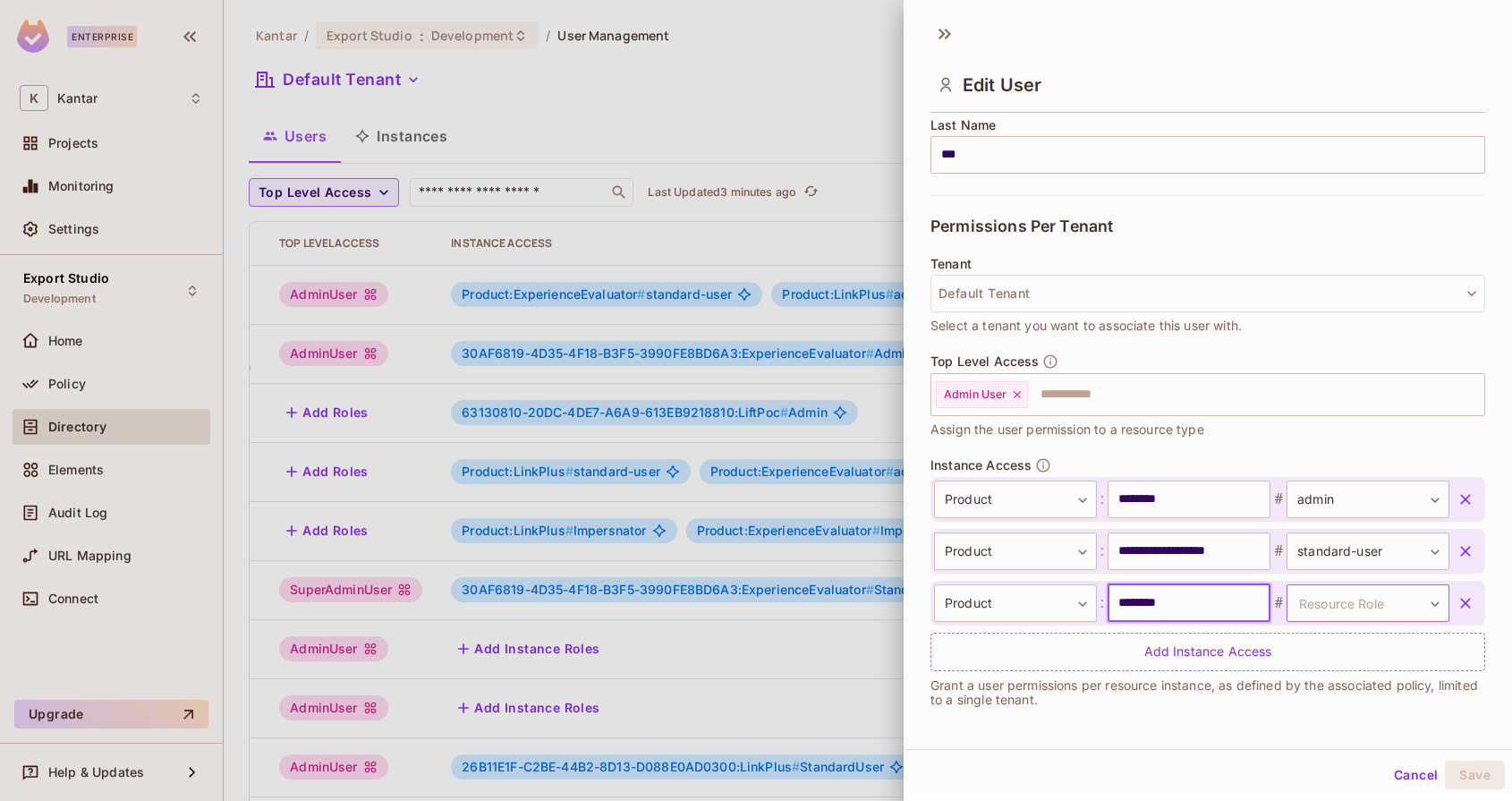click on "Enterprise K Kantar Projects Monitoring Settings Export Studio Development Home Policy Directory Elements Audit Log URL Mapping Connect Upgrade Help & Updates Kantar / Export Studio : Development / User Management Default Tenant Settings Users Instances Top Level Access ​ Last Updated  3 minutes ago Add user User Key User Details Top Level Access Instance Access girishankar.vp@kantar.com Girishankar V P girishankar.vp@kantar.com AdminUser Product:ExperienceEvaluator # standard-user Product:LinkPlus # admin devesh.kumar@kantar.com Devesh Kumar devesh.kumar@kantar.com AdminUser 30AF6819-4D35-4F18-B3F5-3990FE8BD6A3:ExperienceEvaluator # AdminUser B146E847-F4D6-45C8-9373-CDA2372507B0:Lift # StandardUser test@test.com   test@test.com Add Roles 63130810-20DC-4DE7-A6A9-613EB9218810:LiftPoc # Admin kumar@kantar.com   Add Roles Product:LinkPlus # standard-user Product:ExperienceEvaluator # admin imp@kantar.com   Add Roles Product:LinkPlus # Impersnator Product:ExperienceEvaluator # Impersnator jane@coolcompany.com" at bounding box center (756, 400) 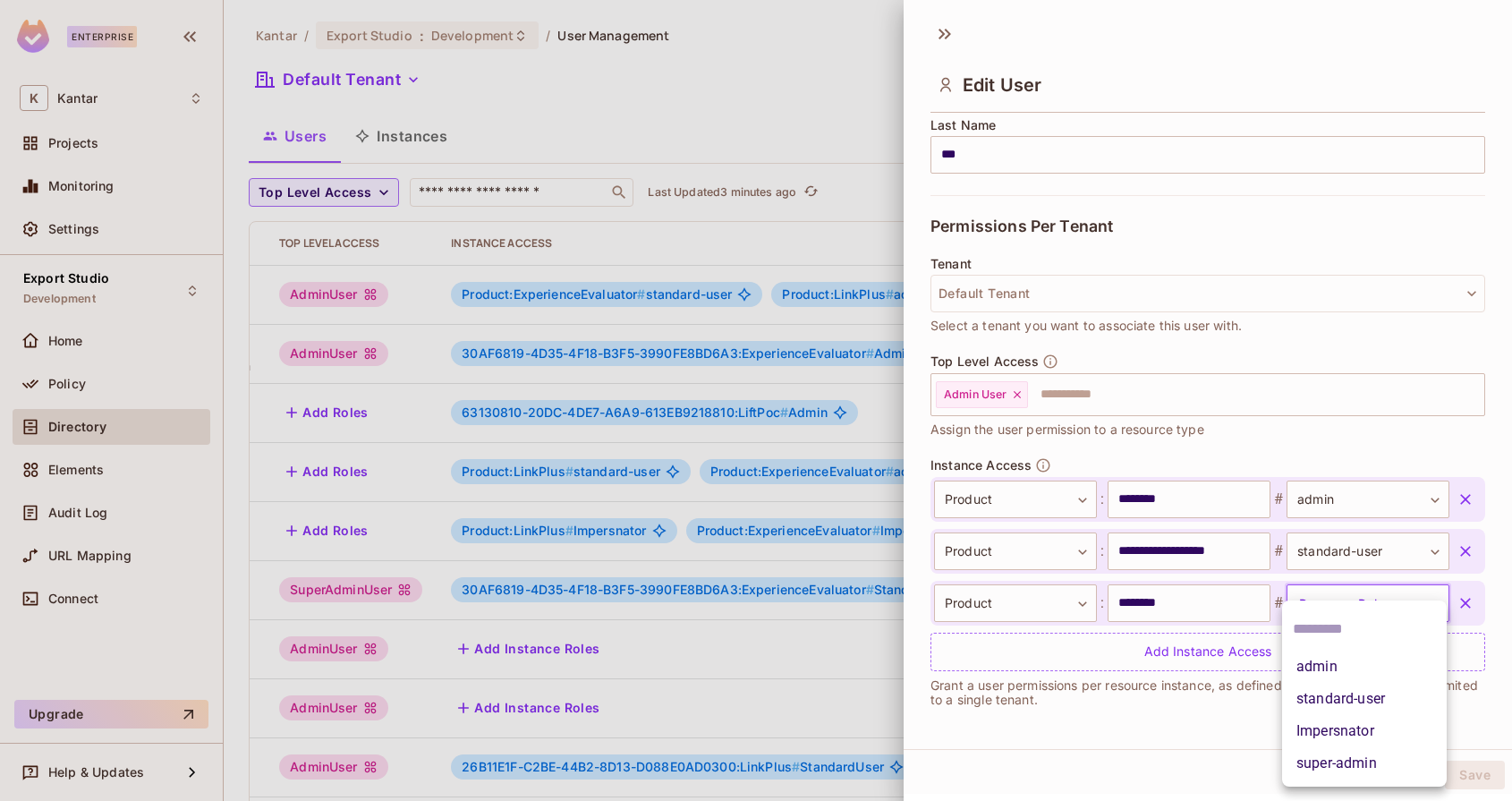 click on "standard-user" at bounding box center (1364, 699) 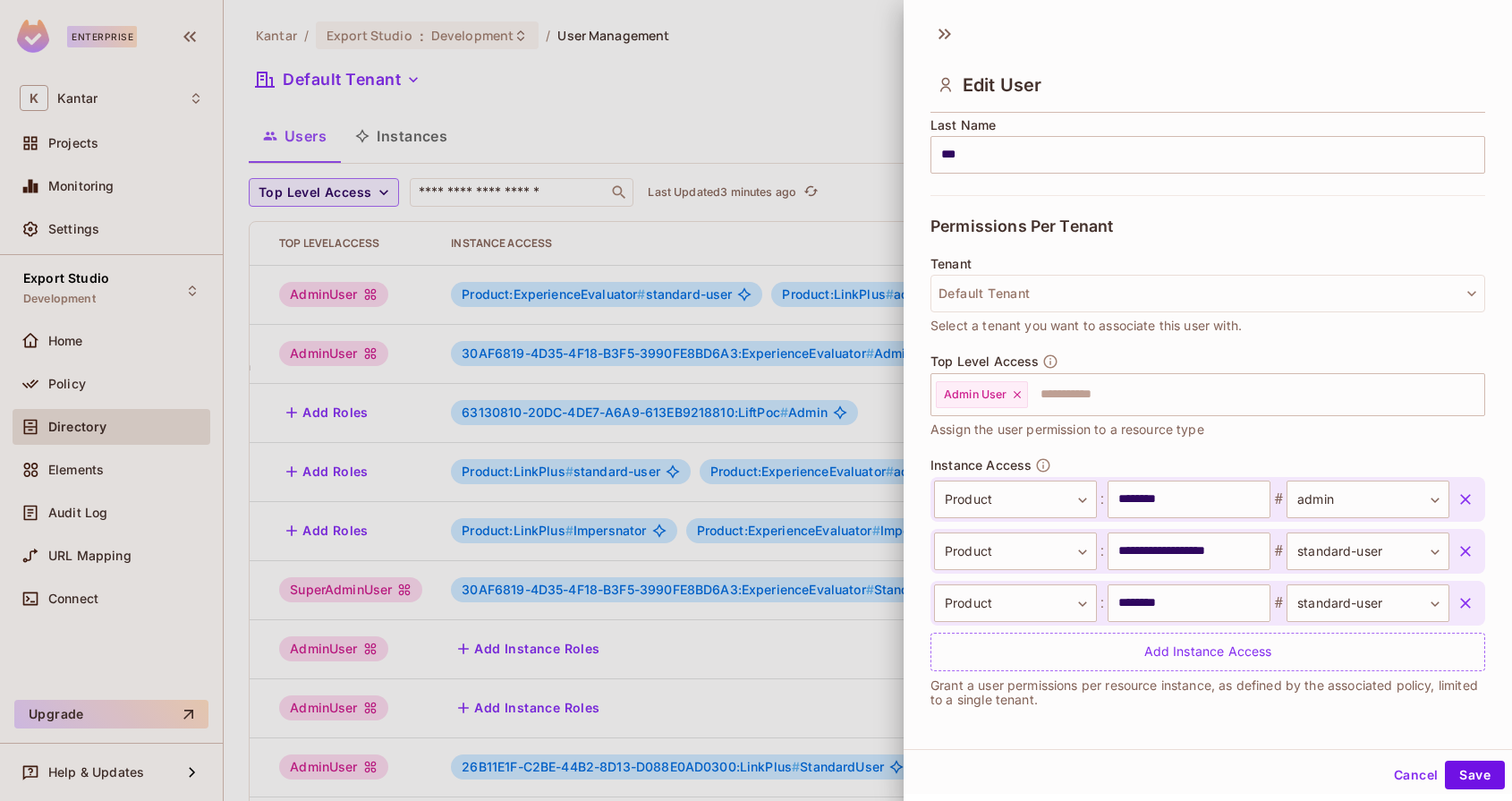 click on "Cancel Save" at bounding box center [1208, 775] 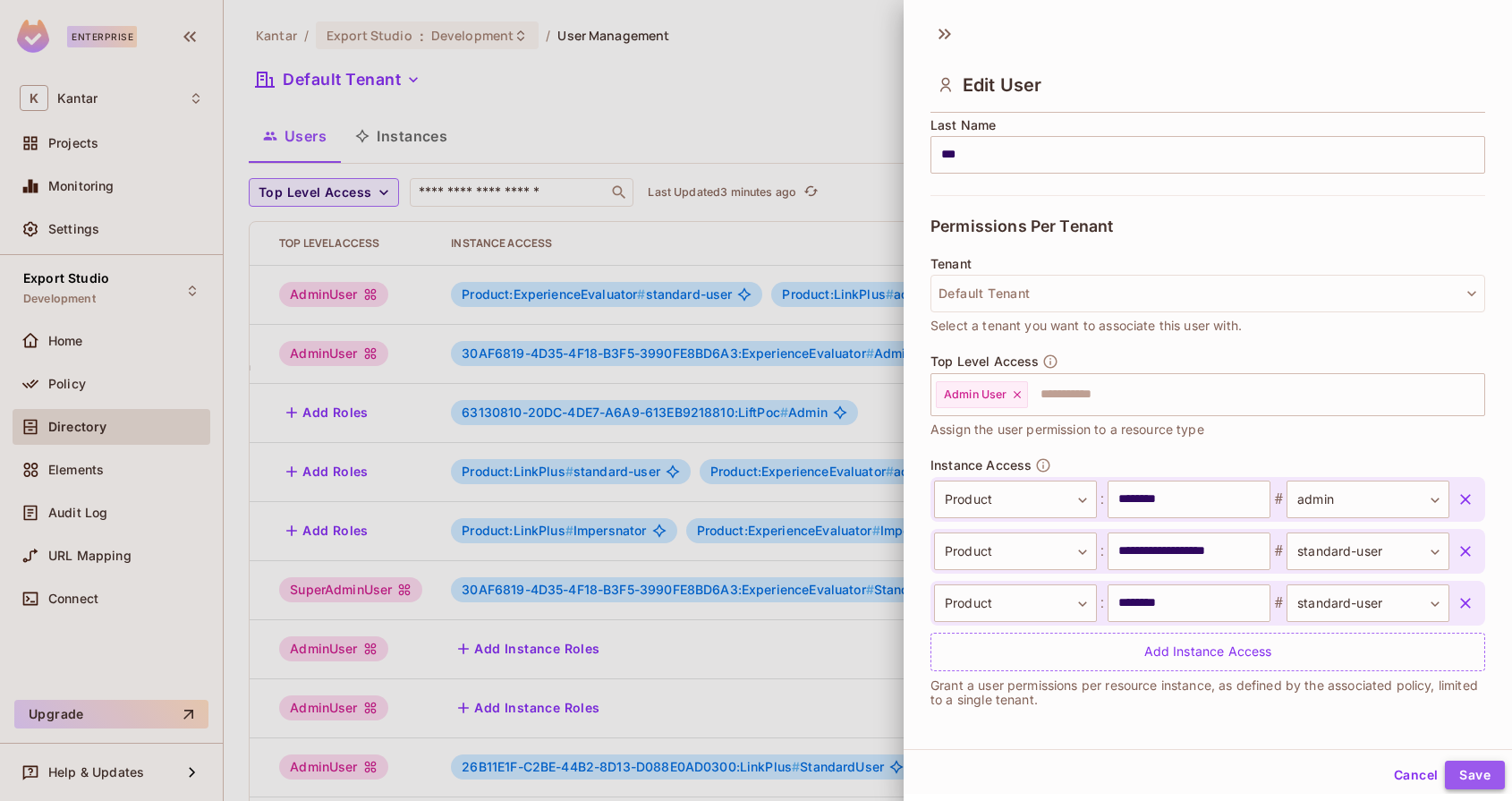 click on "Save" at bounding box center [1474, 775] 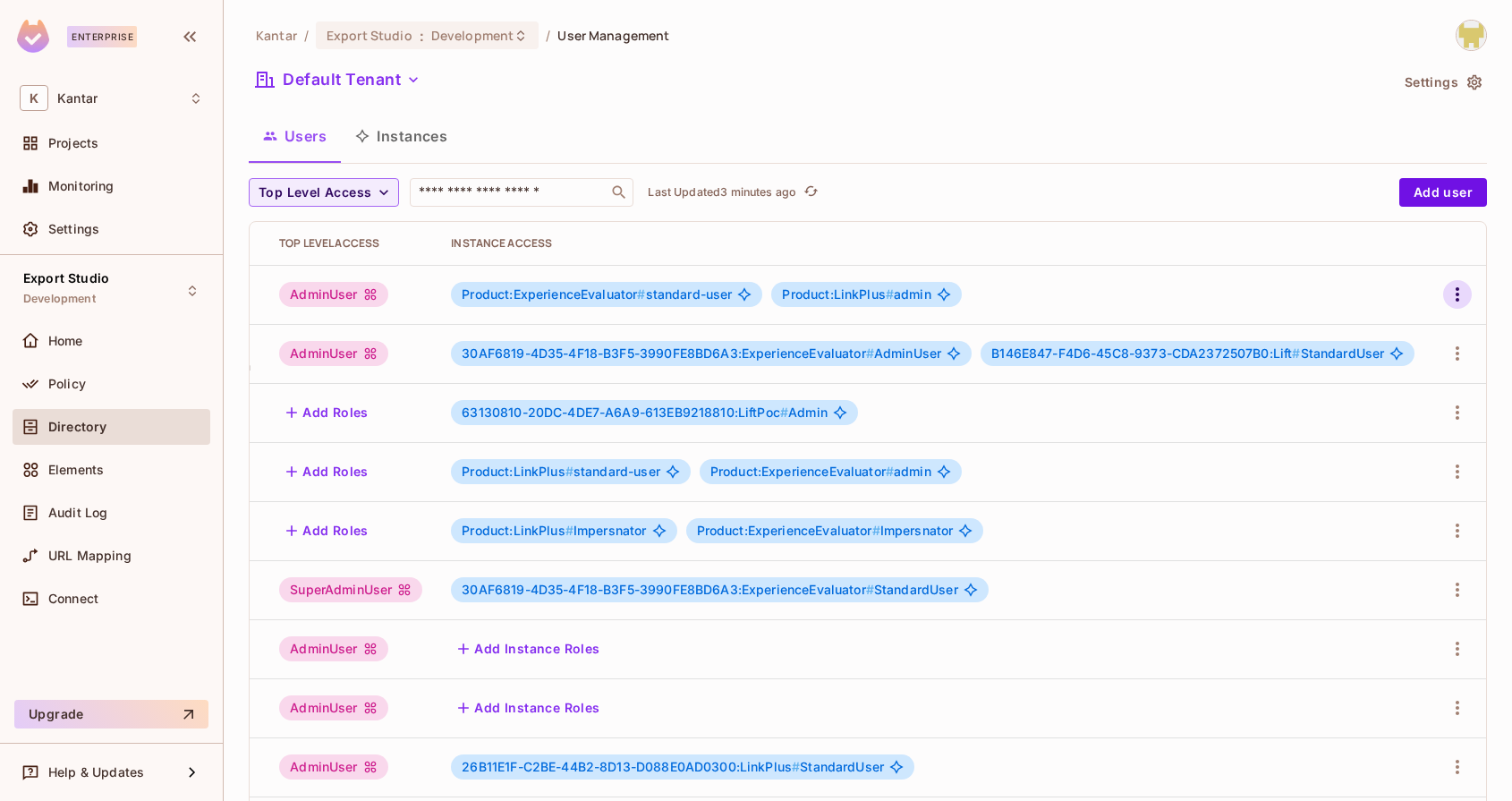 click 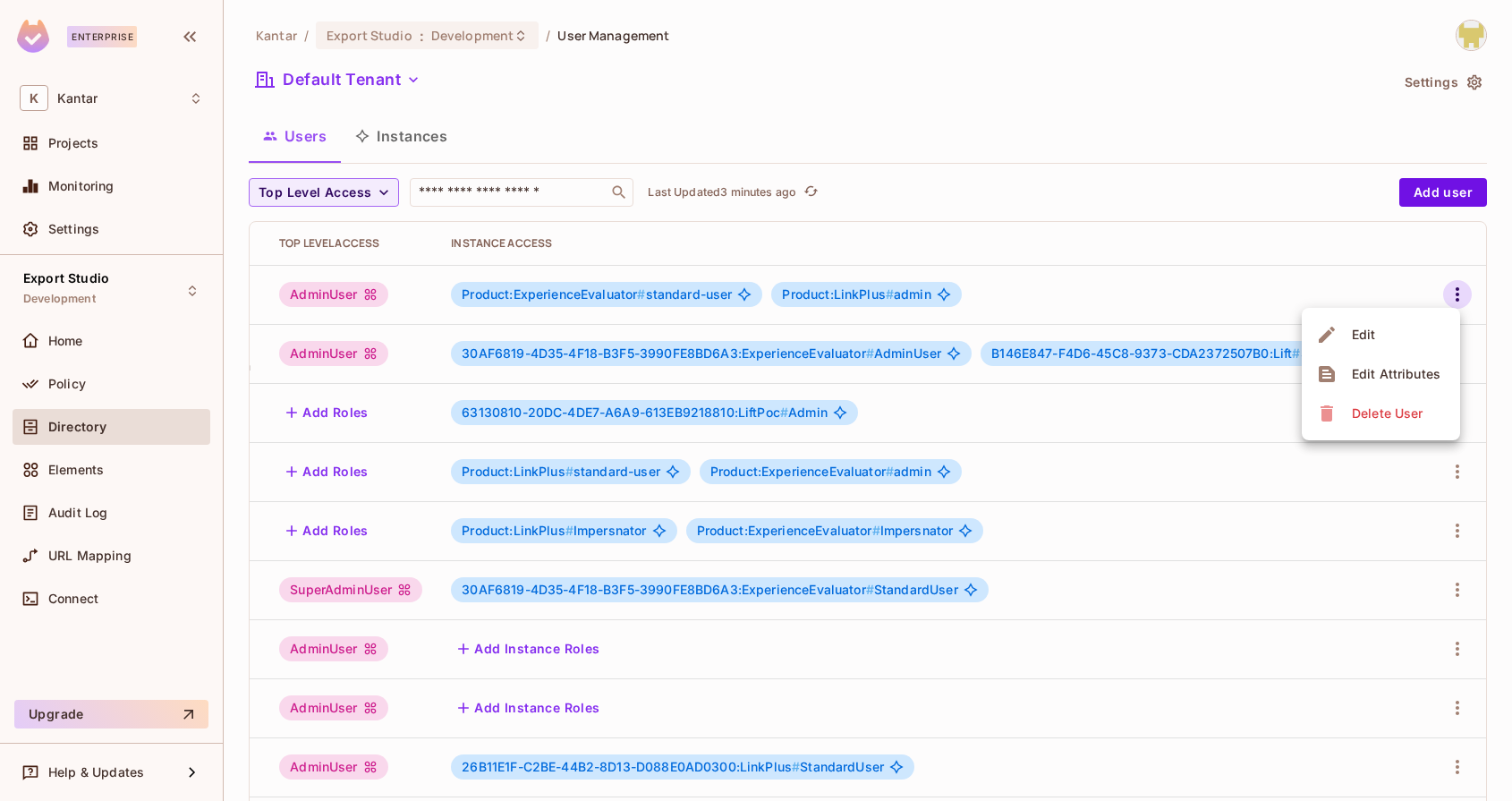 click on "Edit Attributes" at bounding box center (1396, 374) 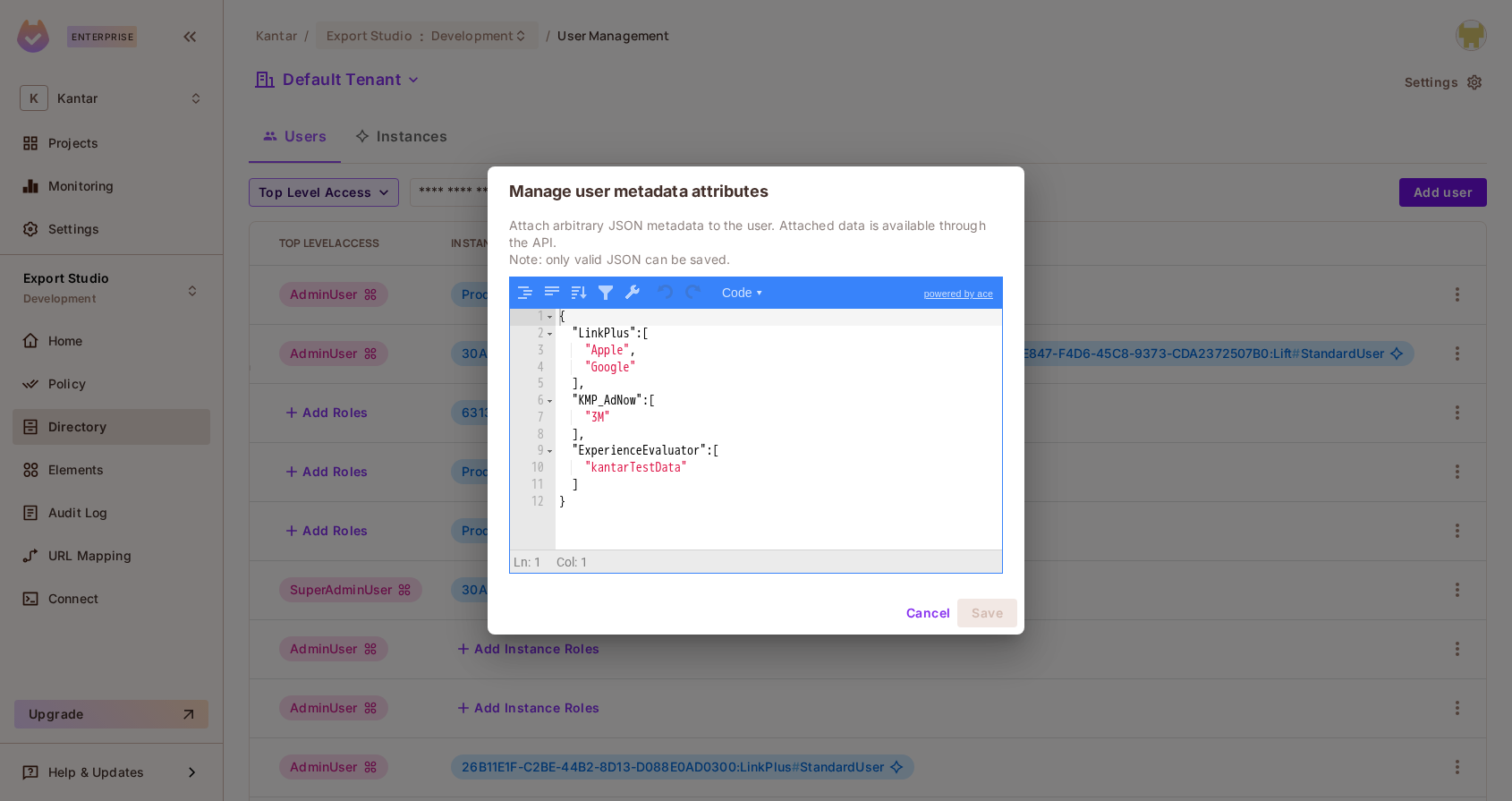 click on "Cancel" at bounding box center (928, 613) 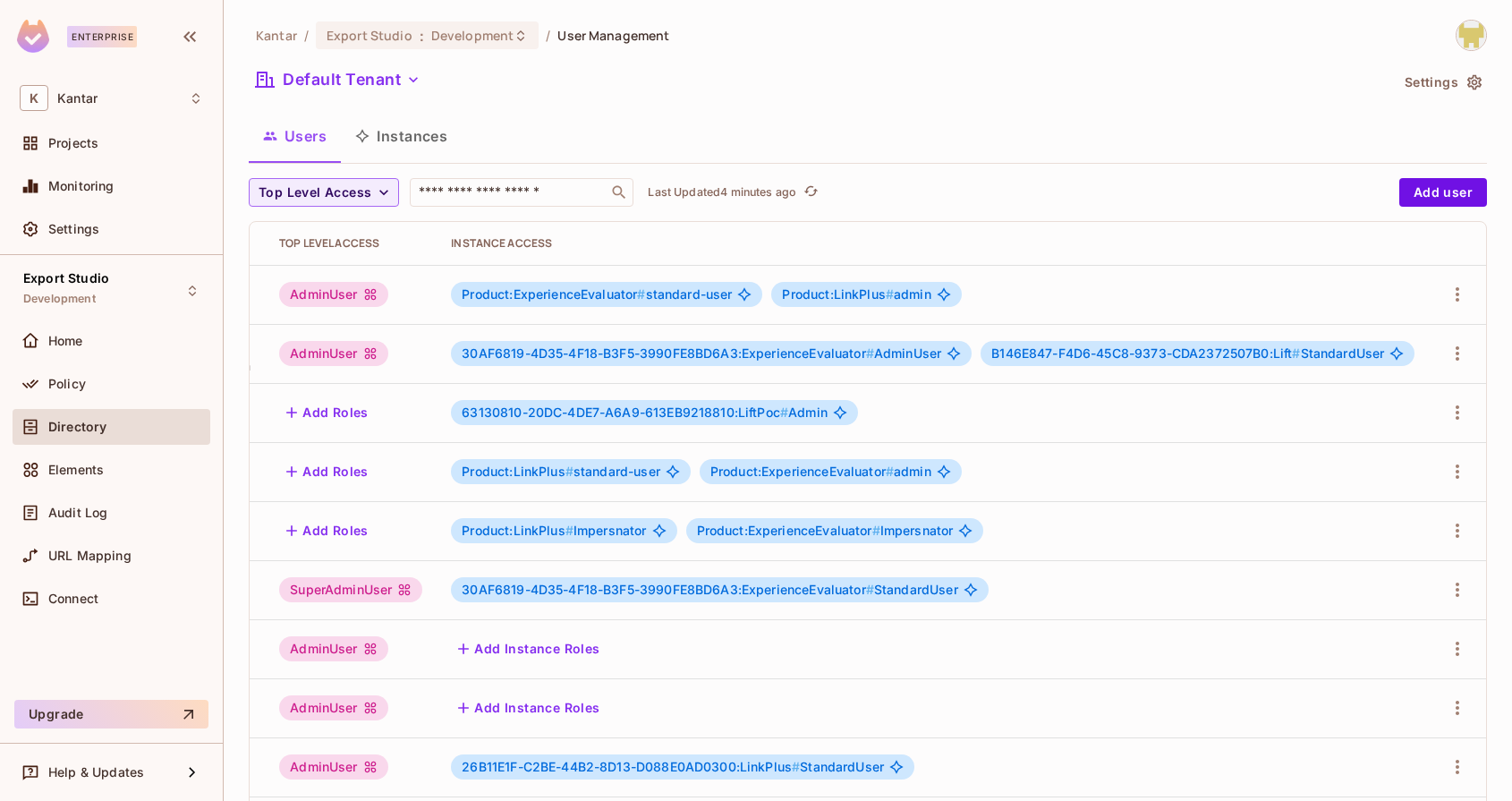 click on "Product:ExperienceEvaluator #" at bounding box center (553, 294) 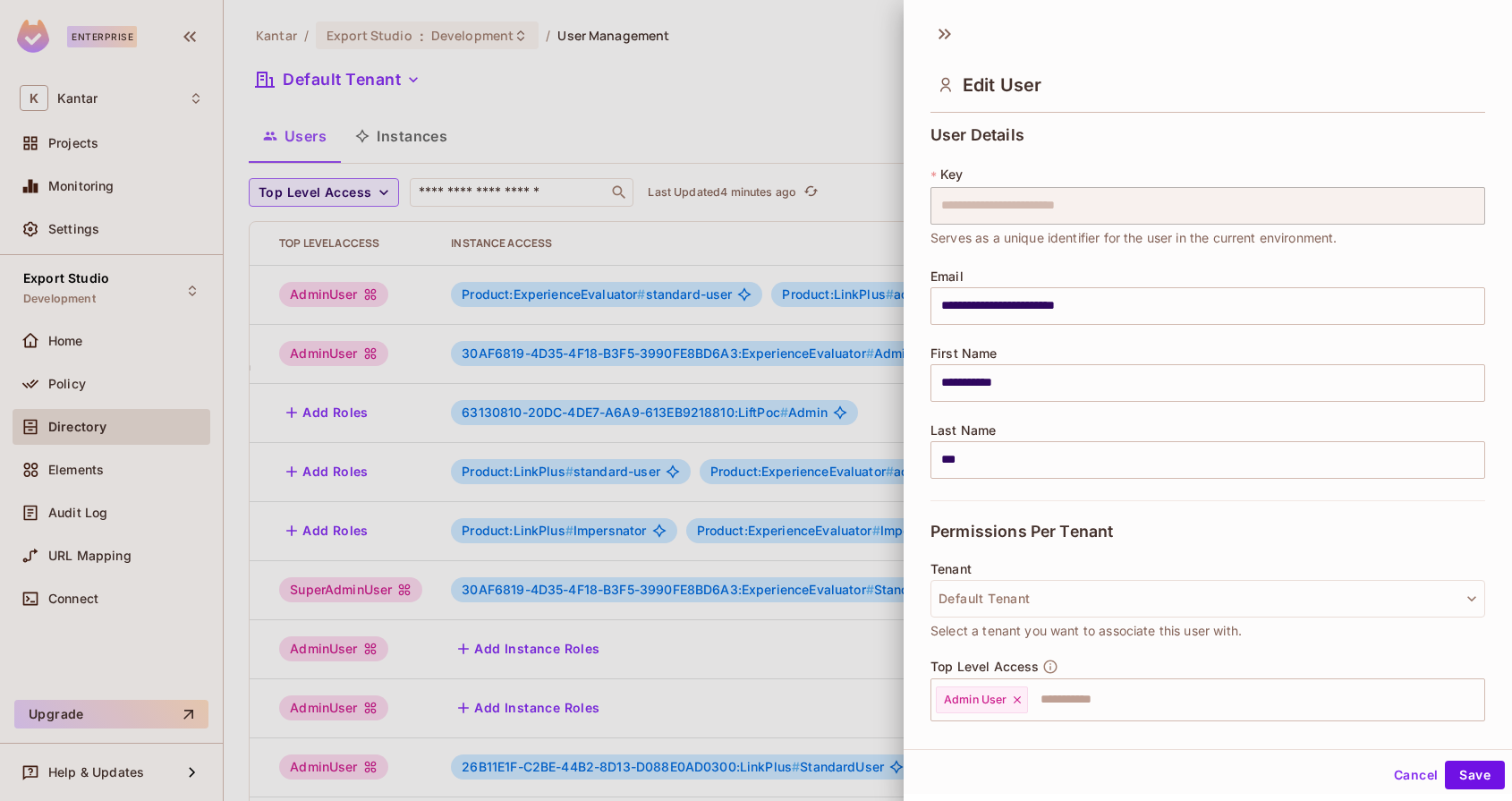 scroll, scrollTop: 305, scrollLeft: 0, axis: vertical 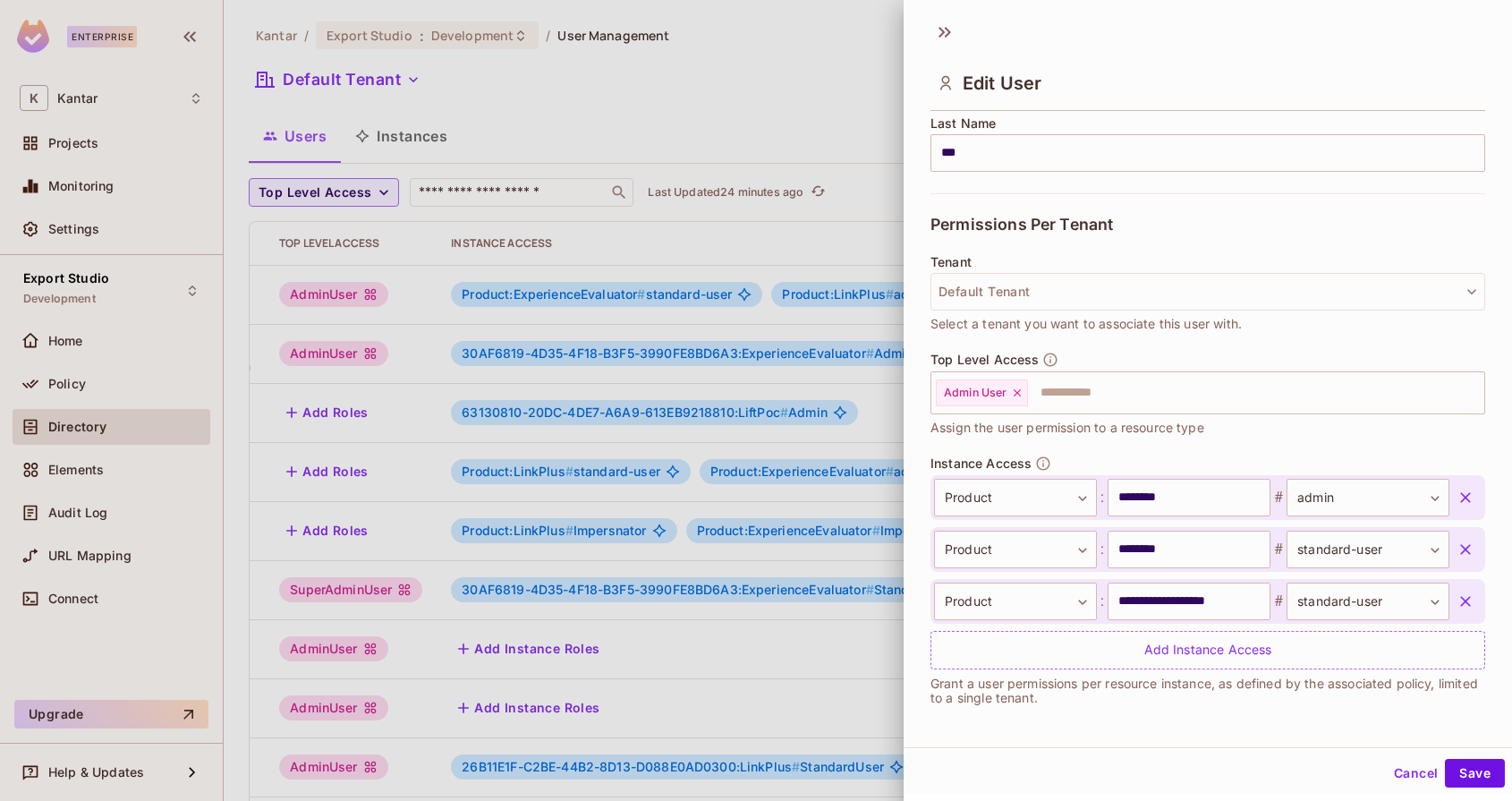 click on "**********" at bounding box center (1208, 562) 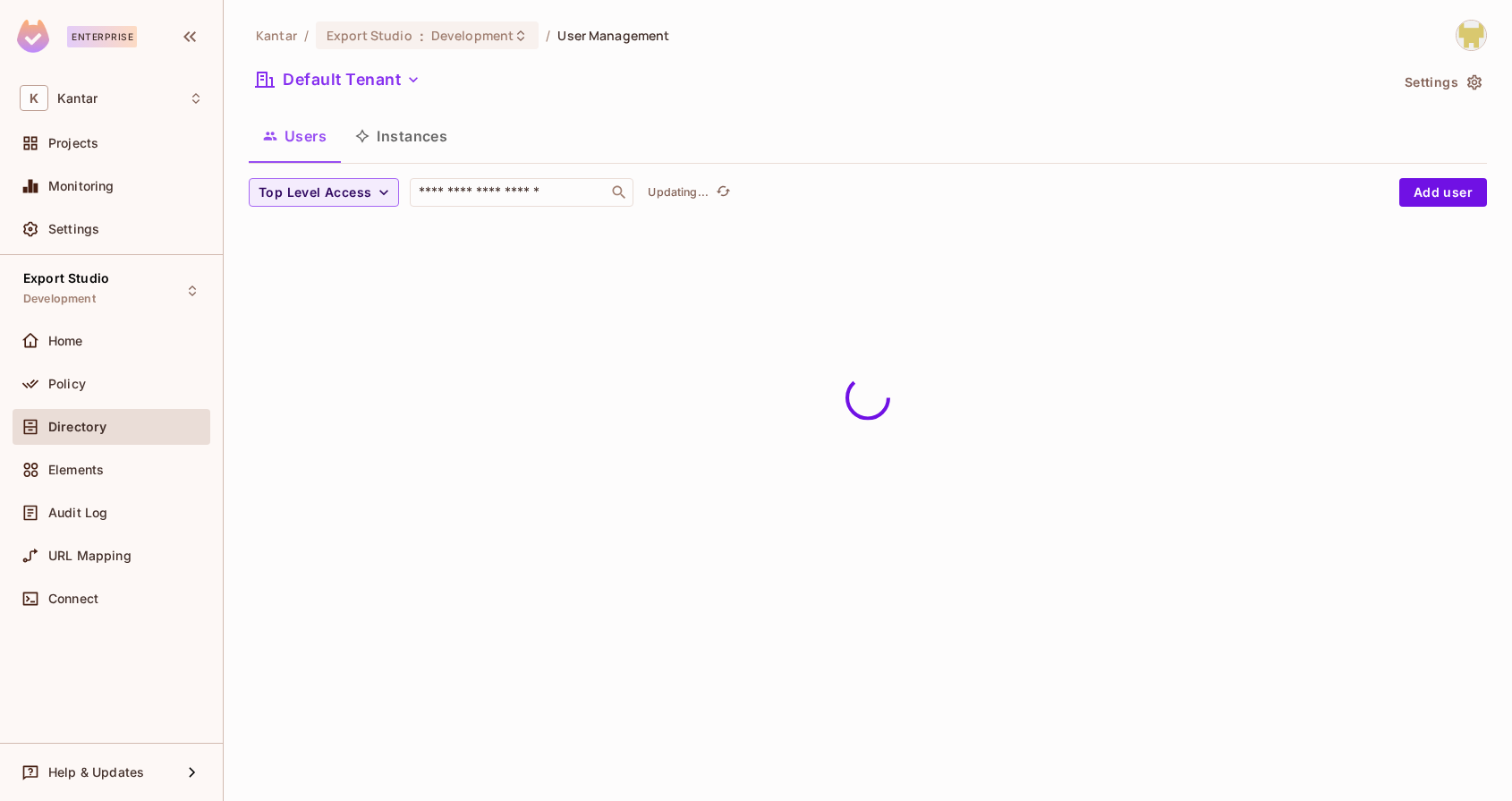 scroll, scrollTop: 0, scrollLeft: 0, axis: both 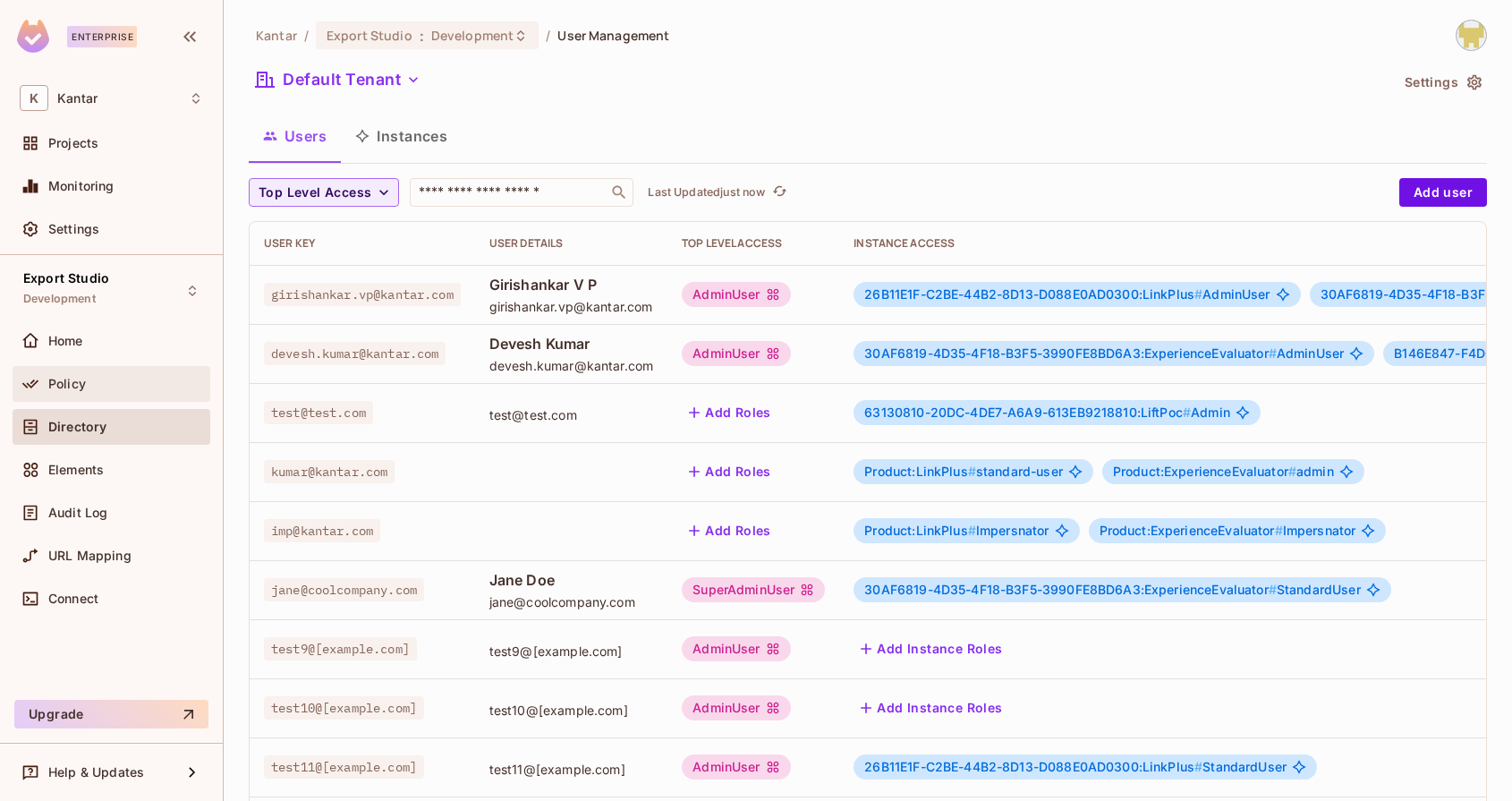 click on "Policy" at bounding box center [67, 384] 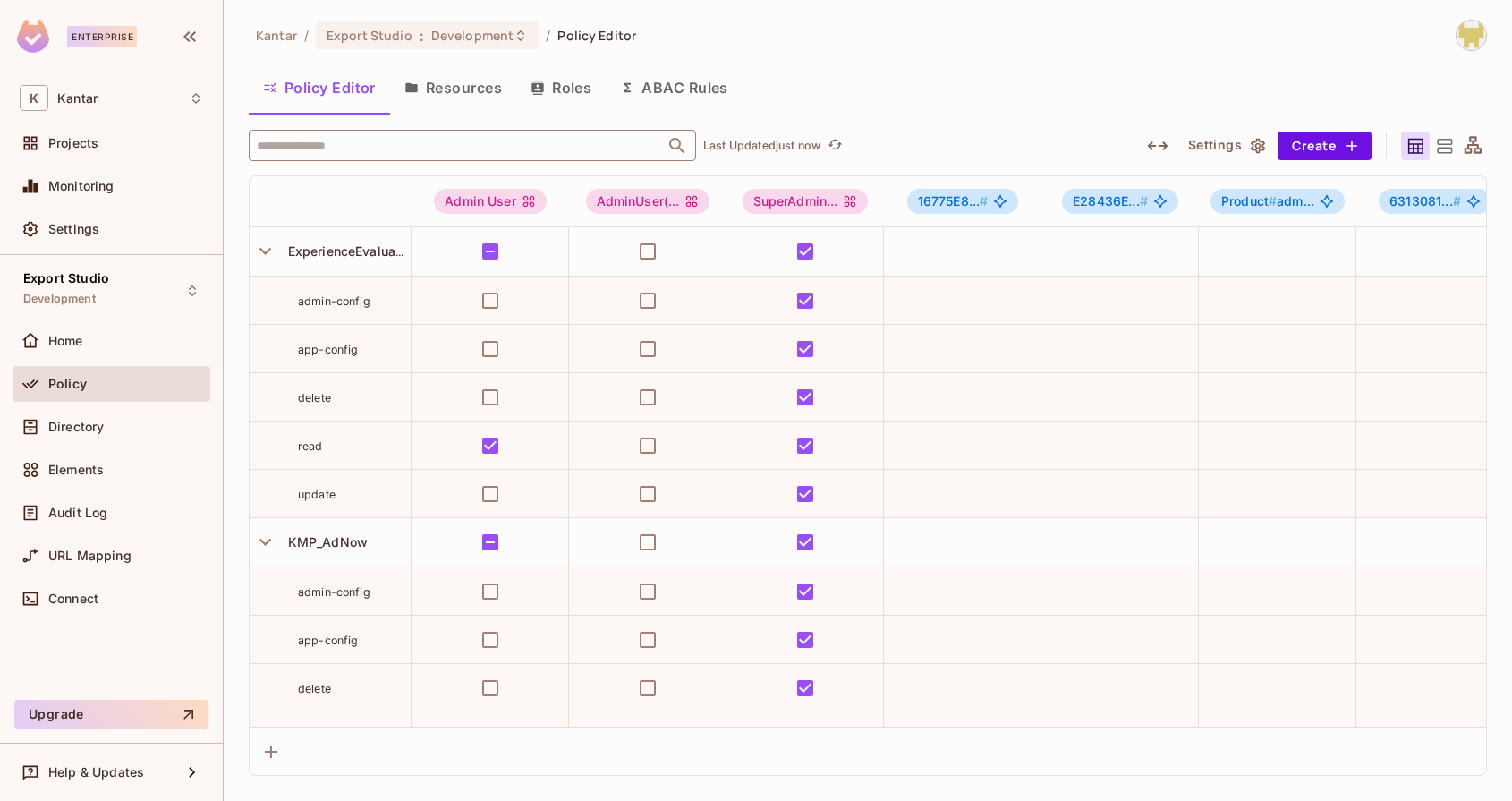 click at bounding box center (456, 145) 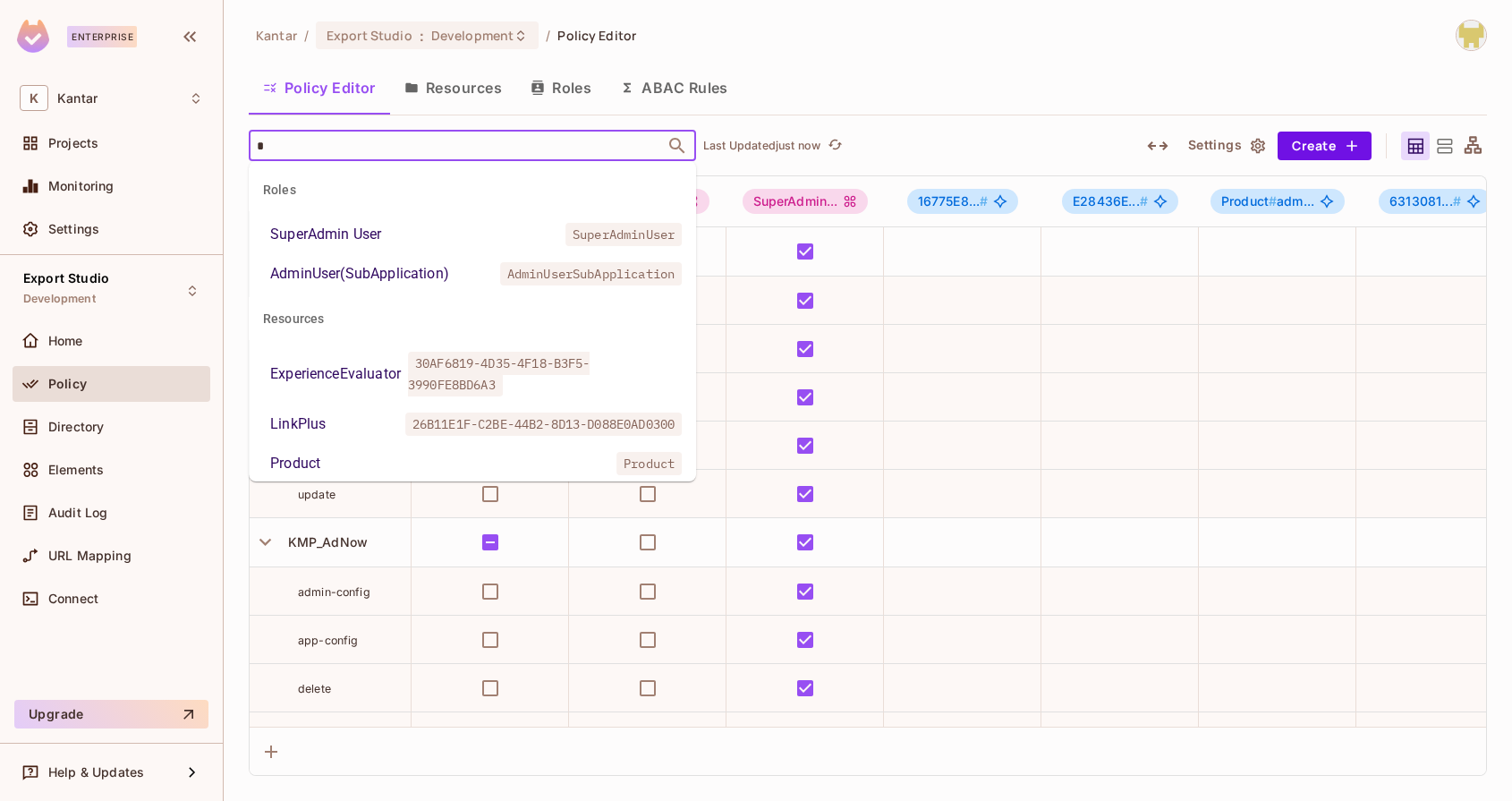 type on "**" 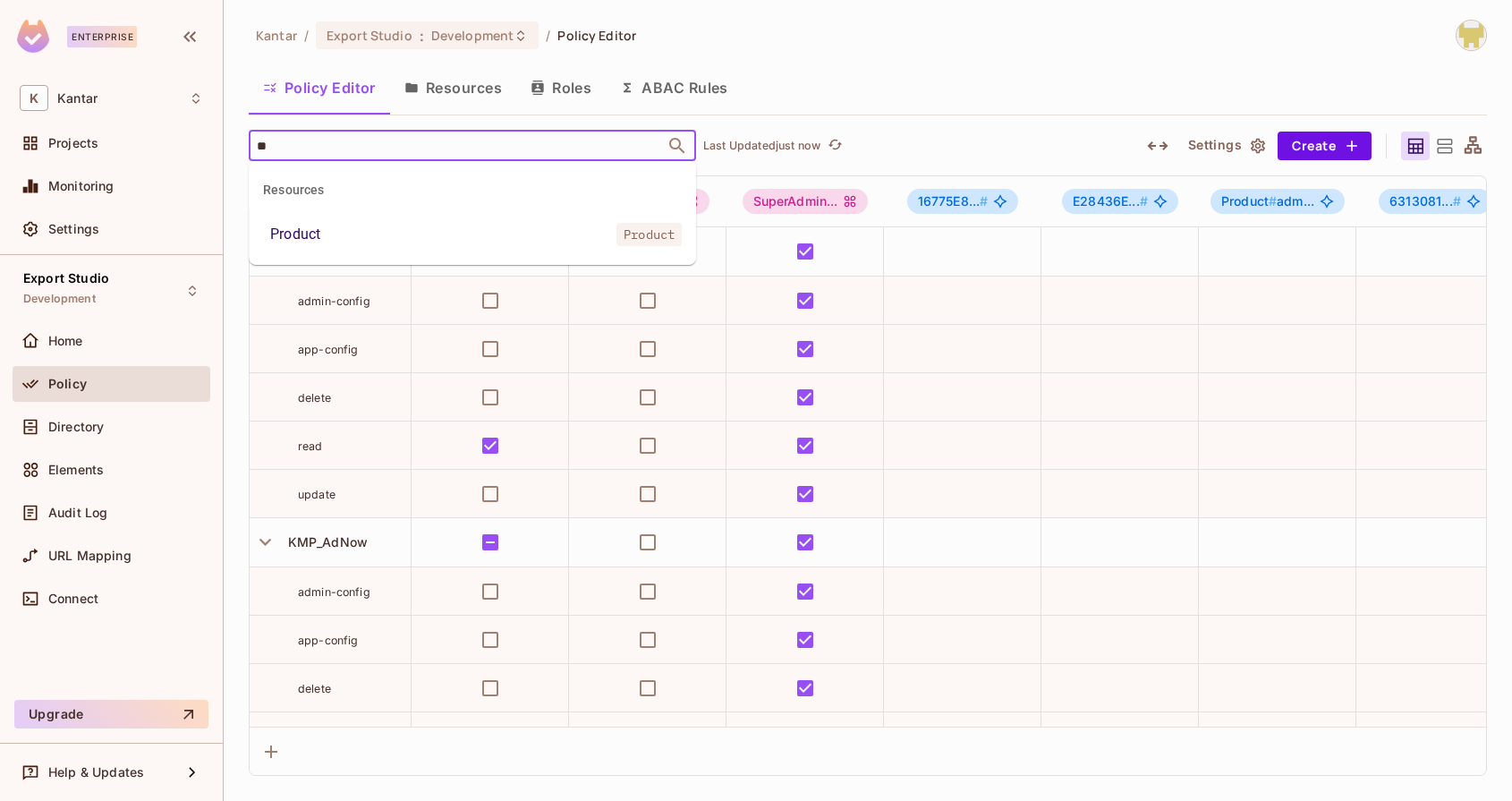 click on "Product Product" at bounding box center [472, 234] 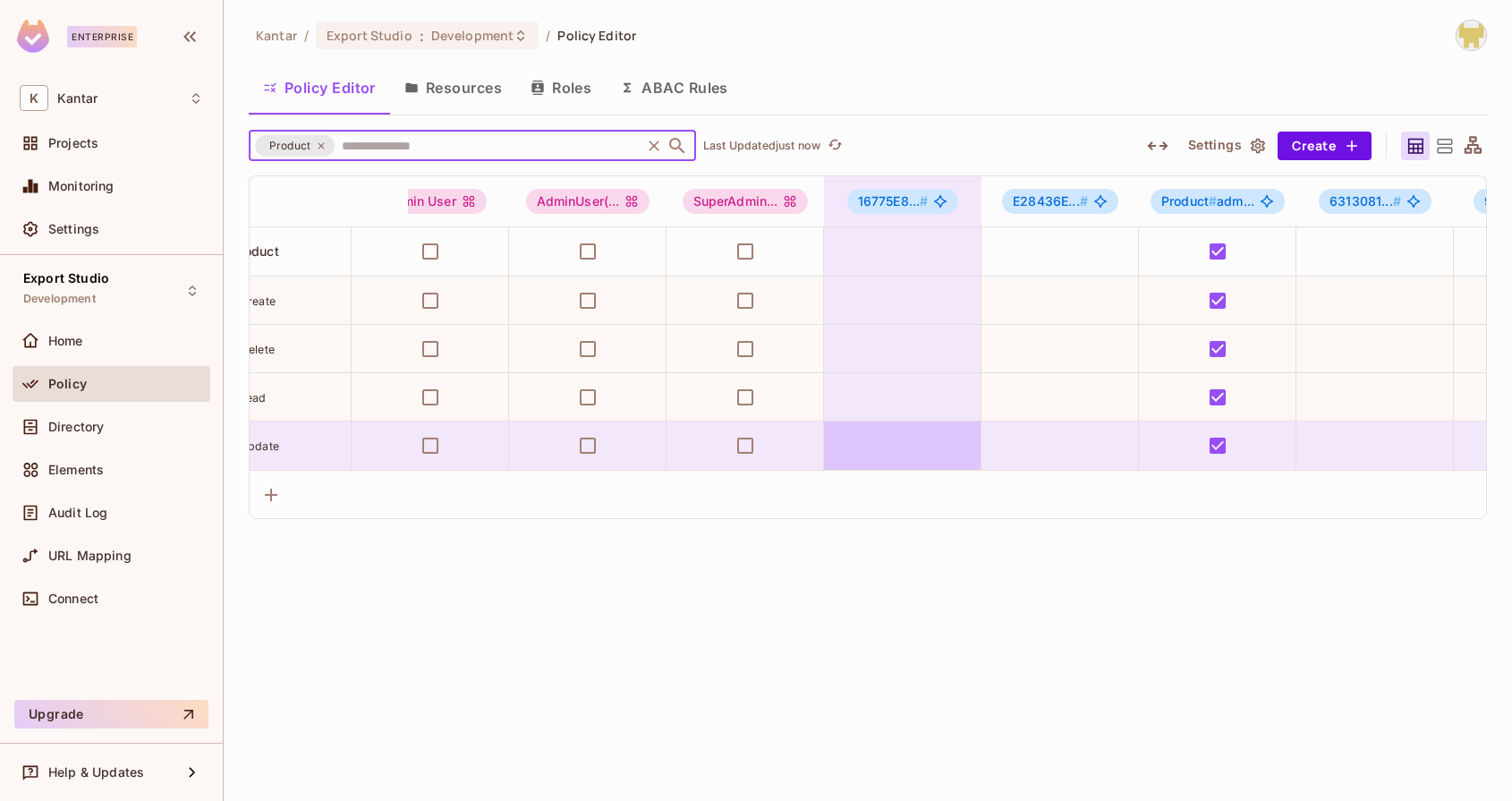 scroll, scrollTop: 0, scrollLeft: 91, axis: horizontal 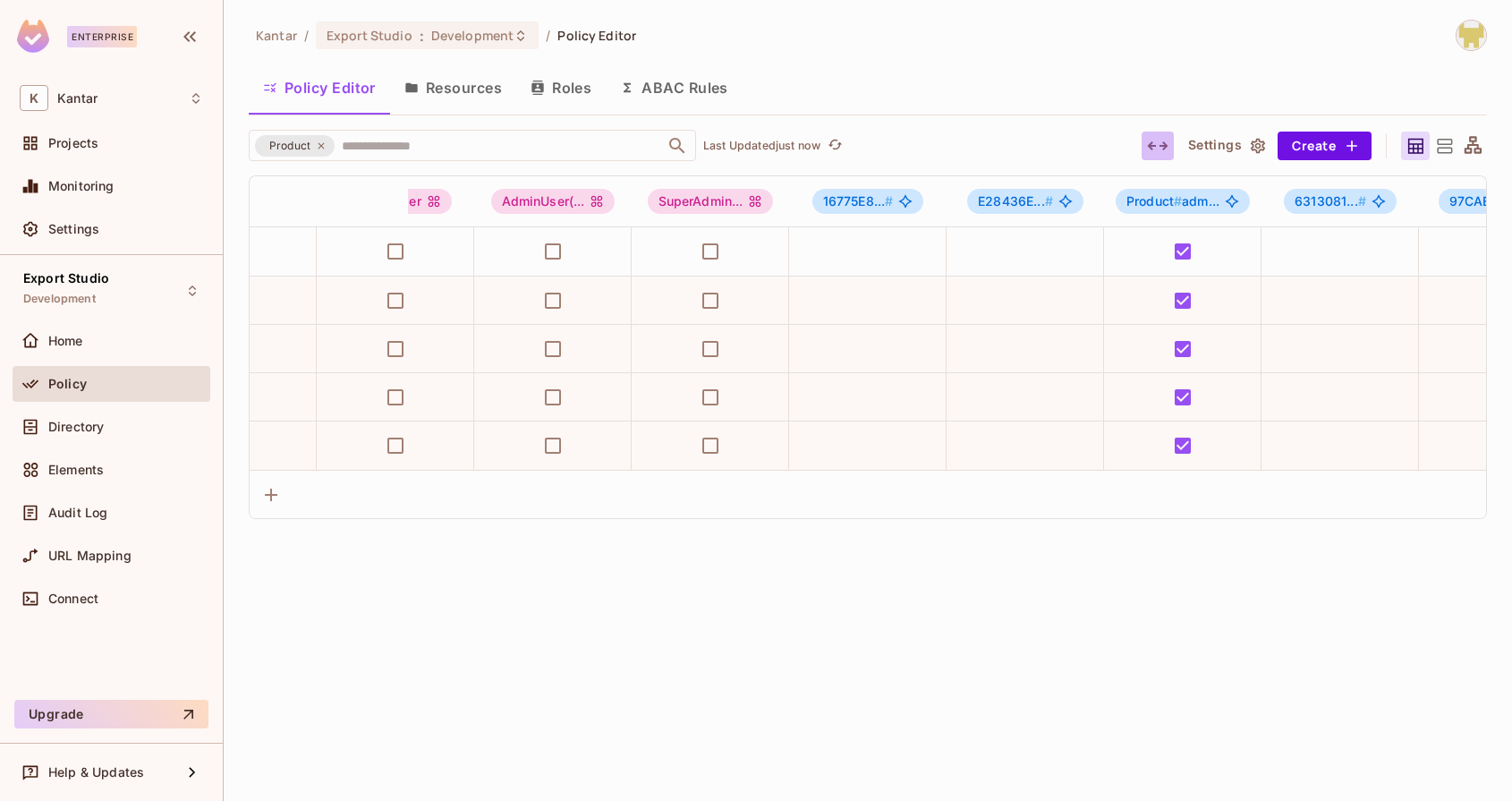 click 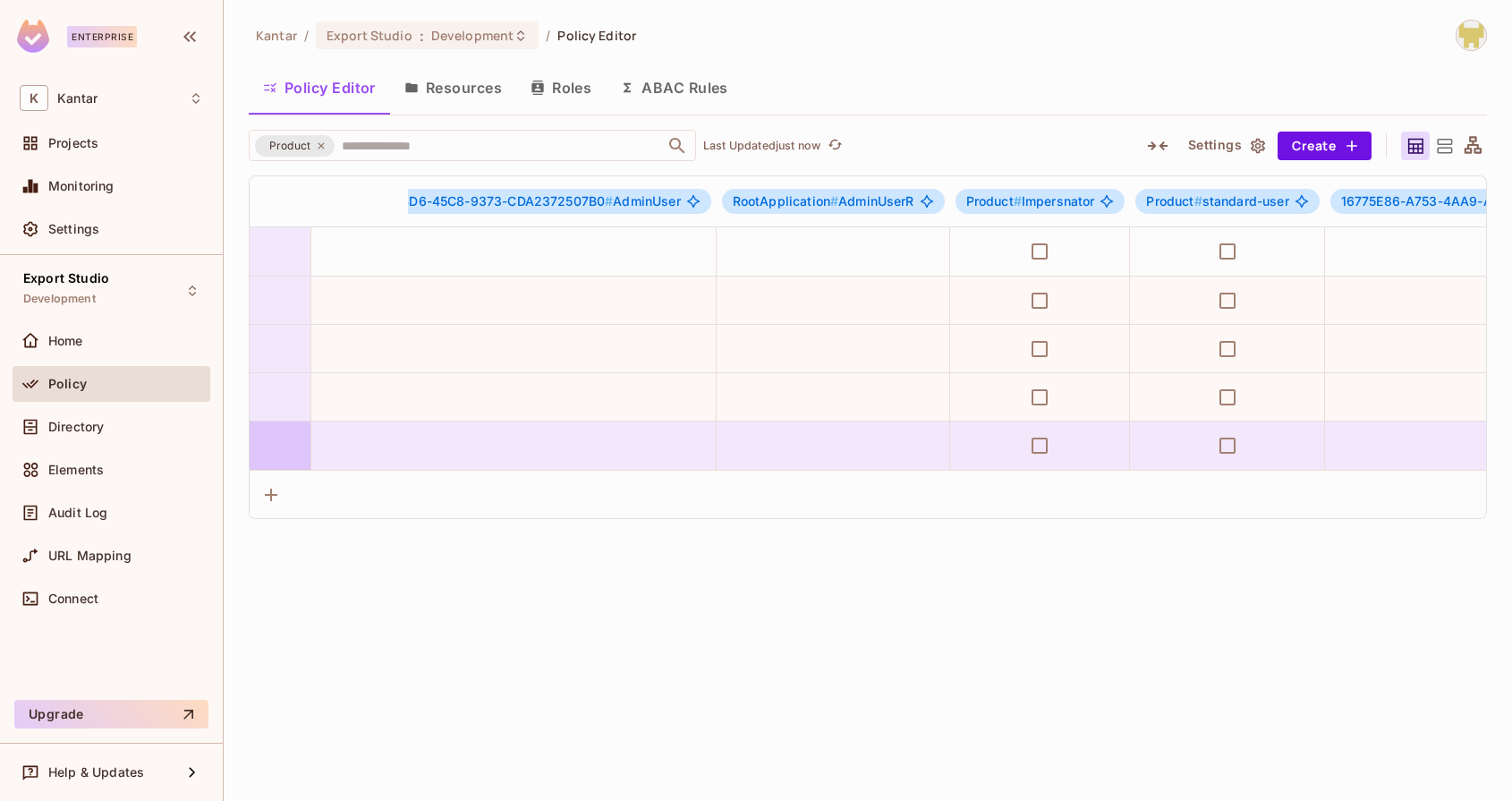 scroll, scrollTop: 0, scrollLeft: 3946, axis: horizontal 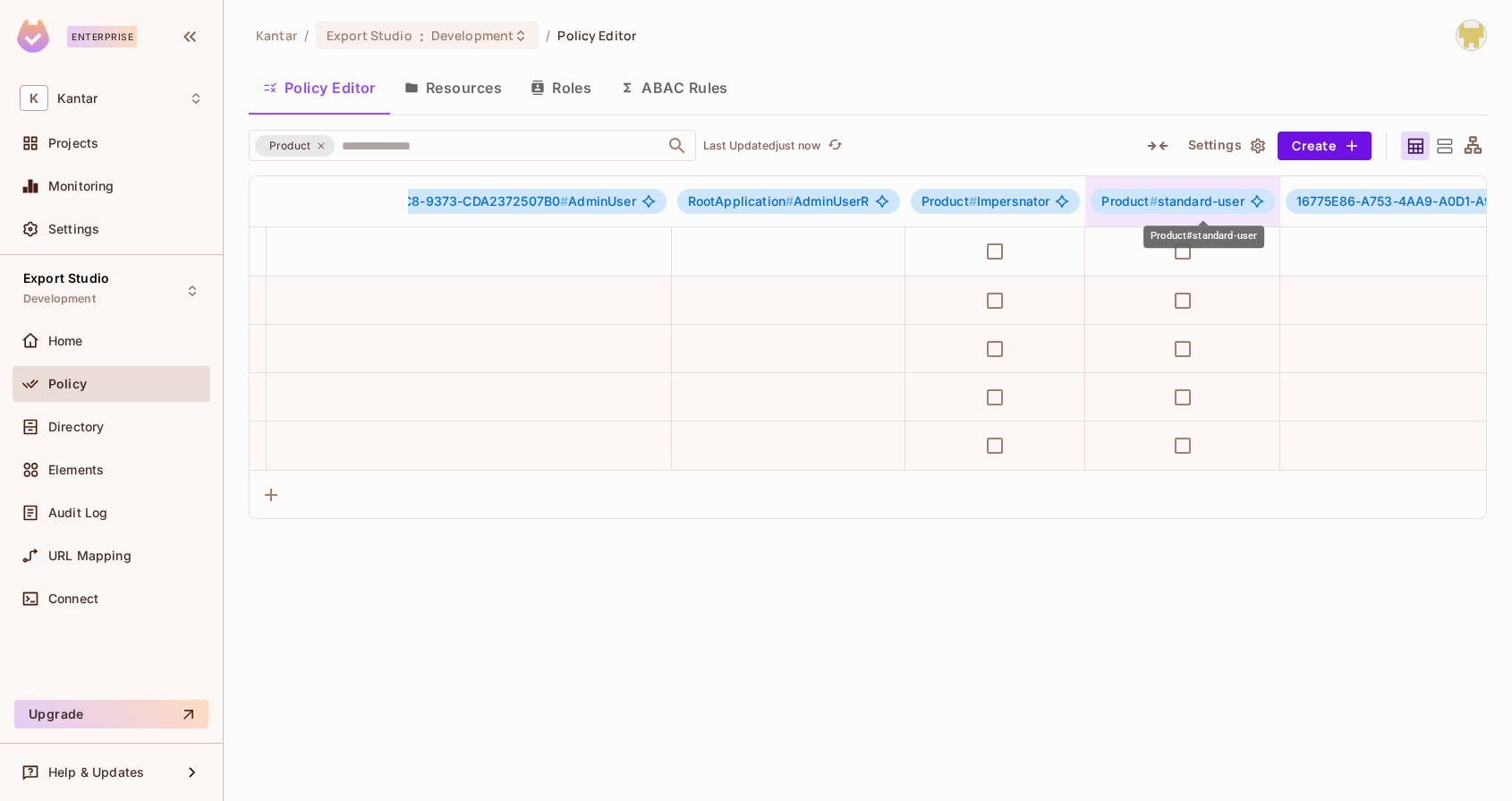 click on "Product # standard-user" at bounding box center (1172, 201) 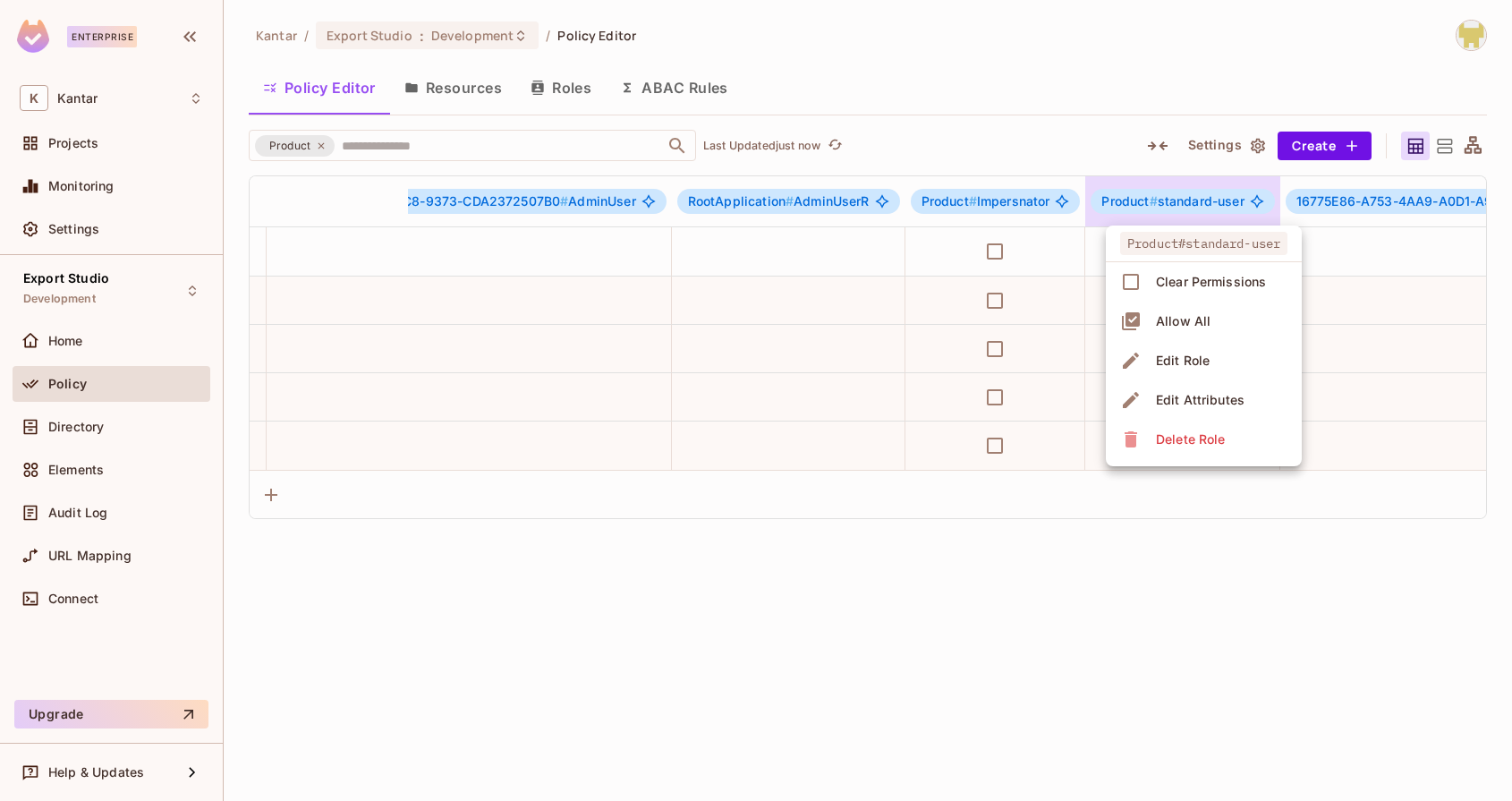 click at bounding box center (756, 400) 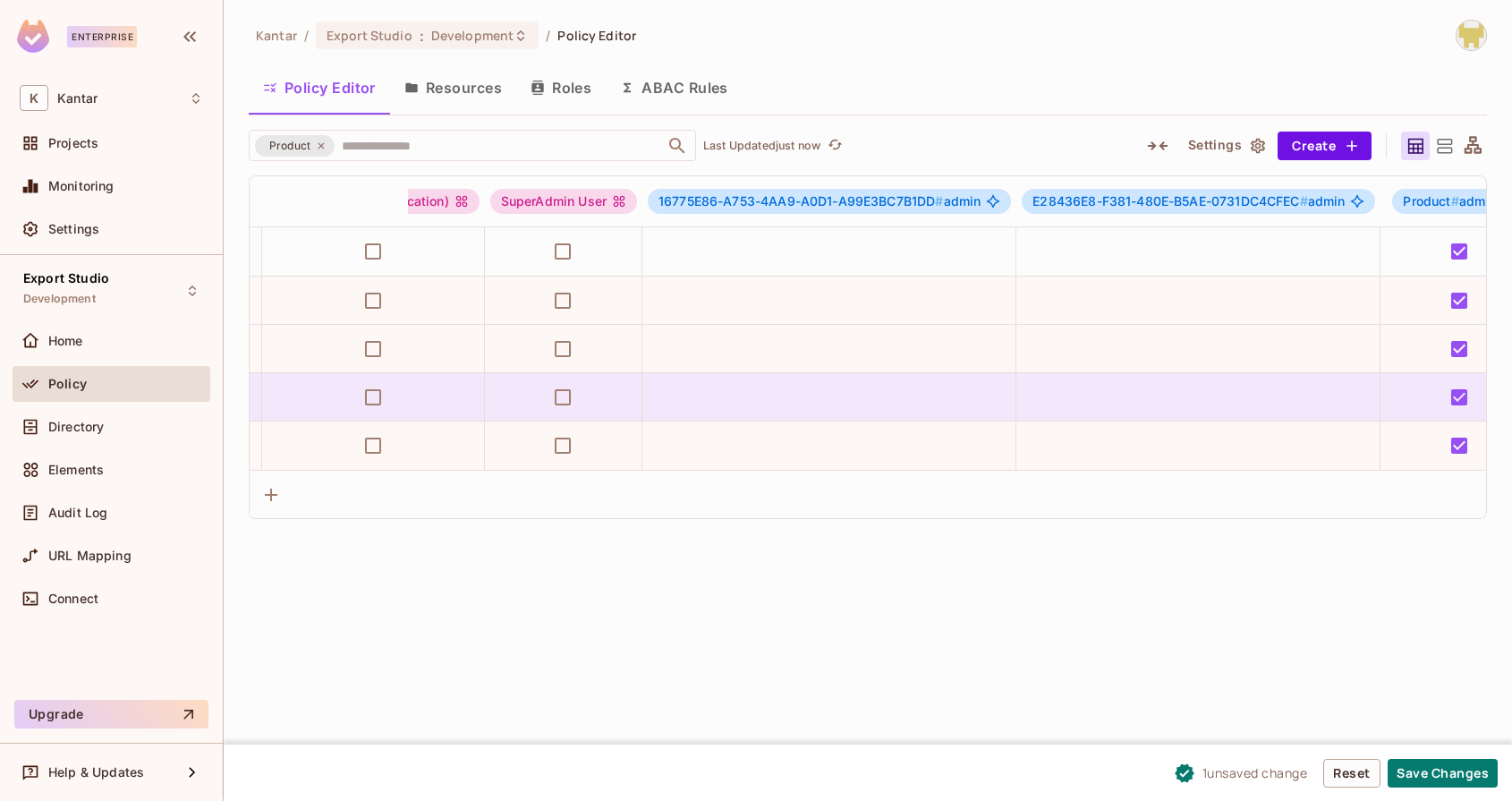 scroll, scrollTop: 0, scrollLeft: 0, axis: both 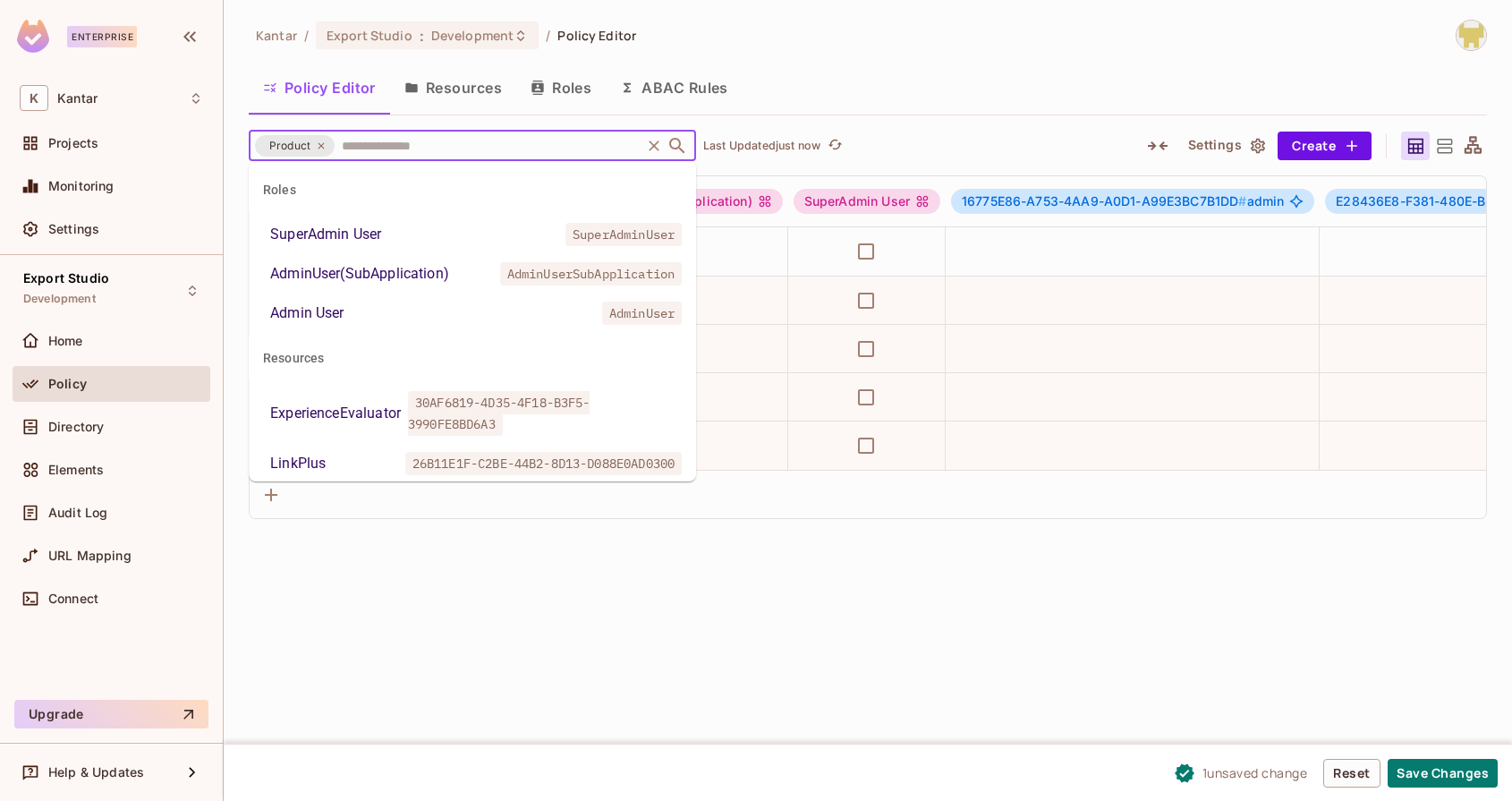 click at bounding box center [488, 145] 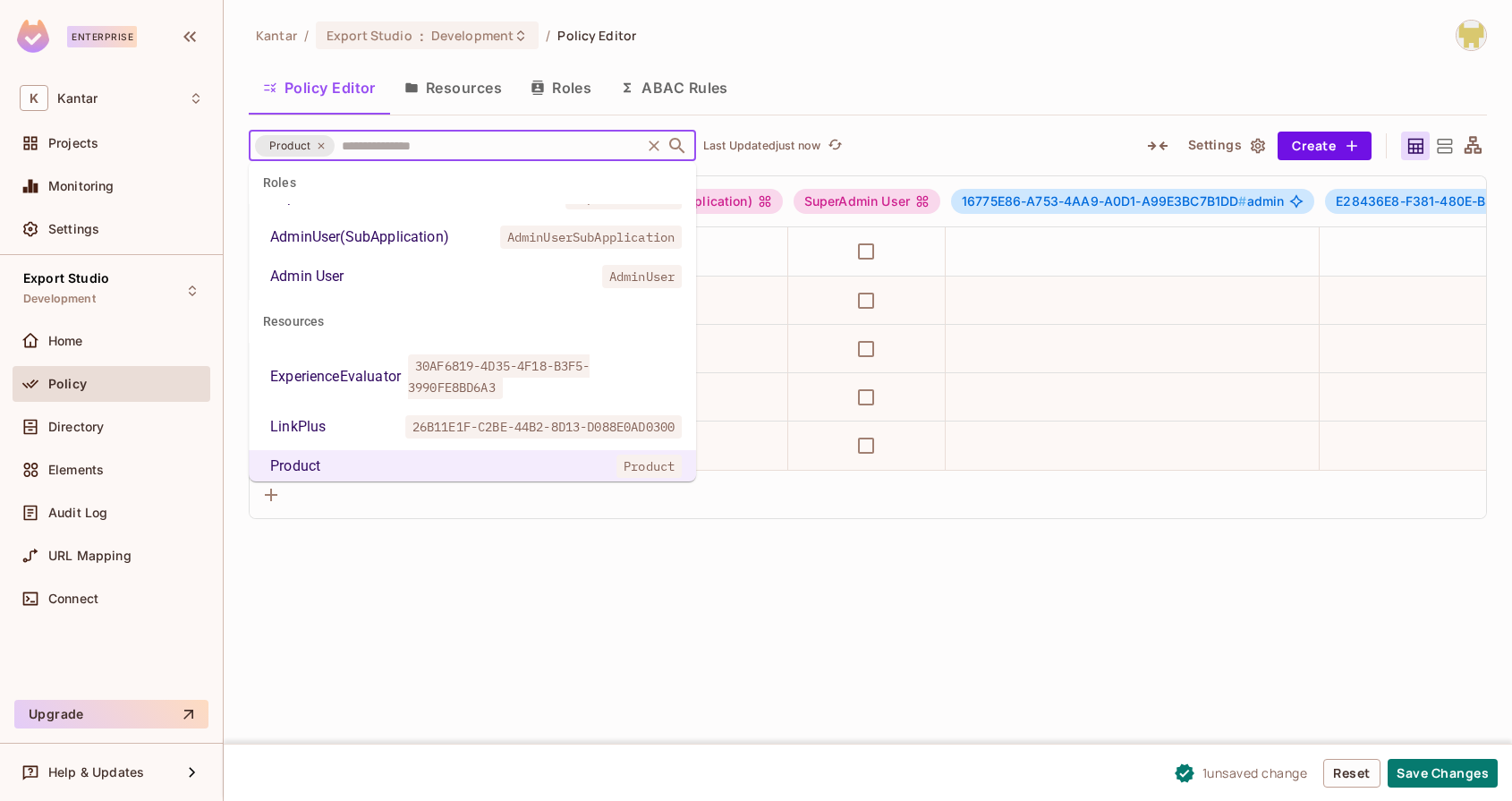 click on "ExperienceEvaluator" at bounding box center [336, 377] 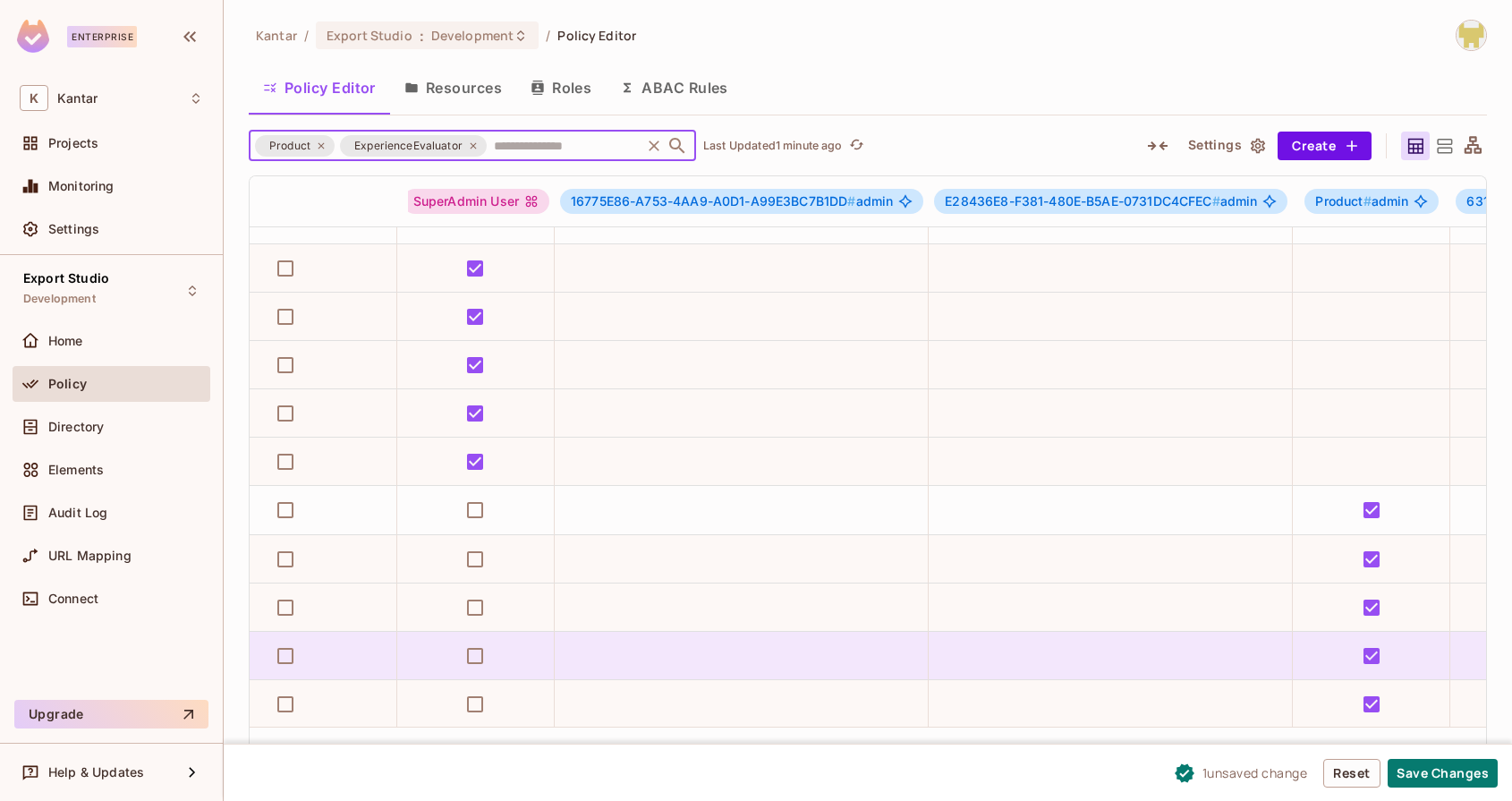 scroll, scrollTop: 32, scrollLeft: 0, axis: vertical 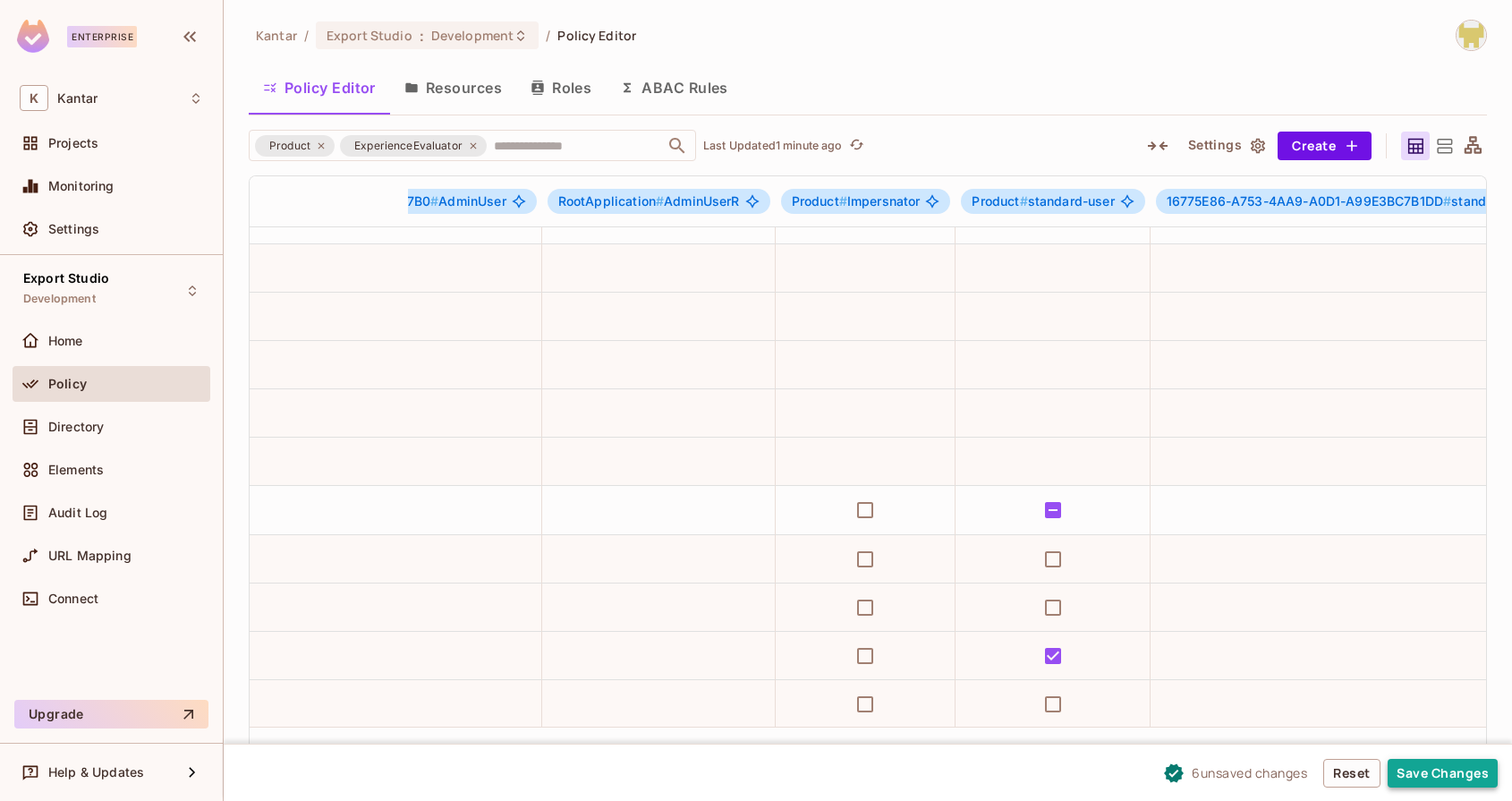 click on "Save Changes" at bounding box center [1442, 773] 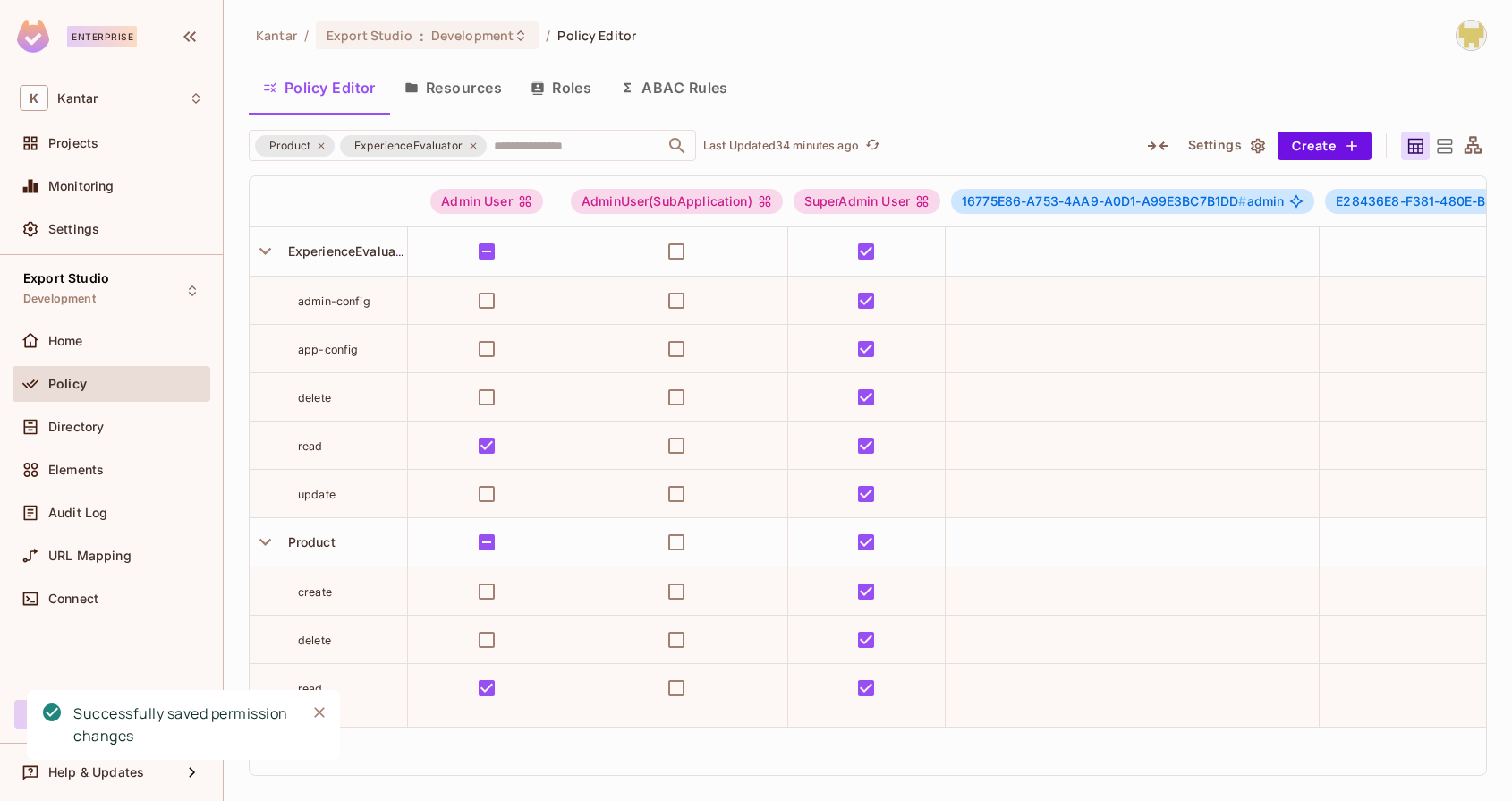 scroll, scrollTop: 0, scrollLeft: 0, axis: both 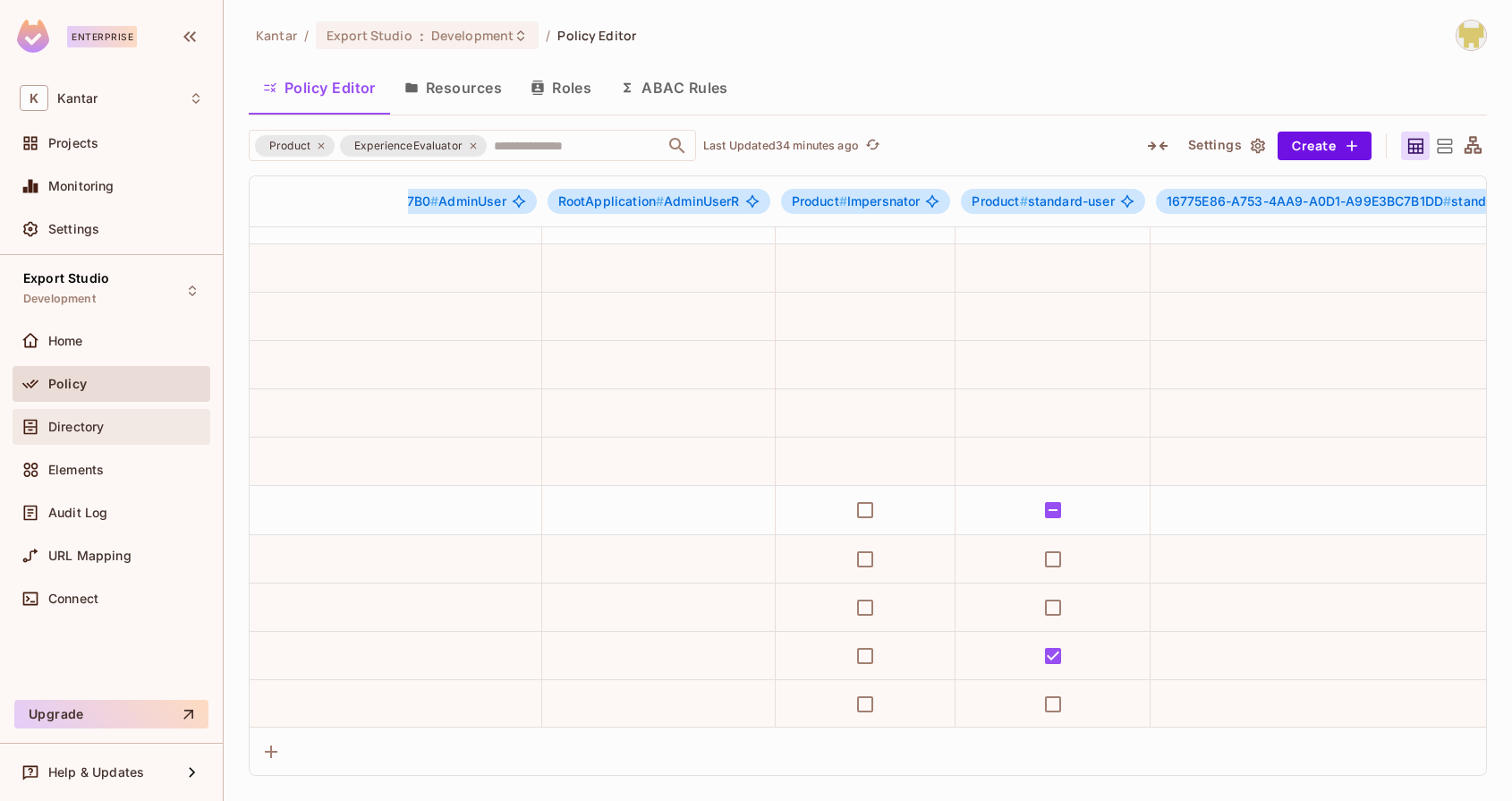 click on "Directory" at bounding box center (125, 427) 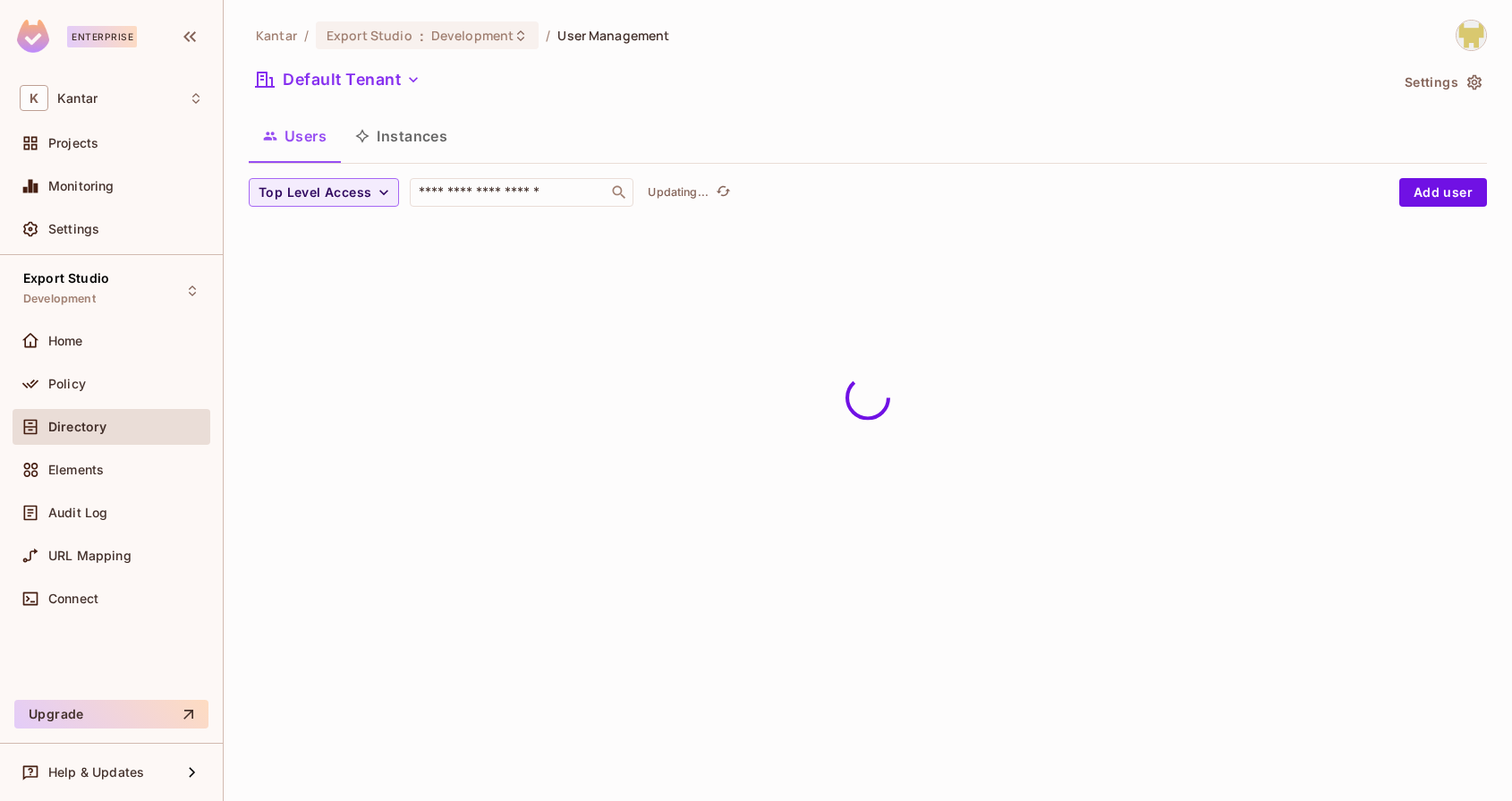 click on "Instances" at bounding box center (401, 136) 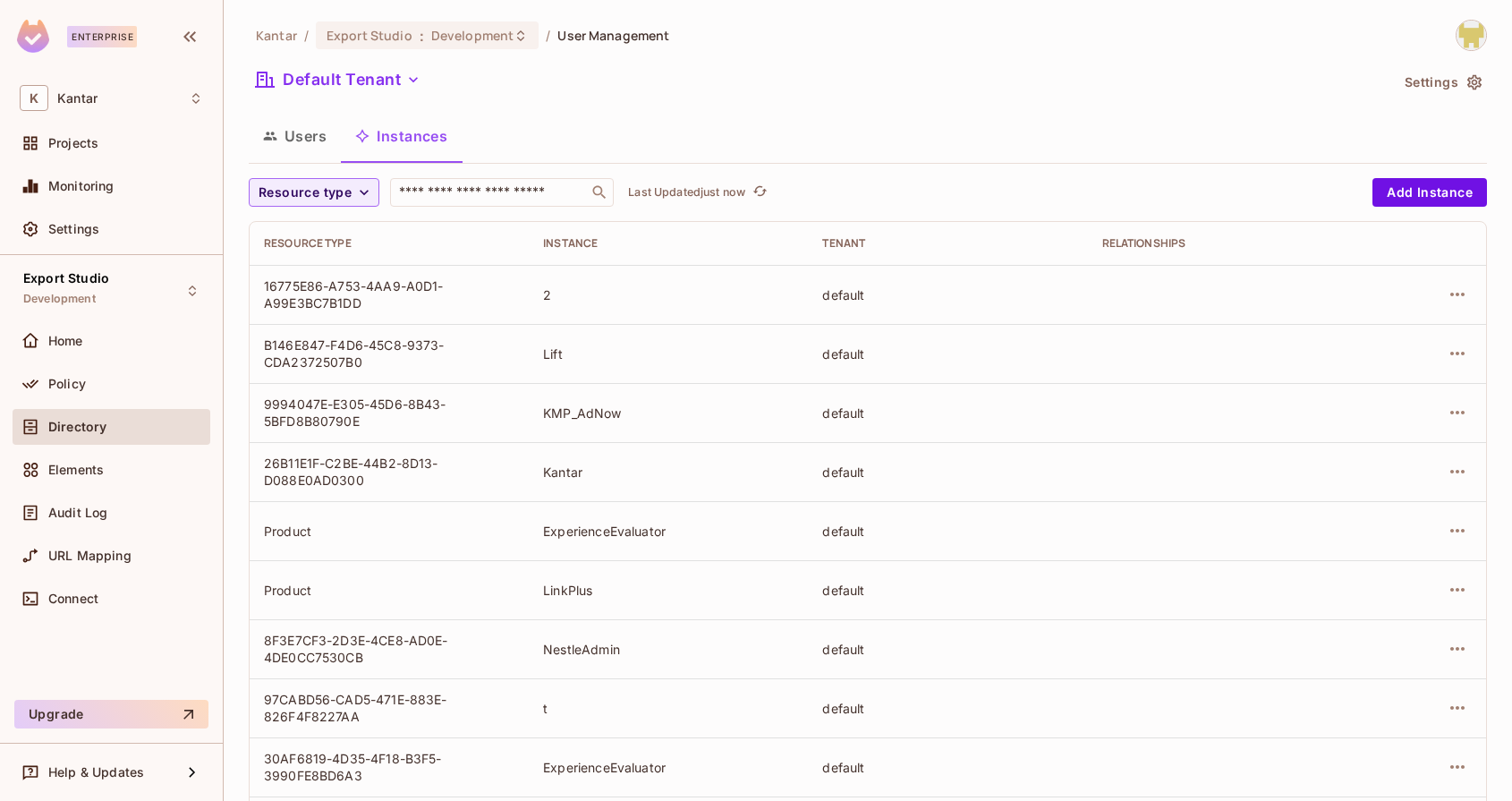 click on "Users" at bounding box center [294, 136] 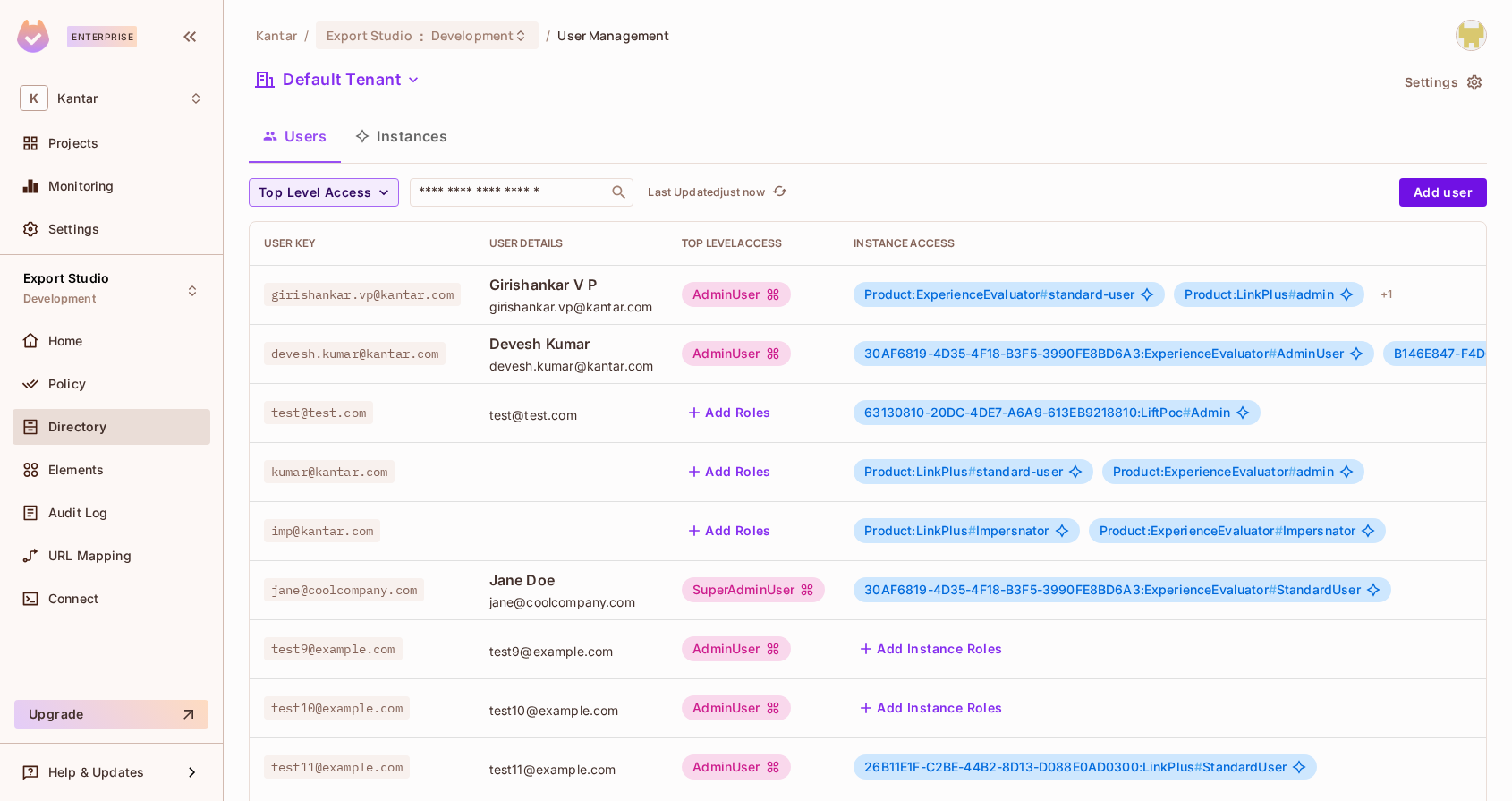 click on "Instances" at bounding box center [401, 136] 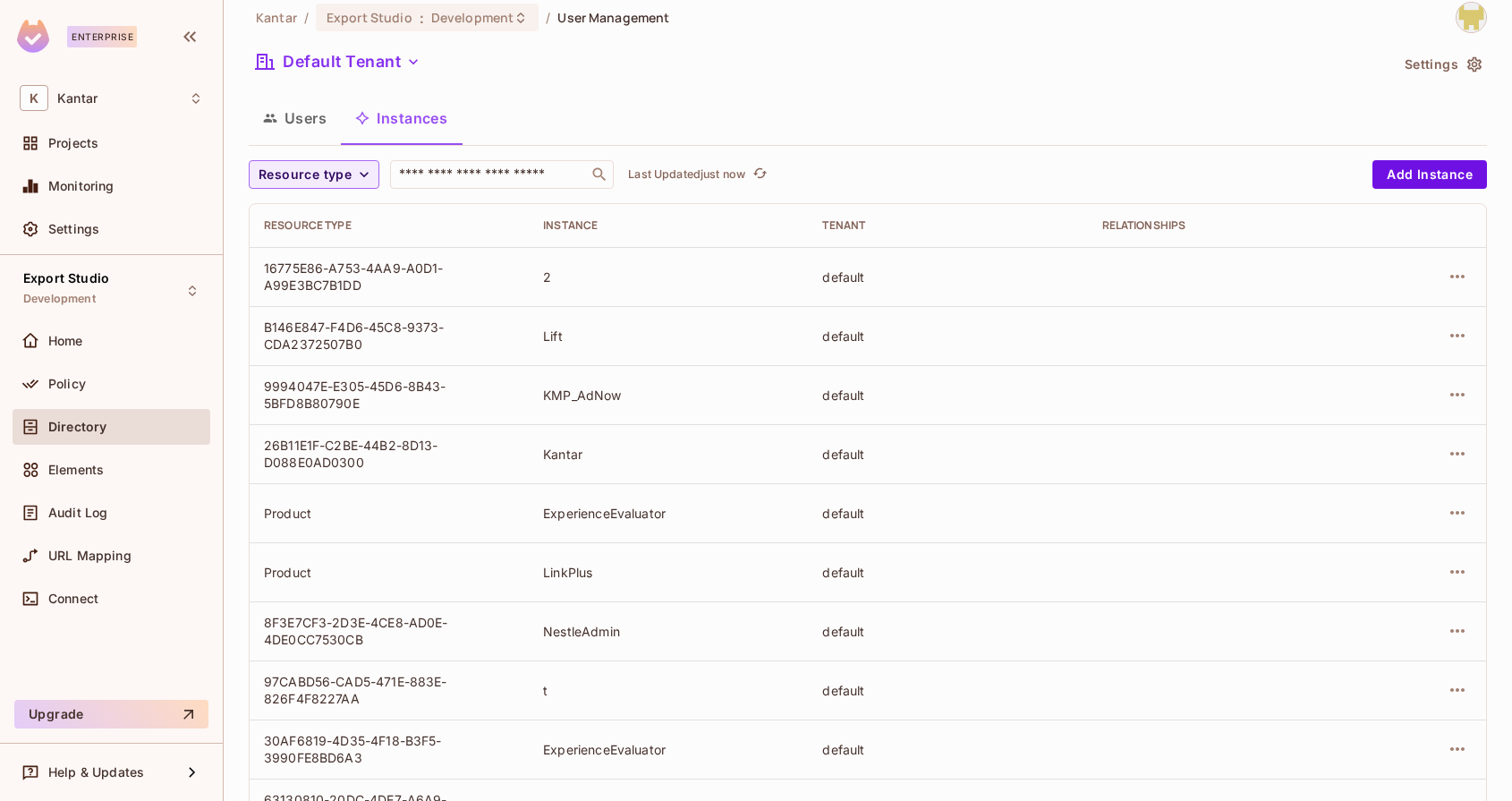 scroll, scrollTop: 0, scrollLeft: 0, axis: both 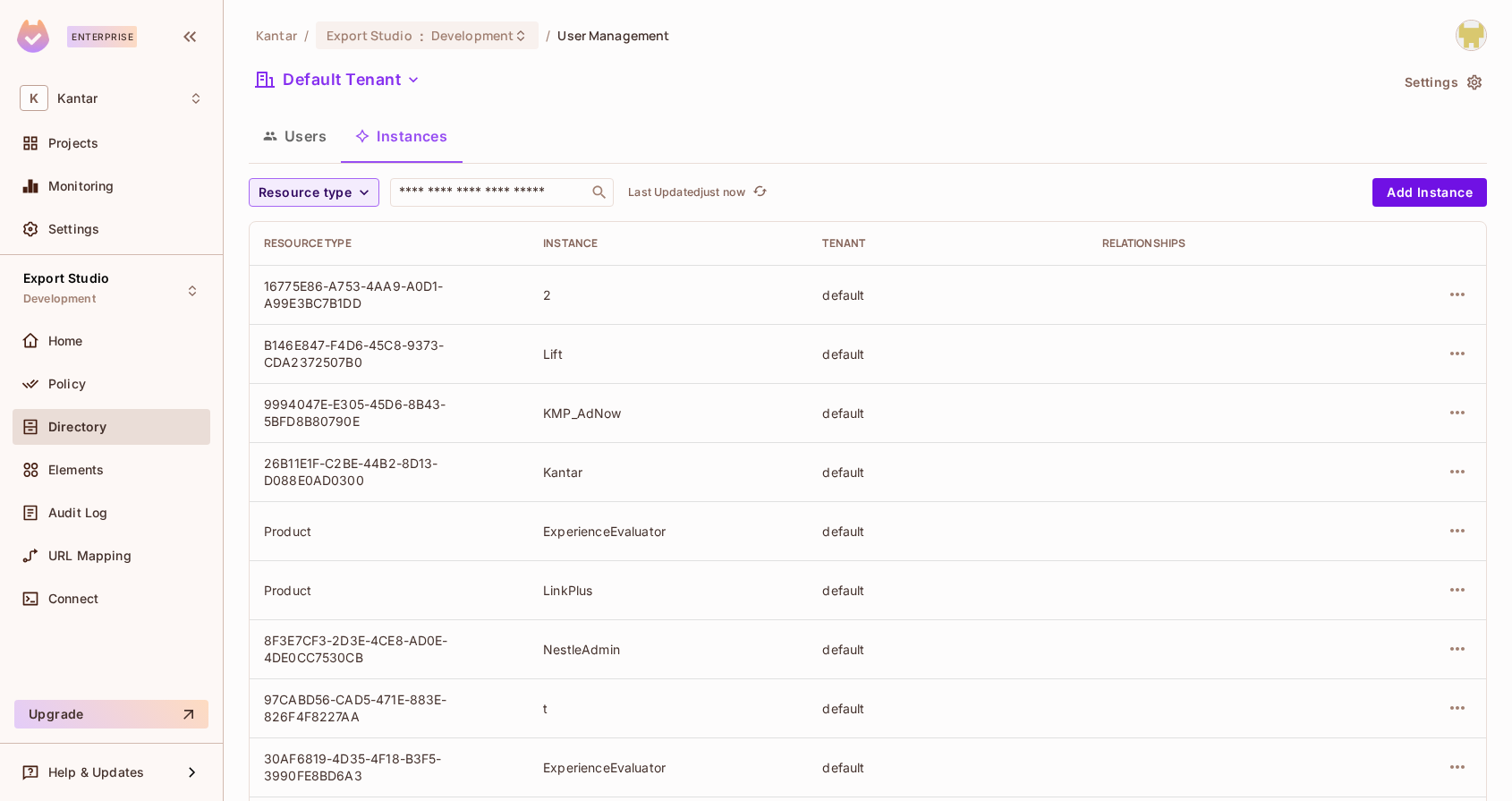 click on "Users" at bounding box center (294, 136) 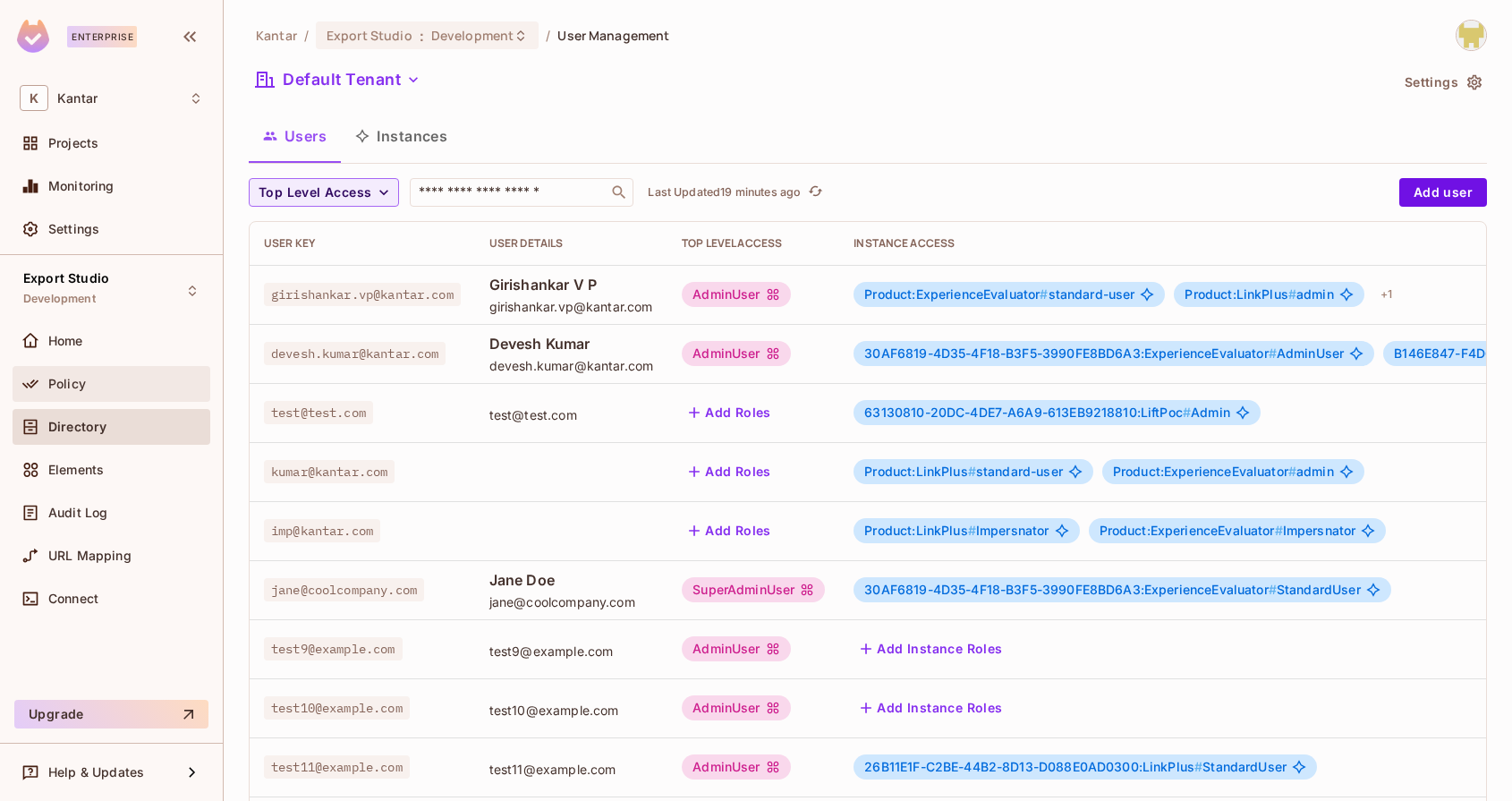 click on "Policy" at bounding box center (111, 384) 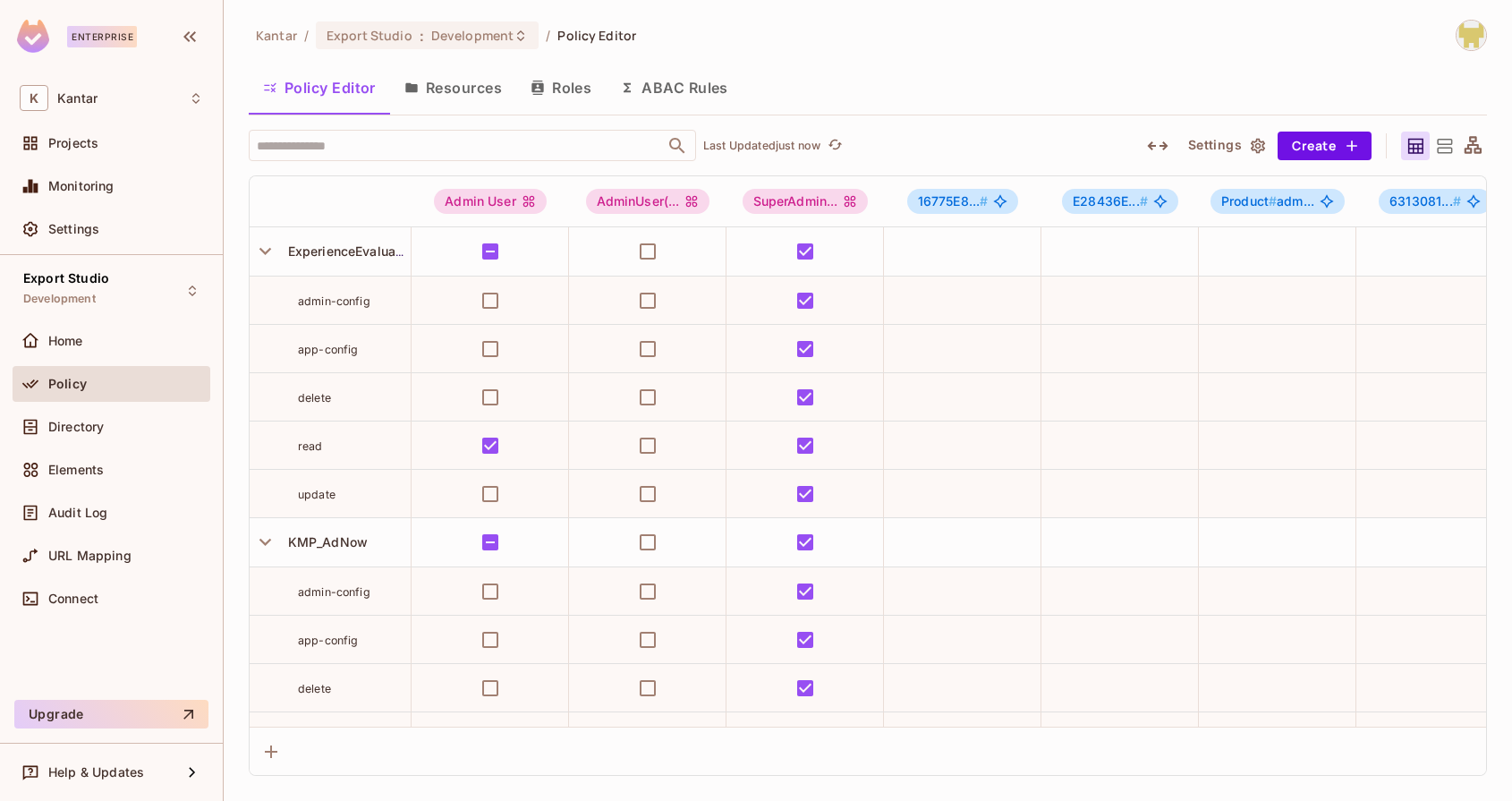 click on "Policy Editor Resources Roles ABAC Rules" at bounding box center [868, 88] 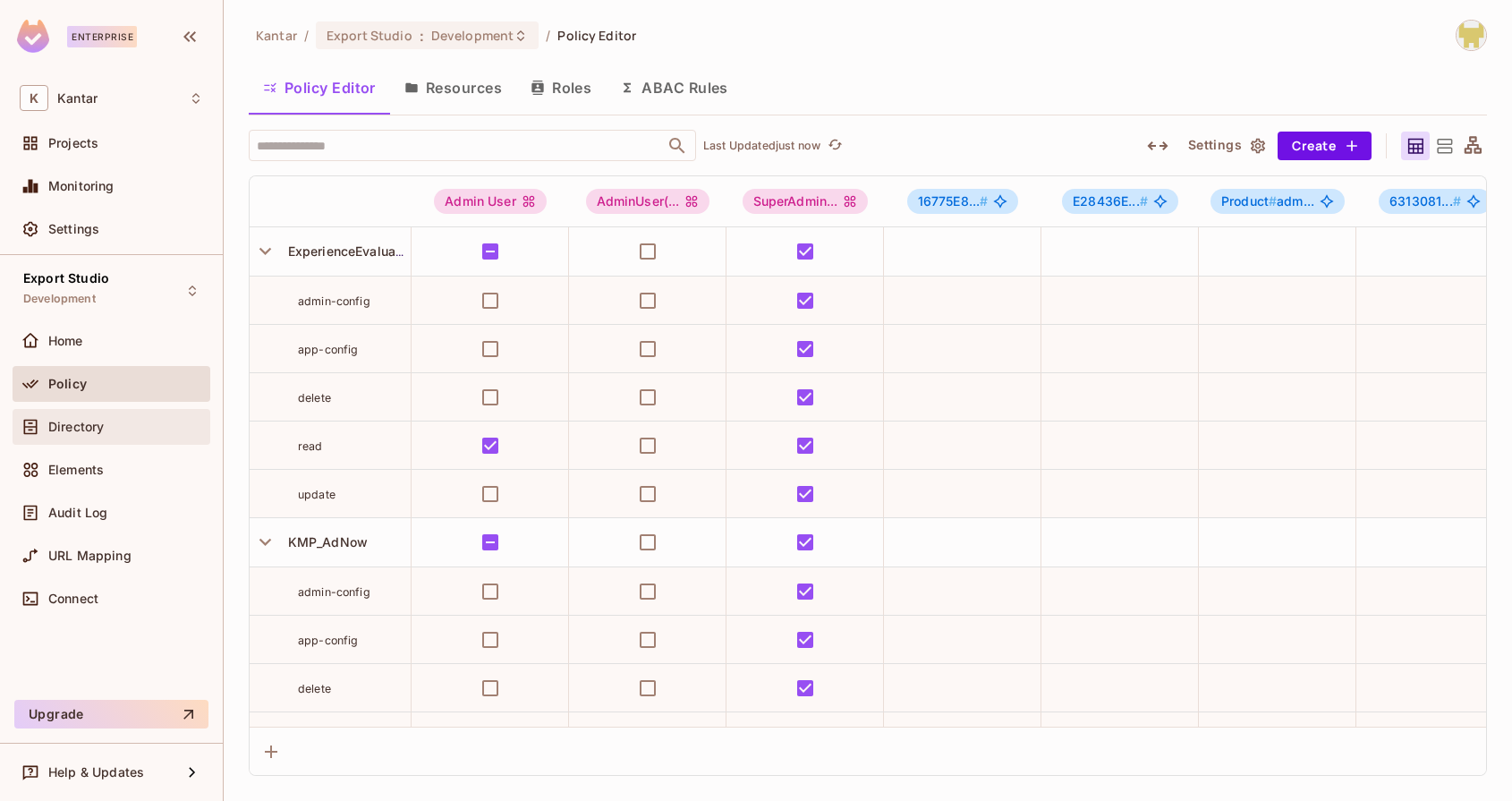 click on "Directory" at bounding box center (76, 427) 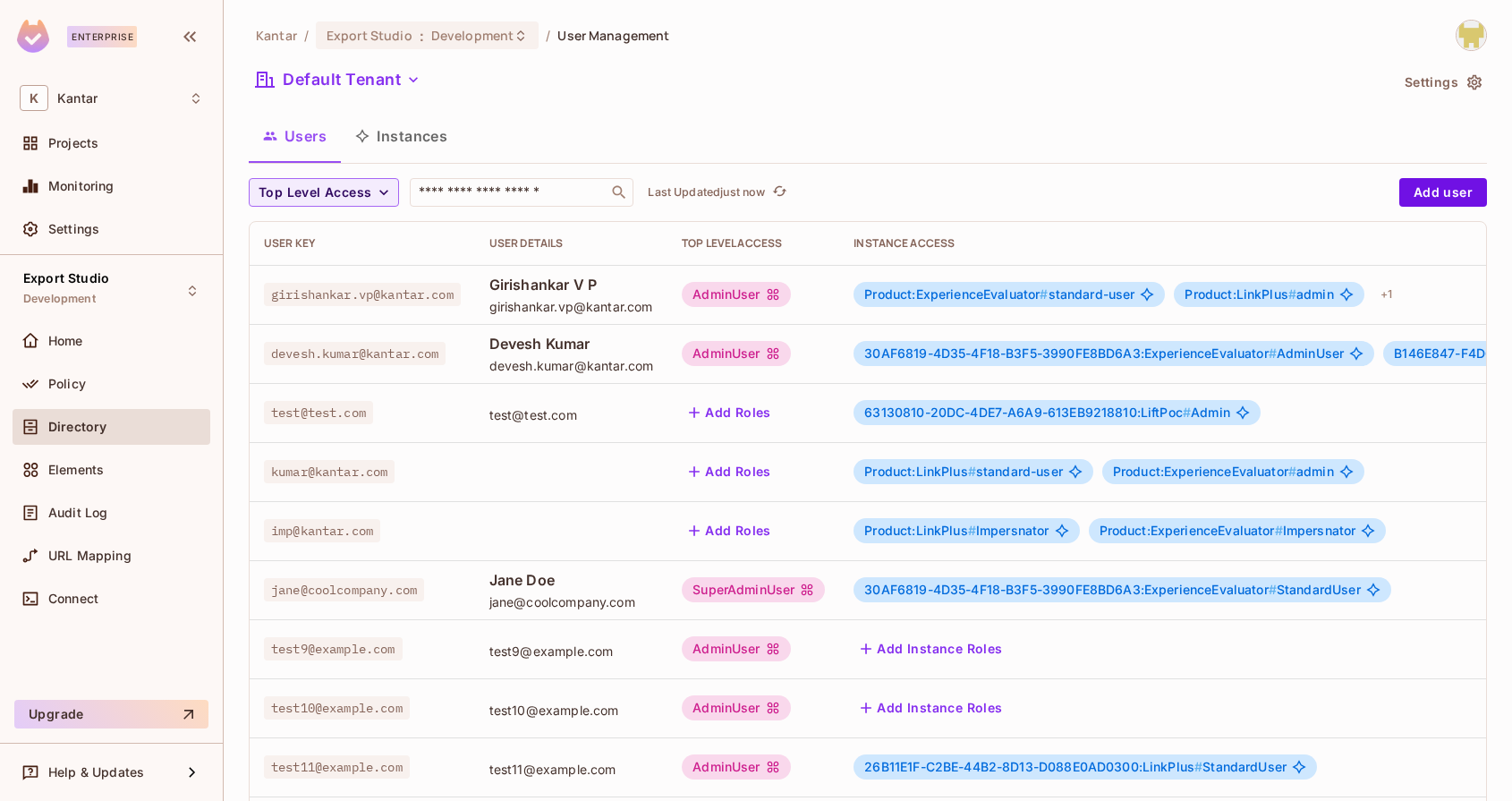 click on "Product:ExperienceEvaluator #" at bounding box center [956, 294] 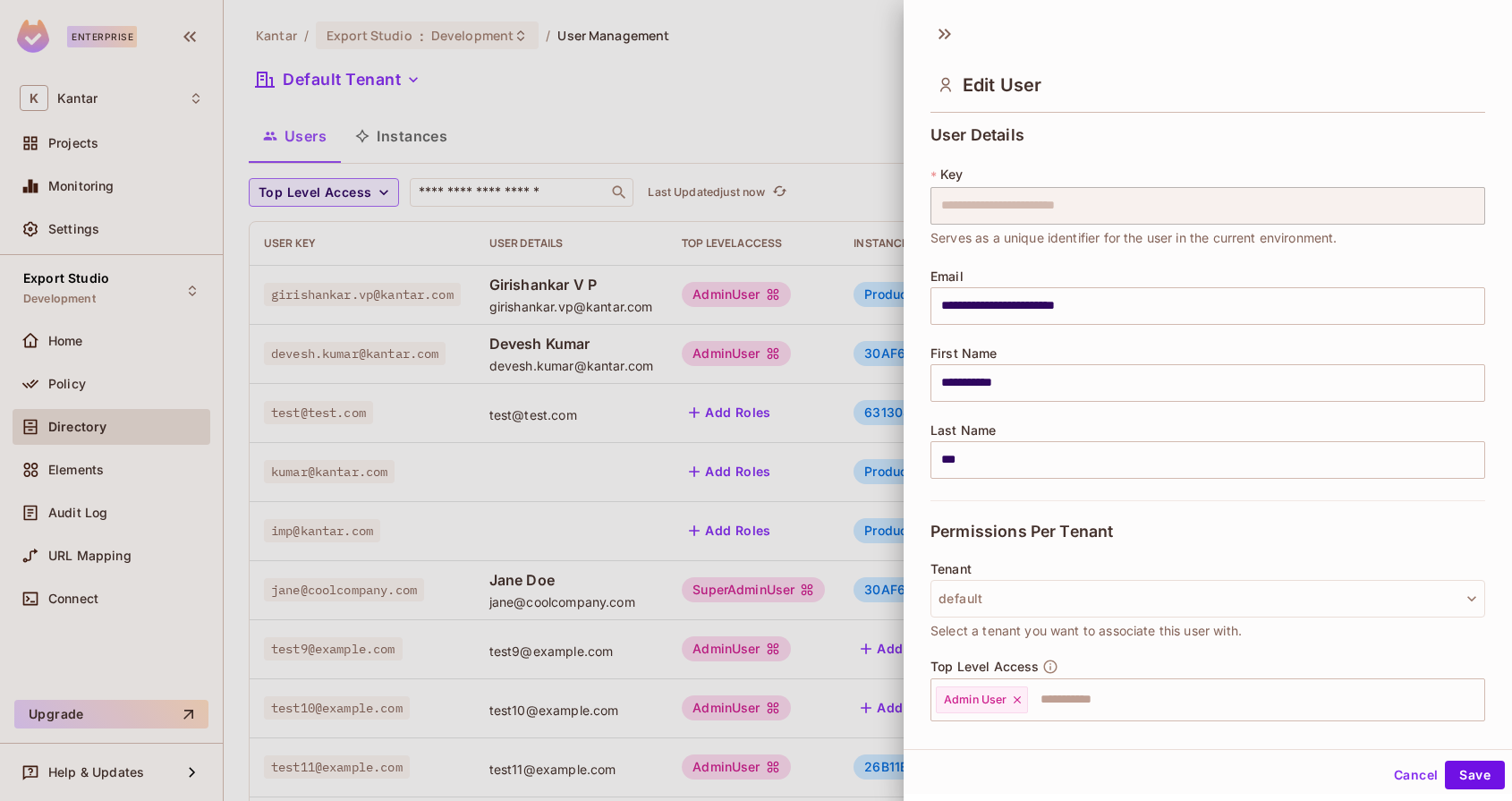 scroll, scrollTop: 305, scrollLeft: 0, axis: vertical 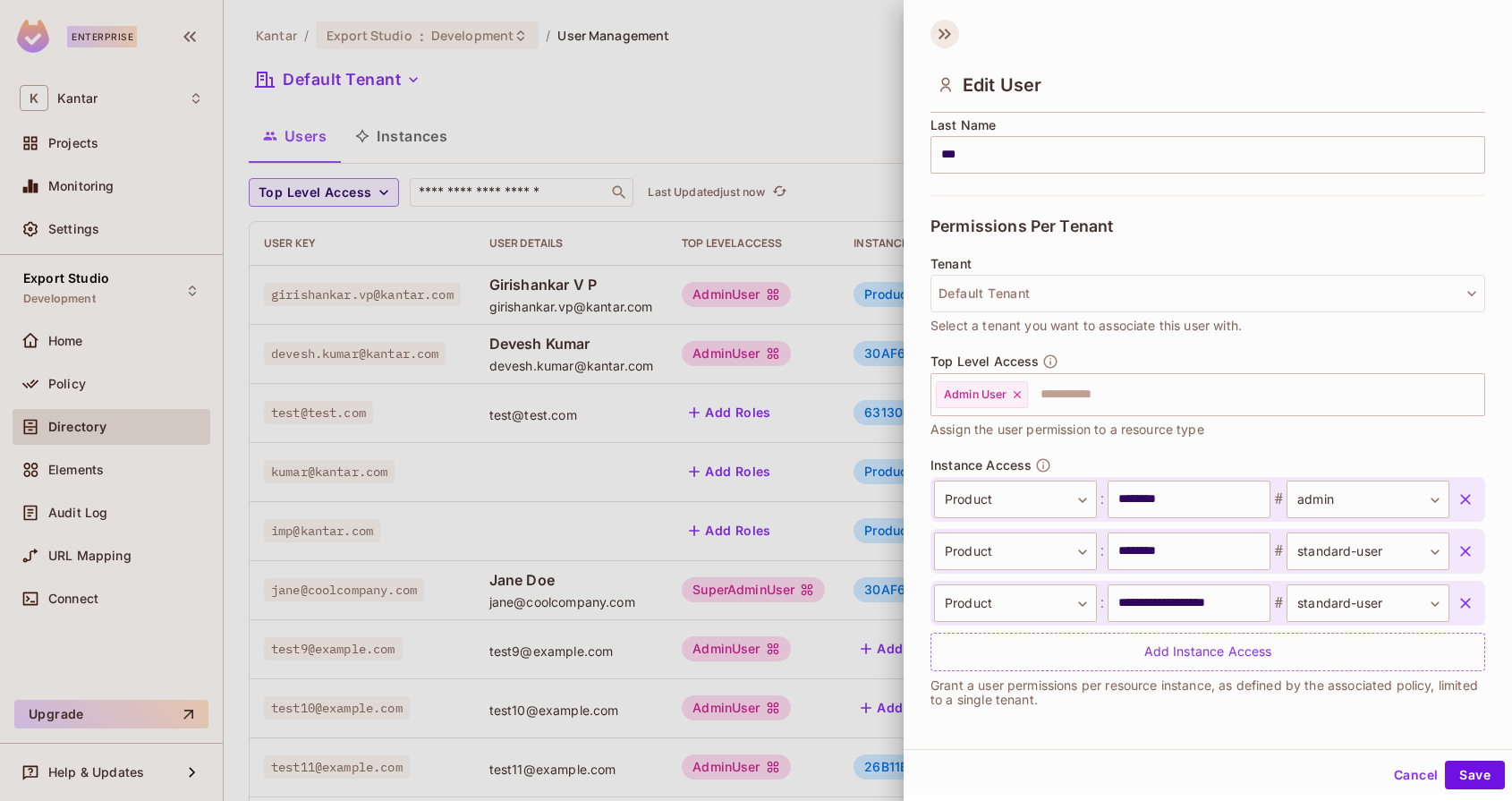 click 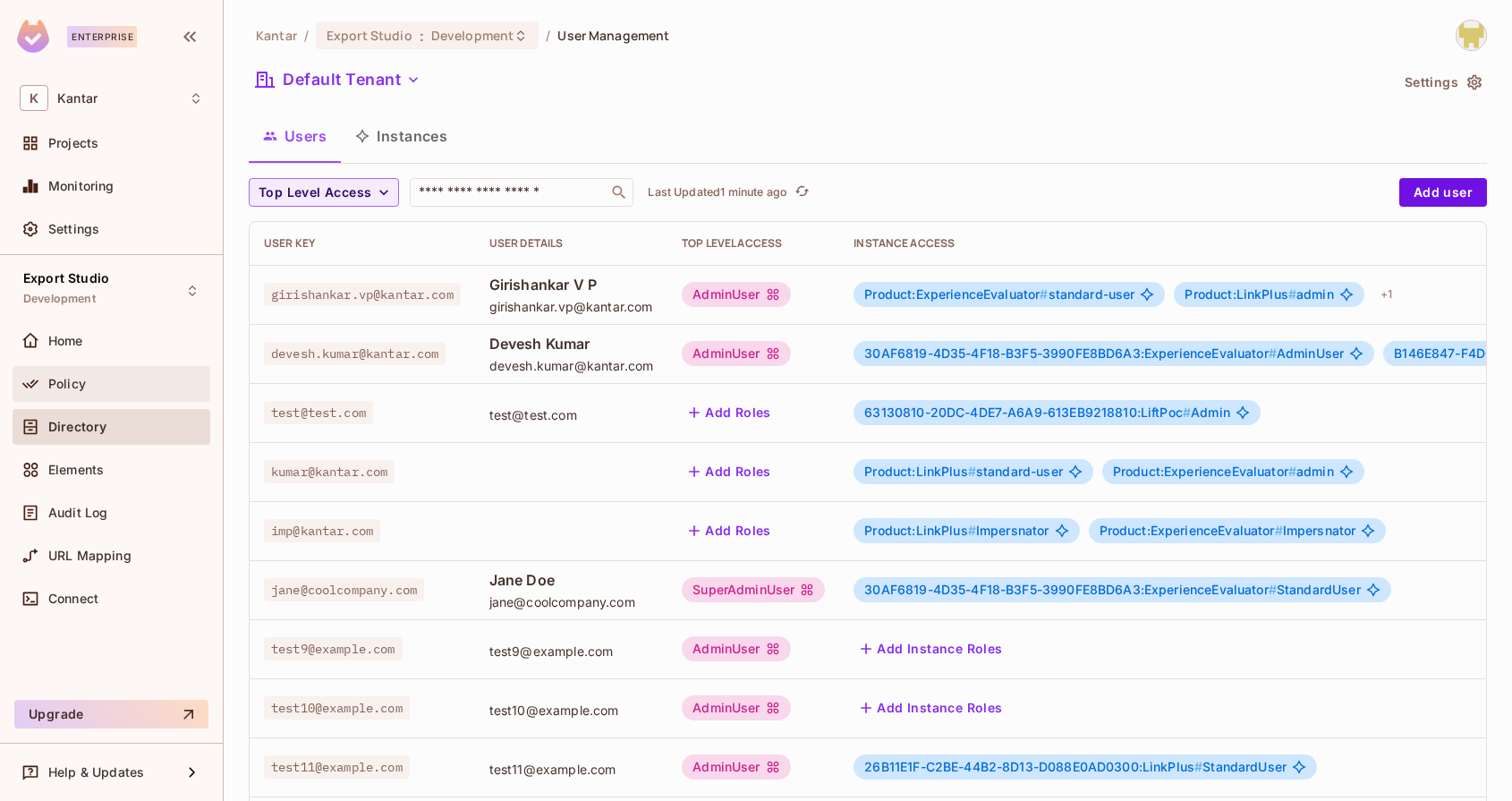 click 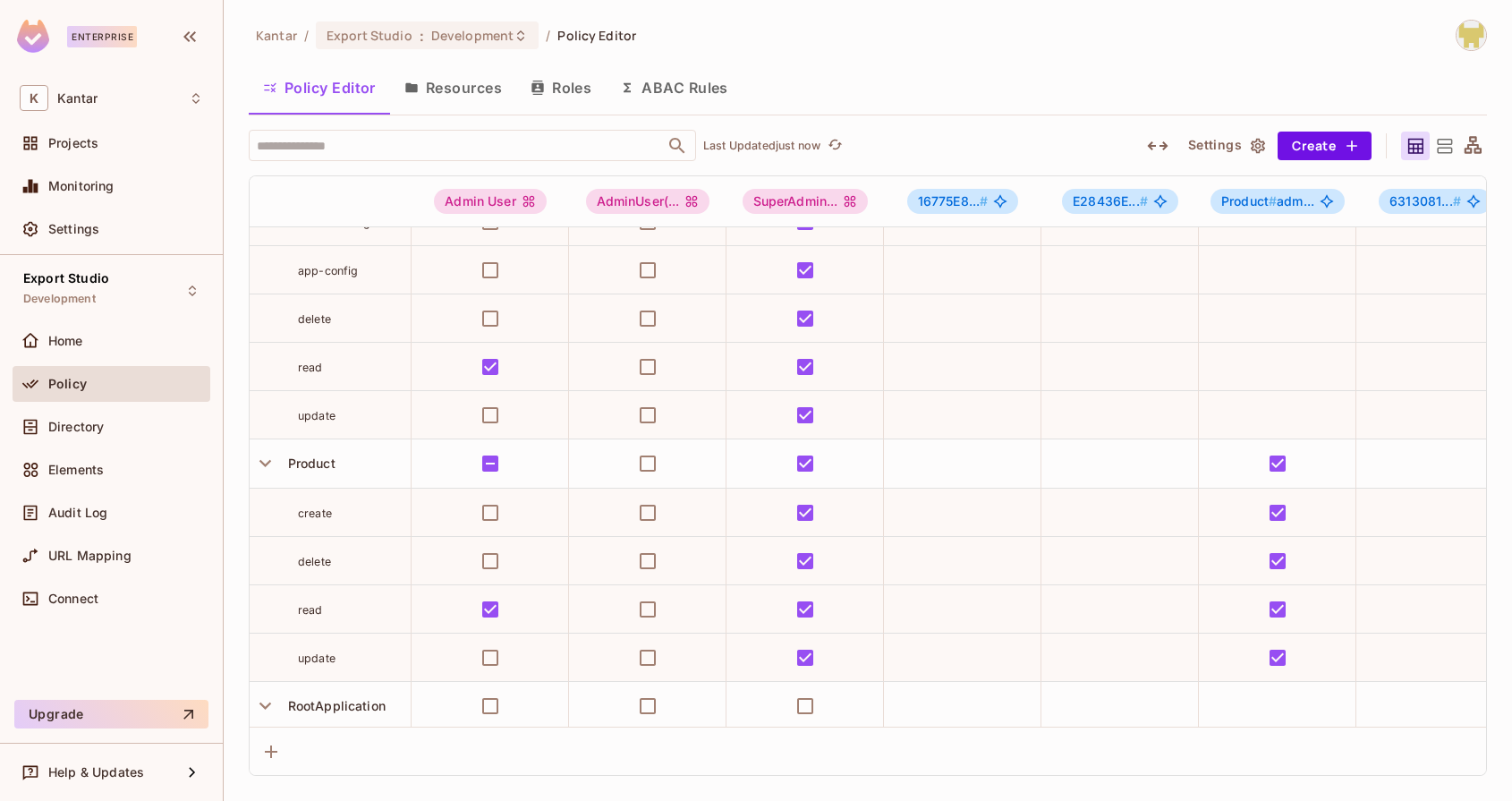 scroll, scrollTop: 2171, scrollLeft: 0, axis: vertical 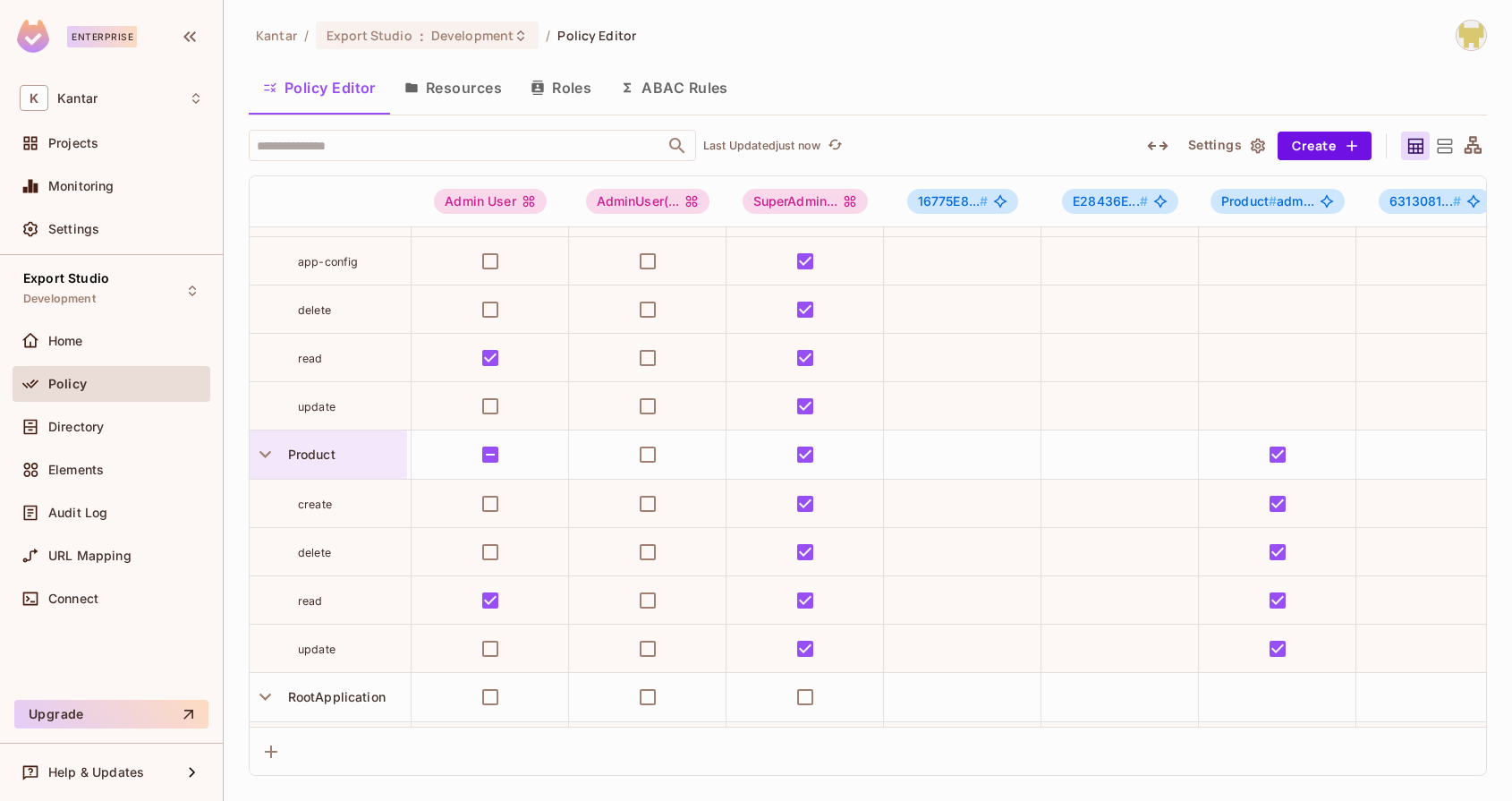 click on "Product" at bounding box center [308, 454] 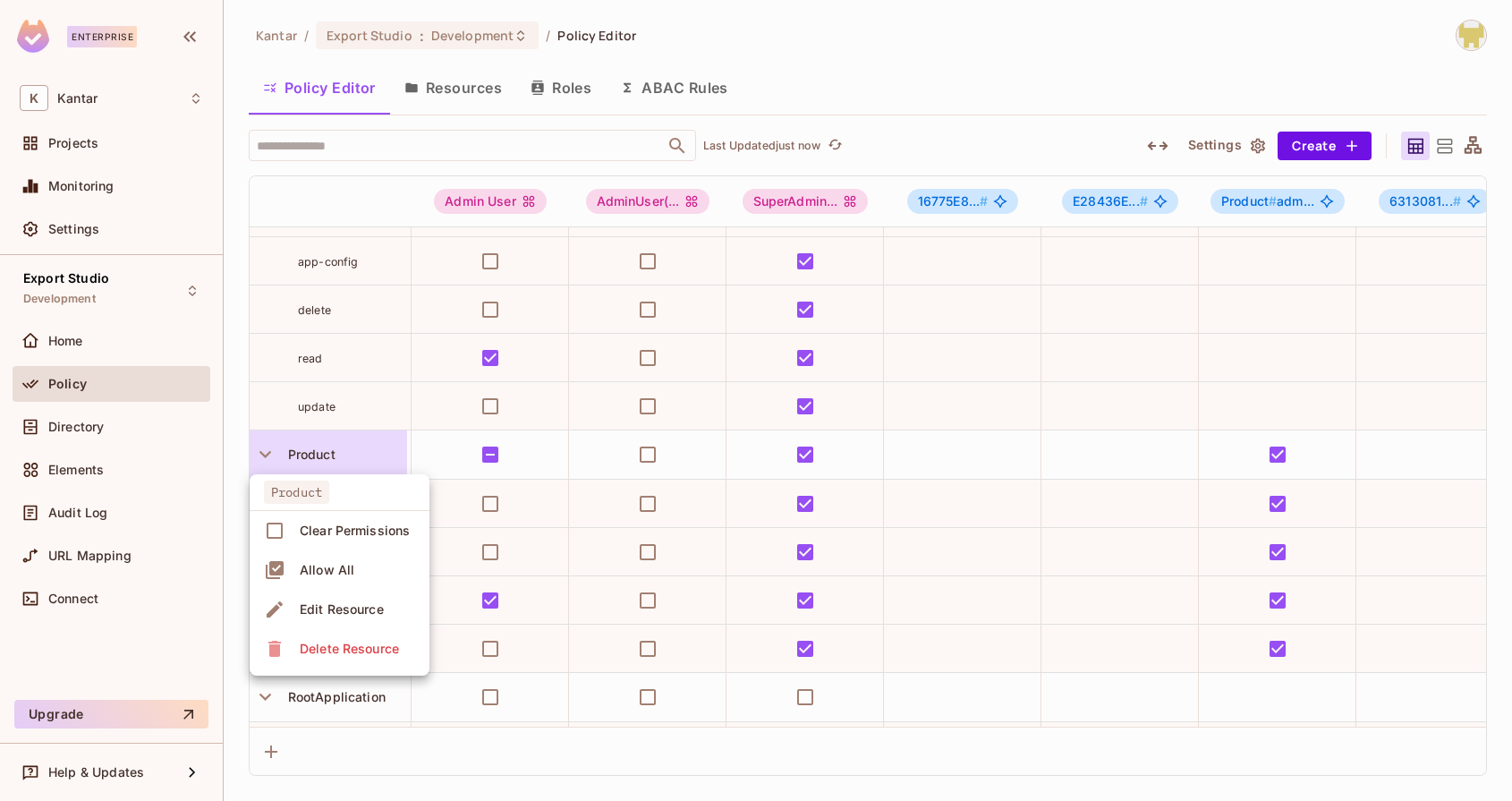 click at bounding box center (756, 400) 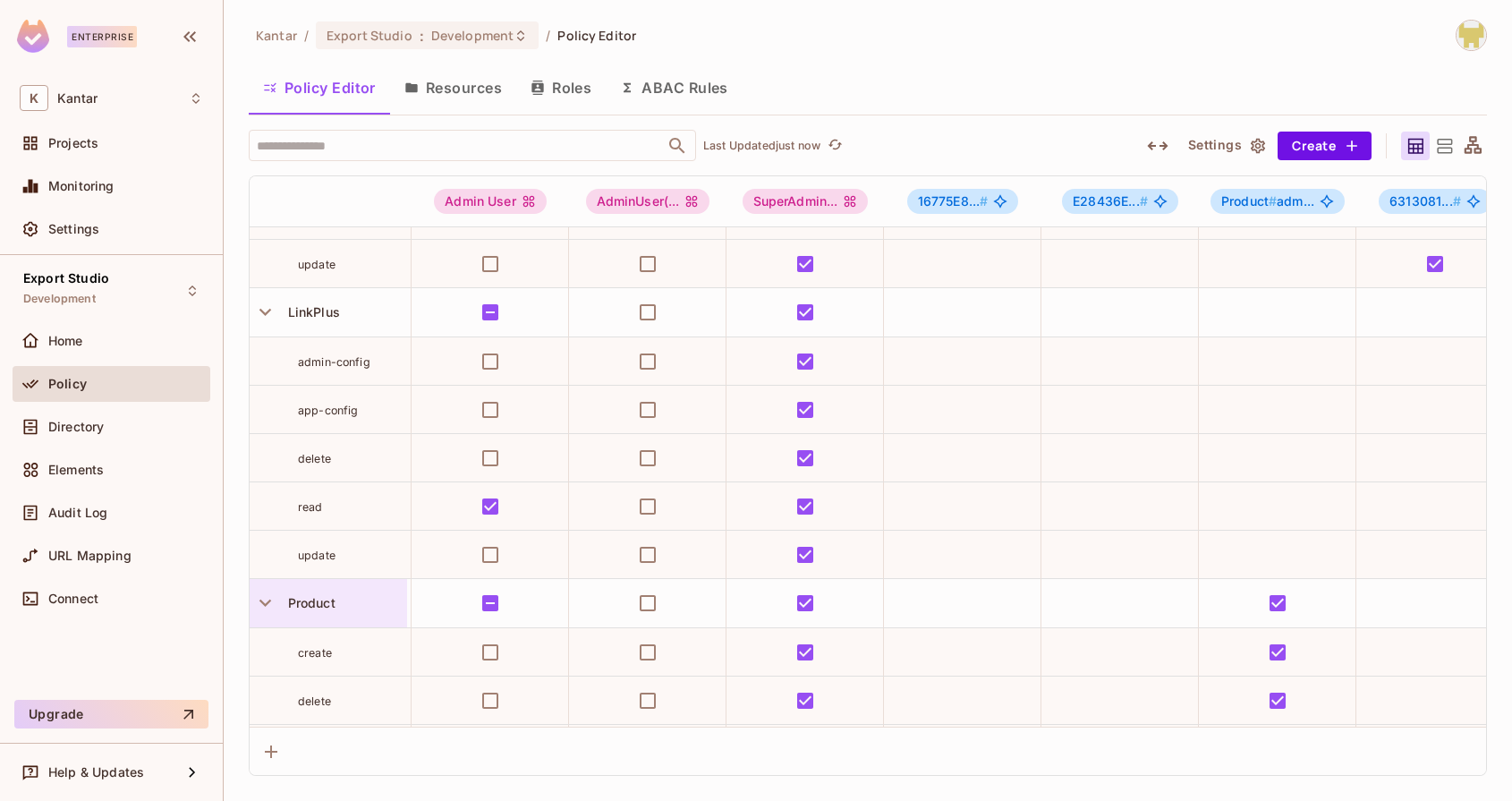 scroll, scrollTop: 1925, scrollLeft: 0, axis: vertical 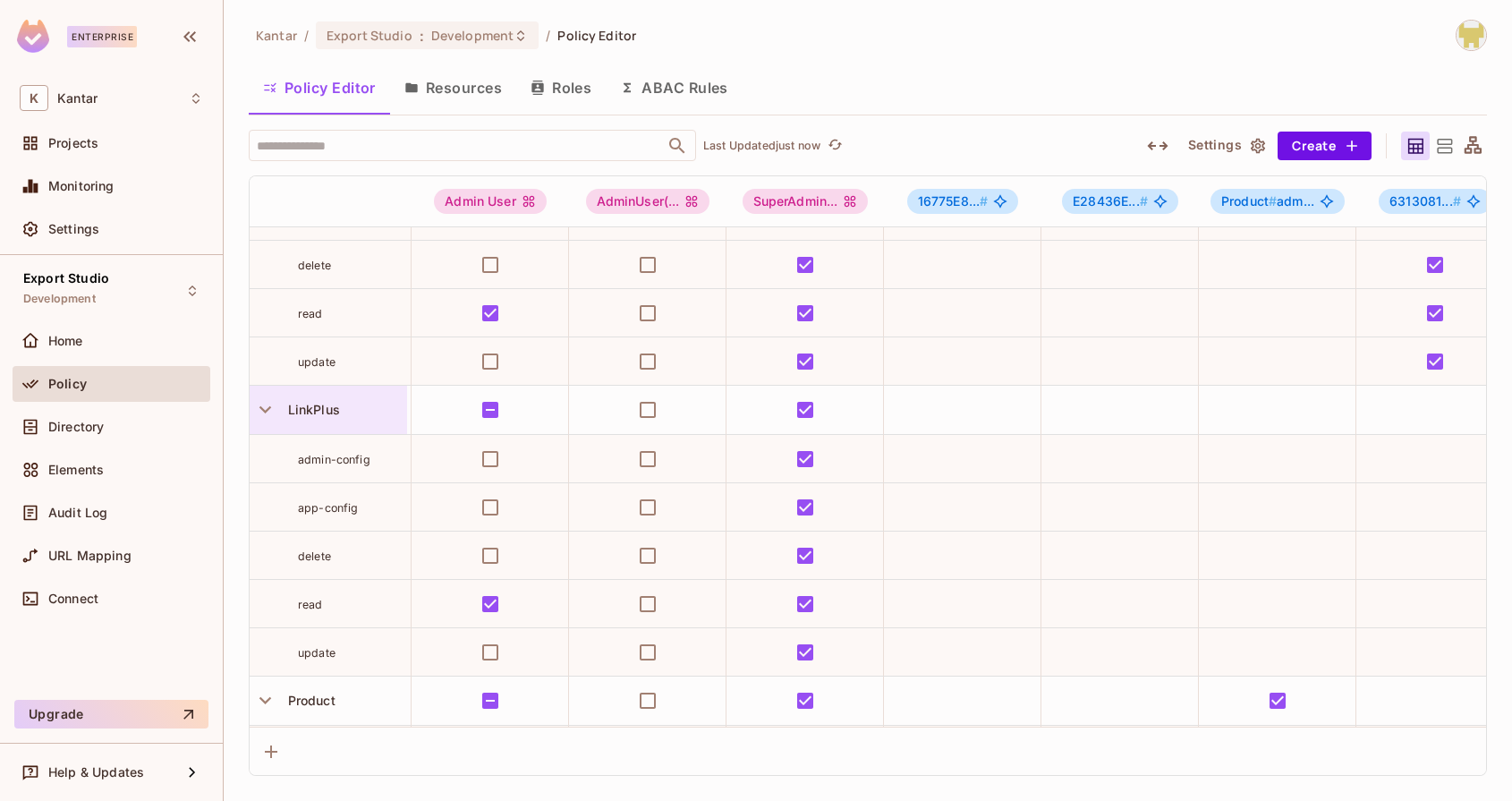 click on "LinkPlus" at bounding box center (310, 409) 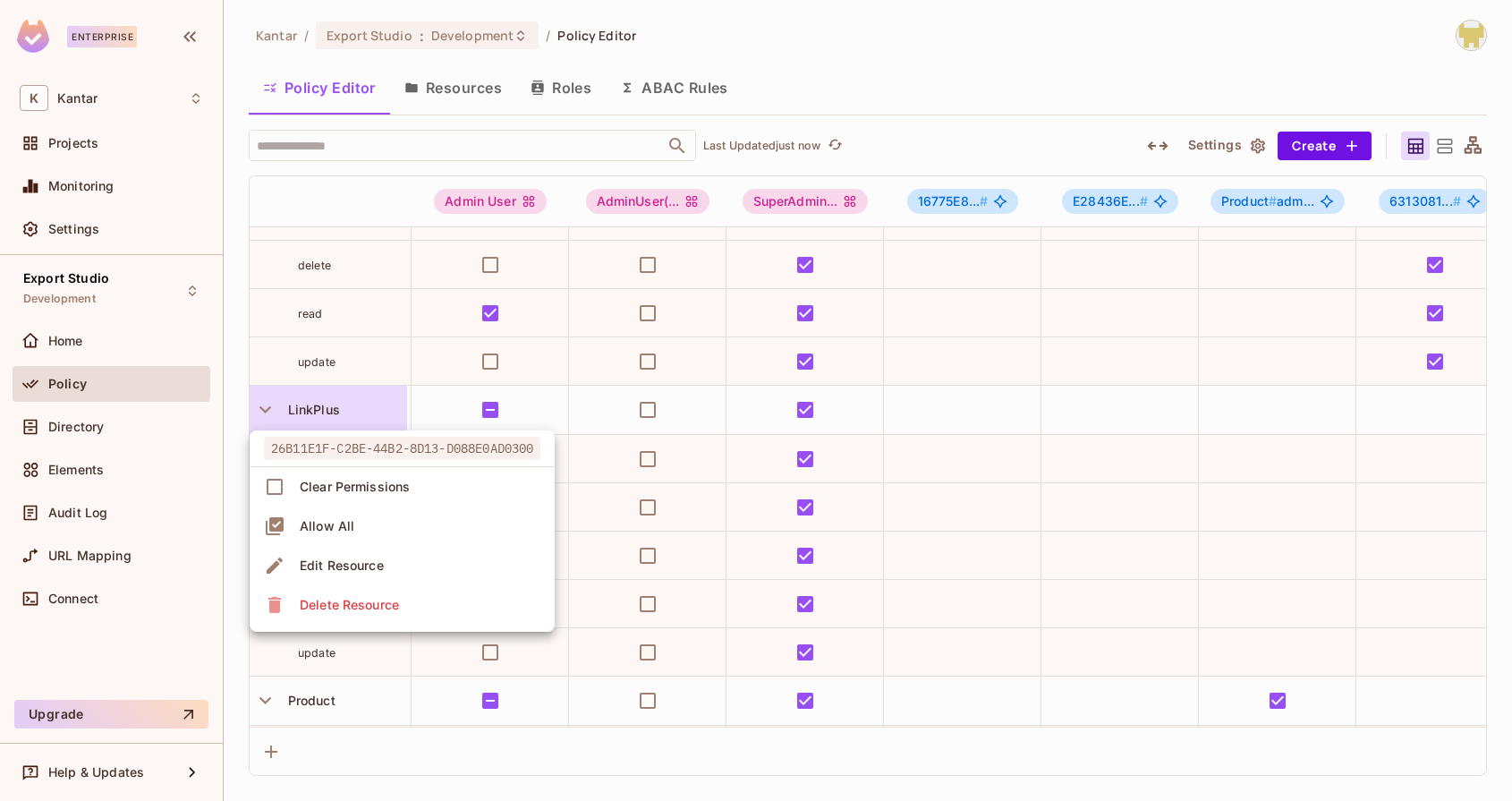 click at bounding box center [756, 400] 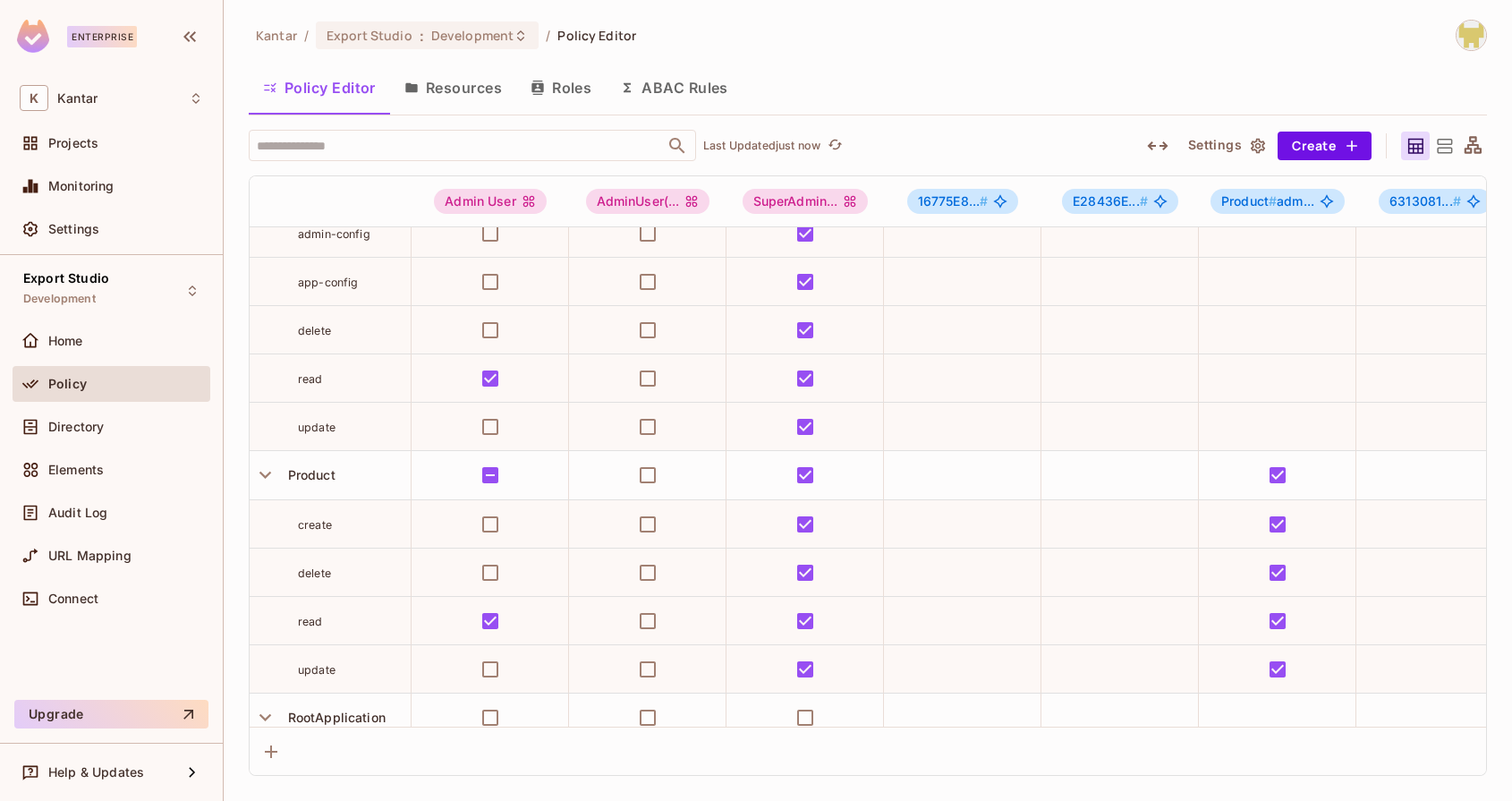 scroll, scrollTop: 2215, scrollLeft: 0, axis: vertical 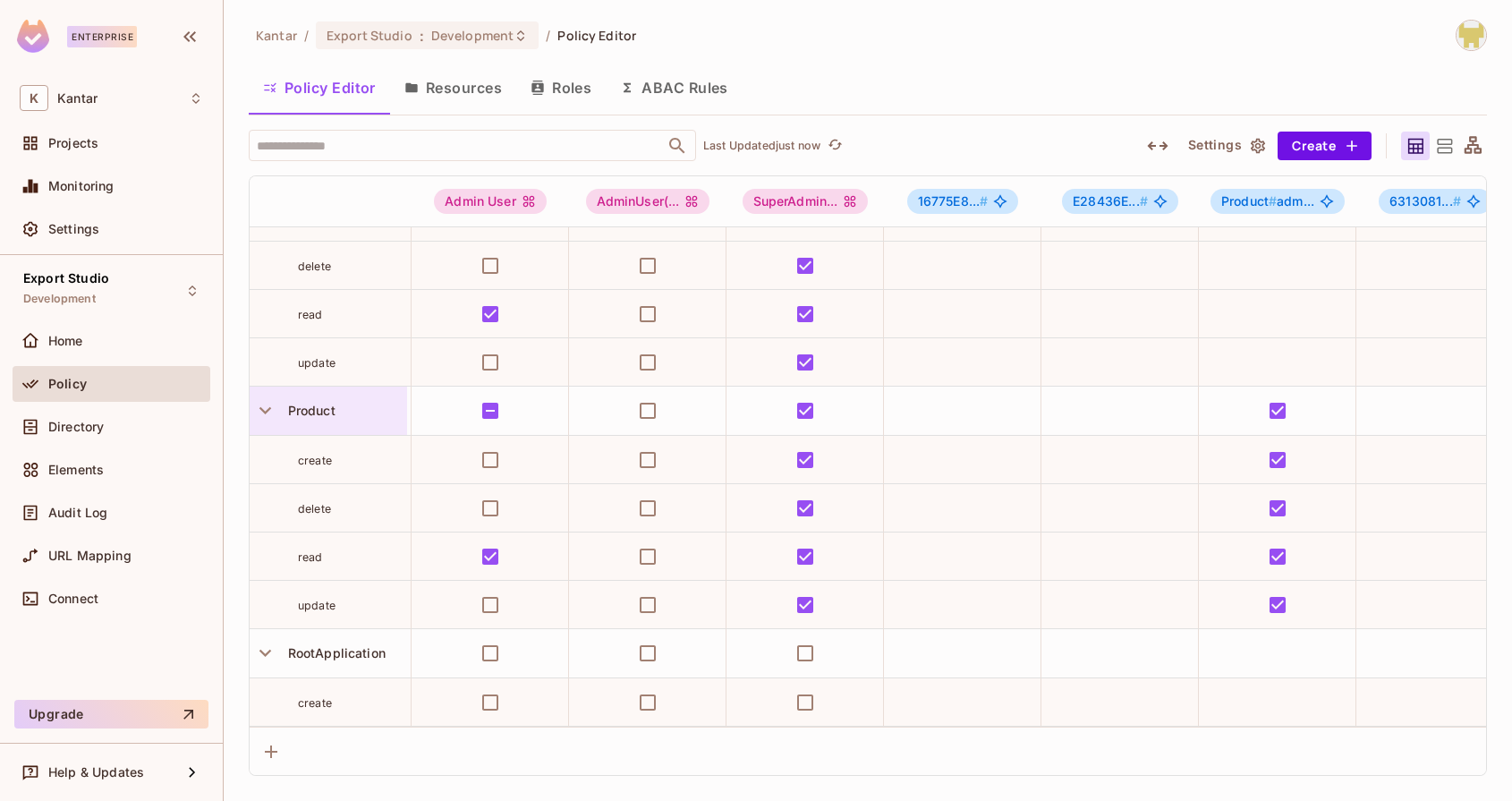click on "Product" at bounding box center [308, 410] 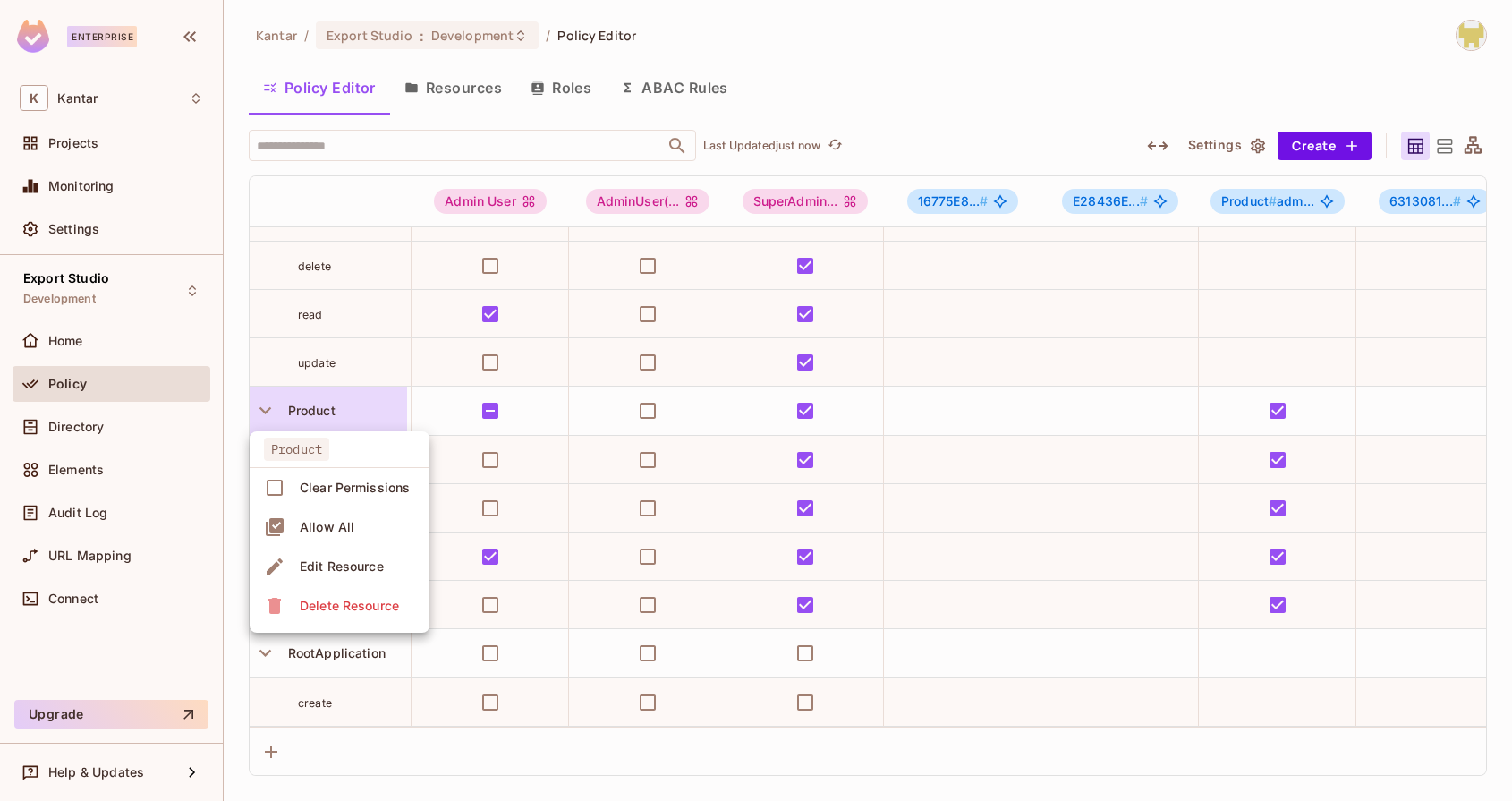 click at bounding box center [756, 400] 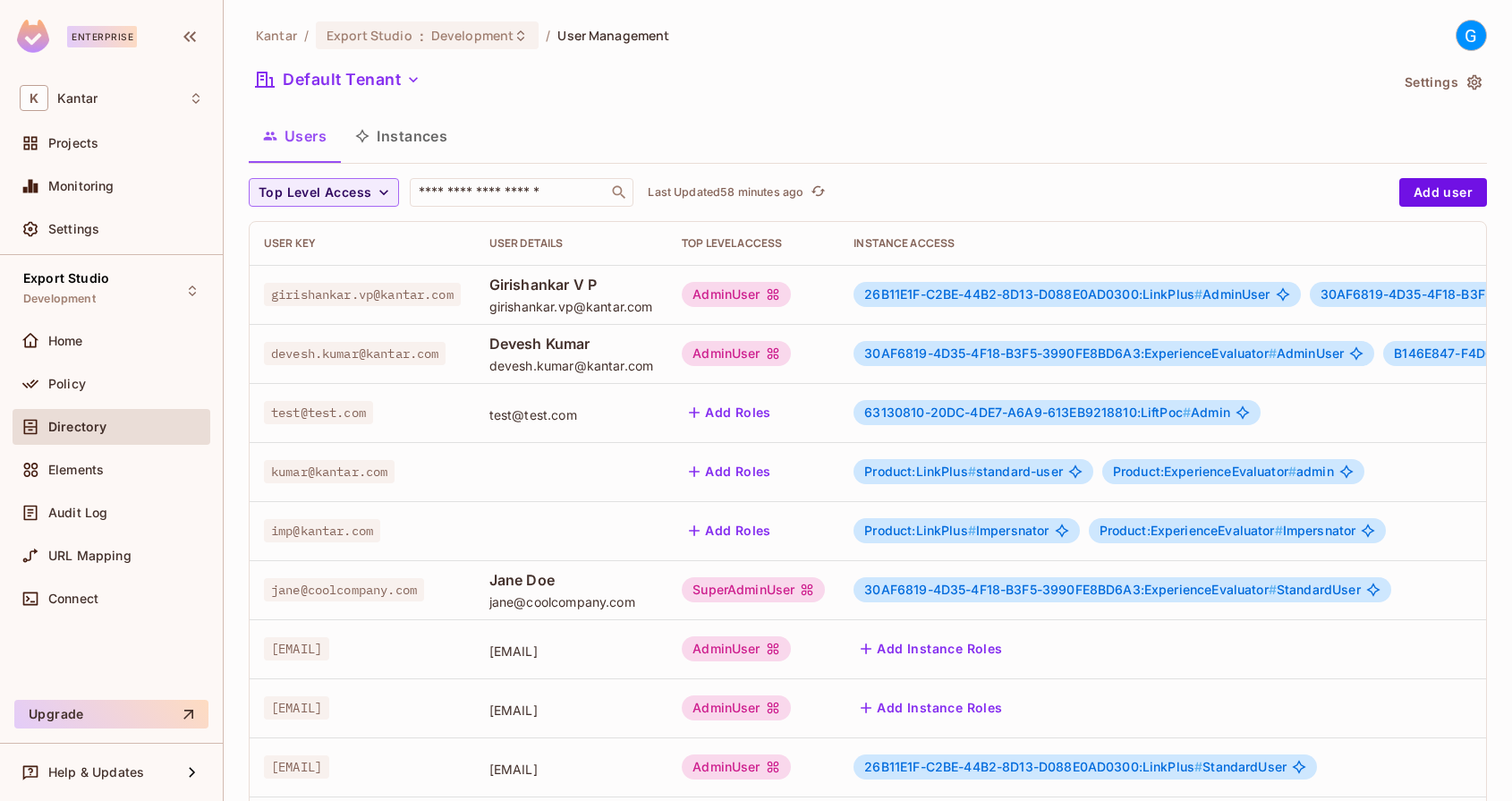 scroll, scrollTop: 0, scrollLeft: 0, axis: both 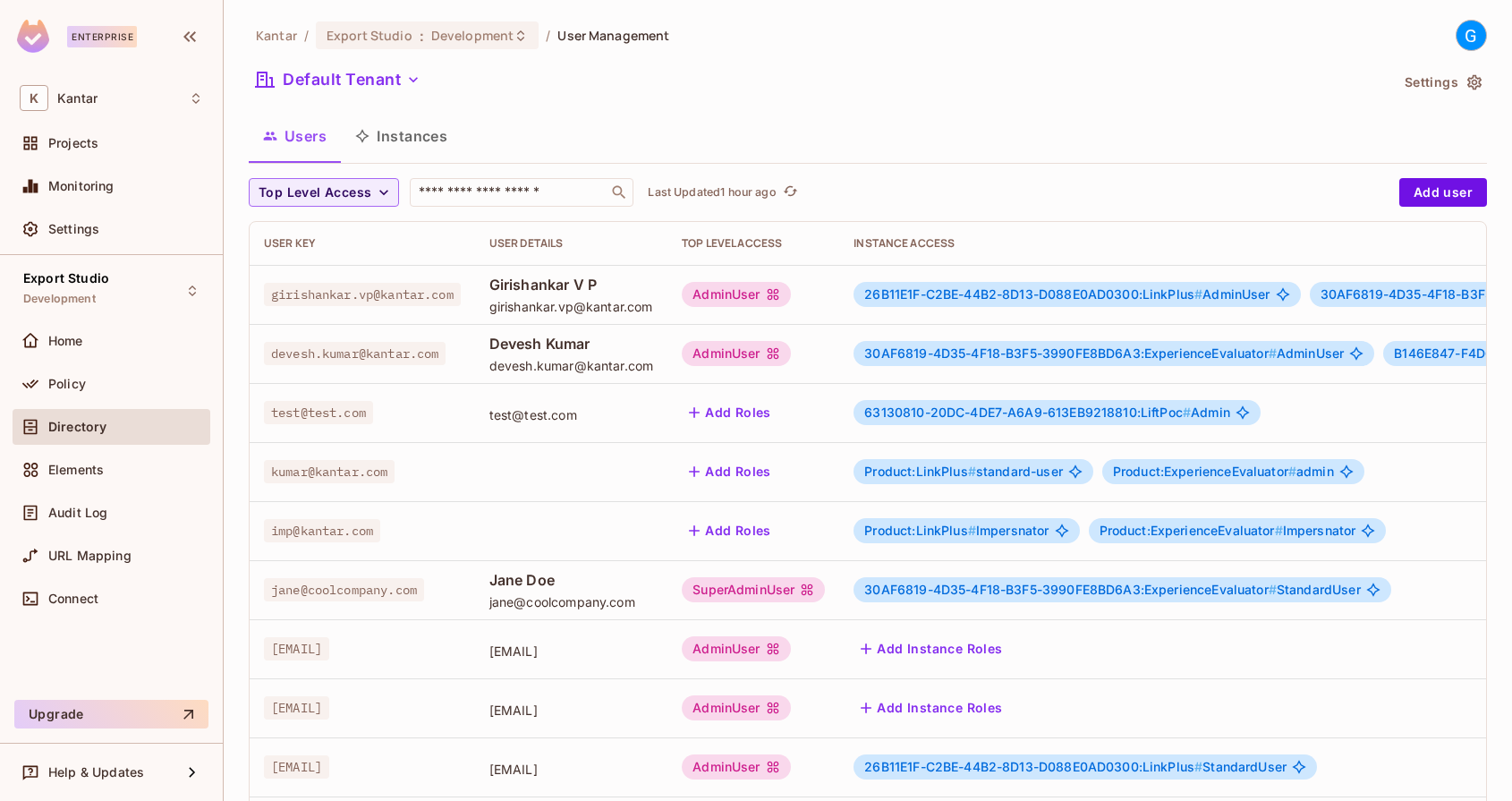 click on "G" at bounding box center (1471, 35) 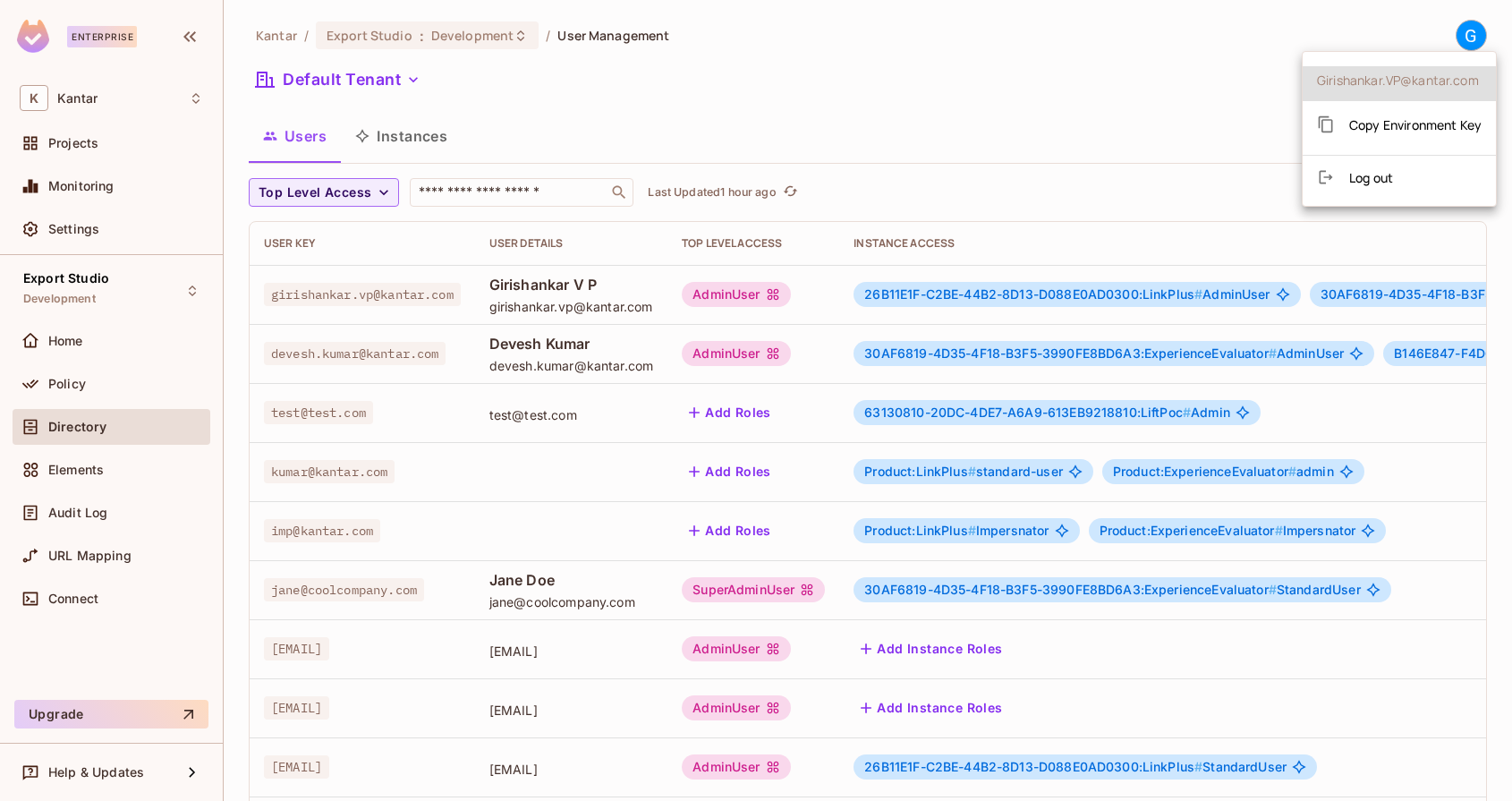 click at bounding box center [756, 400] 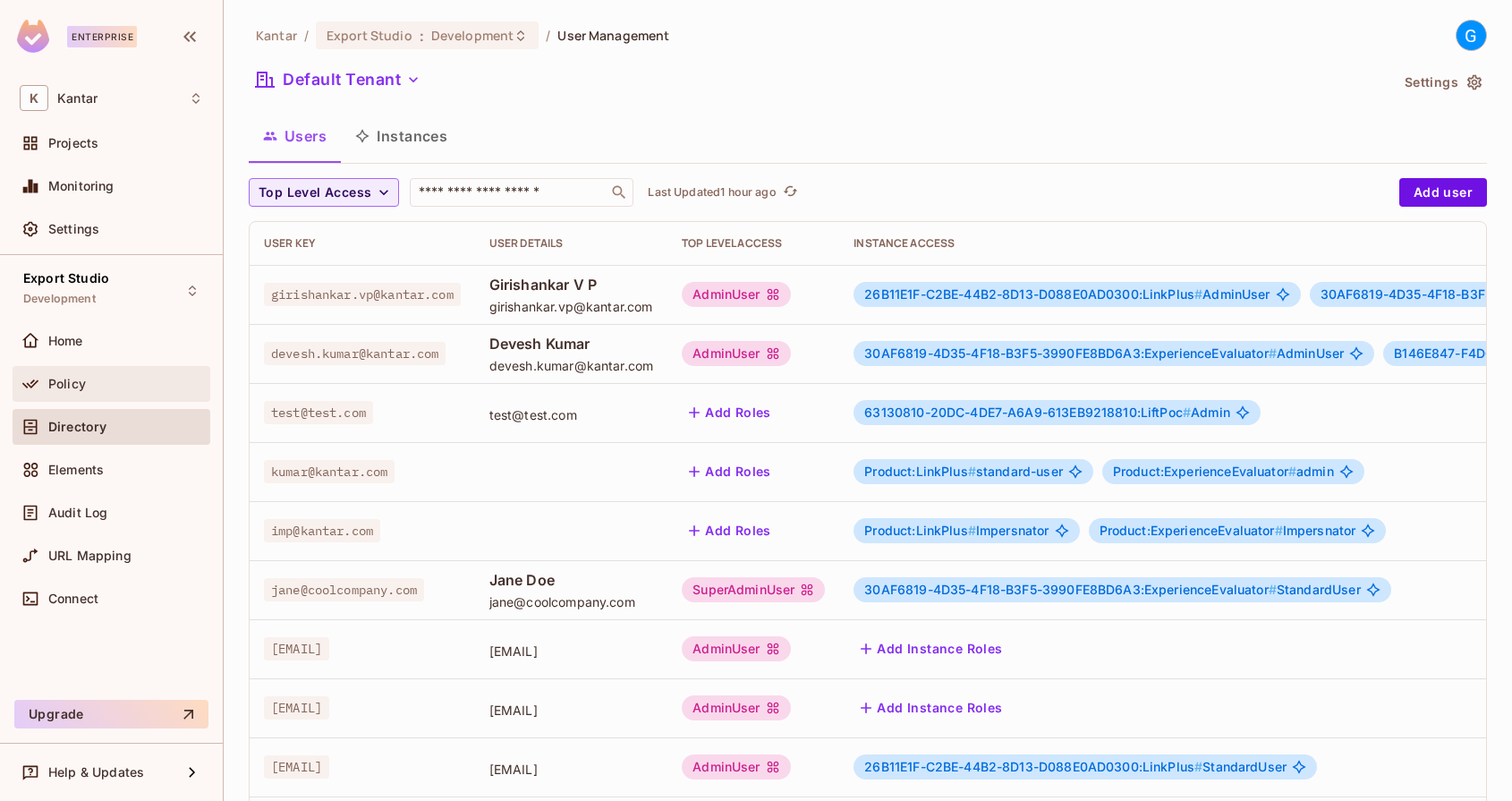 click on "Policy" at bounding box center (67, 384) 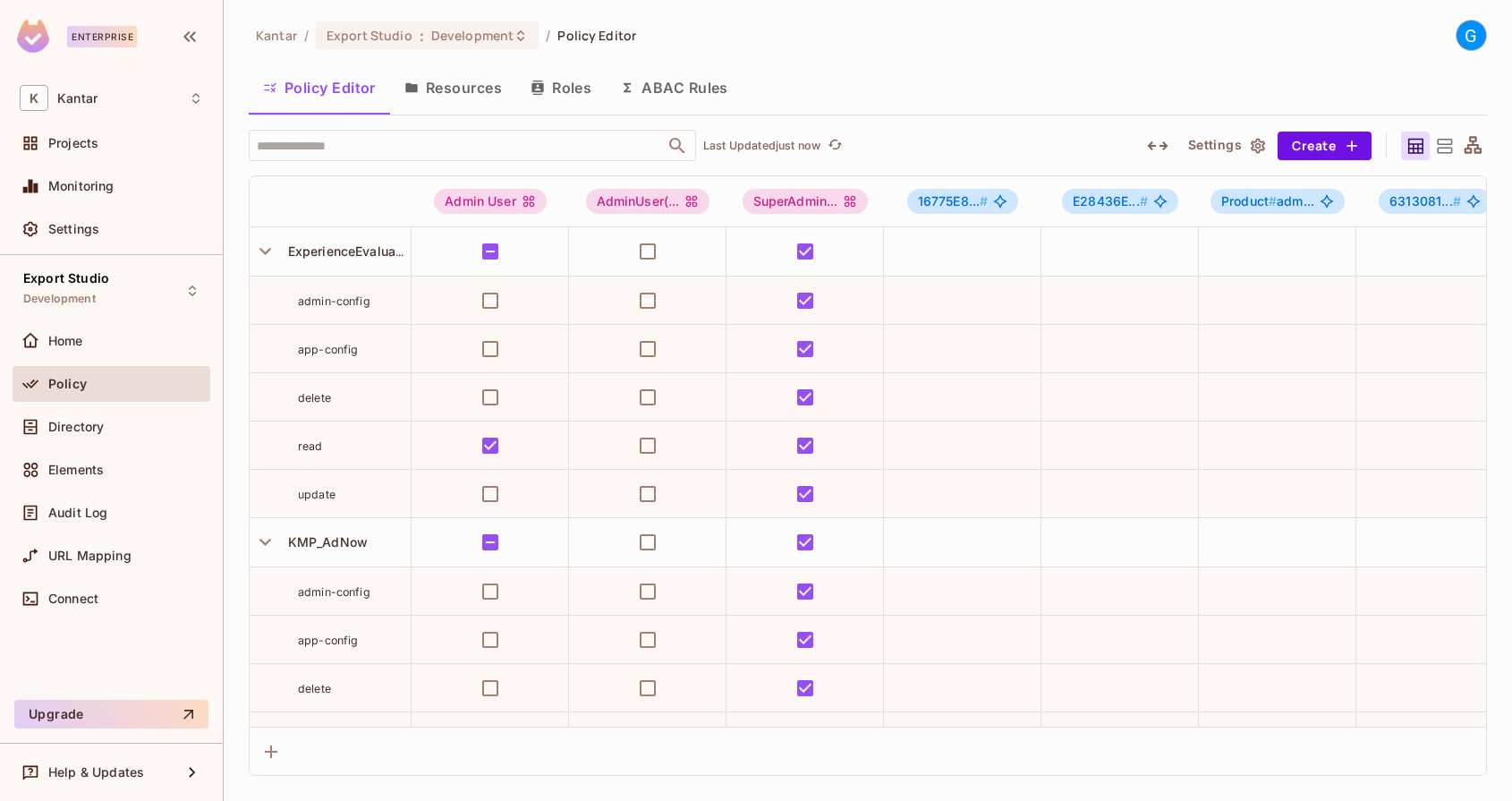 click on "Resources" at bounding box center (453, 88) 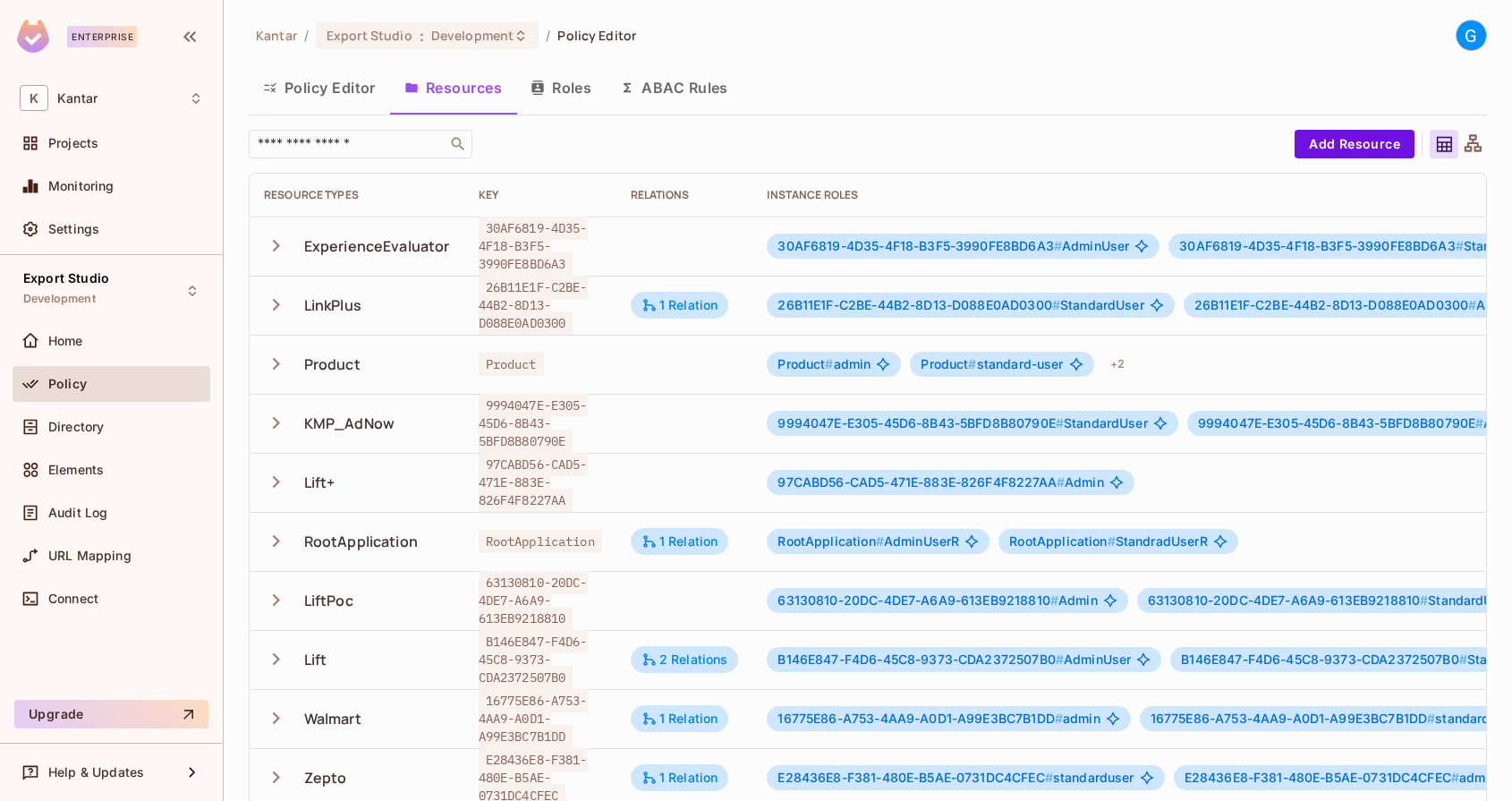 click on "Policy Editor" at bounding box center (319, 88) 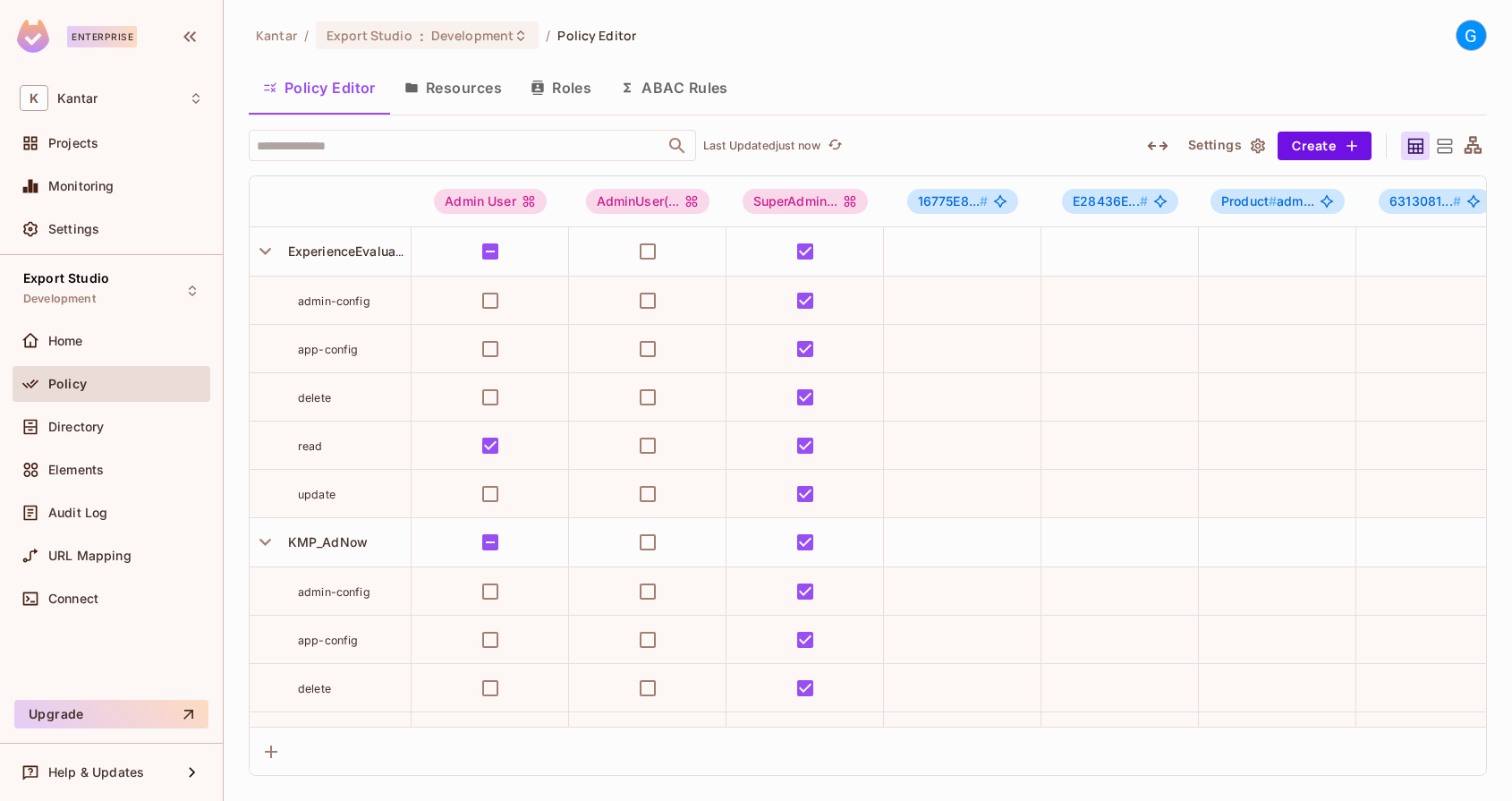 click on "Policy" at bounding box center [111, 384] 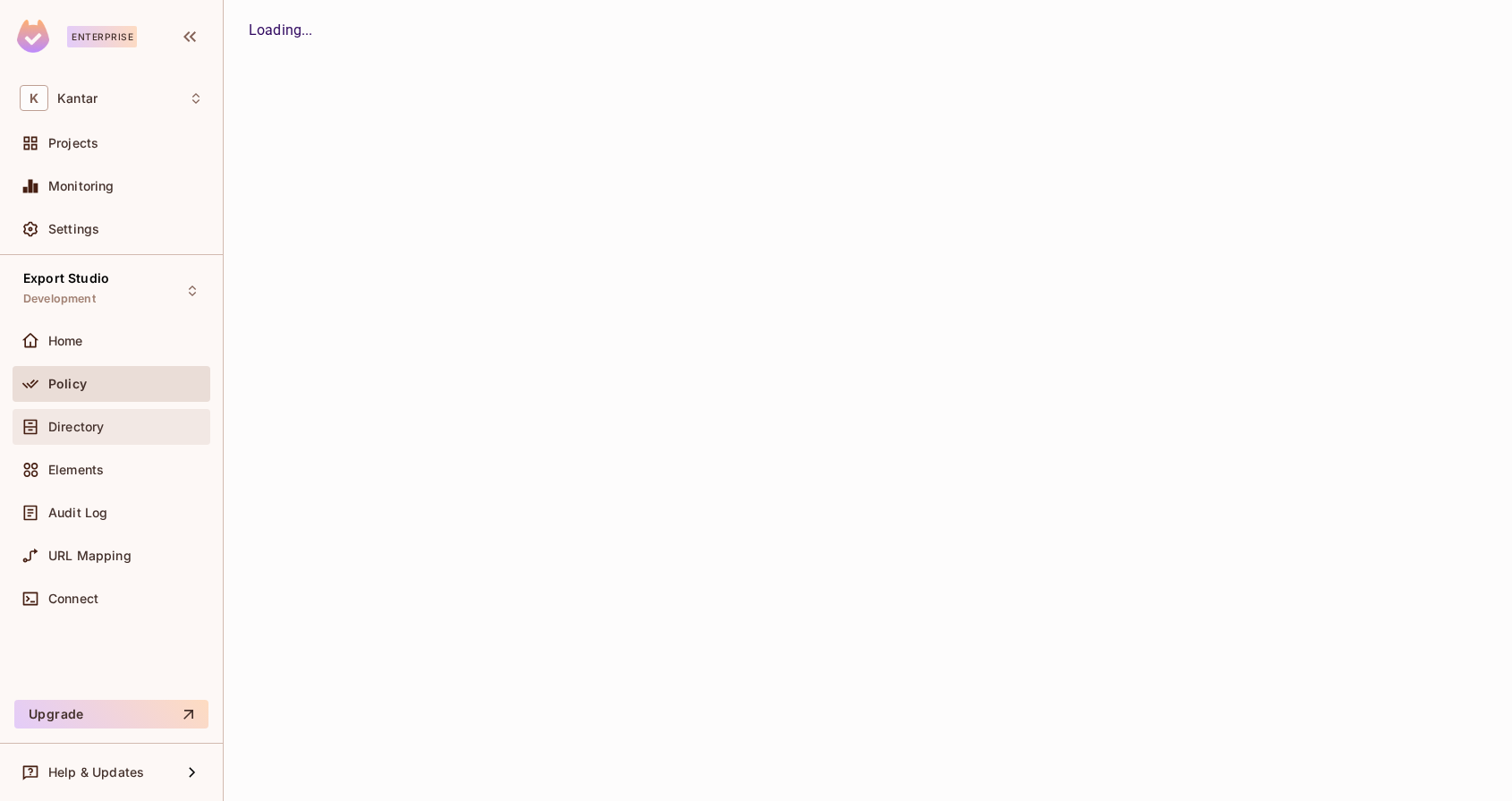 click on "Directory" at bounding box center (111, 427) 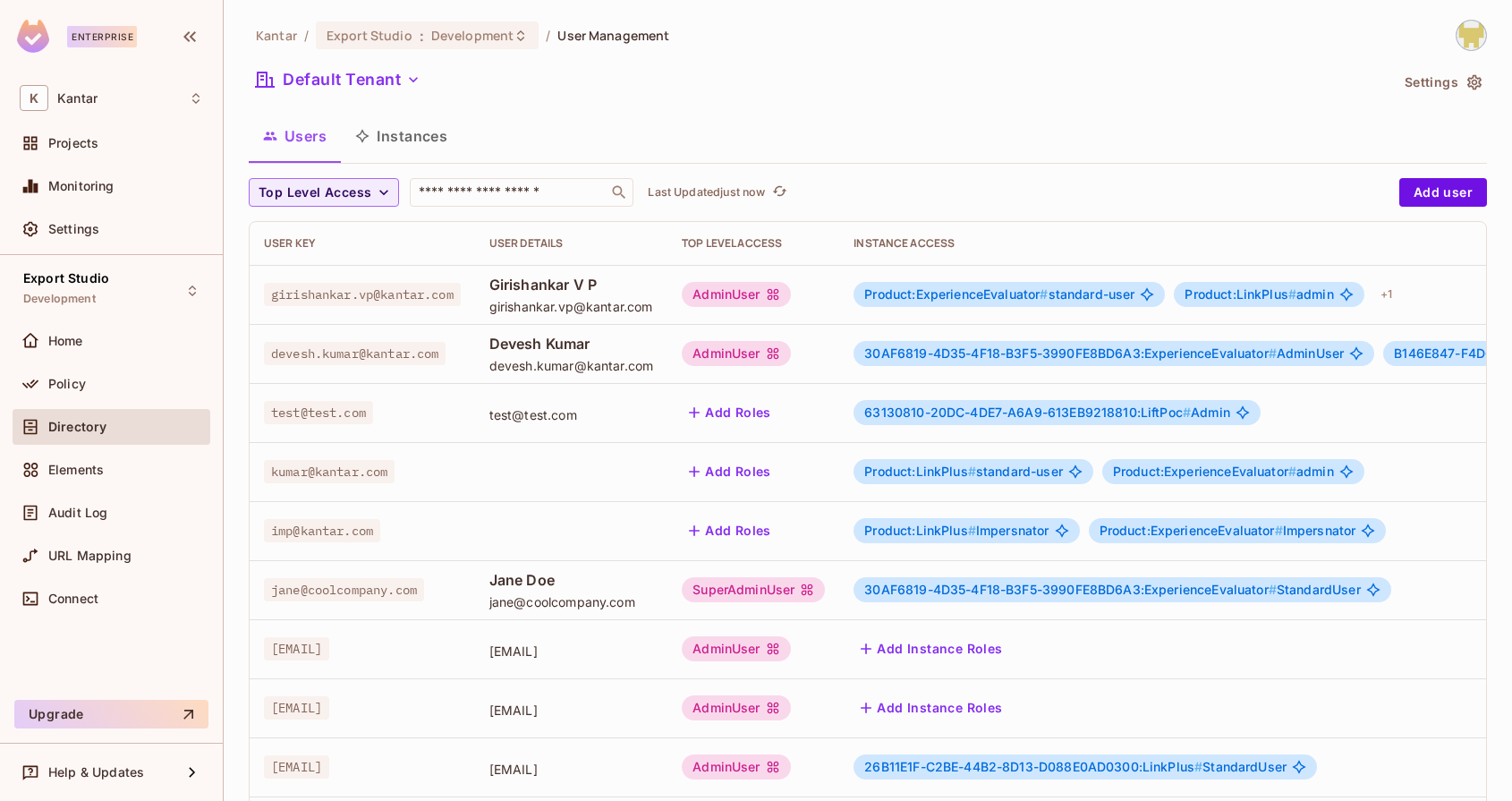 click on "Product:ExperienceEvaluator #" at bounding box center [956, 294] 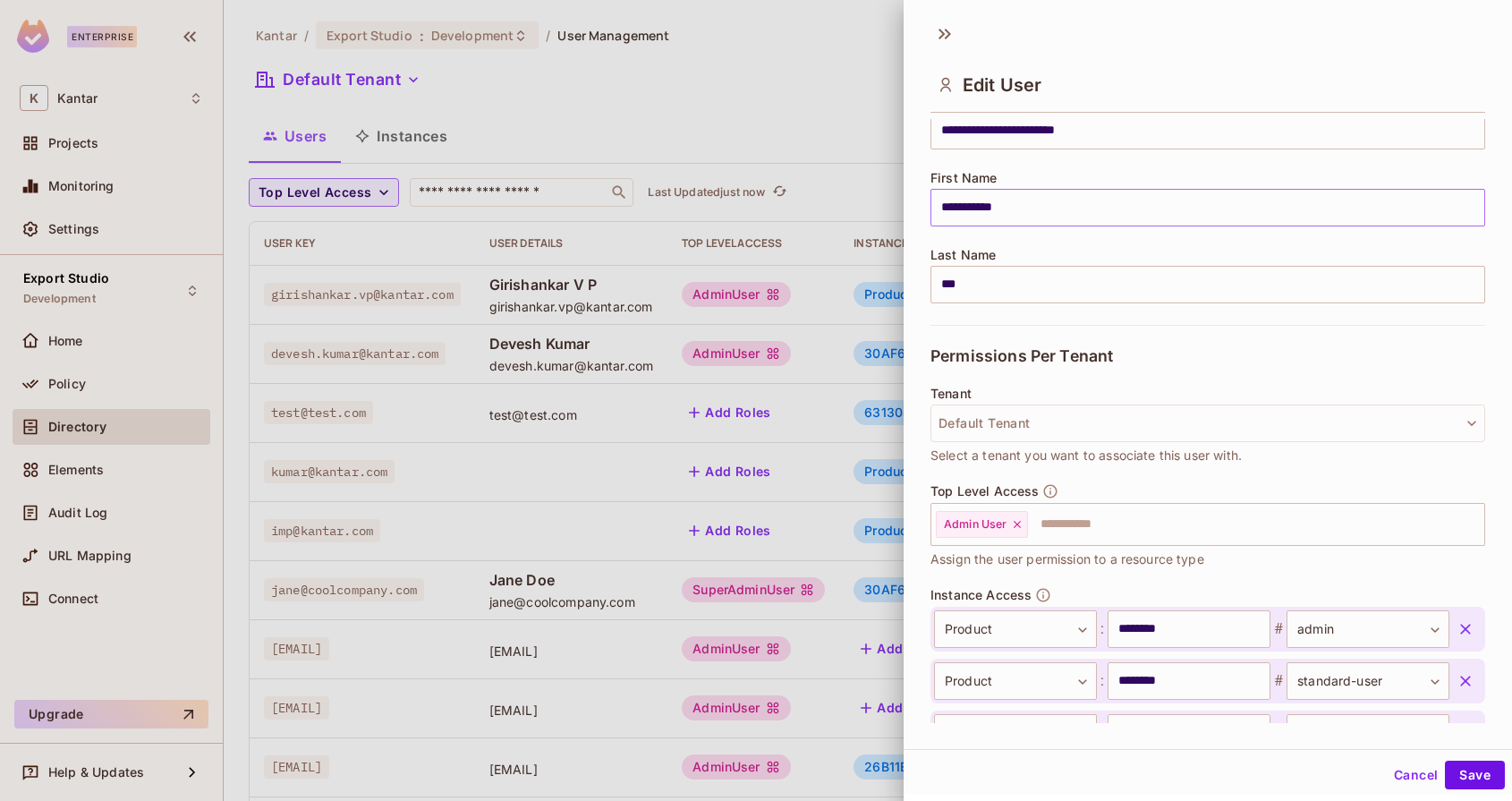 scroll, scrollTop: 305, scrollLeft: 0, axis: vertical 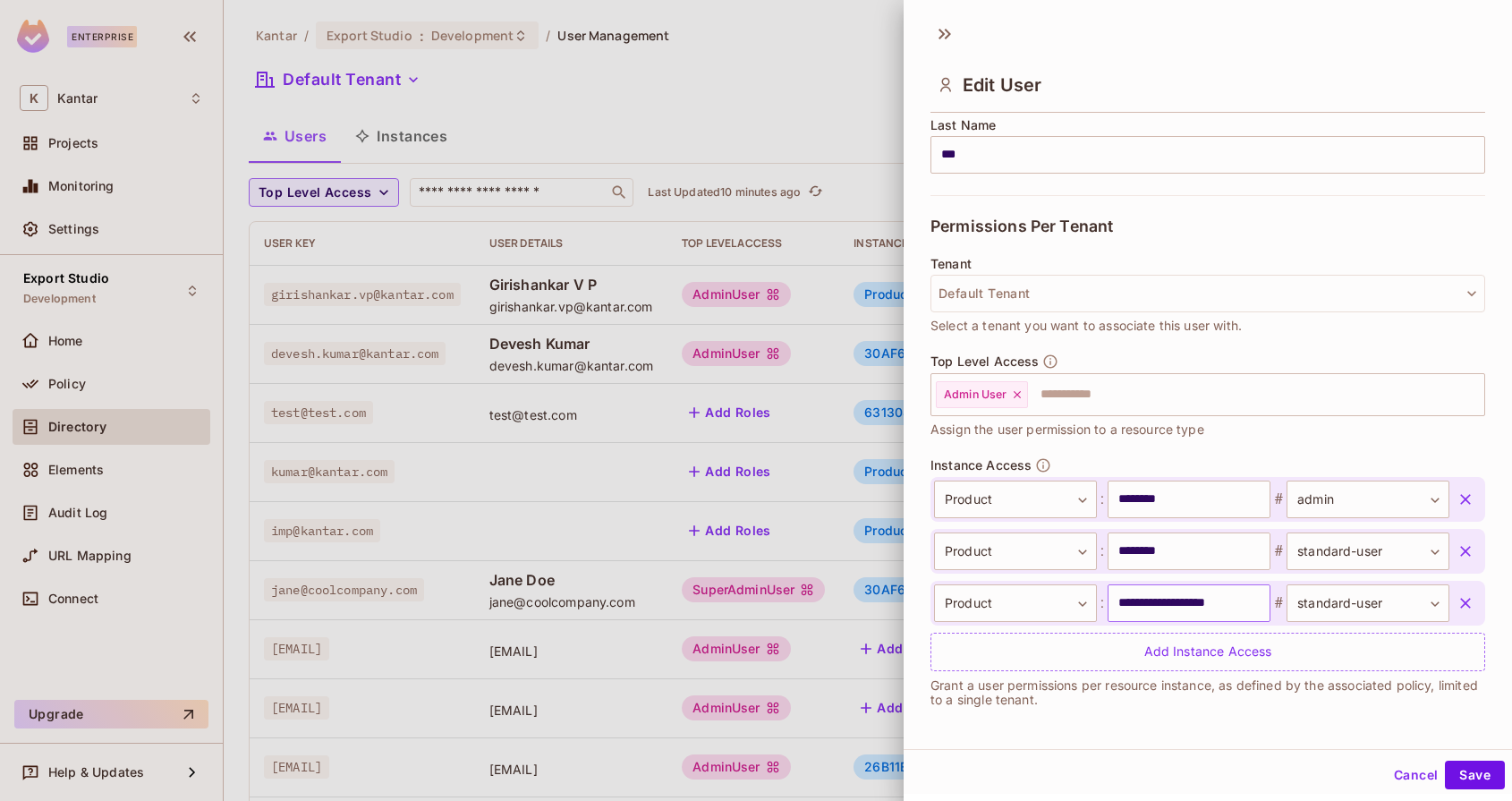 click on "**********" at bounding box center (1189, 603) 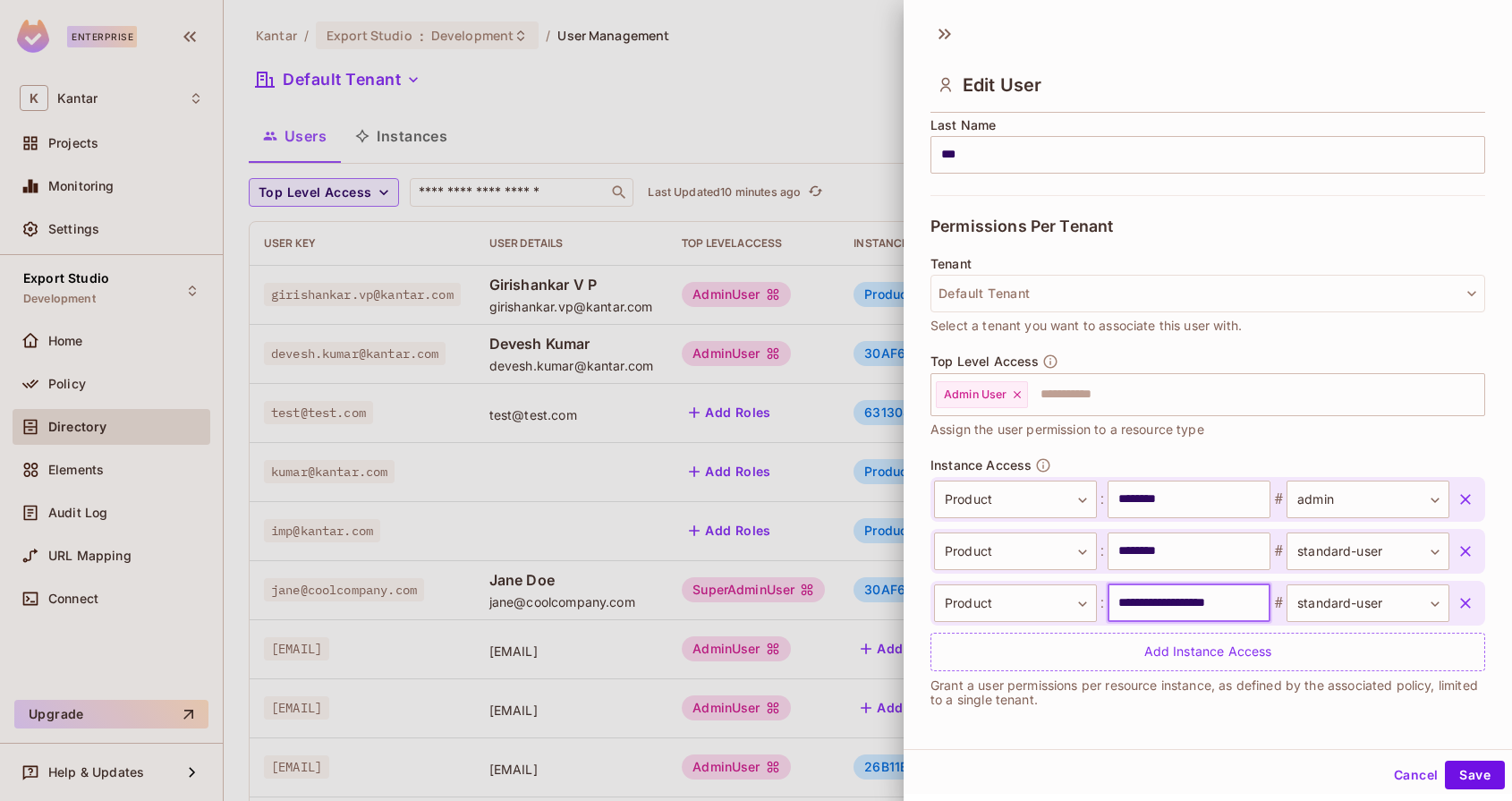 click on "**********" at bounding box center (1189, 603) 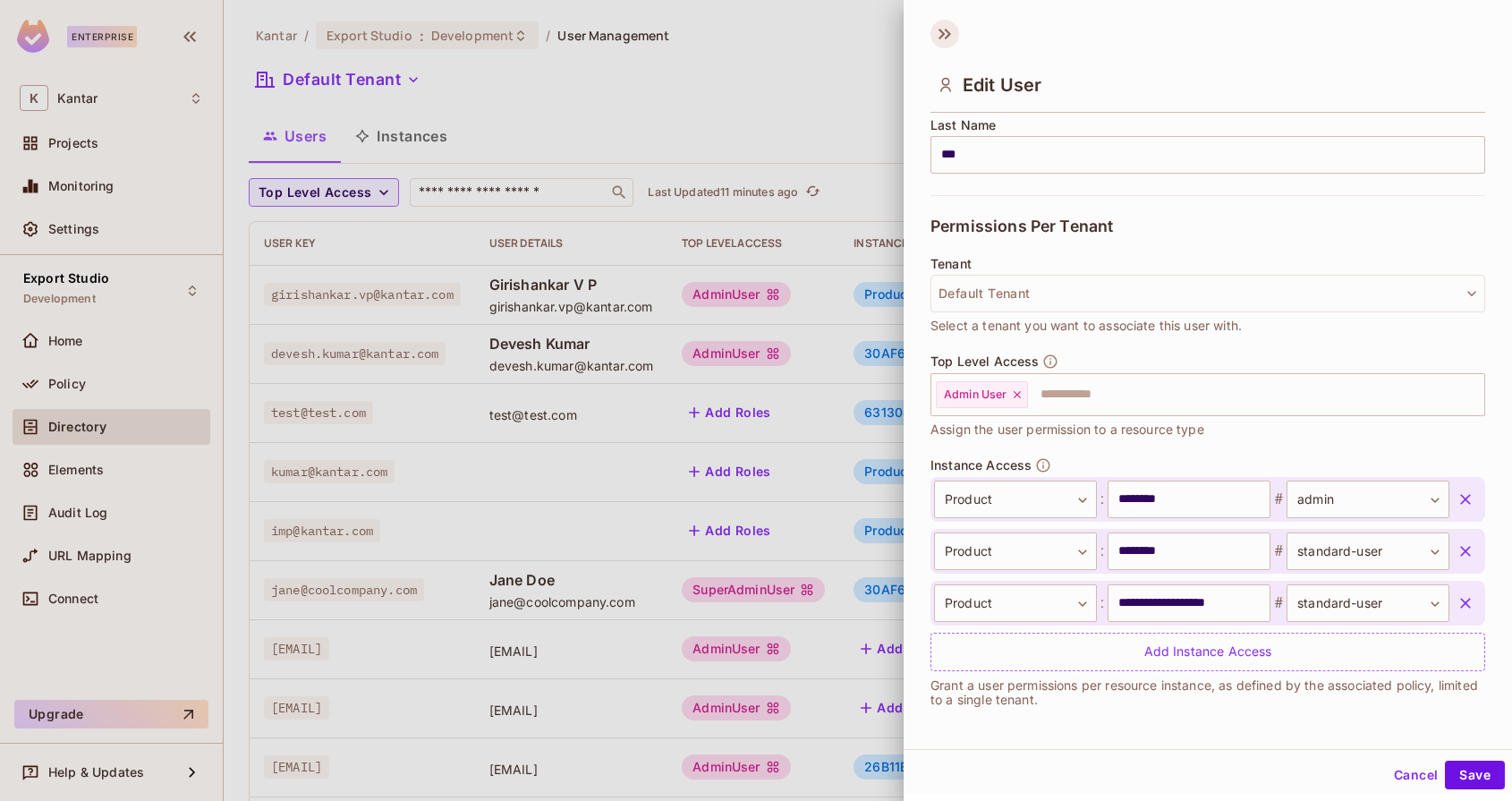 click 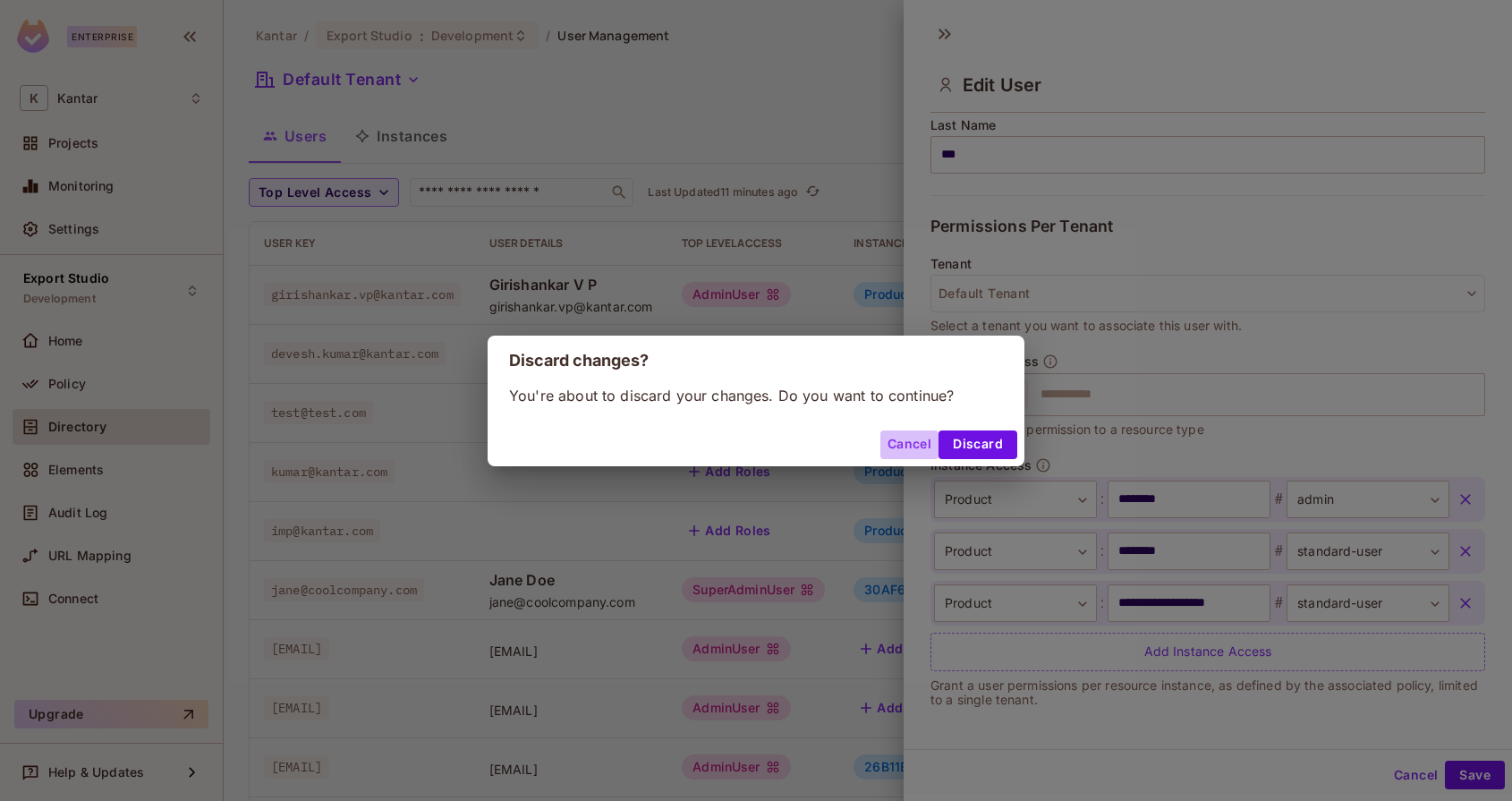 click on "Cancel" at bounding box center [909, 445] 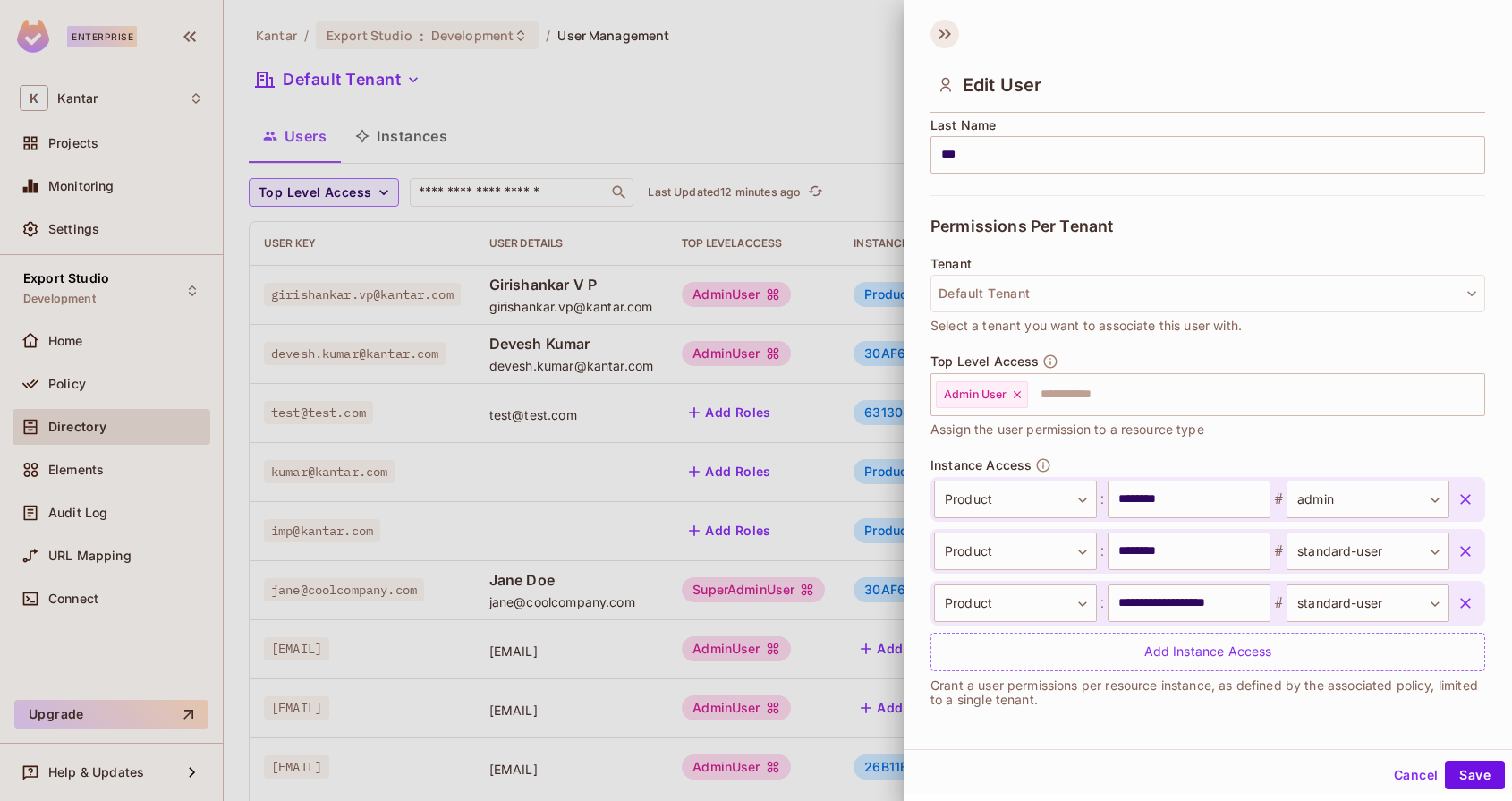 click 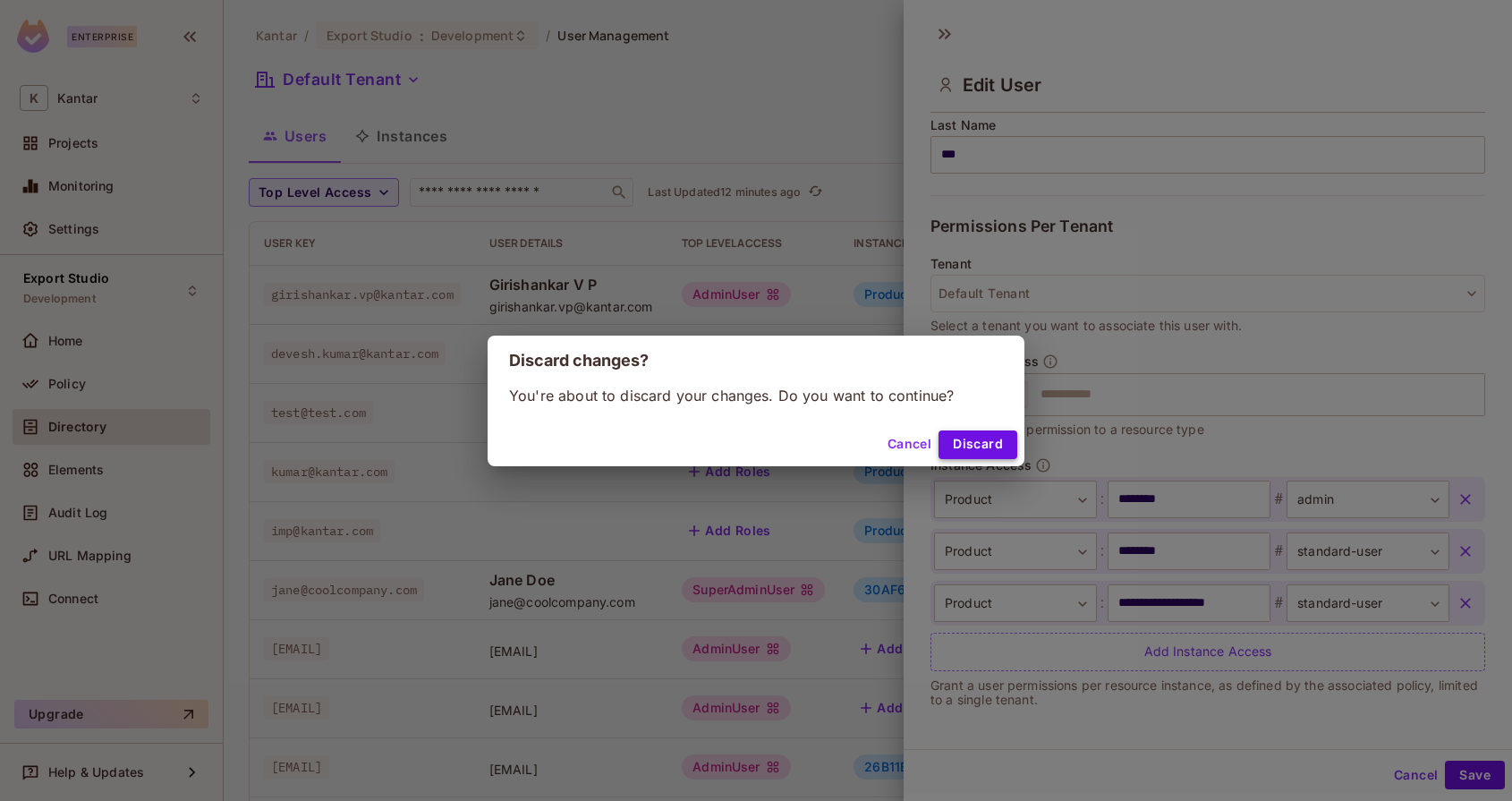 click on "Discard" at bounding box center [978, 445] 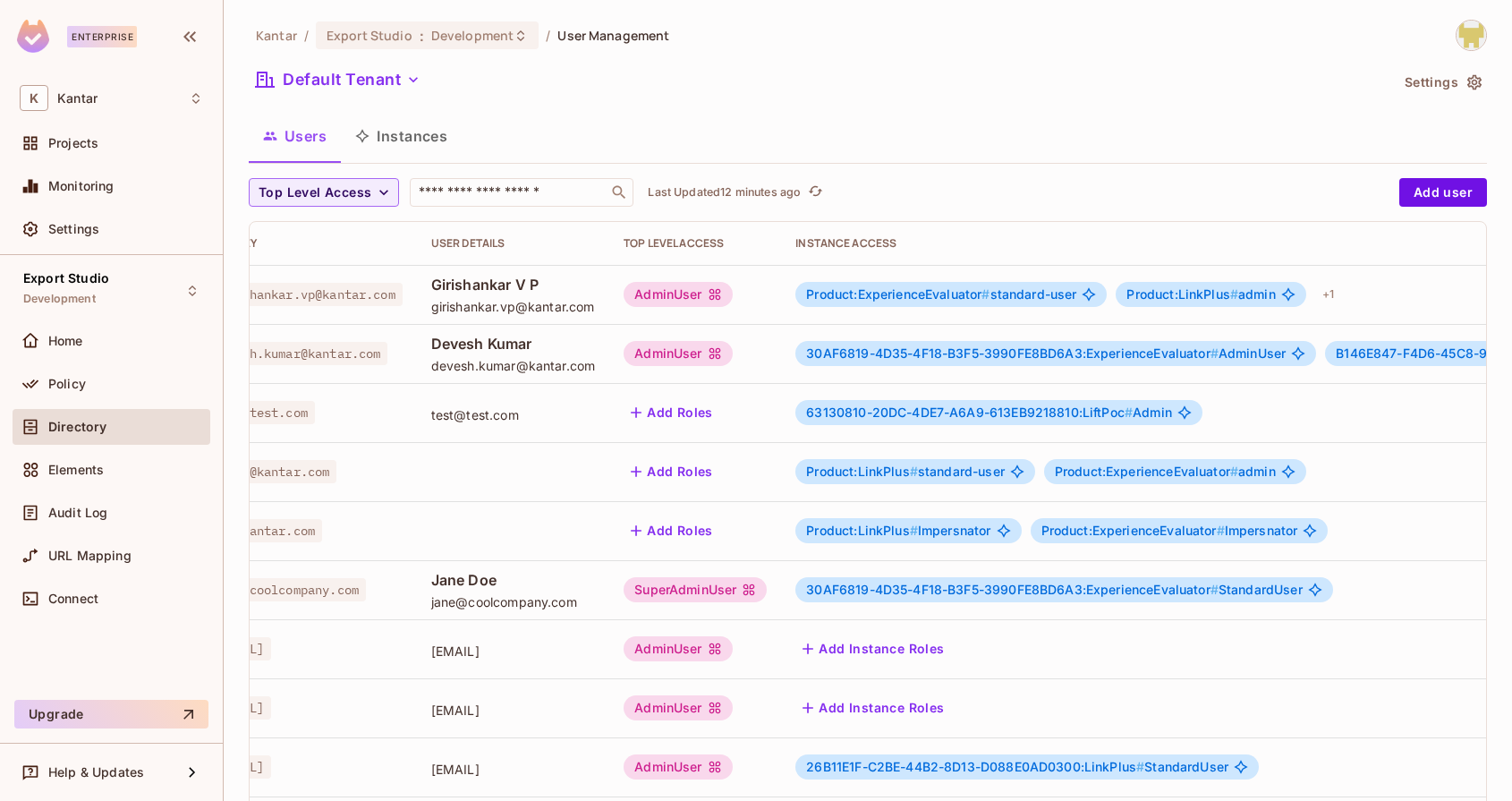scroll, scrollTop: 0, scrollLeft: 0, axis: both 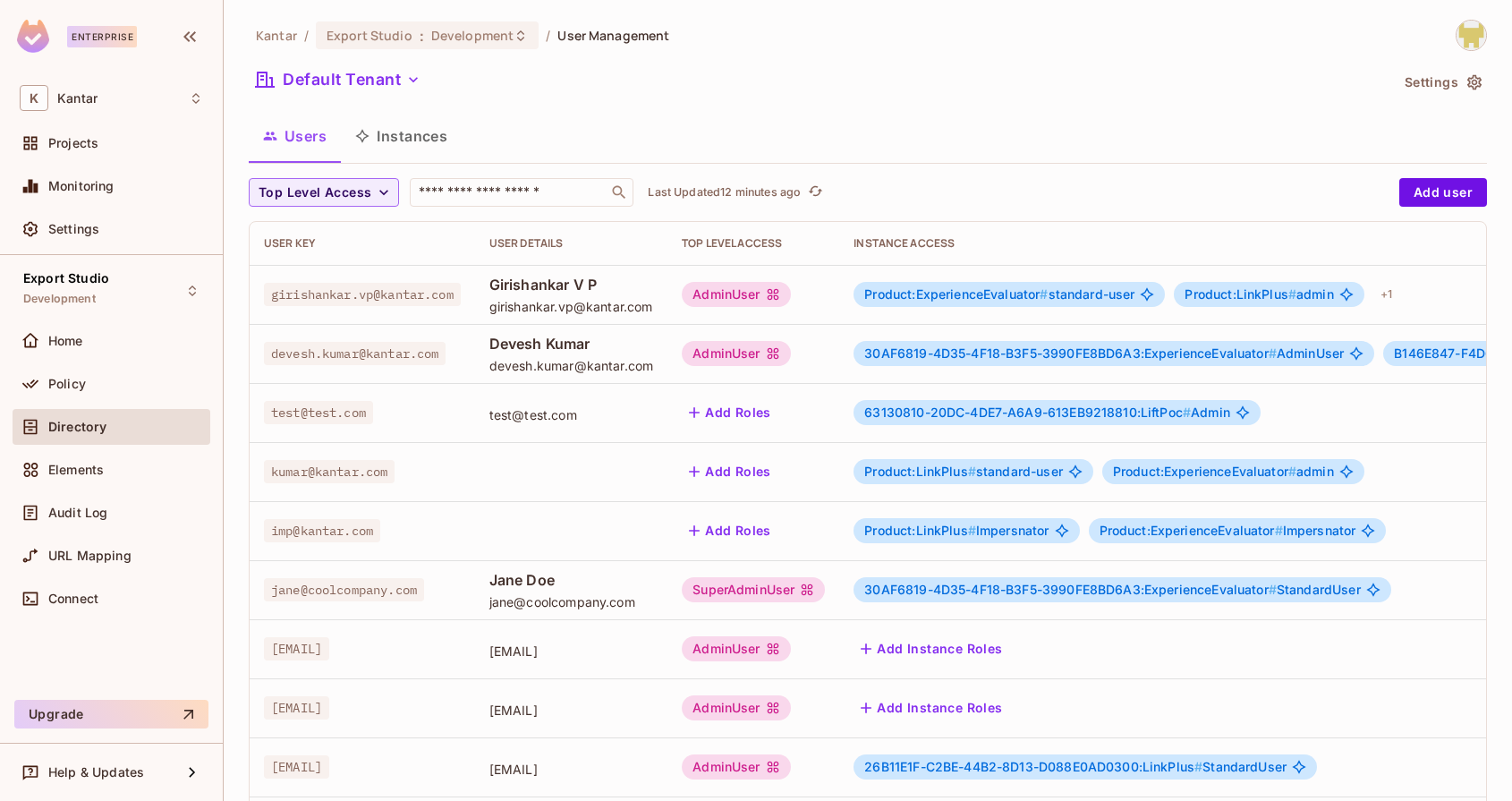 click on "Product:ExperienceEvaluator #" at bounding box center (956, 294) 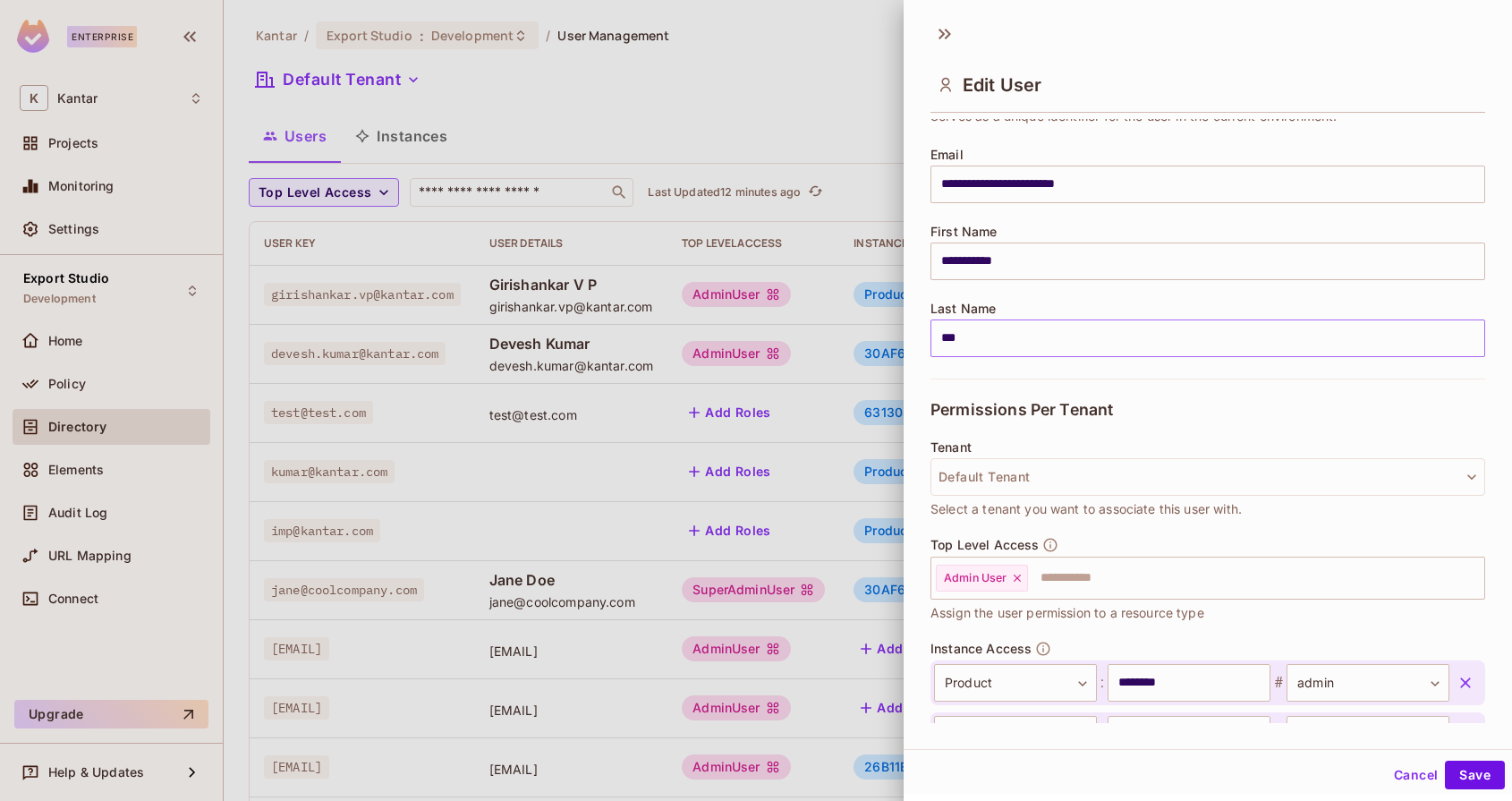 scroll, scrollTop: 305, scrollLeft: 0, axis: vertical 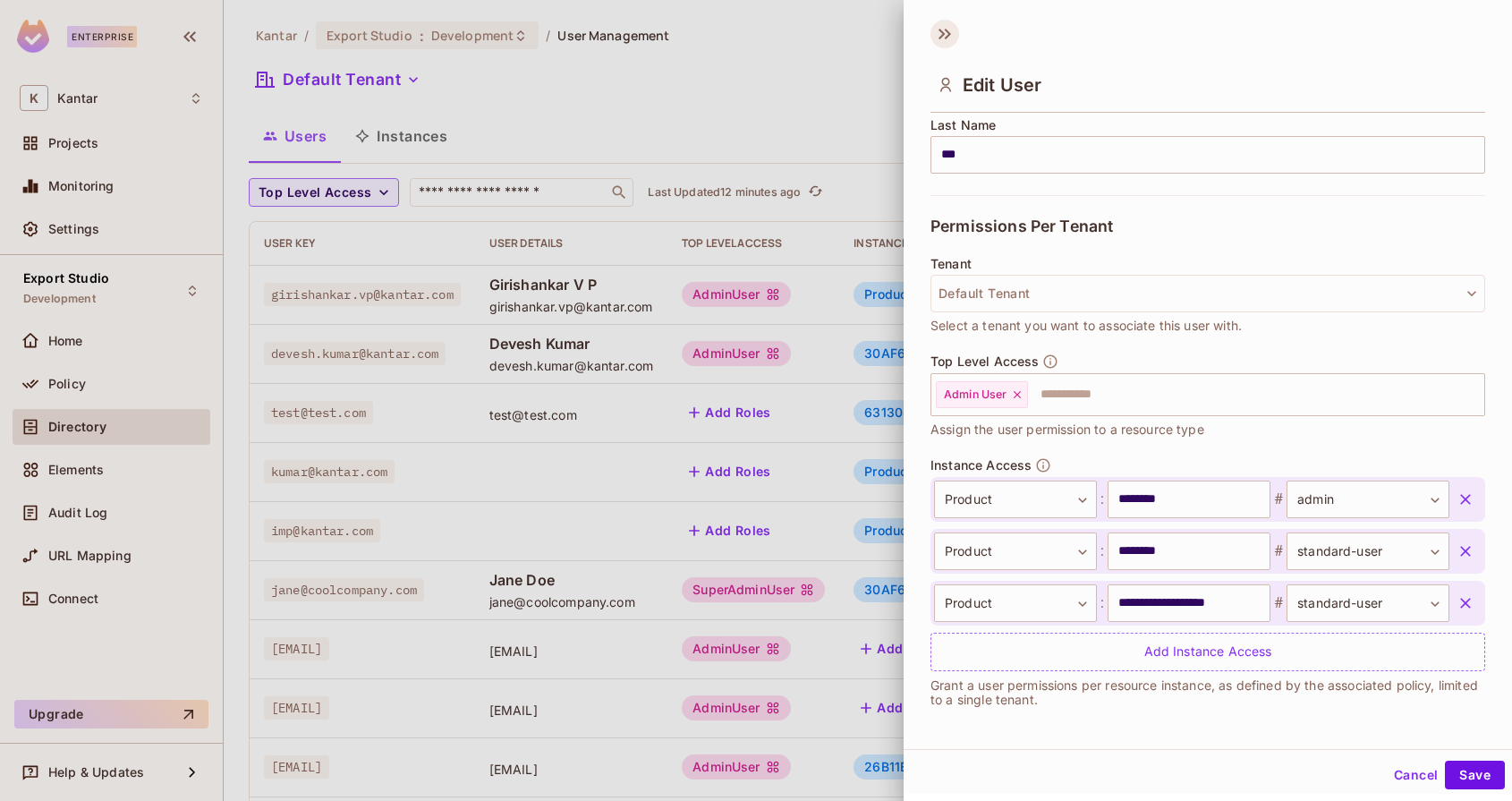click 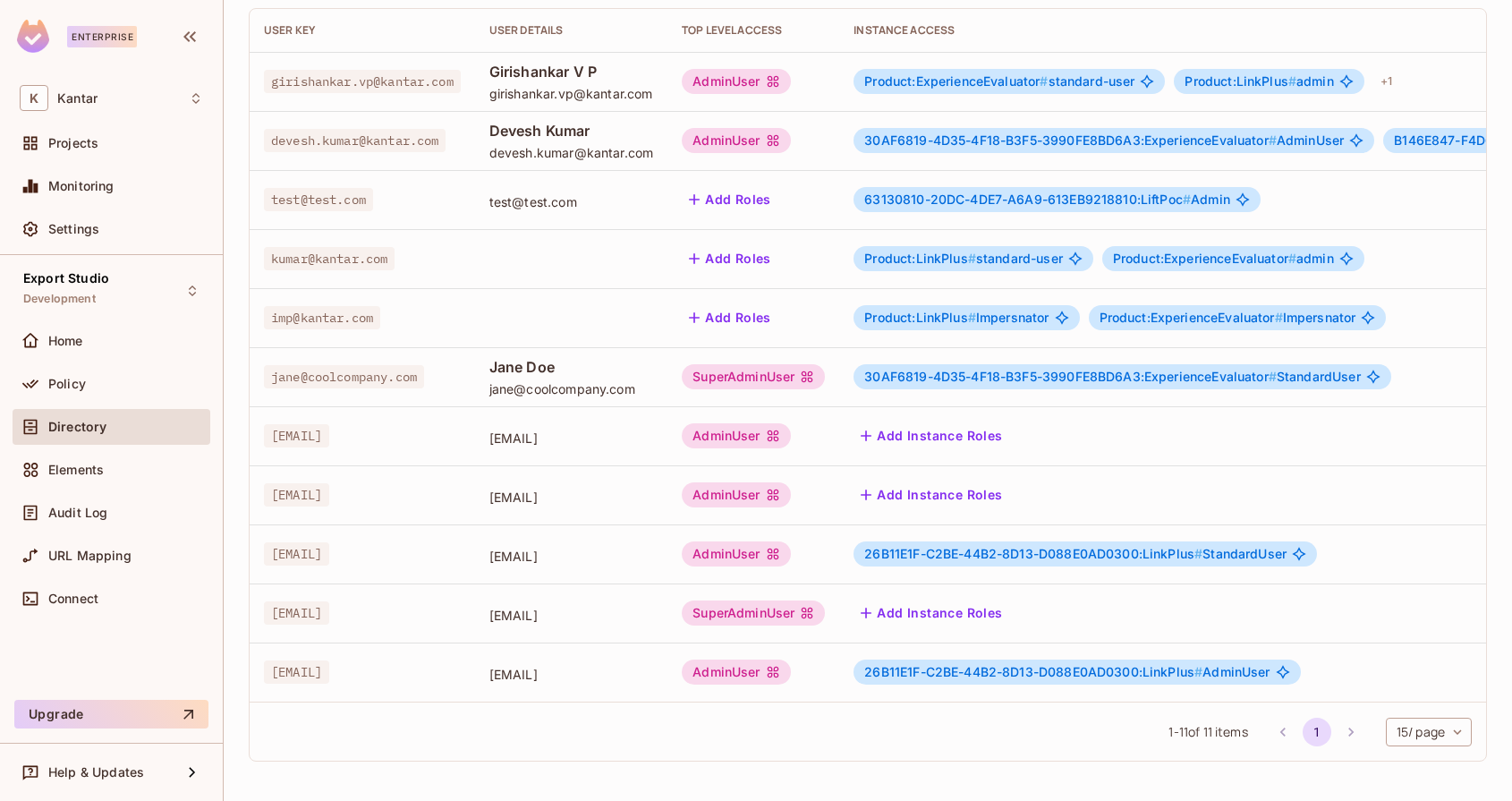 scroll, scrollTop: 0, scrollLeft: 0, axis: both 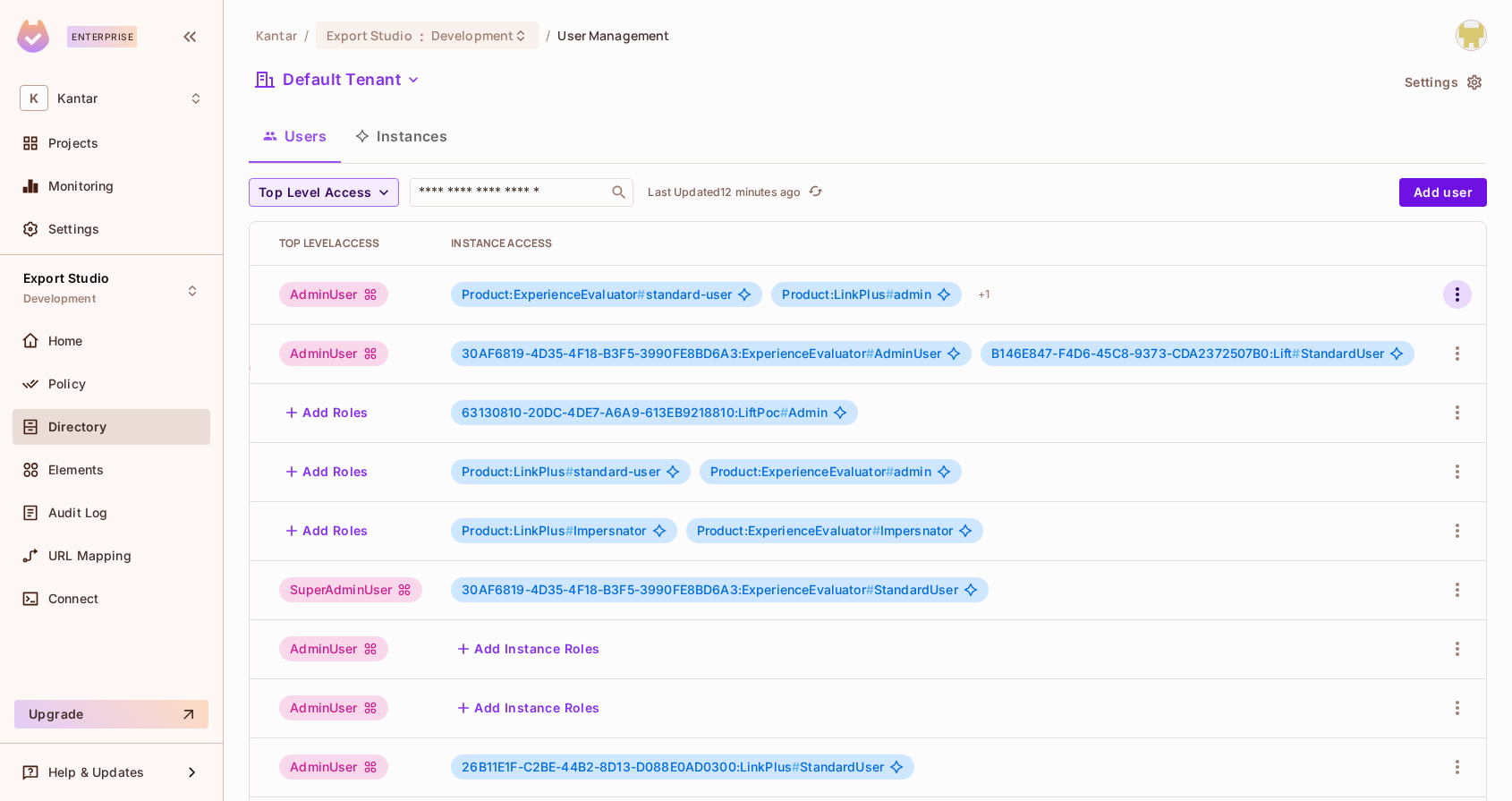 click at bounding box center (1457, 294) 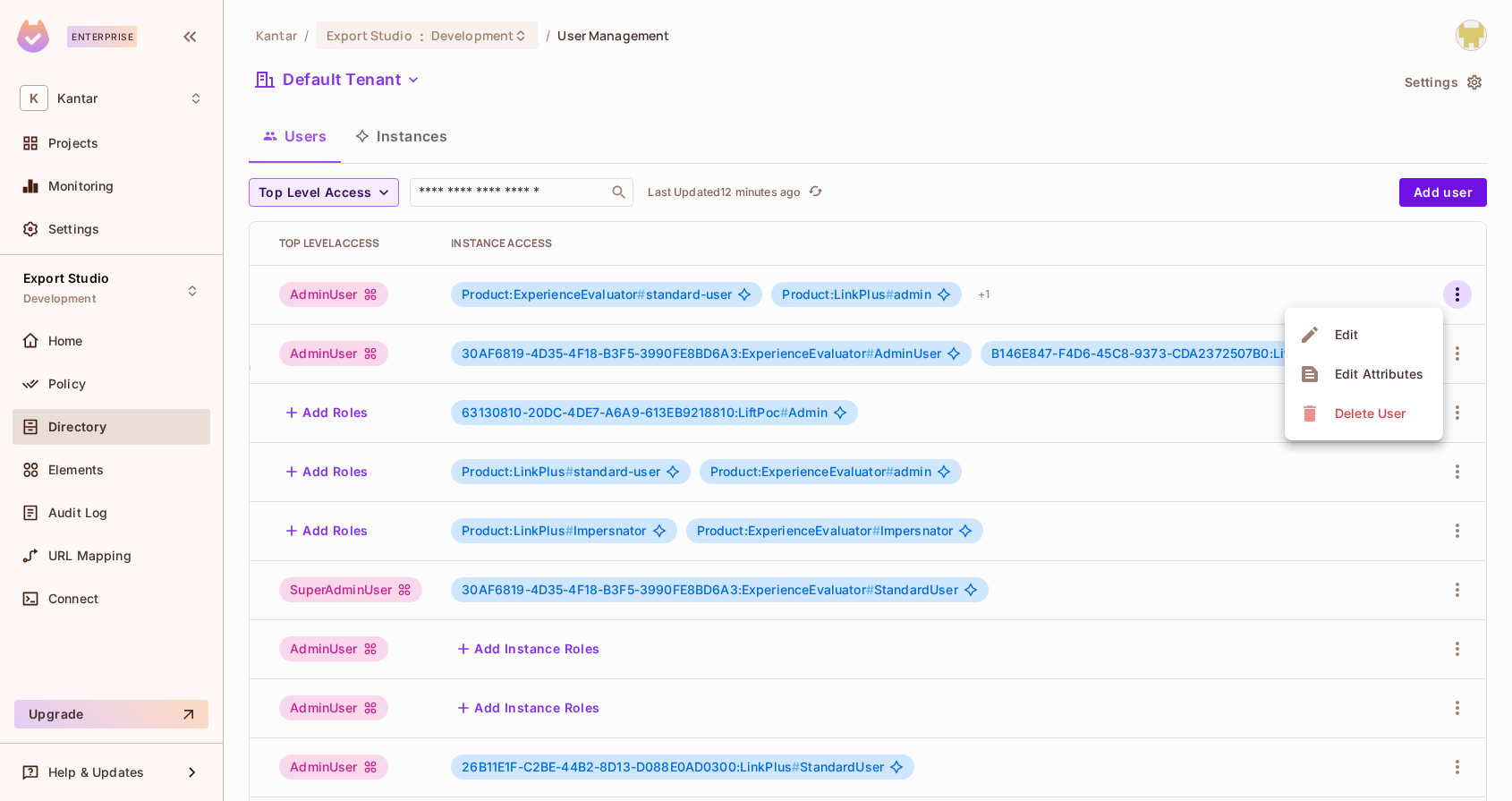 click on "Edit Attributes" at bounding box center (1379, 374) 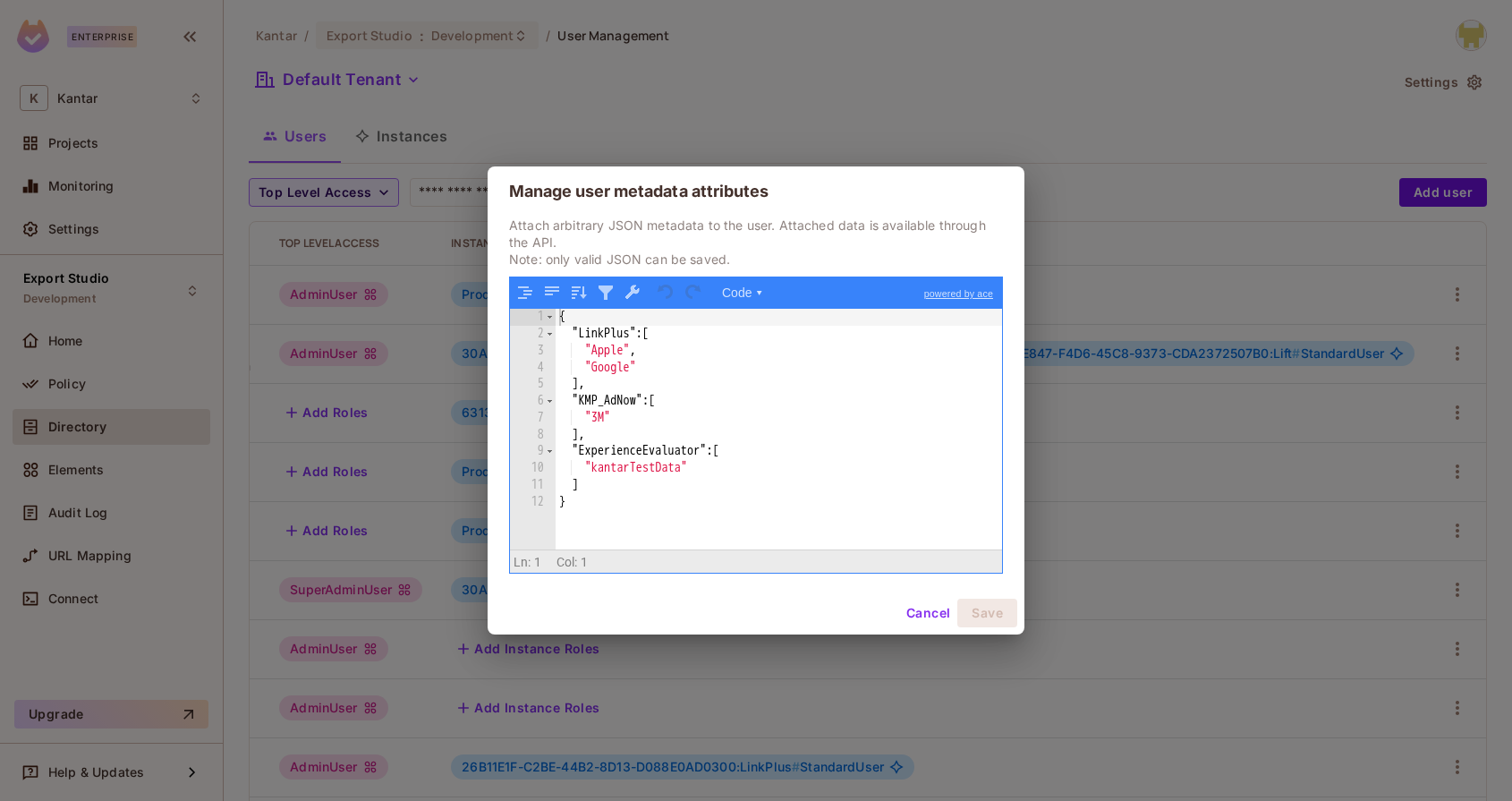 click on "{    "LinkPlus" :  [       "Apple" ,       "Google"    ] ,    "KMP_AdNow" :  [       "3M"    ] ,    "ExperienceEvaluator" :  [       "kantarTestData"    ] }" at bounding box center (779, 446) 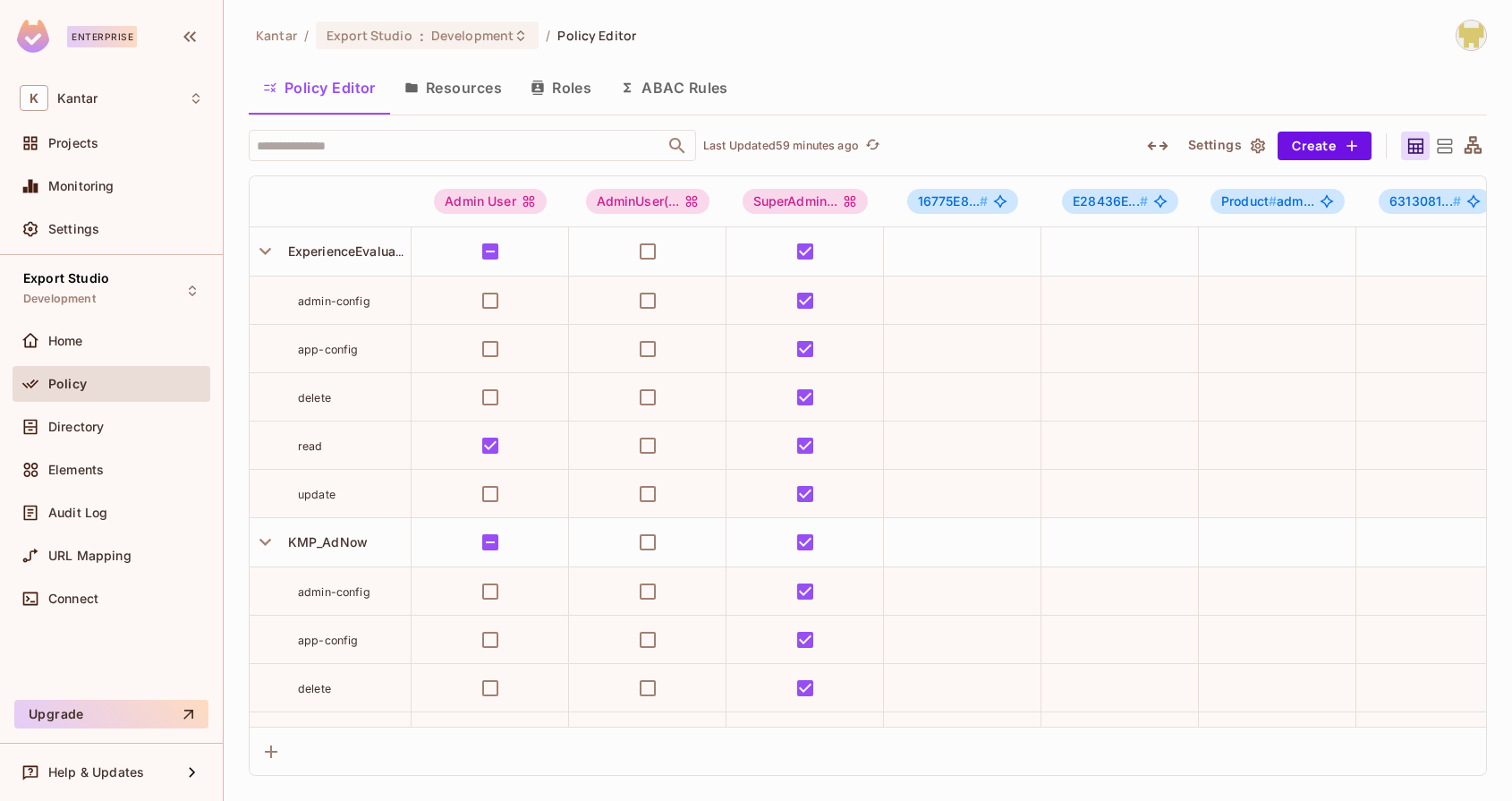 scroll, scrollTop: 0, scrollLeft: 0, axis: both 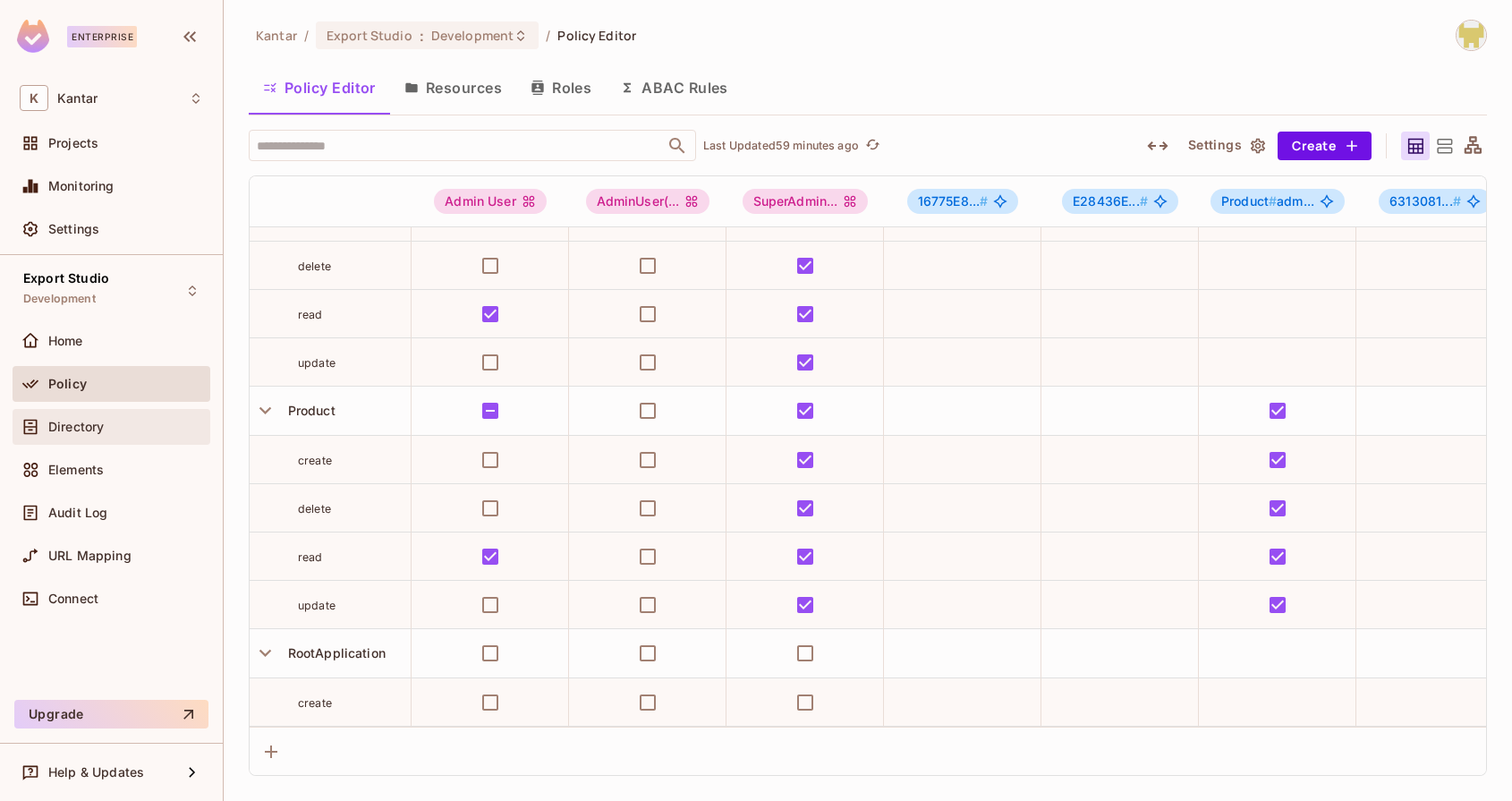 click on "Directory" at bounding box center (76, 427) 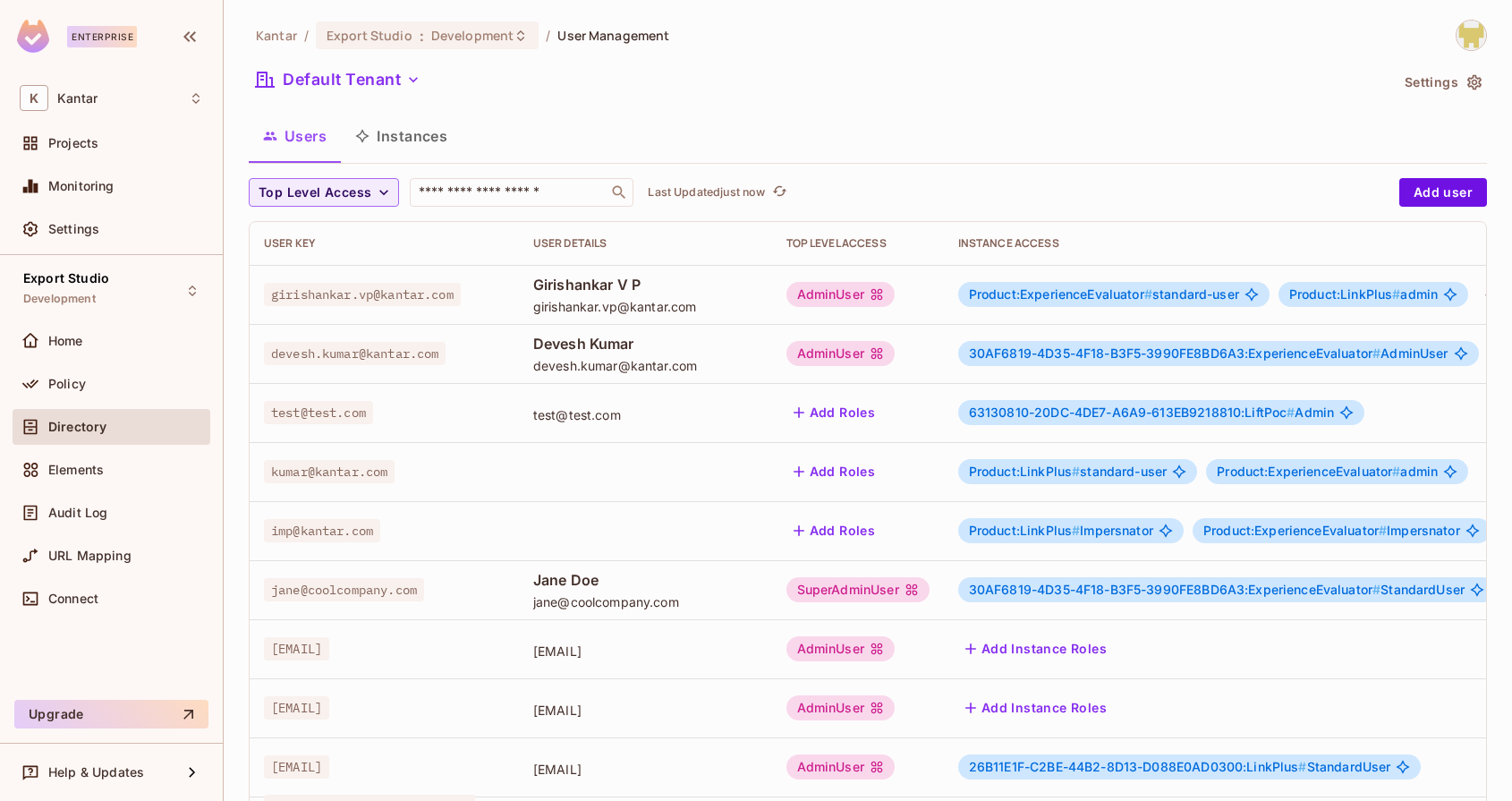 click on "Product:ExperienceEvaluator #" at bounding box center [1060, 294] 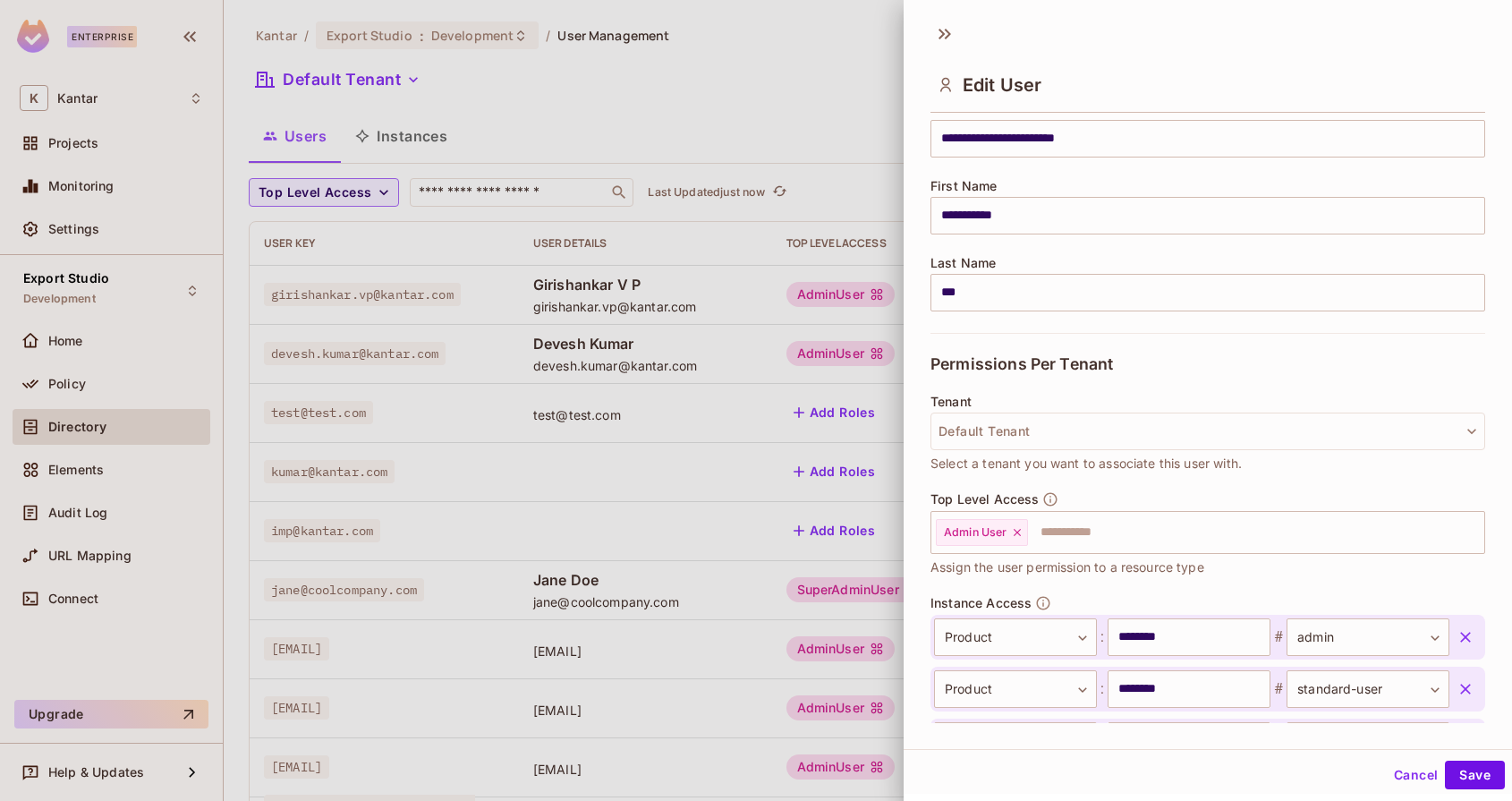 scroll, scrollTop: 305, scrollLeft: 0, axis: vertical 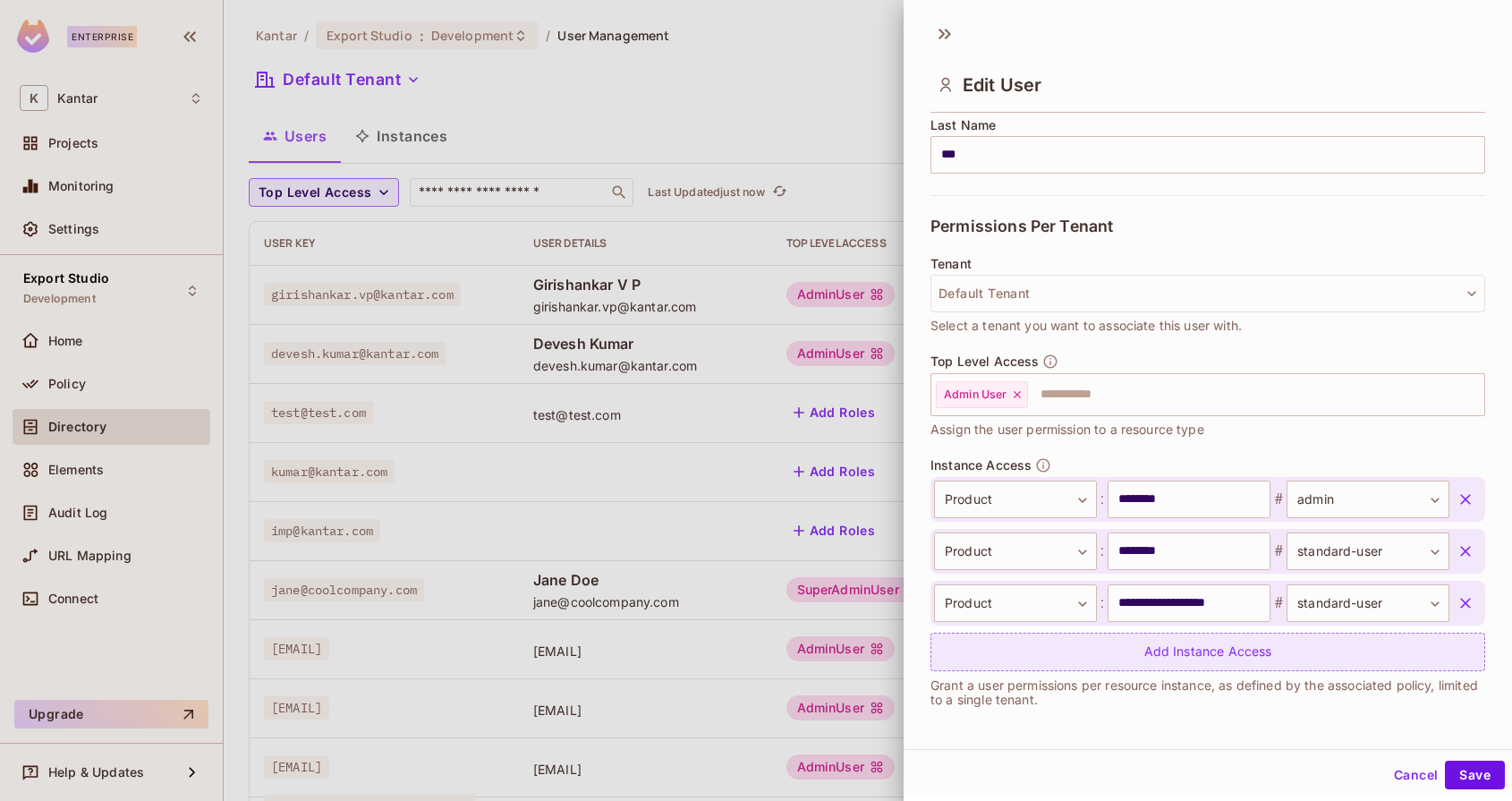 click on "Add Instance Access" at bounding box center [1208, 652] 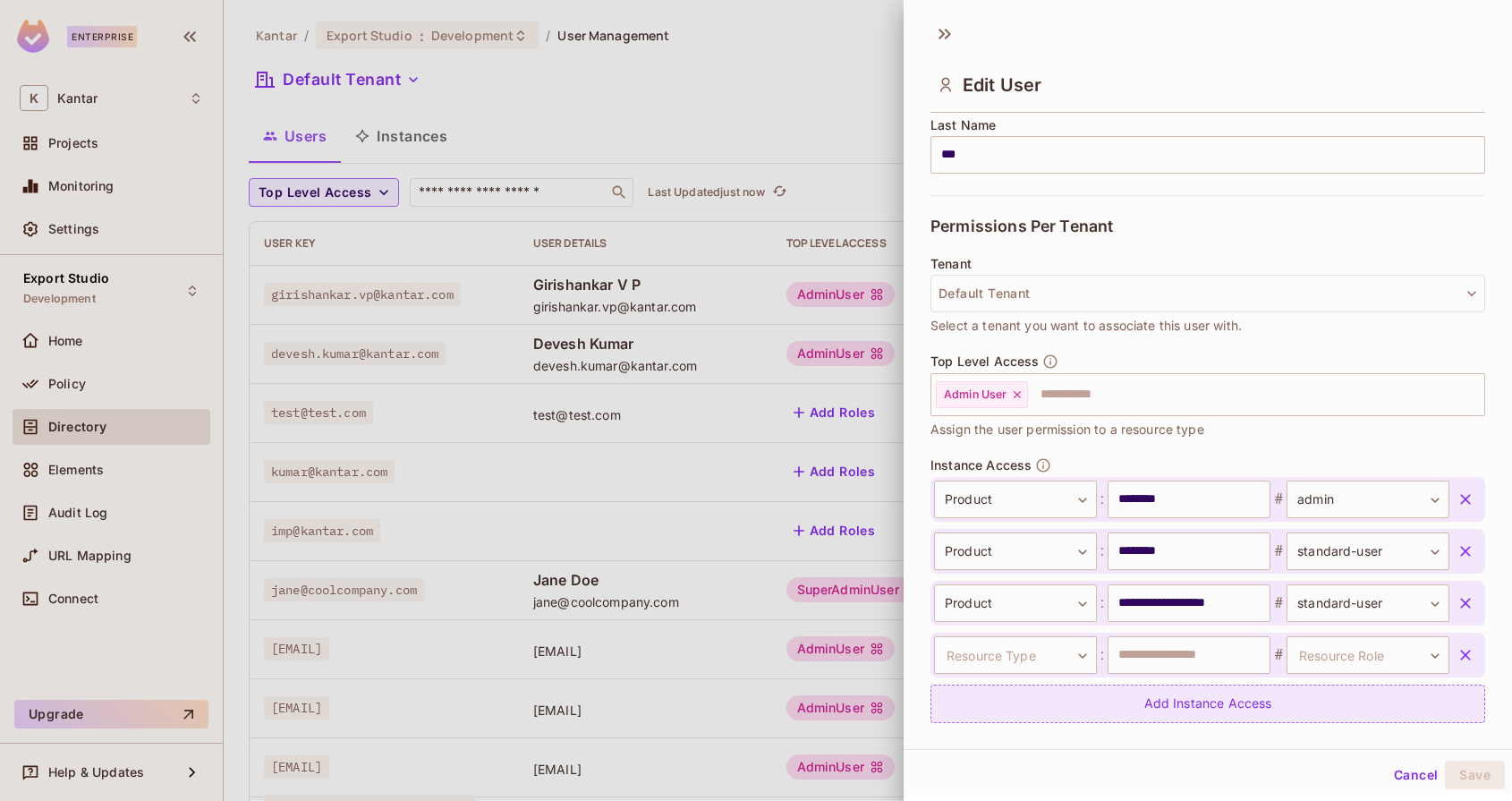 scroll, scrollTop: 357, scrollLeft: 0, axis: vertical 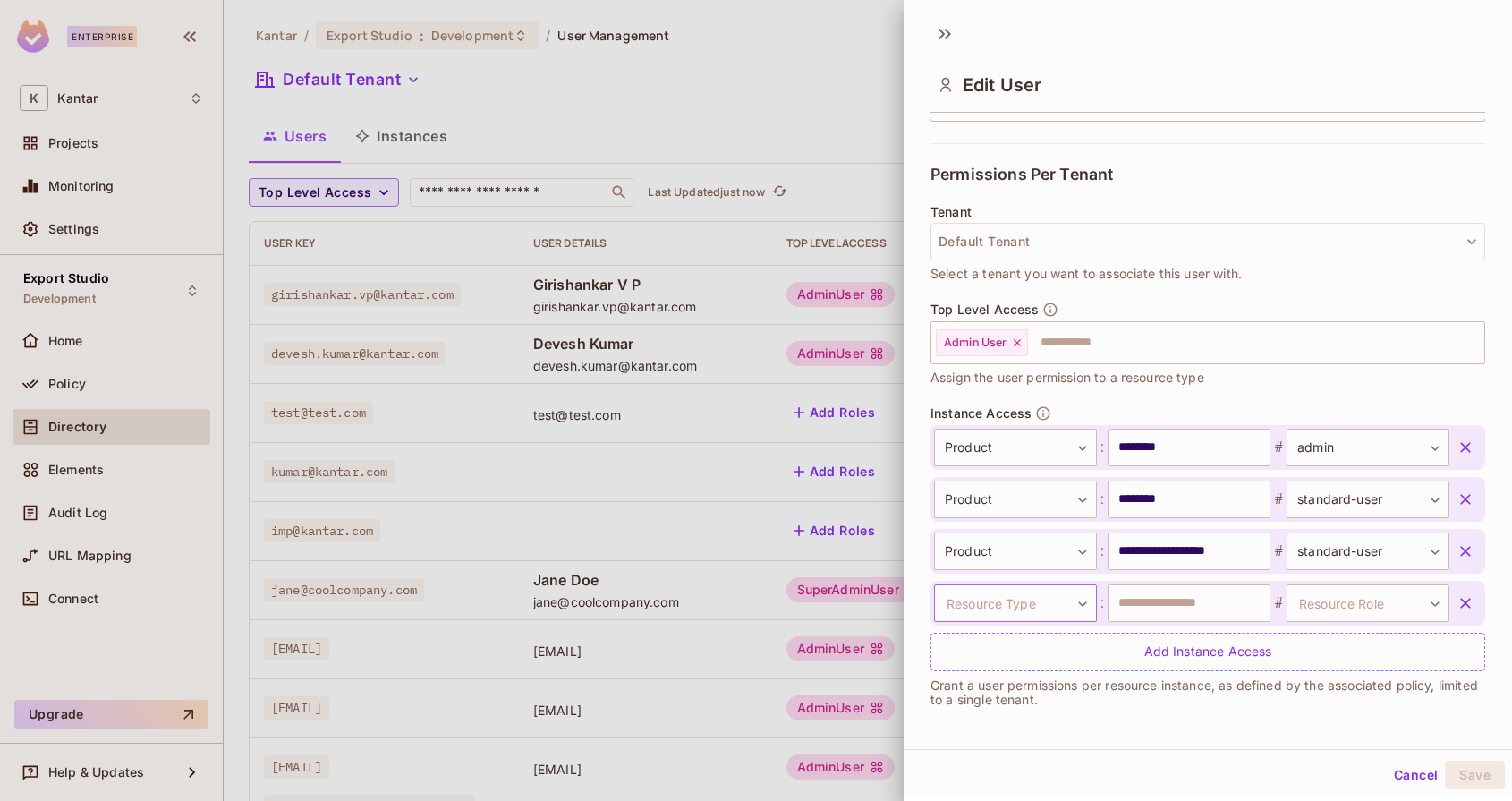 click on "Enterprise K Kantar Projects Monitoring Settings Export Studio Development Home Policy Directory Elements Audit Log URL Mapping Connect Upgrade Help & Updates Kantar / Export Studio : Development / User Management Default Tenant Settings Users Instances Top Level Access ​ Last Updated  just now Add user User Key User Details Top Level Access Instance Access [EMAIL] [FIRST] [LAST] [EMAIL] AdminUser Product:ExperienceEvaluator # standard-user Product:LinkPlus # admin + 1 [EMAIL] [FIRST] [LAST] [EMAIL] AdminUser 30AF6819-4D35-4F18-B3F5-3990FE8BD6A3:ExperienceEvaluator # AdminUser B146E847-F4D6-45C8-9373-CDA2372507B0:Lift # StandardUser [EMAIL]    [EMAIL] Add Roles 63130810-20DC-4DE7-A6A9-613EB9218810:LiftPoc # Admin [EMAIL]    Add Roles Product:LinkPlus # standard-user Product:ExperienceEvaluator # admin [EMAIL]    Add Roles Product:LinkPlus # Impersnator Product:ExperienceEvaluator # Impersnator [EMAIL] #" at bounding box center [756, 400] 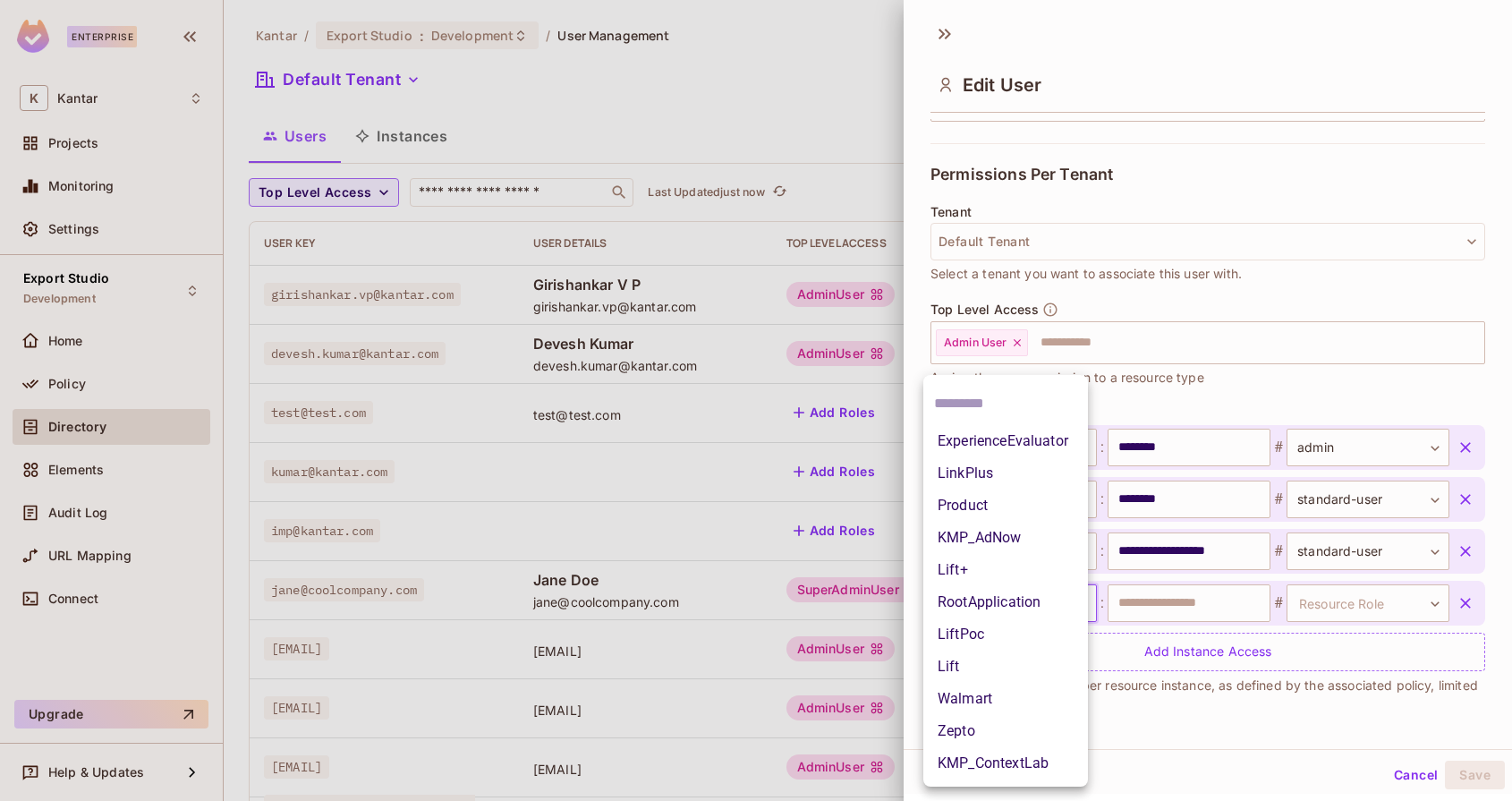 click on "LinkPlus" at bounding box center [1006, 473] 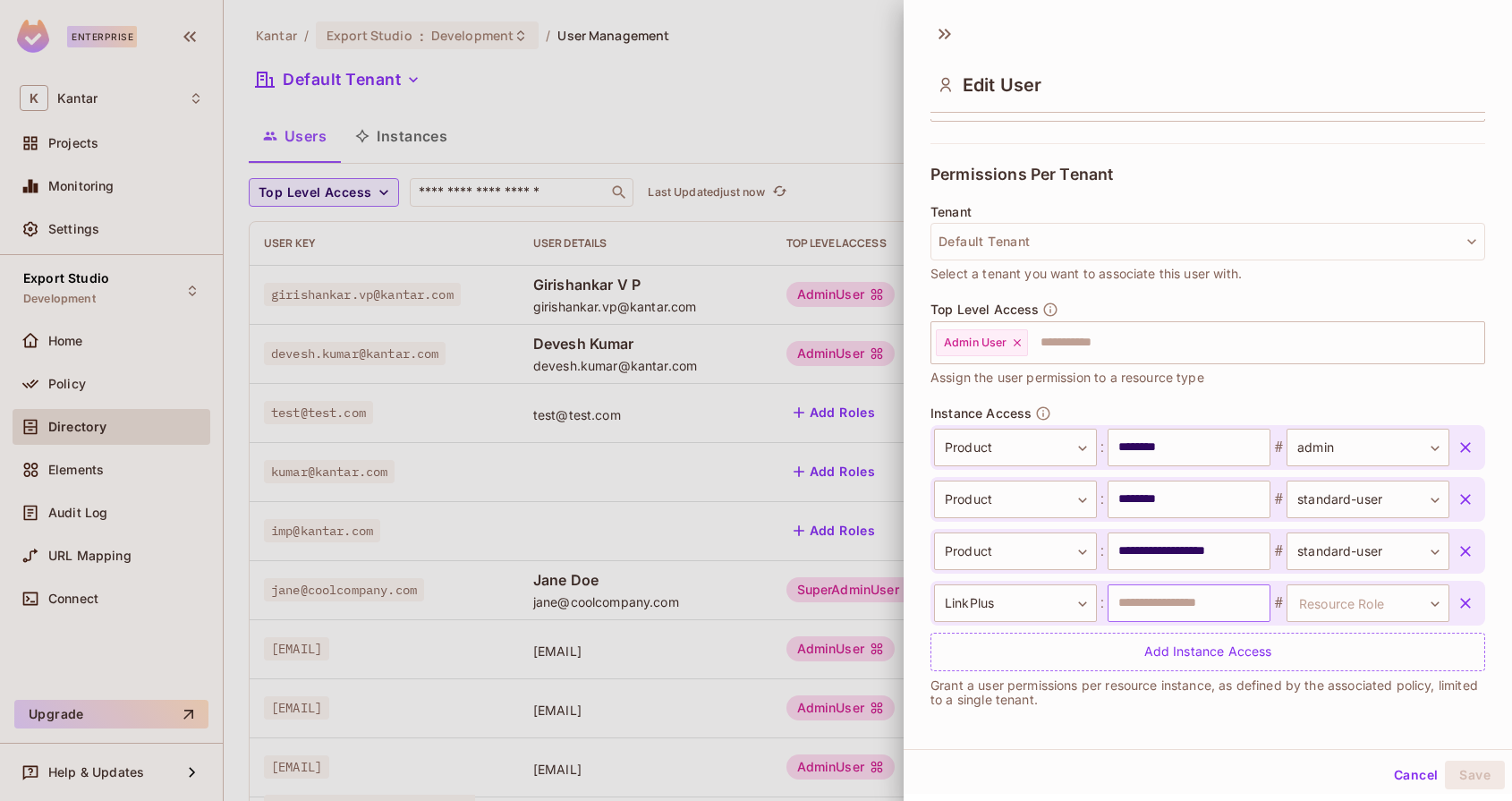 click at bounding box center (1189, 603) 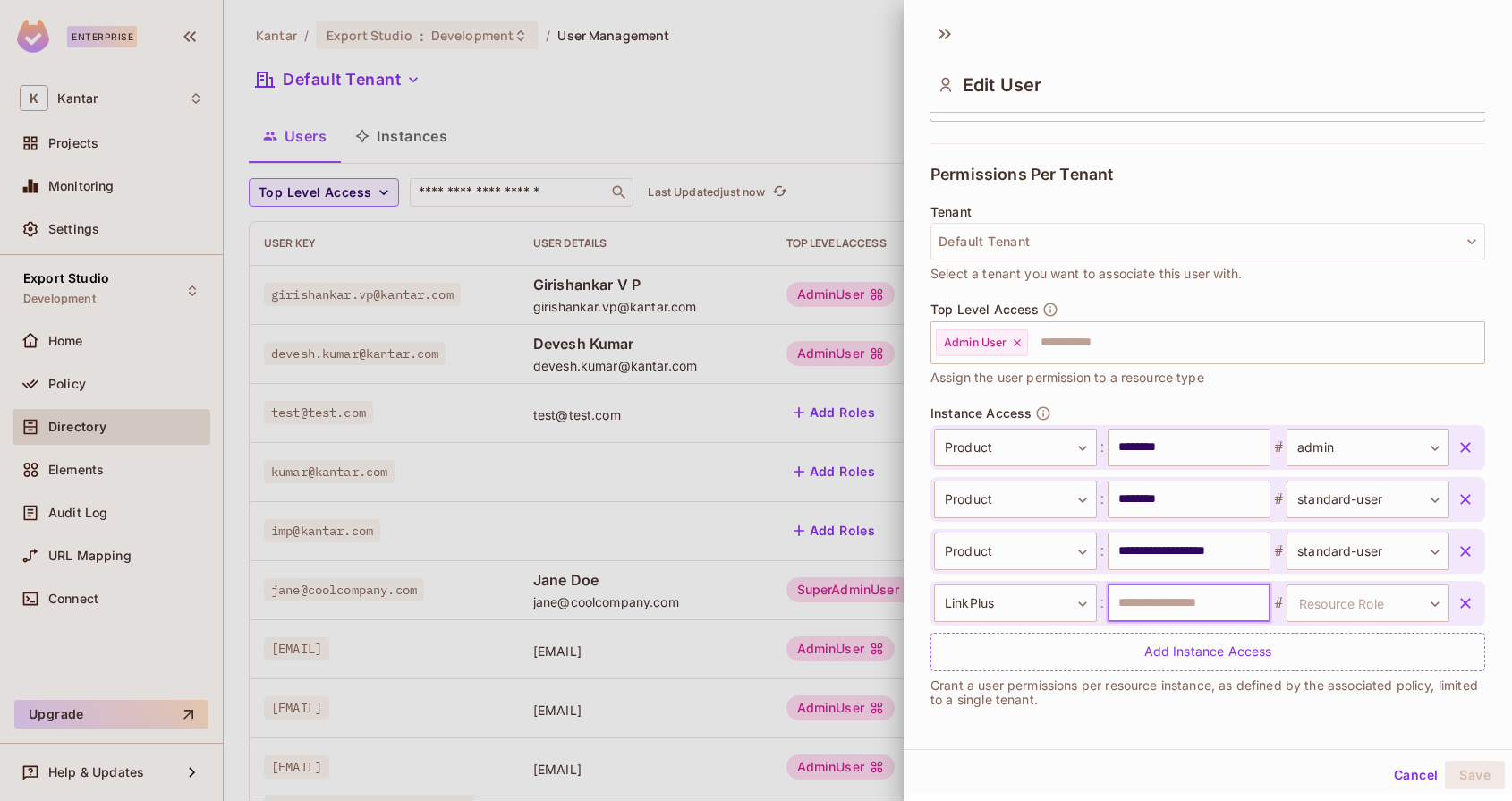 type on "********" 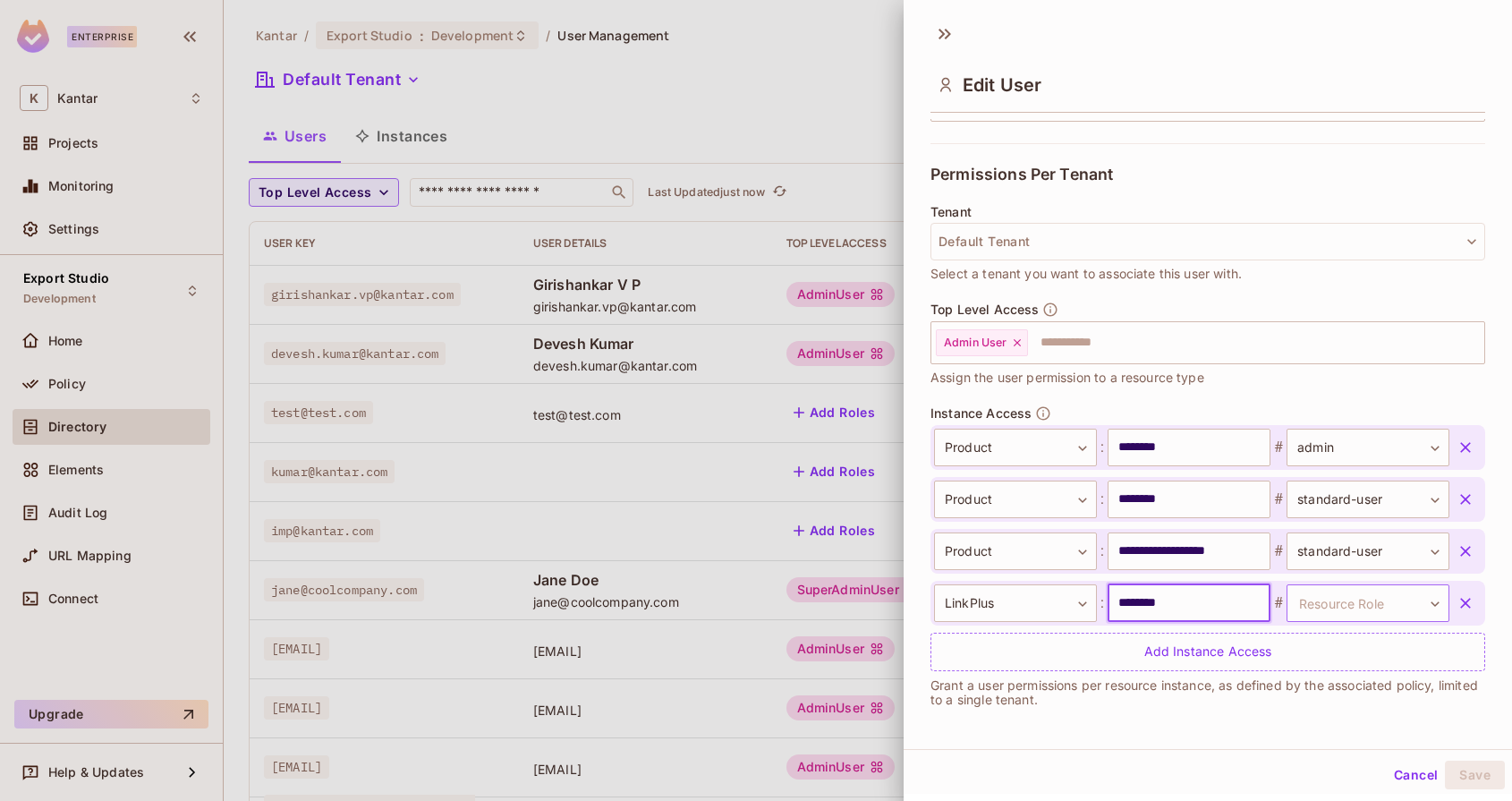 click on "Enterprise K Kantar Projects Monitoring Settings Export Studio Development Home Policy Directory Elements Audit Log URL Mapping Connect Upgrade Help & Updates Kantar / Export Studio : Development / User Management Default Tenant Settings Users Instances Top Level Access ​ Last Updated  just now Add user User Key User Details Top Level Access Instance Access [EMAIL] [FIRST] [LAST] [EMAIL] AdminUser Product:ExperienceEvaluator # standard-user Product:LinkPlus # admin + 1 [EMAIL] [FIRST] [LAST] [EMAIL] AdminUser 30AF6819-4D35-4F18-B3F5-3990FE8BD6A3:ExperienceEvaluator # AdminUser B146E847-F4D6-45C8-9373-CDA2372507B0:Lift # StandardUser [EMAIL]    [EMAIL] Add Roles 63130810-20DC-4DE7-A6A9-613EB9218810:LiftPoc # Admin [EMAIL]    Add Roles Product:LinkPlus # standard-user Product:ExperienceEvaluator # admin [EMAIL]    Add Roles Product:LinkPlus # Impersnator Product:ExperienceEvaluator # Impersnator [EMAIL] #" at bounding box center [756, 400] 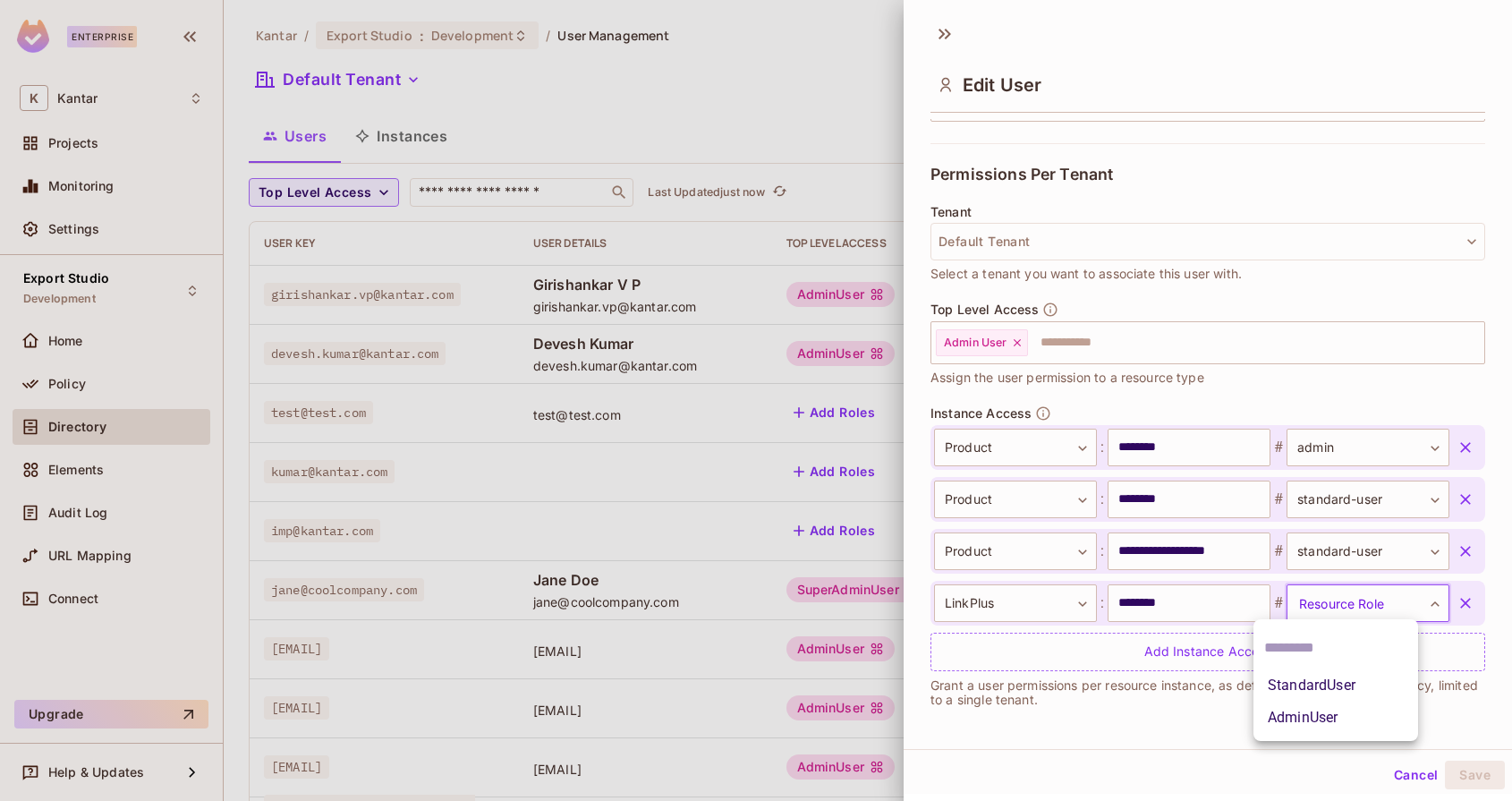 click on "AdminUser" at bounding box center (1336, 718) 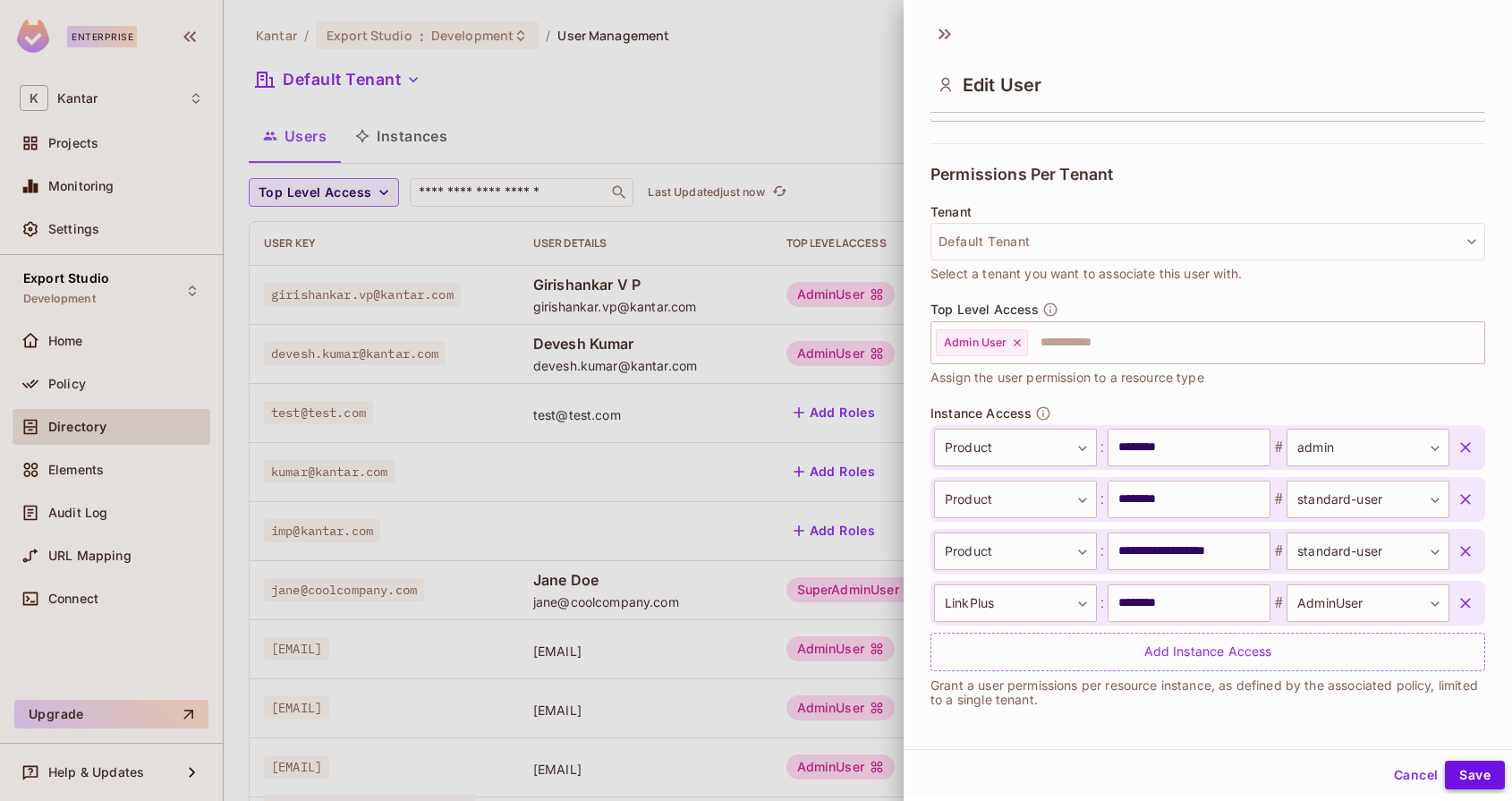 click on "Save" at bounding box center (1474, 775) 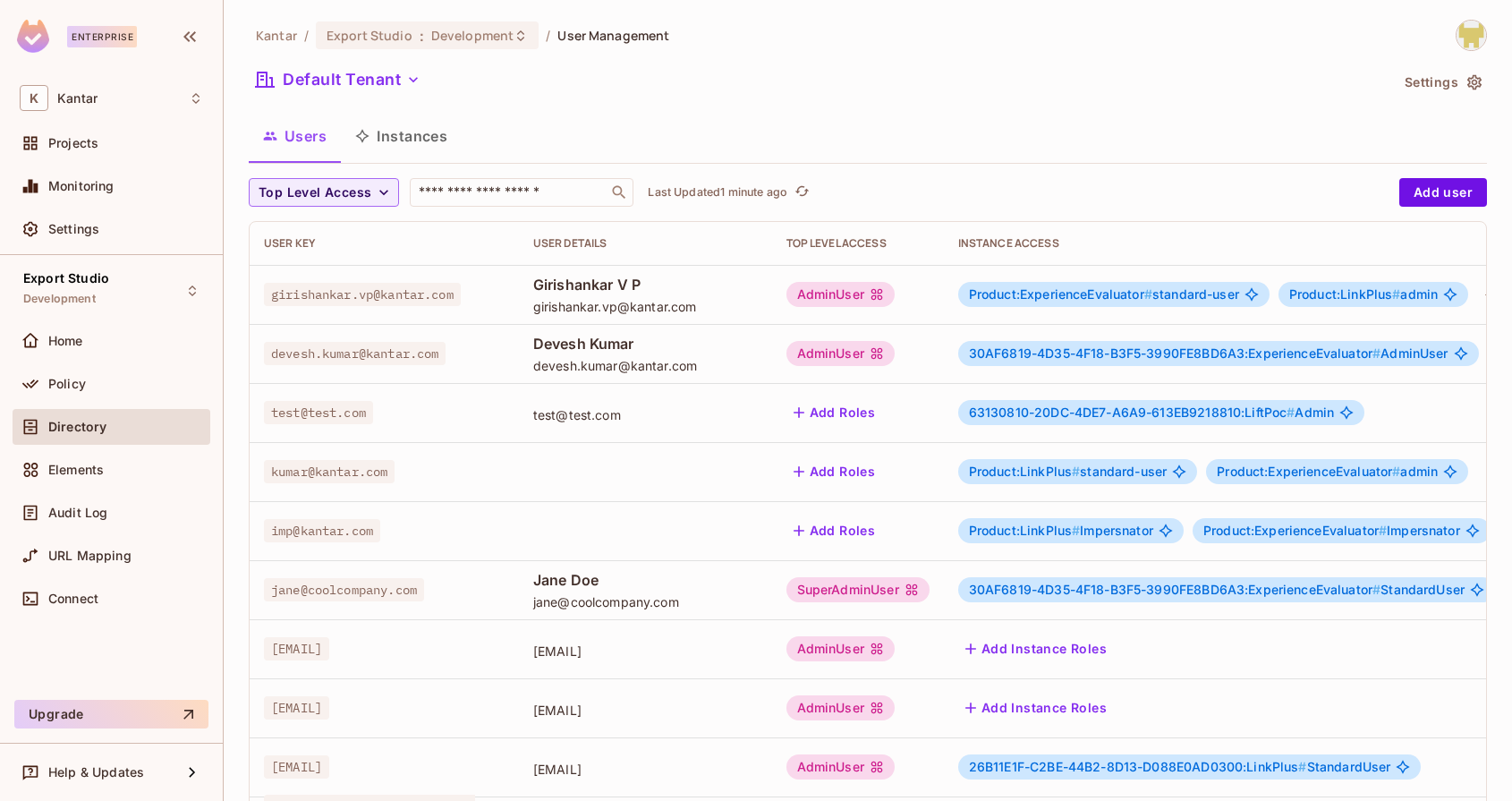 click on "AdminUser" at bounding box center [858, 294] 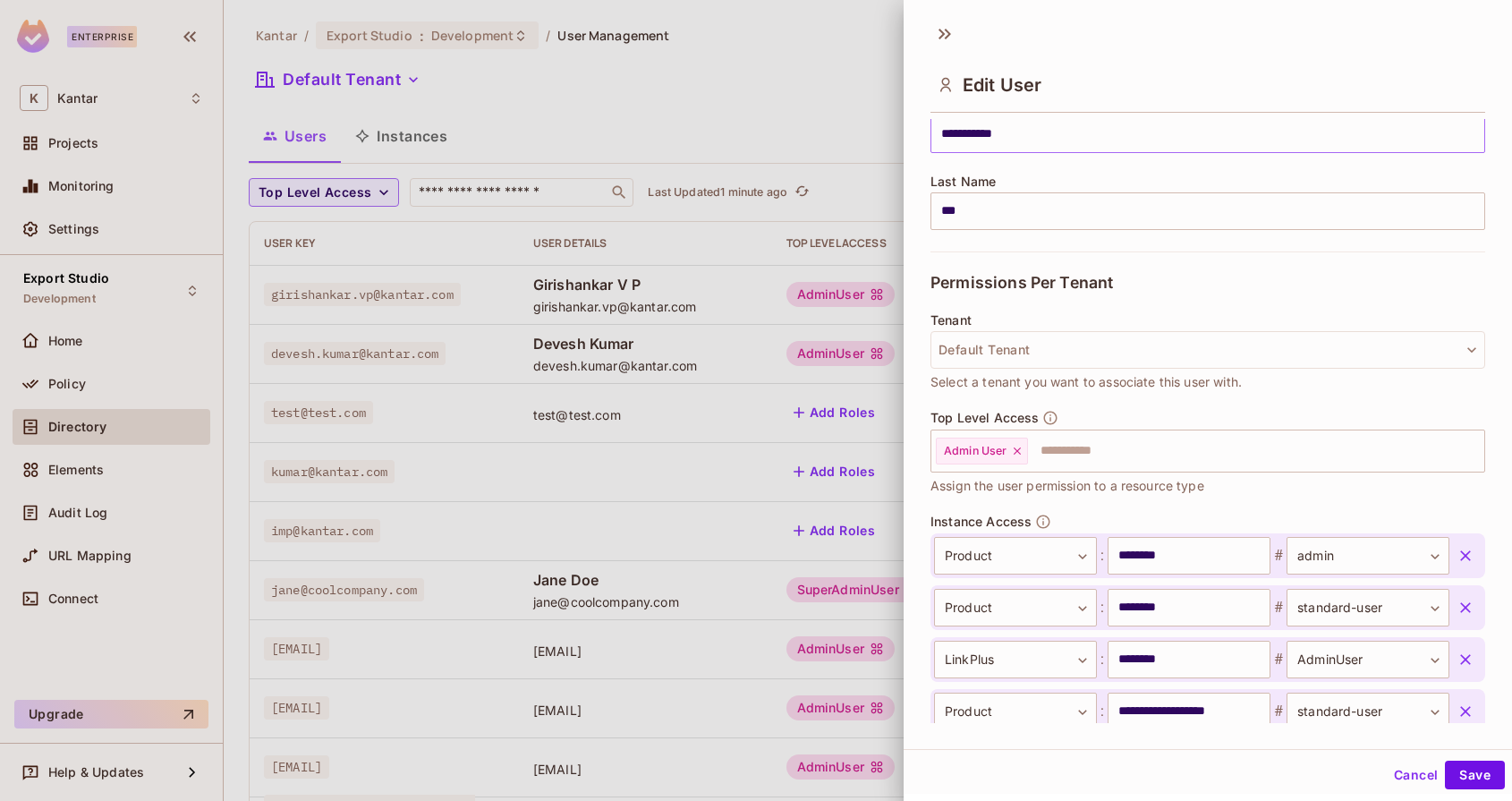 scroll, scrollTop: 357, scrollLeft: 0, axis: vertical 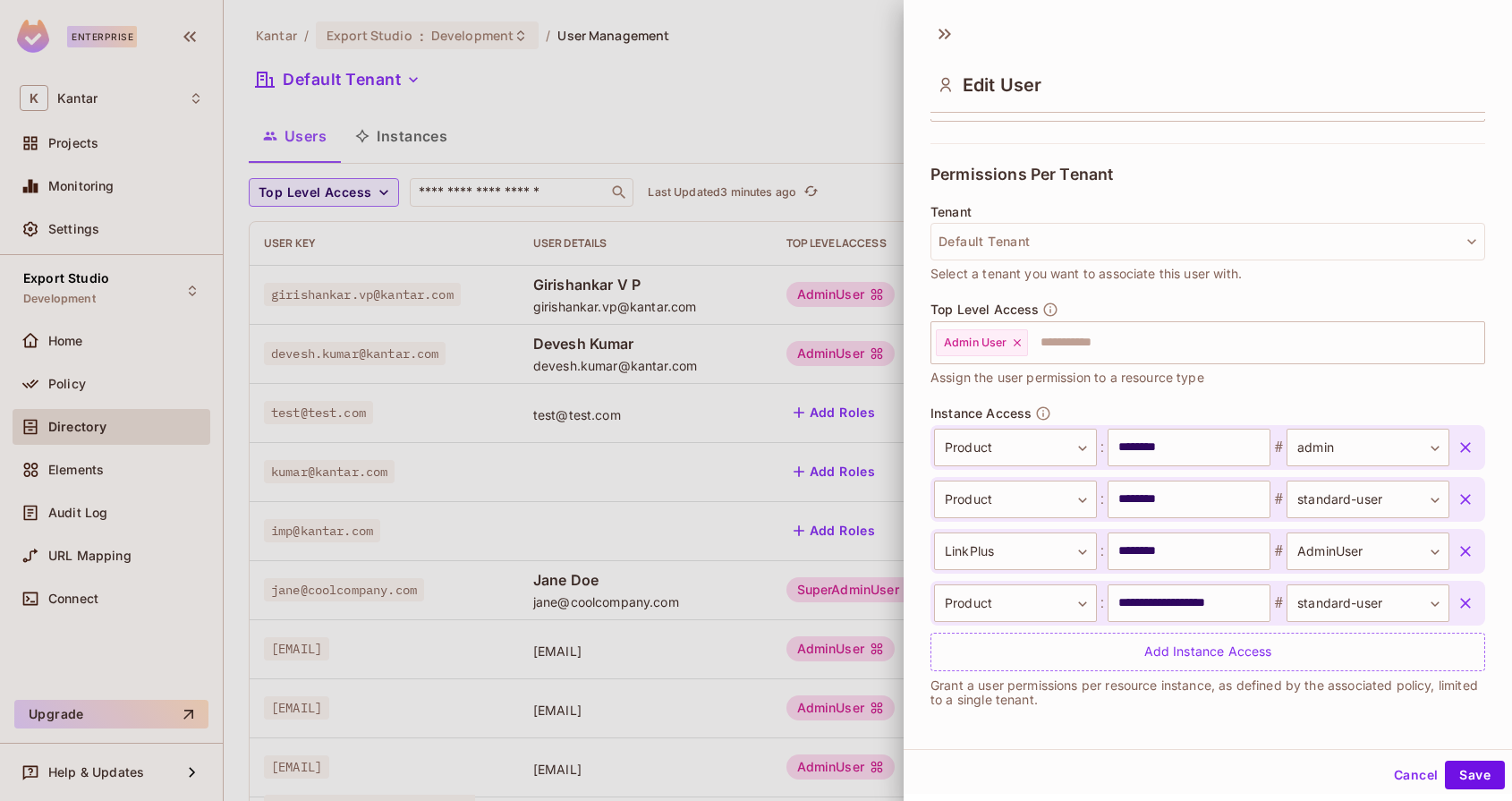 click on "Top Level Access Admin User ​ Assign the user permission to a resource type" at bounding box center [1208, 354] 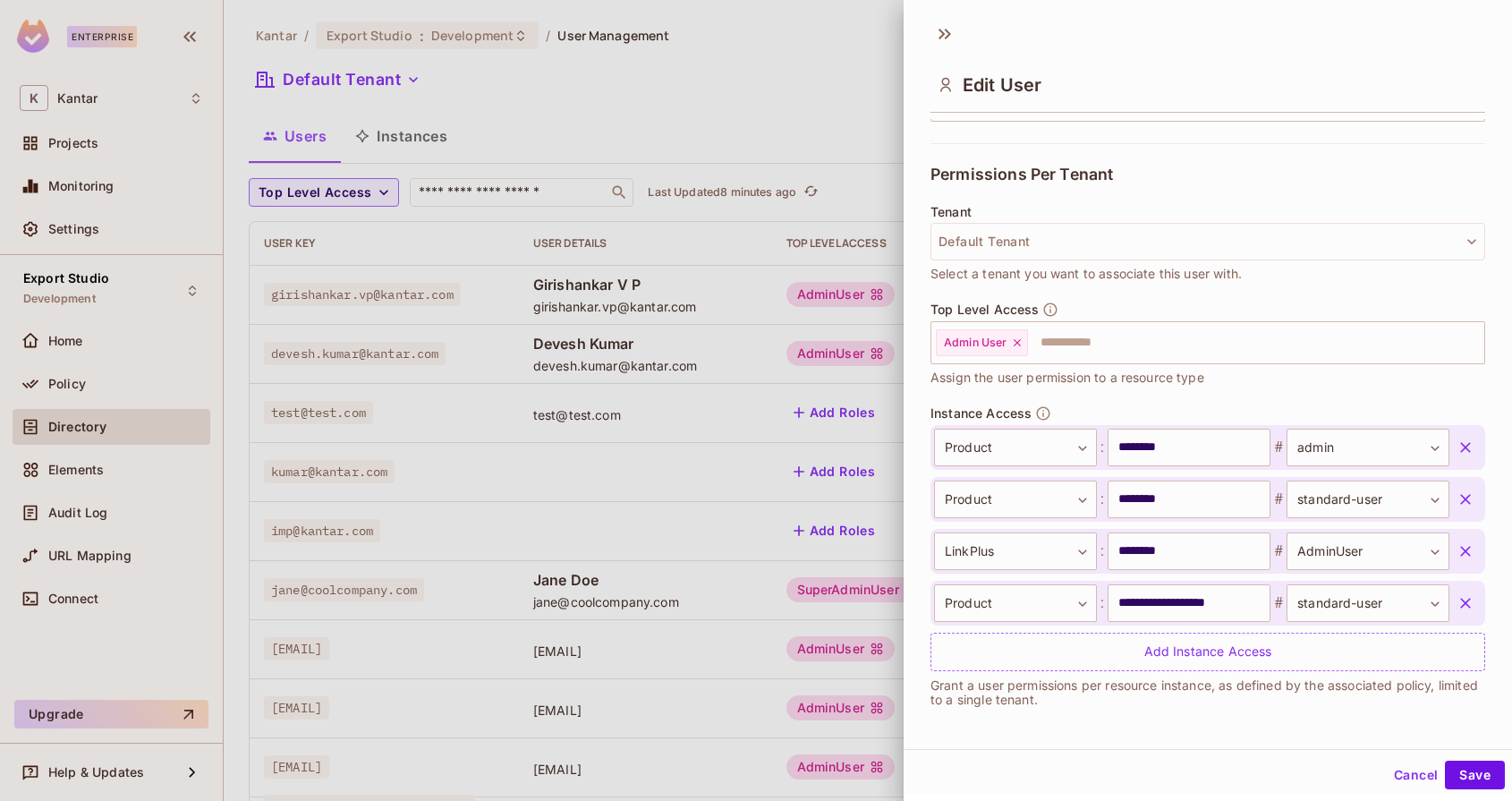 click 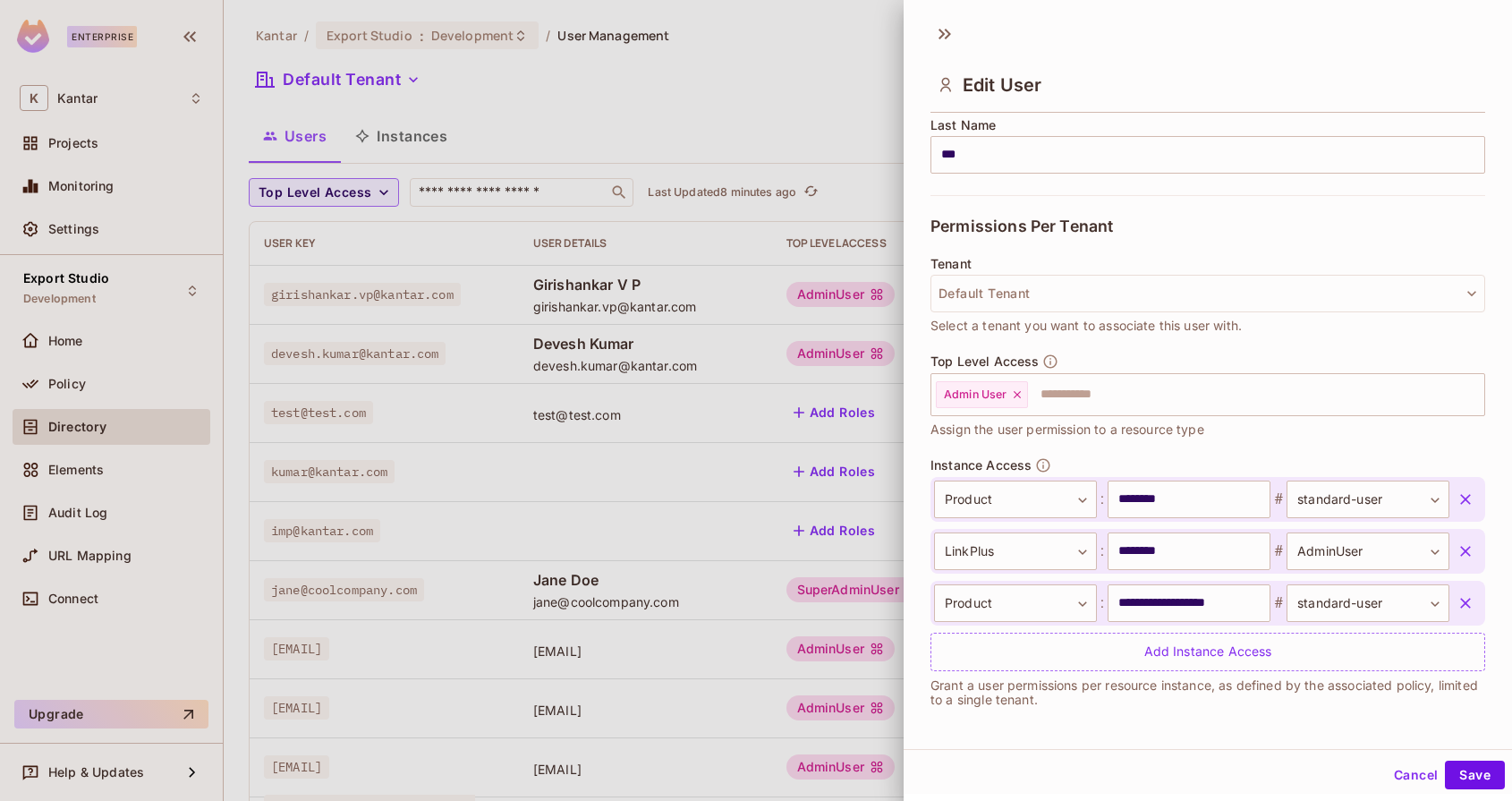 click on "Top Level Access Admin User ​ Assign the user permission to a resource type" at bounding box center (1208, 405) 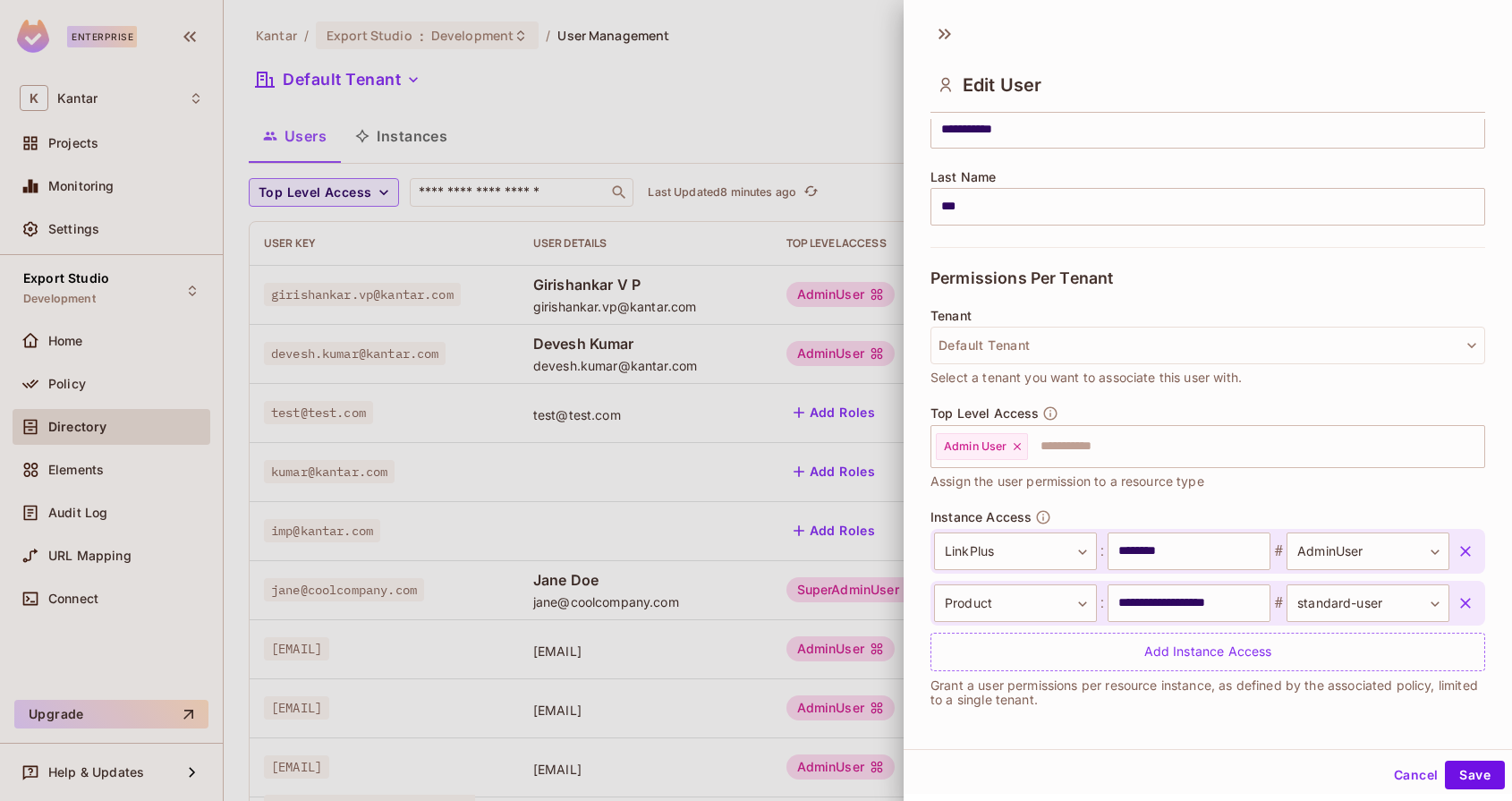 click 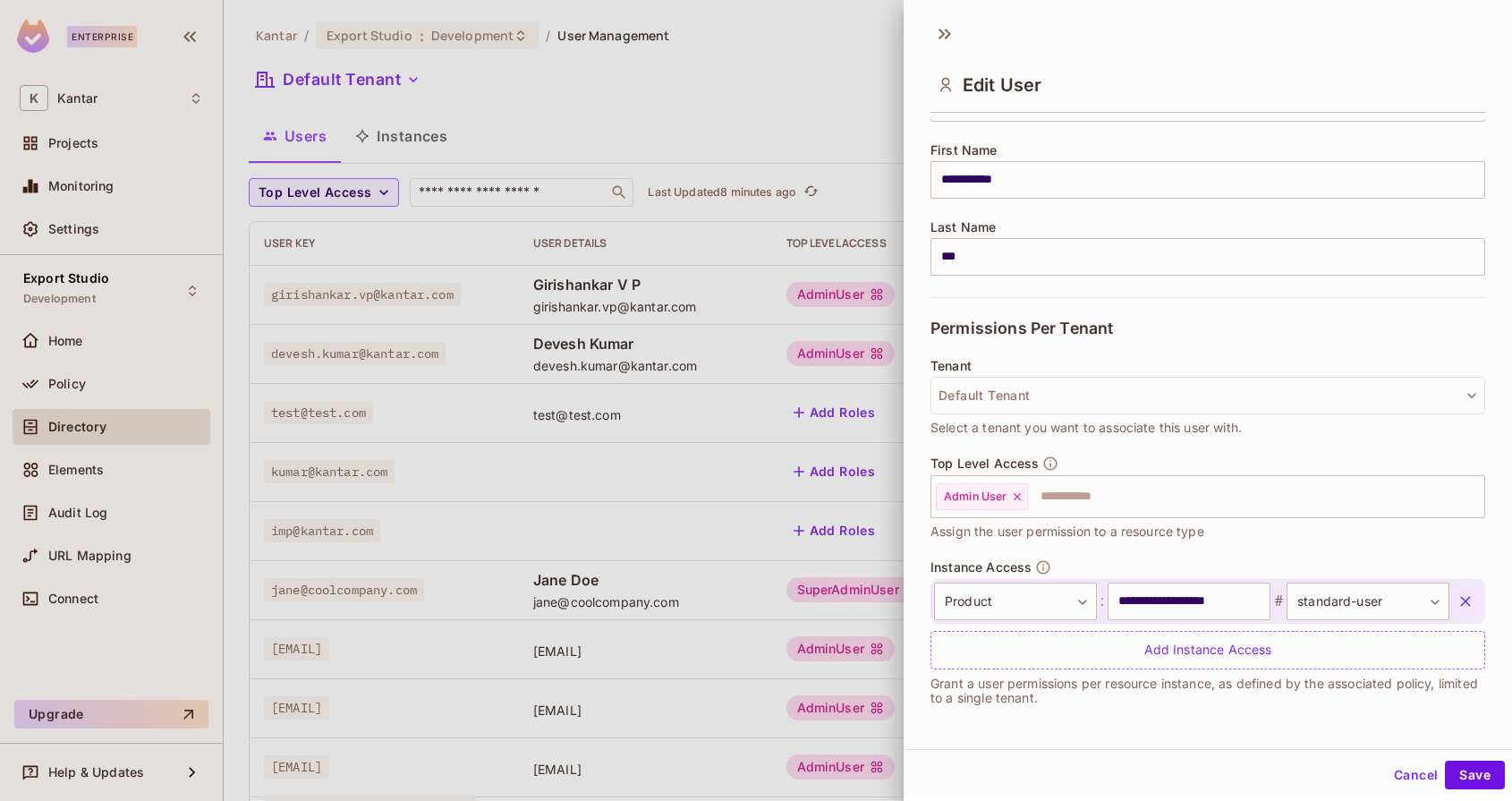 scroll, scrollTop: 201, scrollLeft: 0, axis: vertical 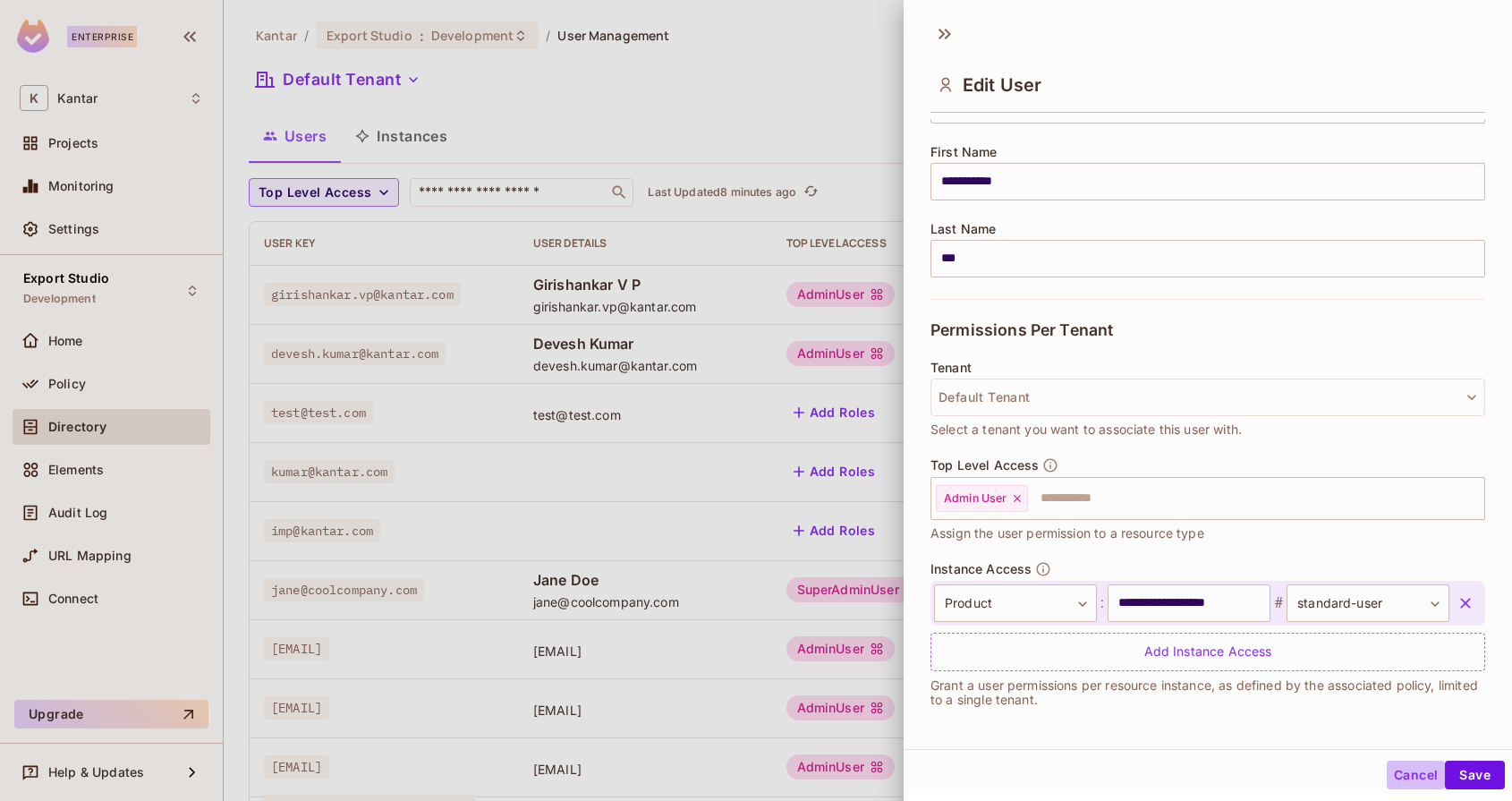 click on "Cancel" at bounding box center [1415, 775] 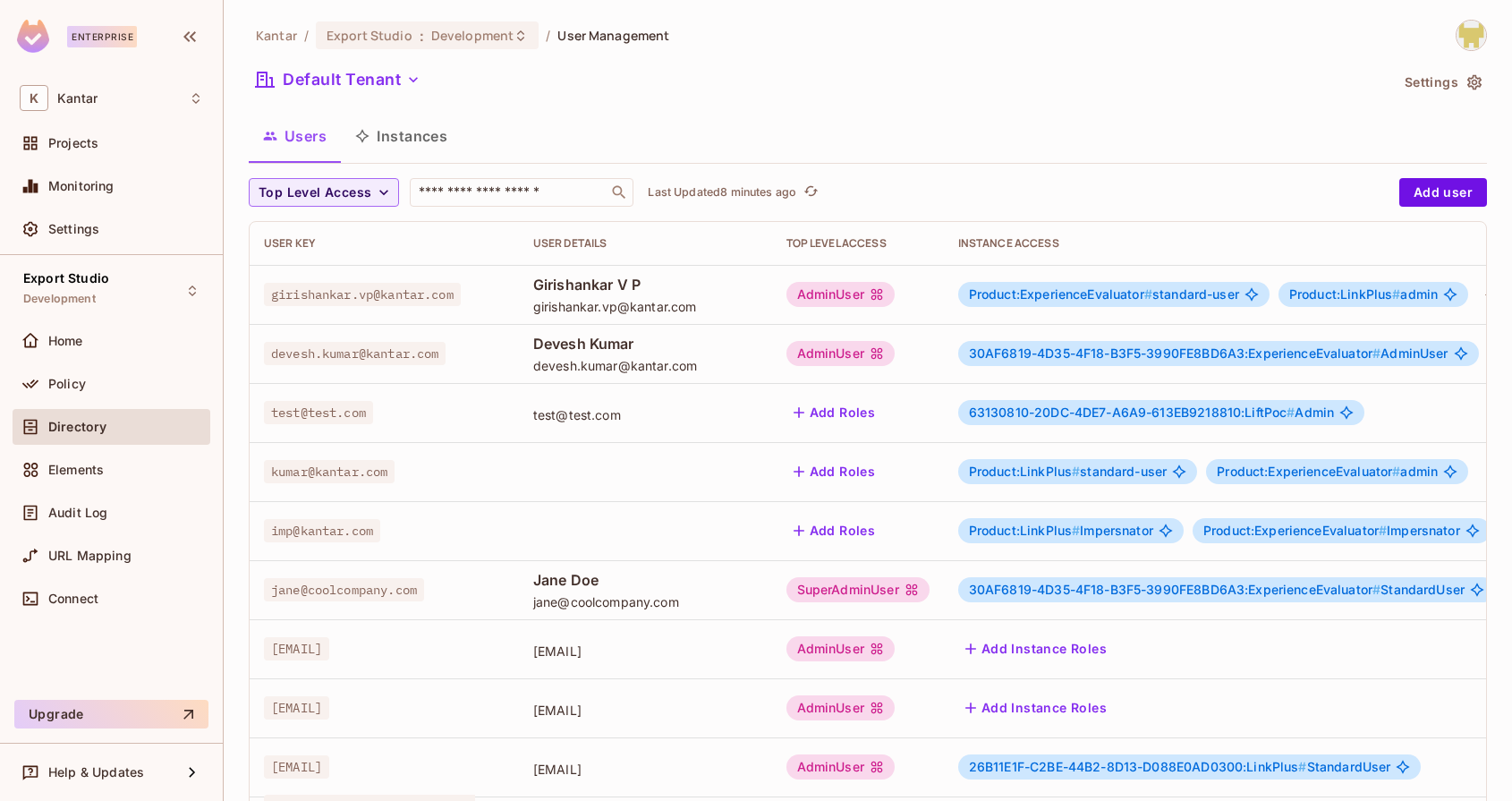 click on "Product:LinkPlus #" at bounding box center (1345, 294) 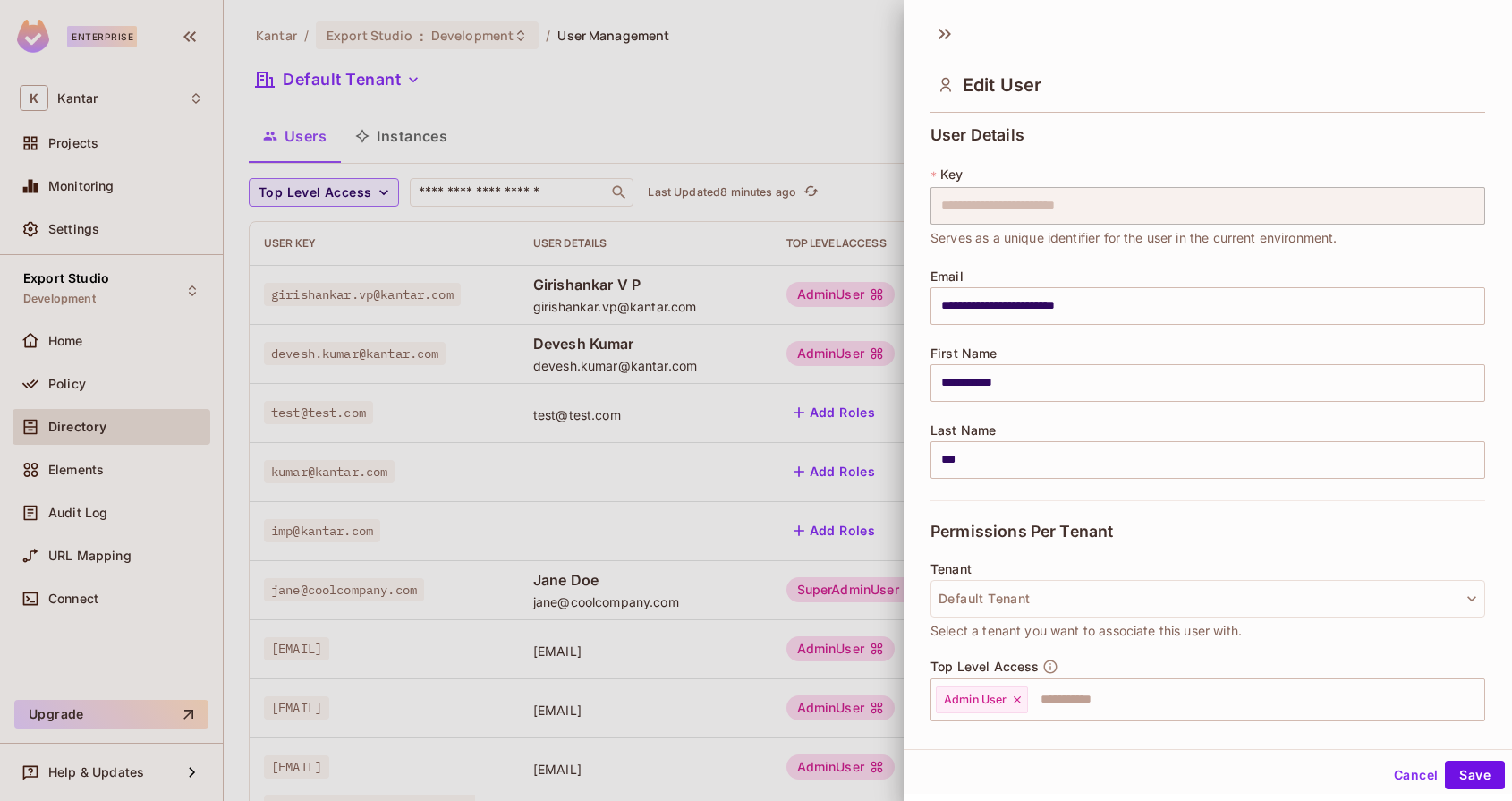 scroll, scrollTop: 357, scrollLeft: 0, axis: vertical 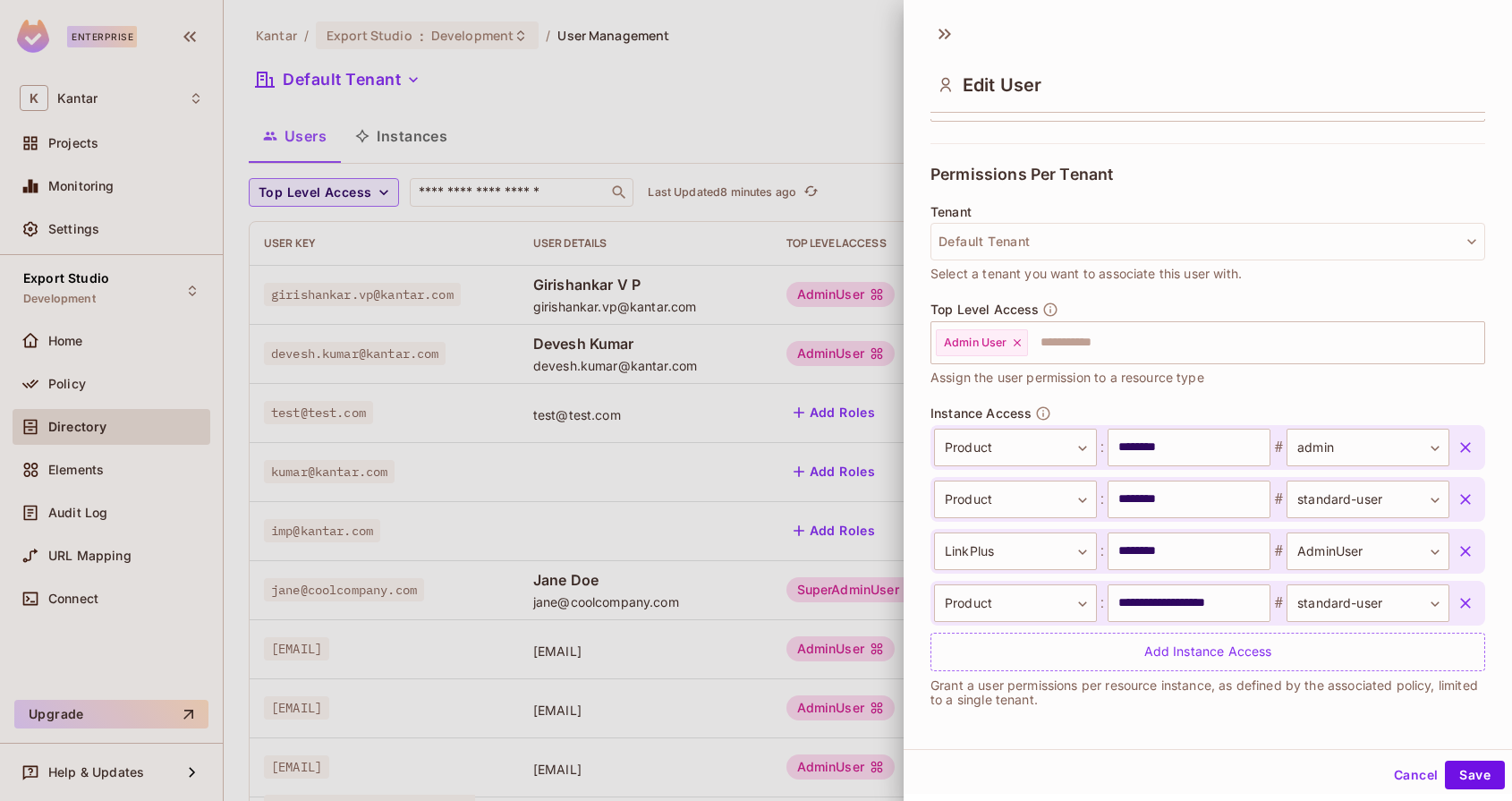 click at bounding box center [1465, 499] 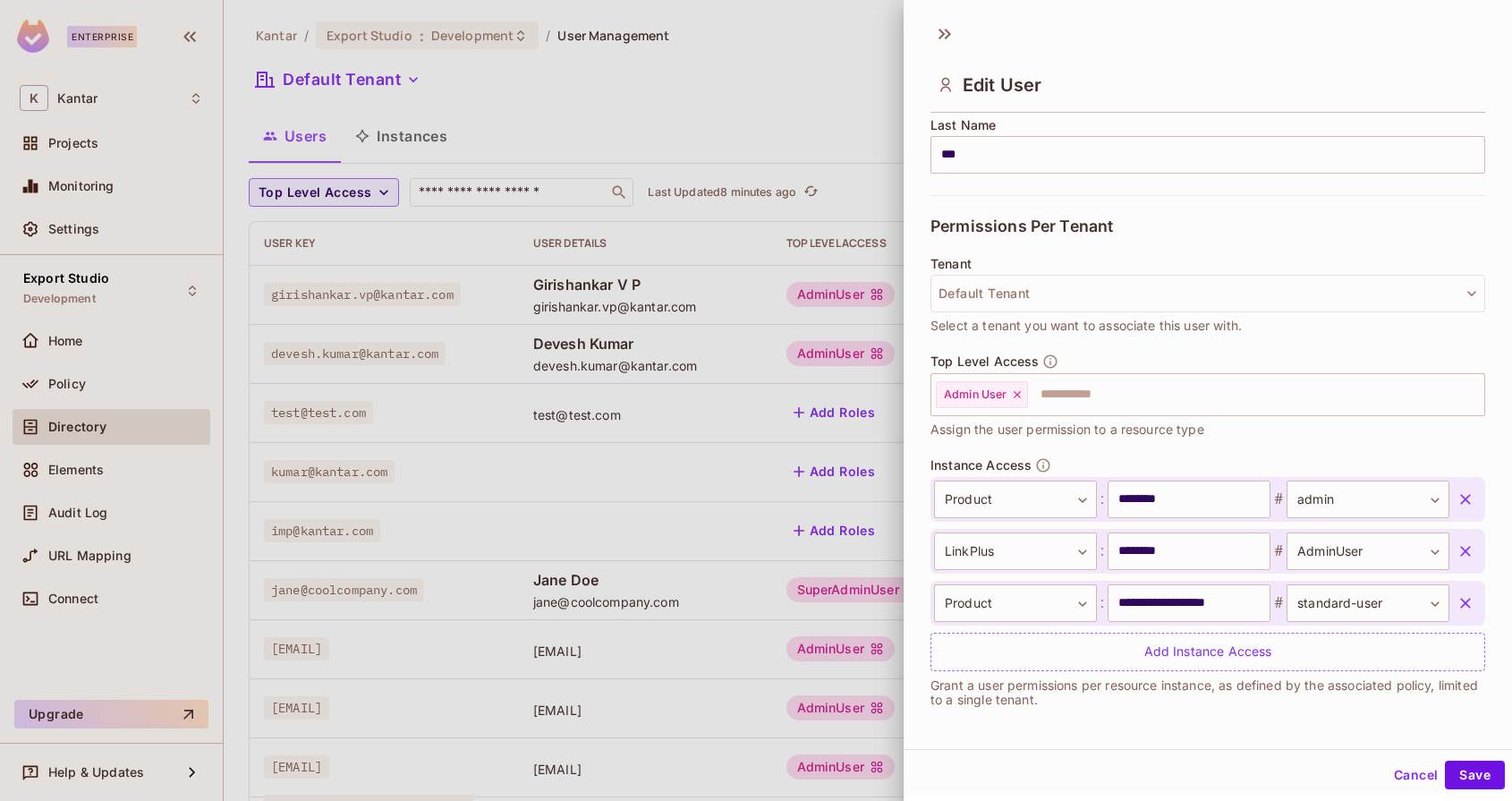 click 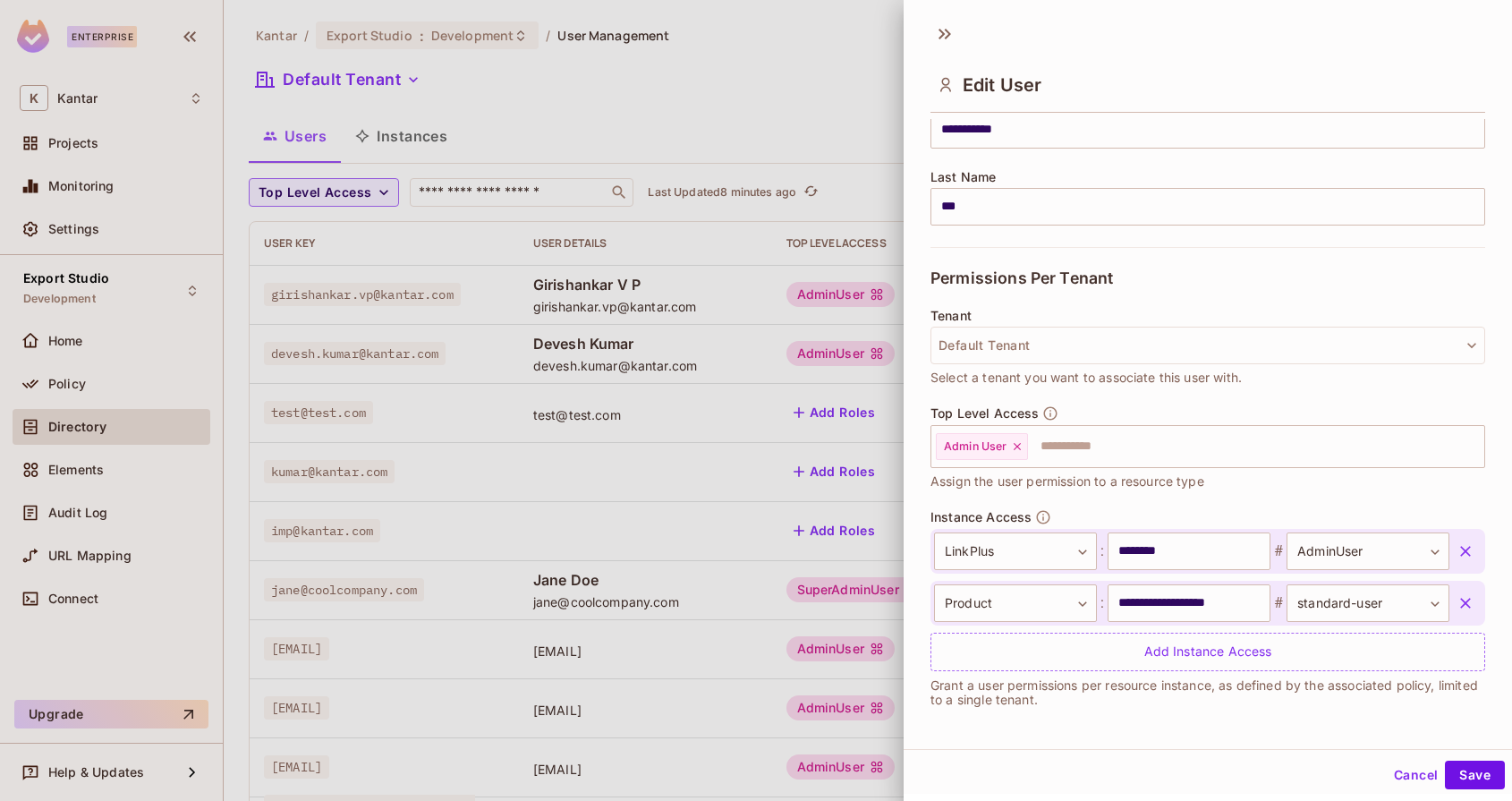 click at bounding box center [1465, 603] 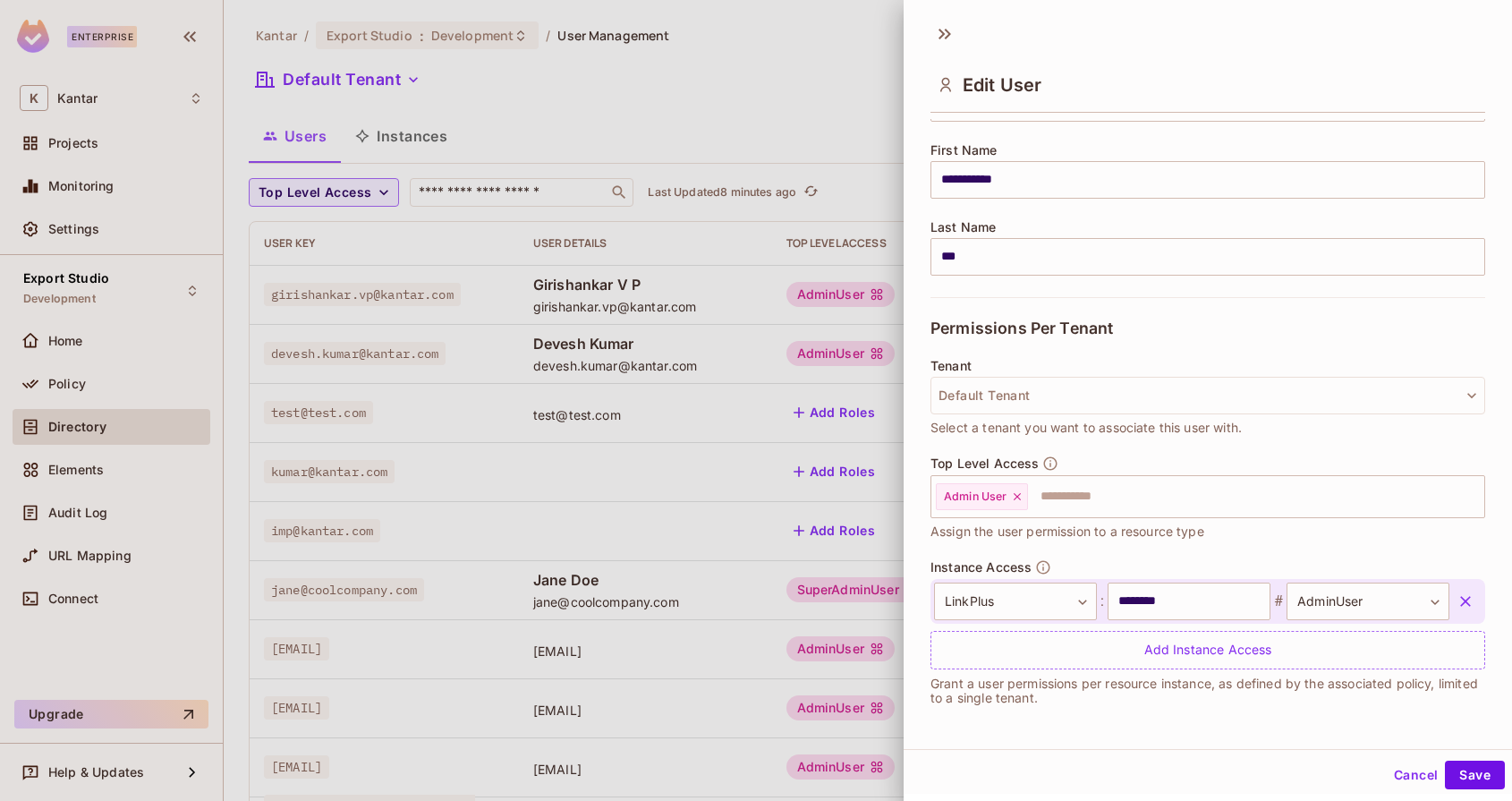 scroll, scrollTop: 201, scrollLeft: 0, axis: vertical 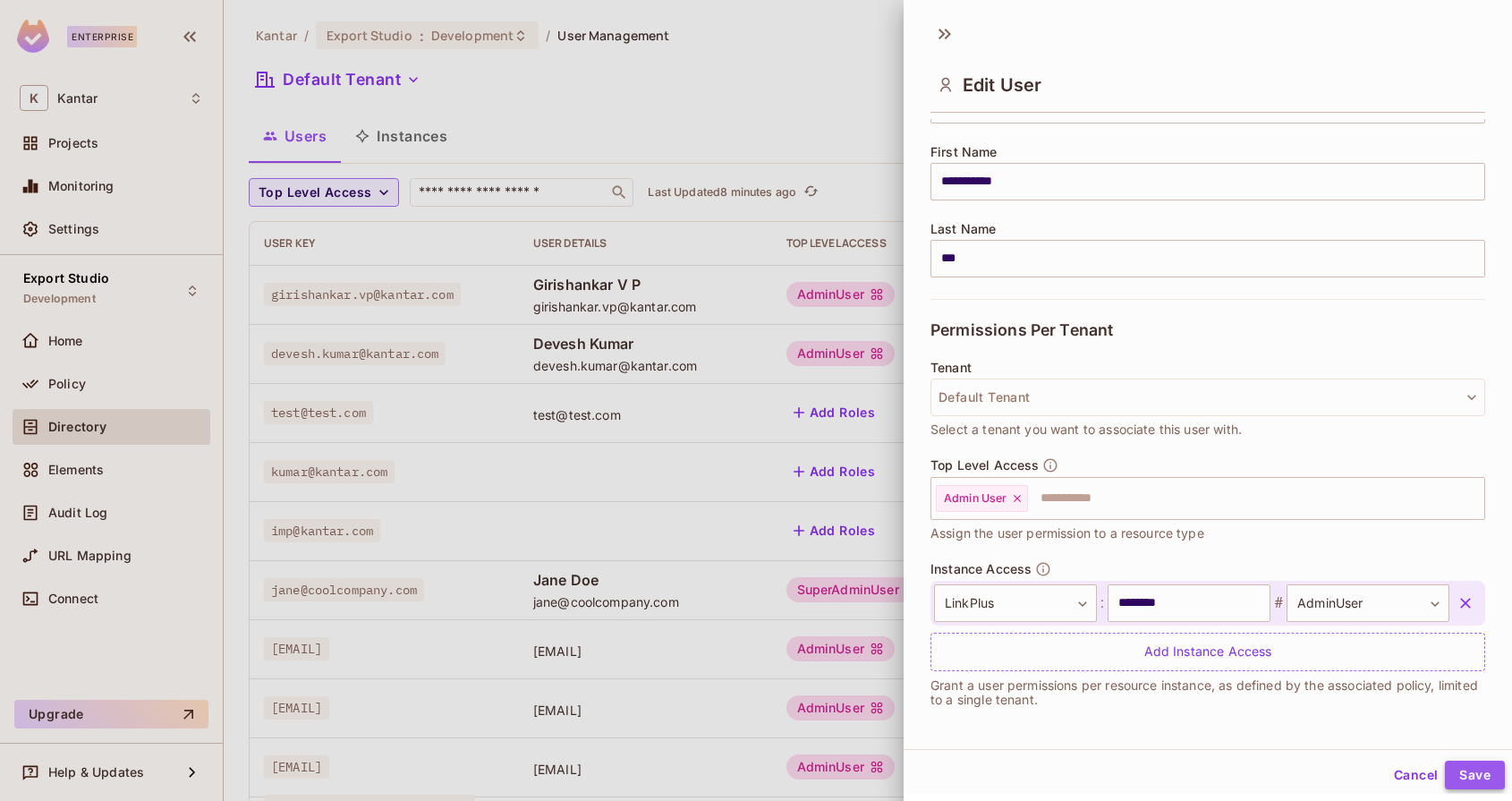 click on "Save" at bounding box center [1474, 775] 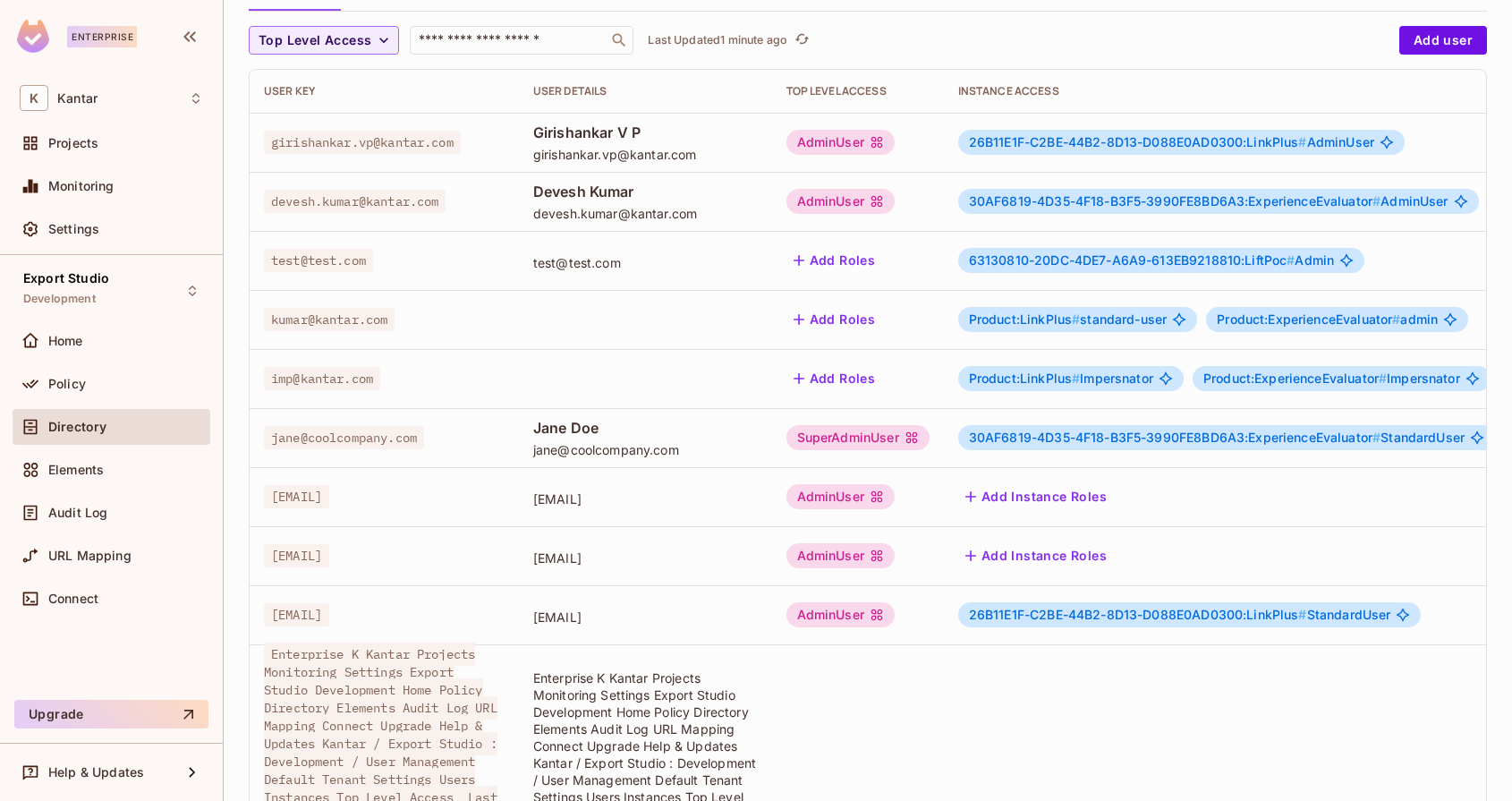 scroll, scrollTop: 0, scrollLeft: 0, axis: both 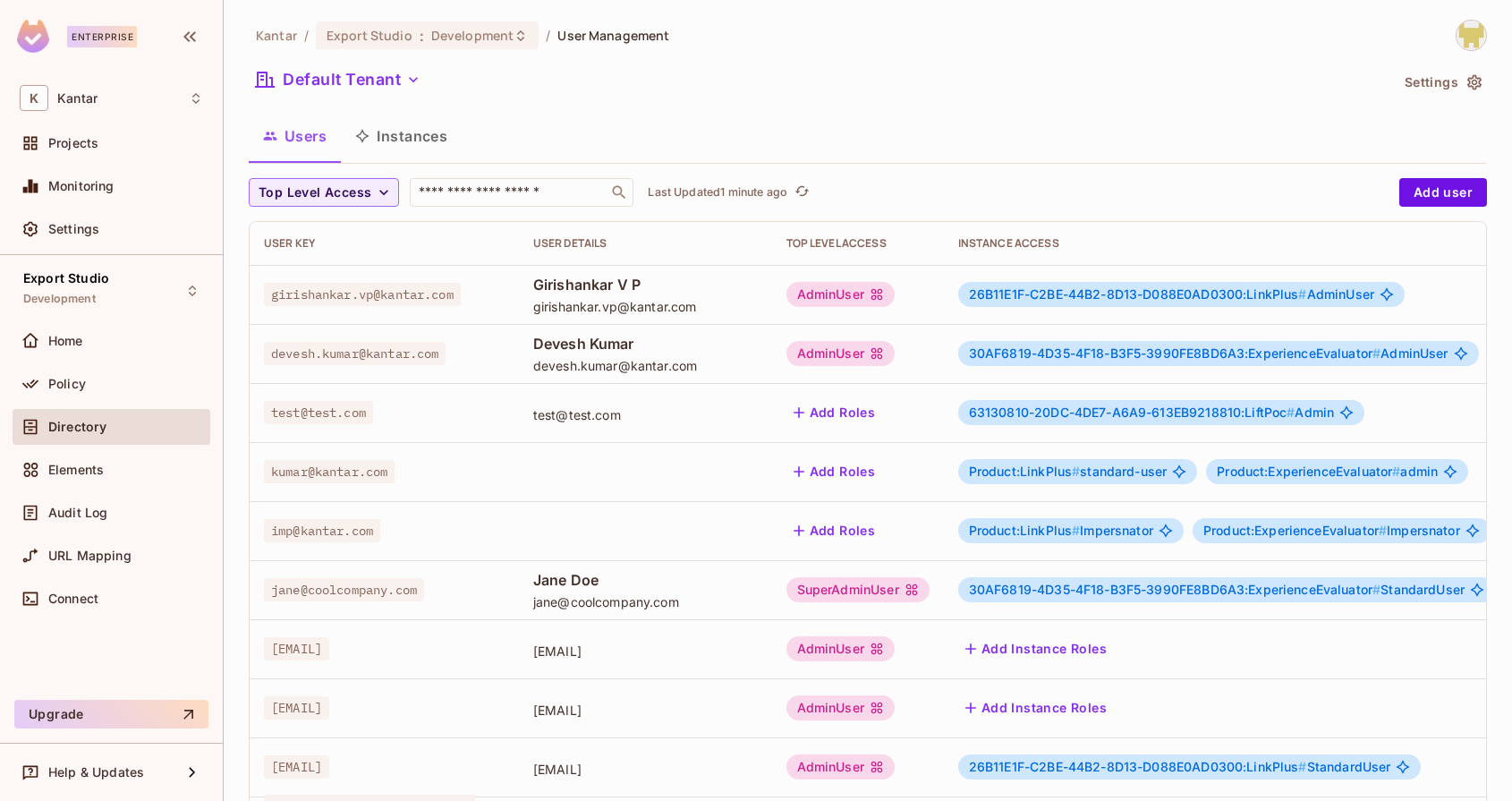 click on "Instances" at bounding box center [401, 136] 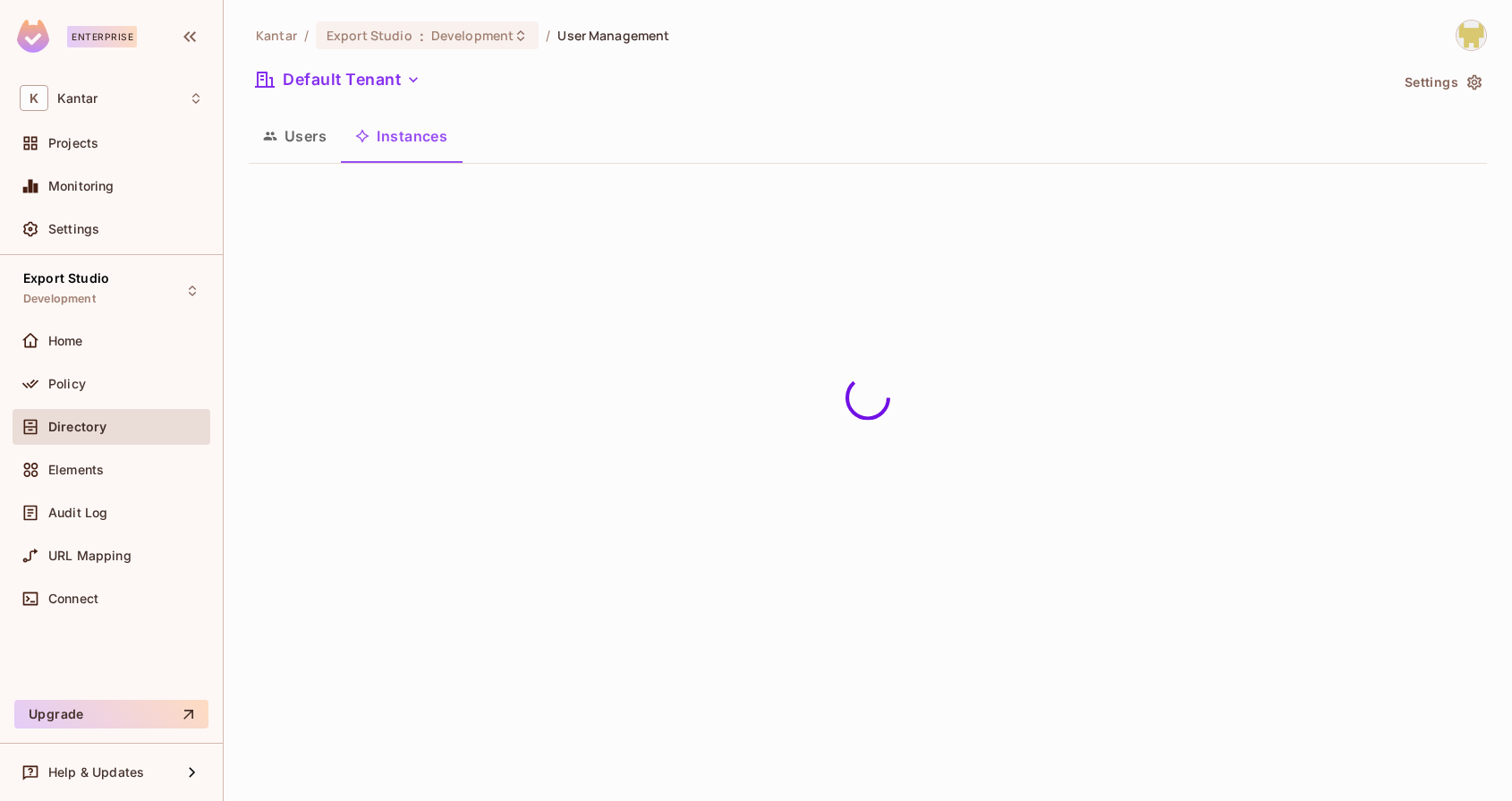 click on "Users" at bounding box center (294, 136) 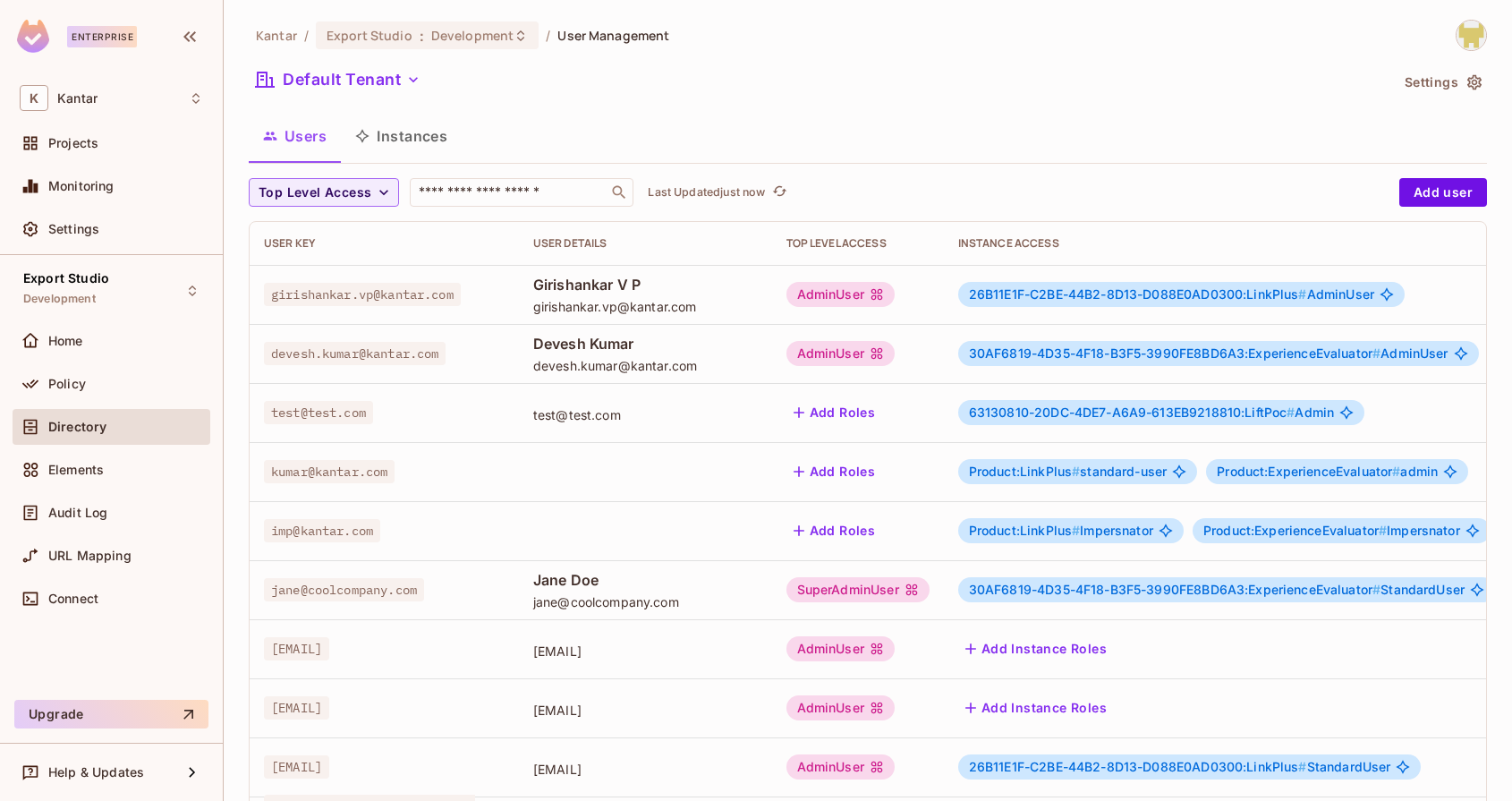 scroll, scrollTop: 287, scrollLeft: 0, axis: vertical 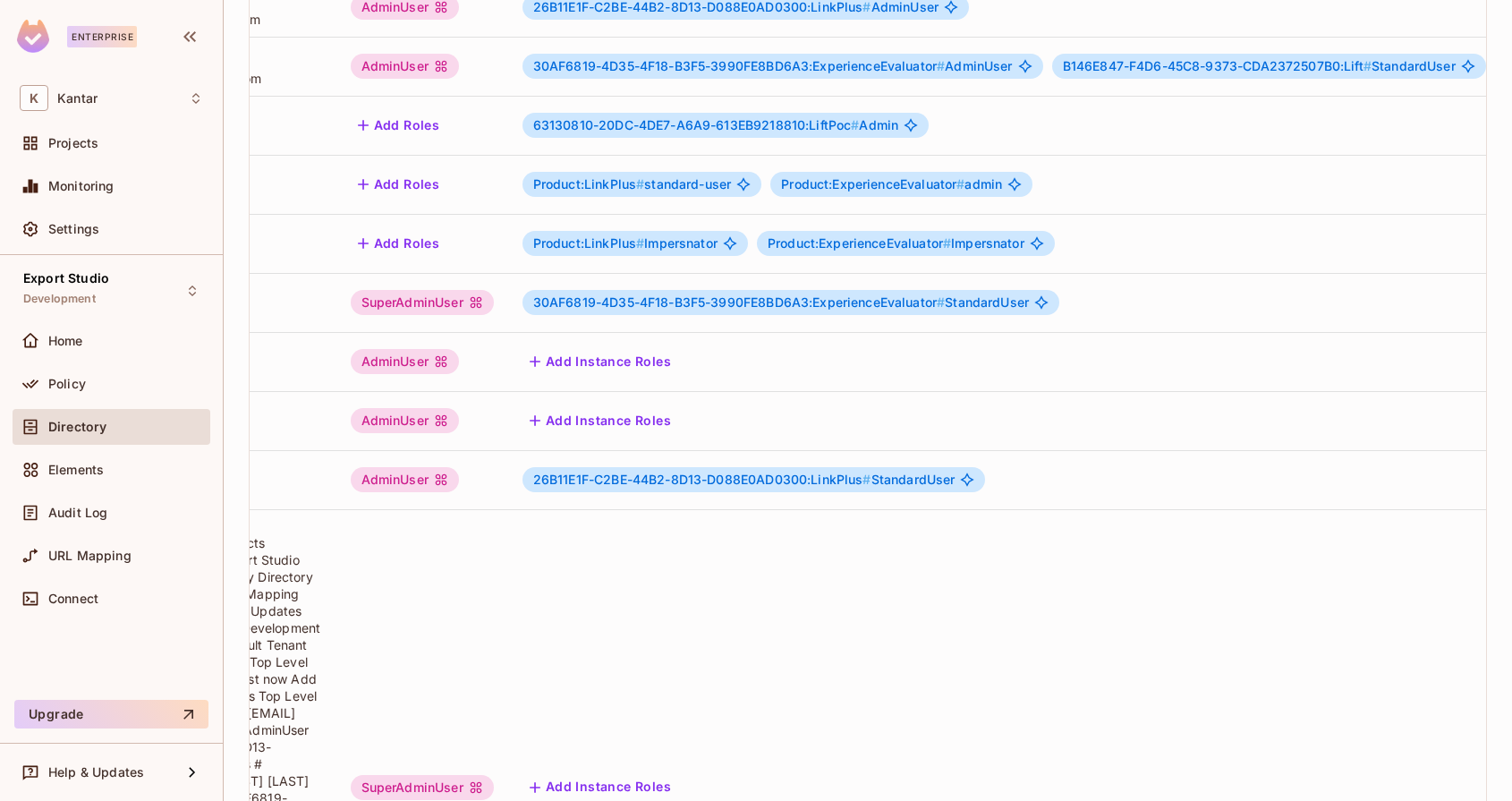 click 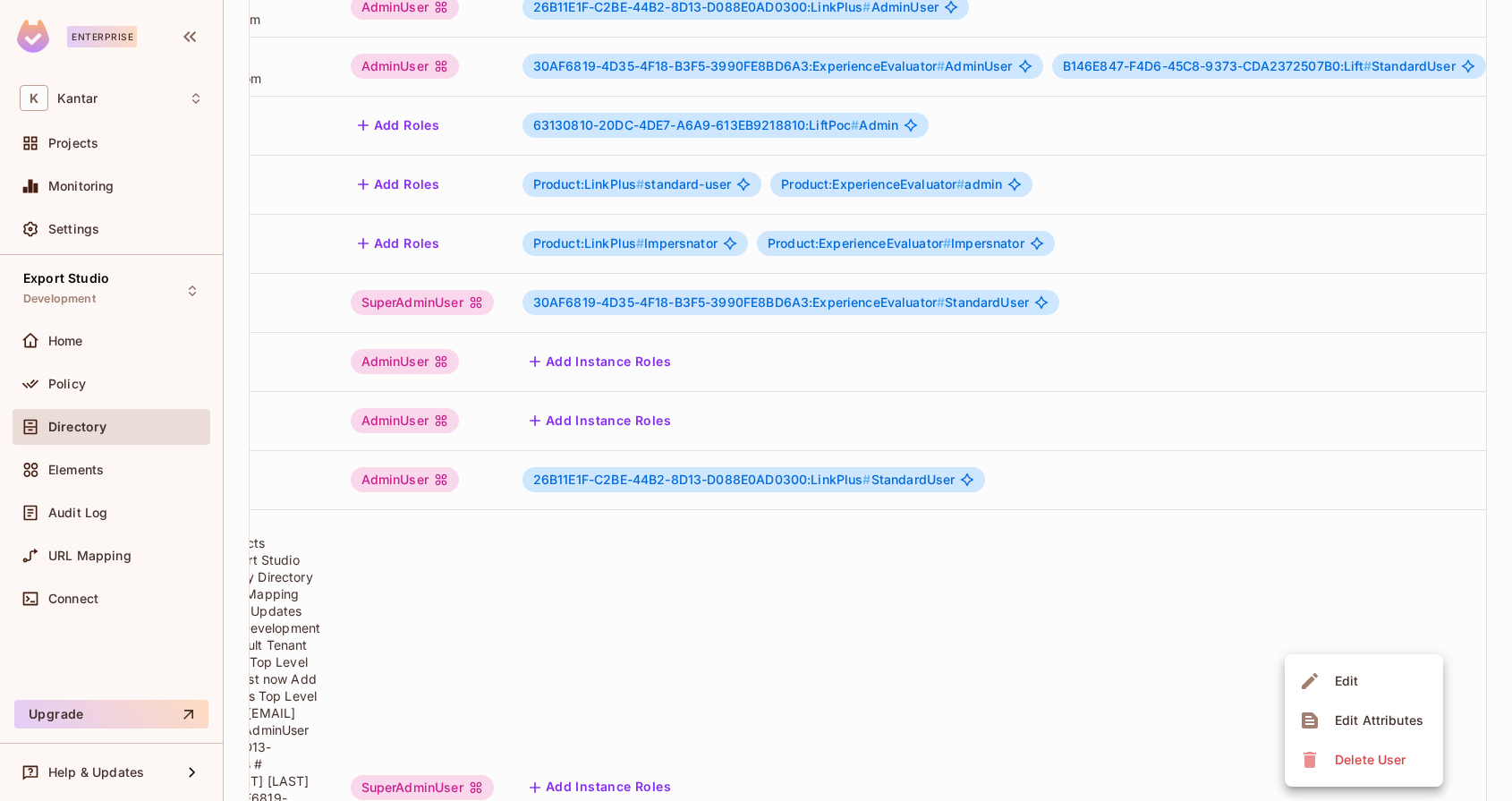 click on "Edit Attributes" at bounding box center (1379, 720) 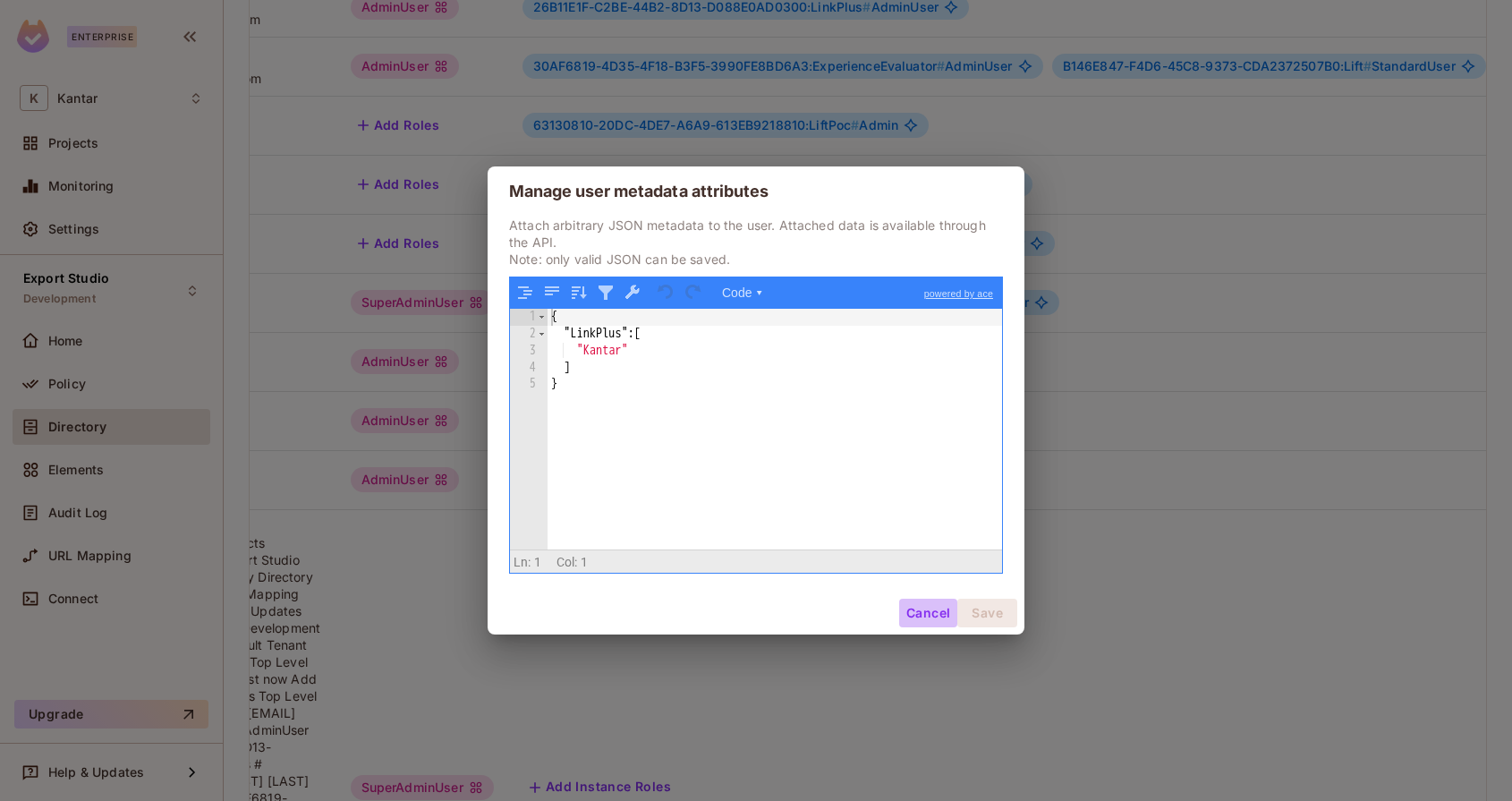 click on "Cancel" at bounding box center (928, 613) 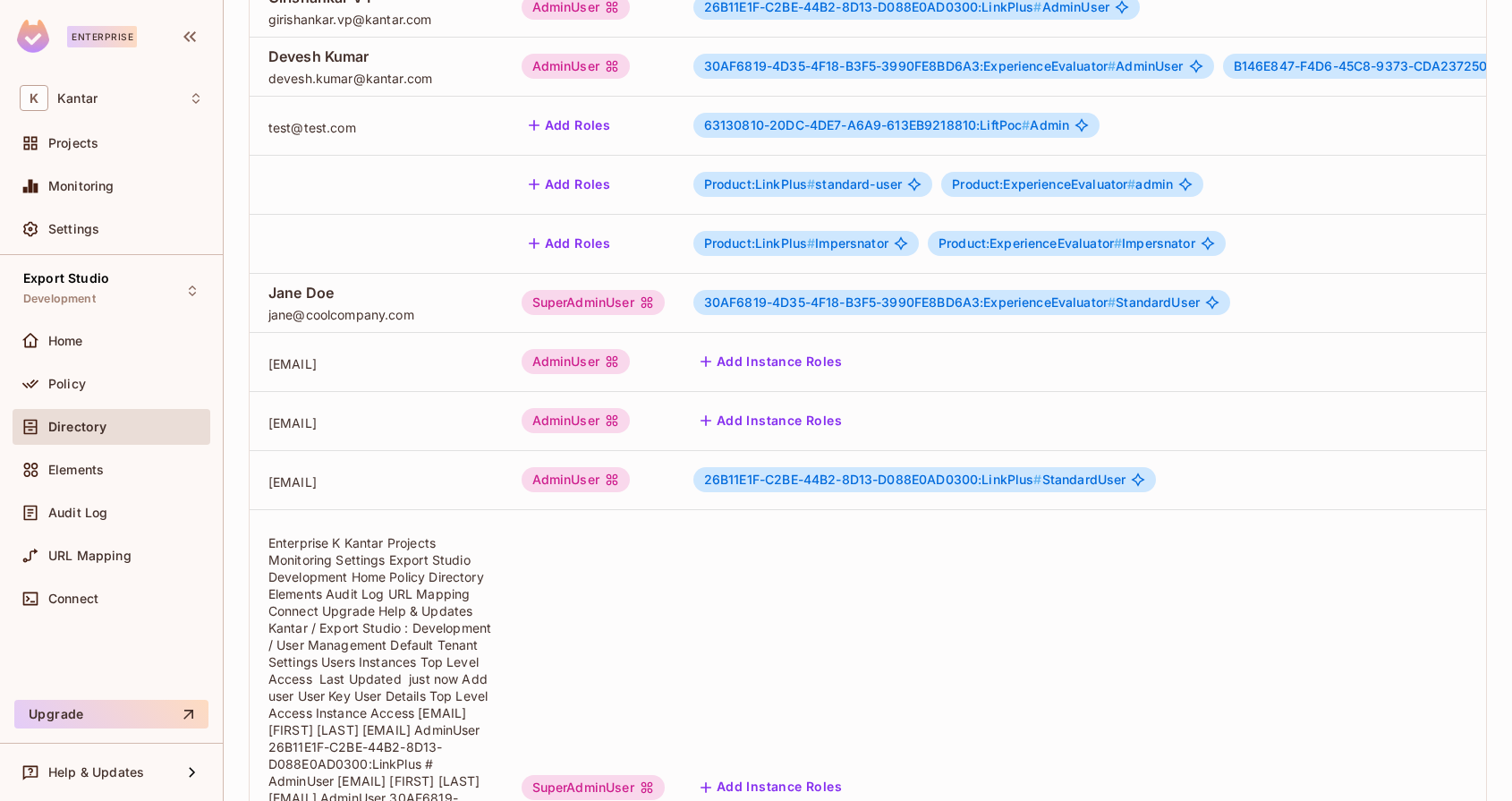 scroll, scrollTop: 0, scrollLeft: 0, axis: both 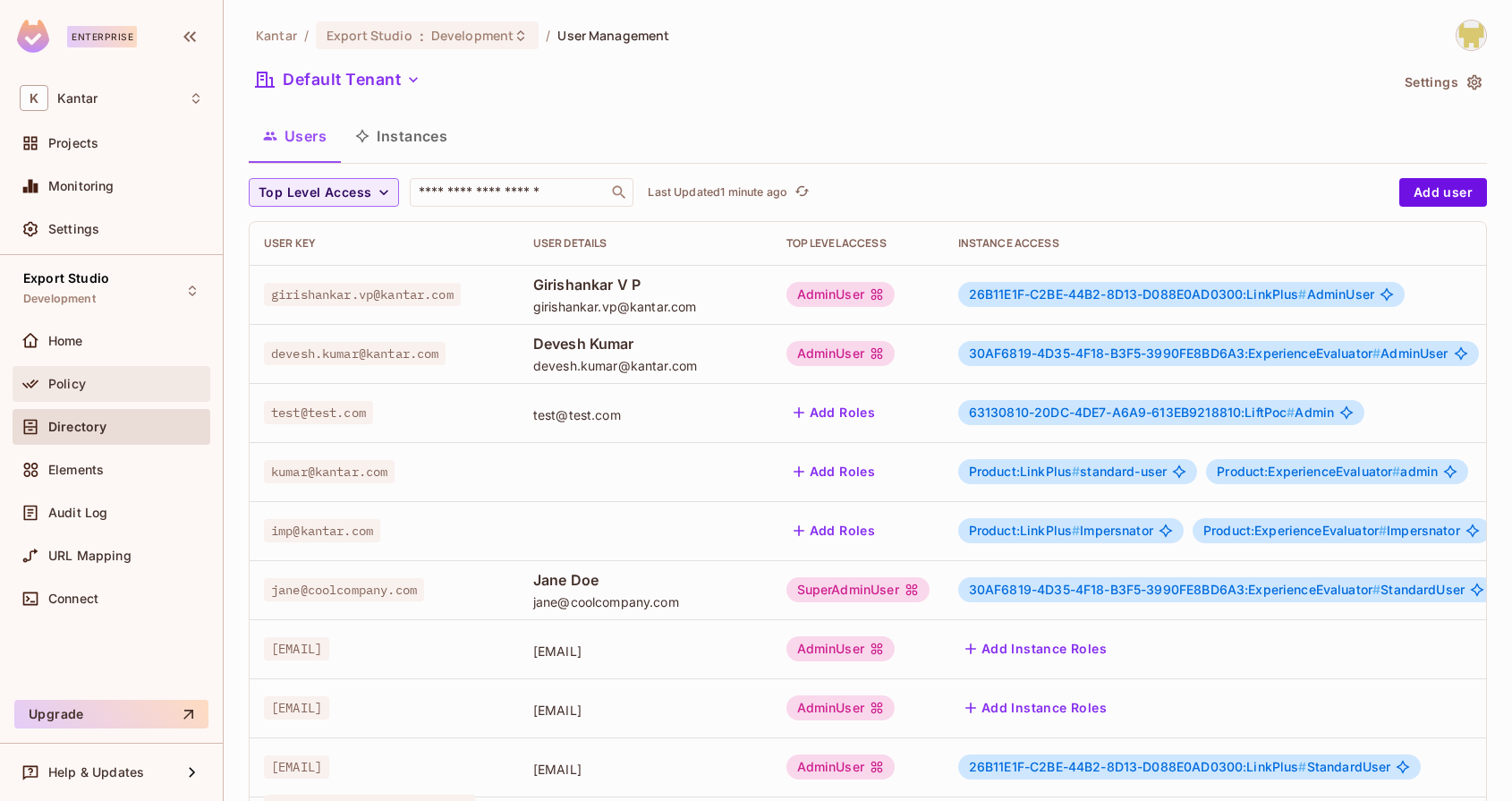 click on "Policy" at bounding box center (125, 384) 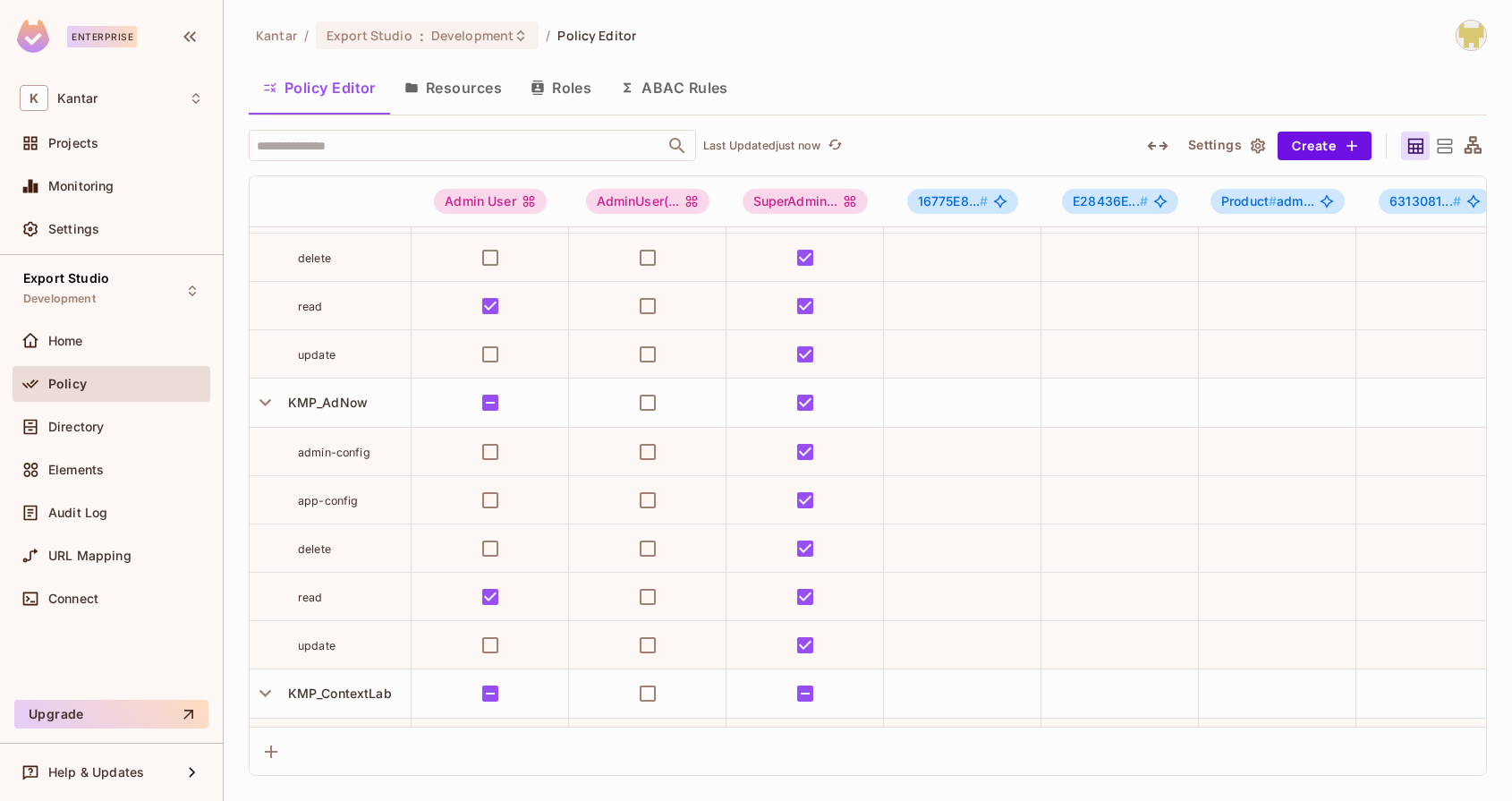scroll, scrollTop: 154, scrollLeft: 0, axis: vertical 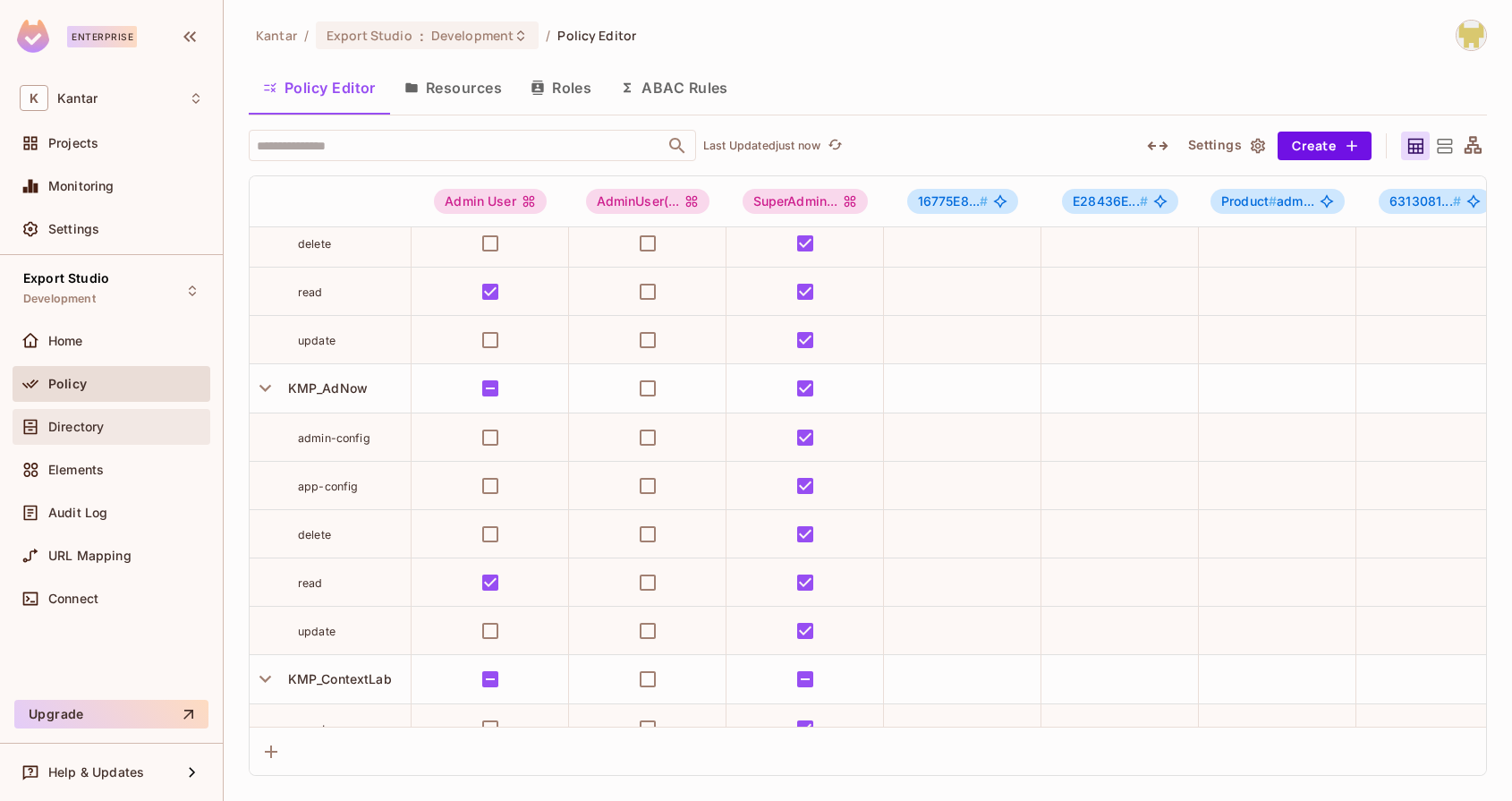 click on "Directory" at bounding box center [111, 427] 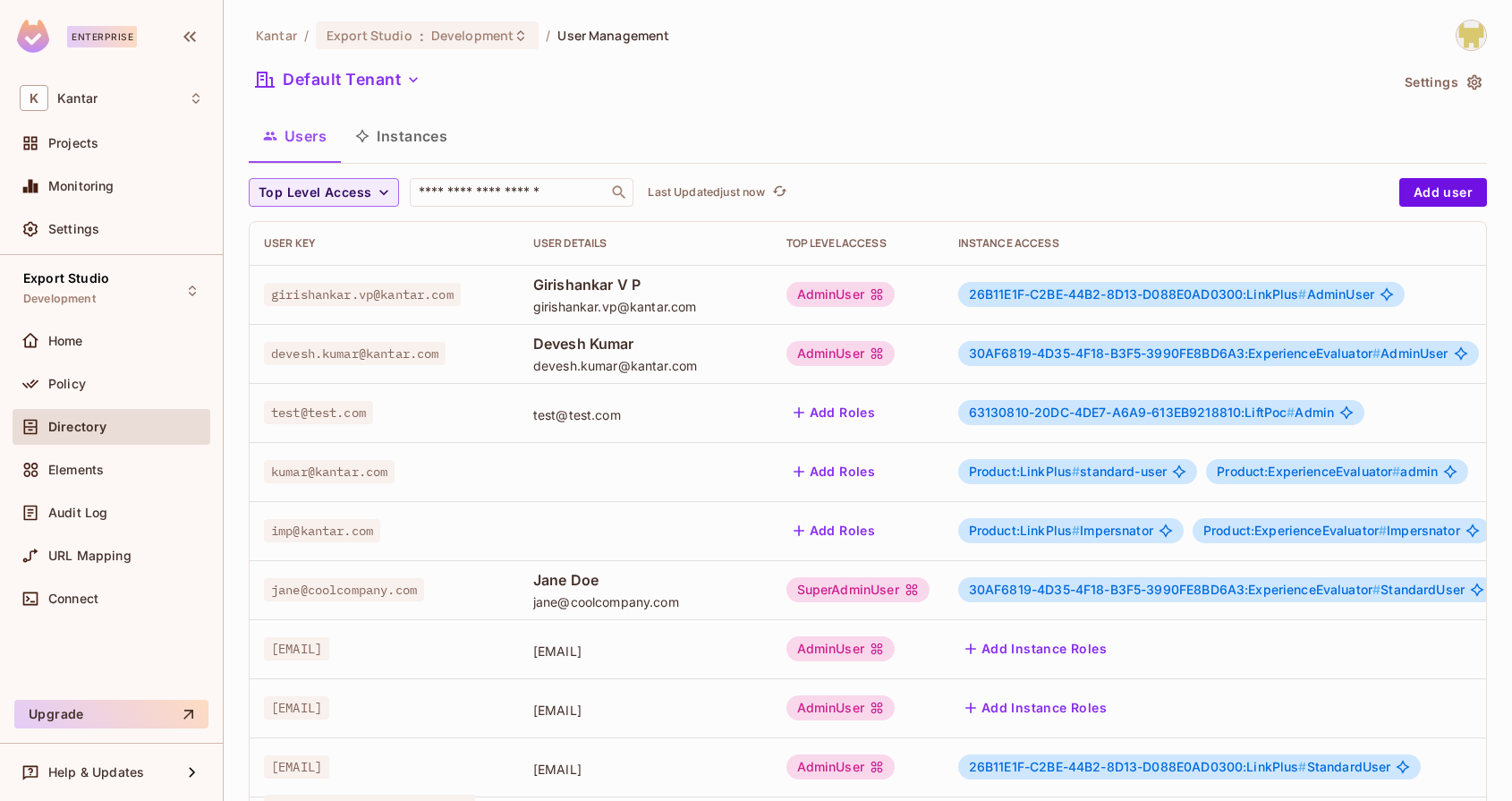 click on "26B11E1F-C2BE-44B2-8D13-D088E0AD0300:LinkPlus #" at bounding box center (1138, 294) 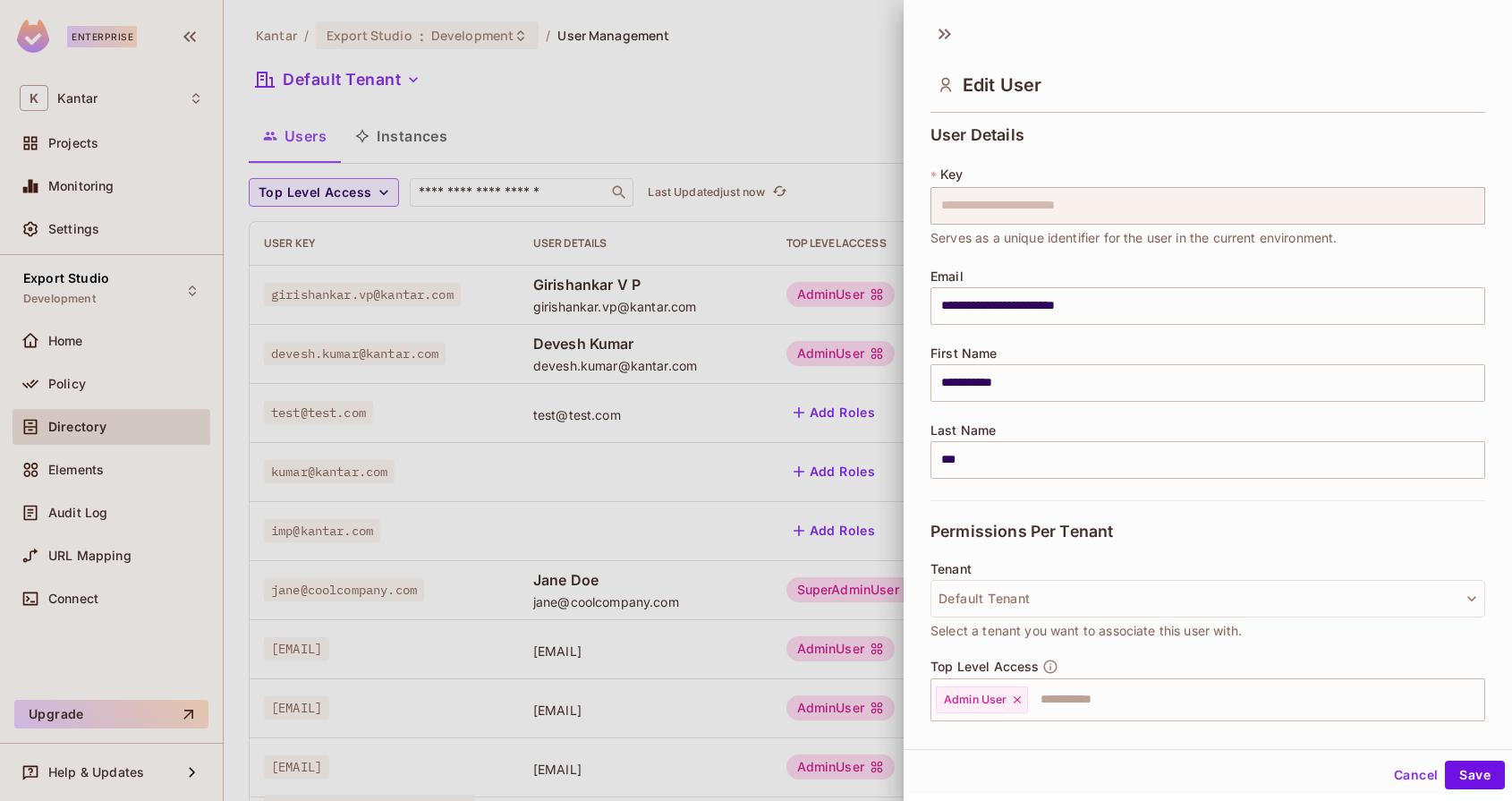 scroll, scrollTop: 201, scrollLeft: 0, axis: vertical 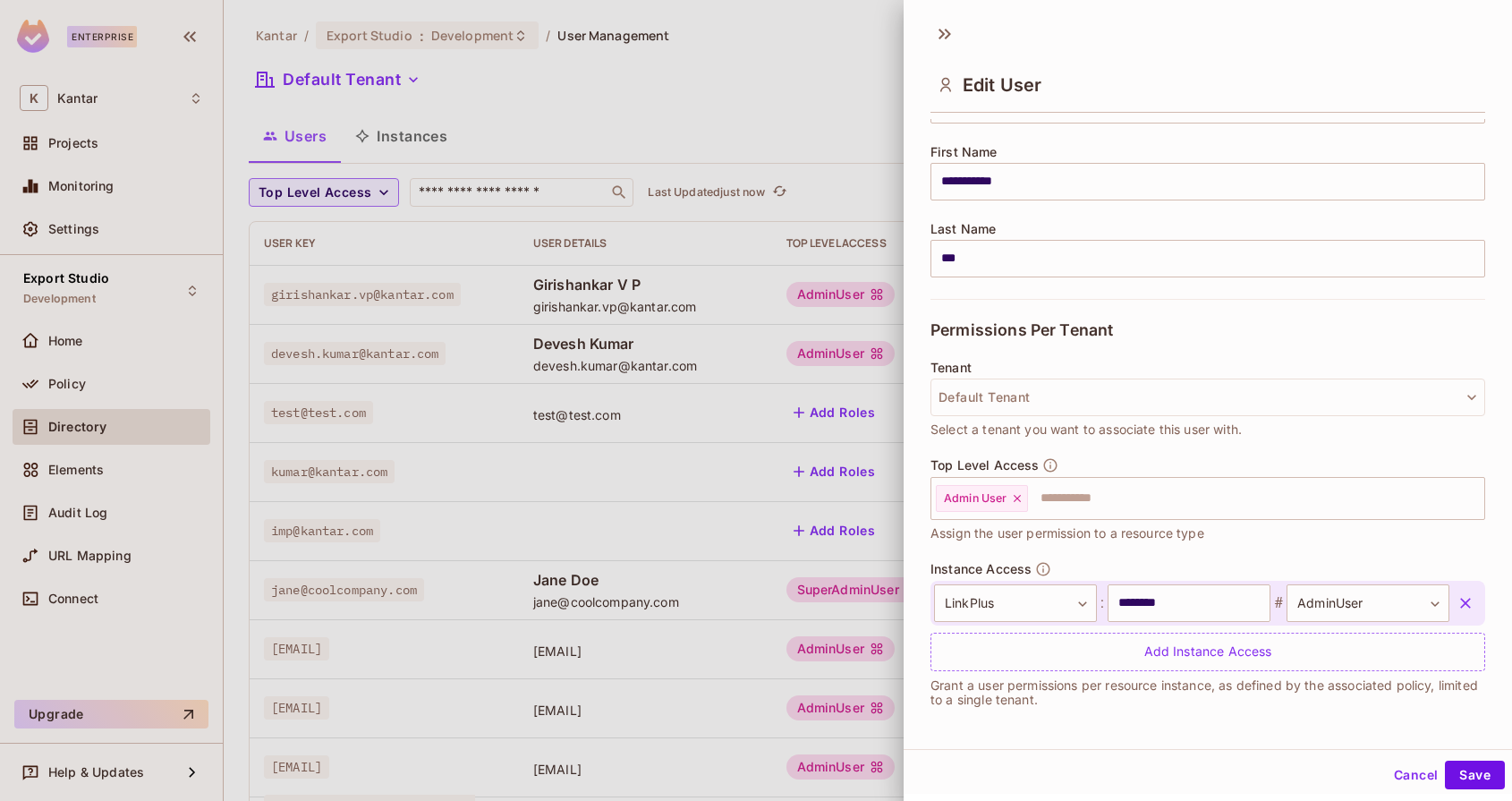 click on "**********" at bounding box center (1208, 616) 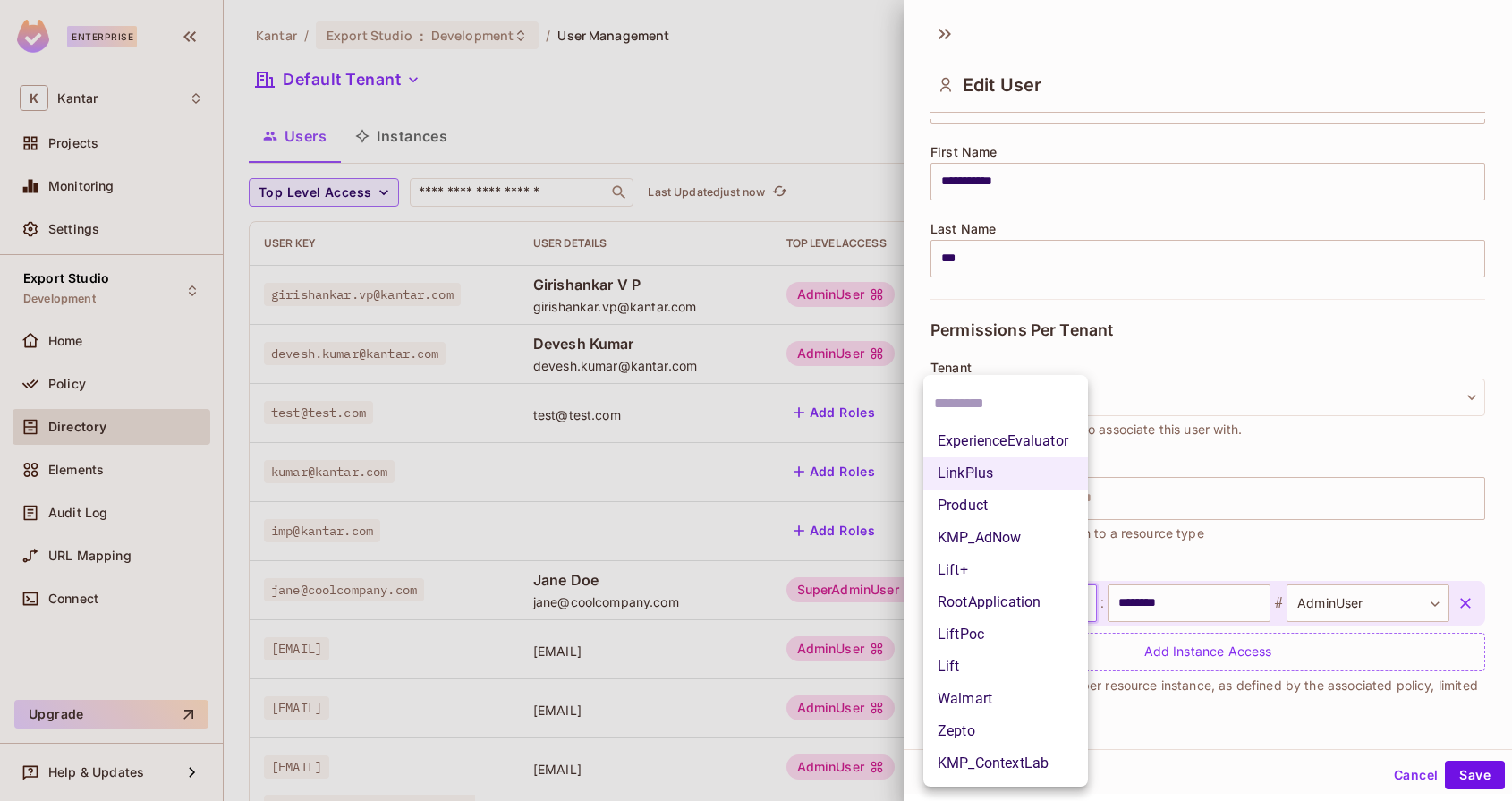 click on "Enterprise K Kantar Projects Monitoring Settings Export Studio Development Home Policy Directory Elements Audit Log URL Mapping Connect Upgrade Help & Updates Kantar / Export Studio : Development / User Management Default Tenant Settings Users Instances Top Level Access ​ Last Updated  just now Add user User Key User Details Top Level Access Instance Access girishankar.vp@kantar.com Girishankar V P girishankar.vp@kantar.com AdminUser 26B11E1F-C2BE-44B2-8D13-D088E0AD0300:LinkPlus # AdminUser devesh.kumar@kantar.com Devesh Kumar devesh.kumar@kantar.com AdminUser 30AF6819-4D35-4F18-B3F5-3990FE8BD6A3:ExperienceEvaluator # AdminUser B146E847-F4D6-45C8-9373-CDA2372507B0:Lift # StandardUser test@test.com   test@test.com Add Roles 63130810-20DC-4DE7-A6A9-613EB9218810:LiftPoc # Admin kumar@kantar.com   Add Roles Product:LinkPlus # standard-user Product:ExperienceEvaluator # admin imp@kantar.com   Add Roles Product:LinkPlus # Impersnator Product:ExperienceEvaluator # Impersnator jane@coolcompany.com Jane Doe #" at bounding box center (756, 400) 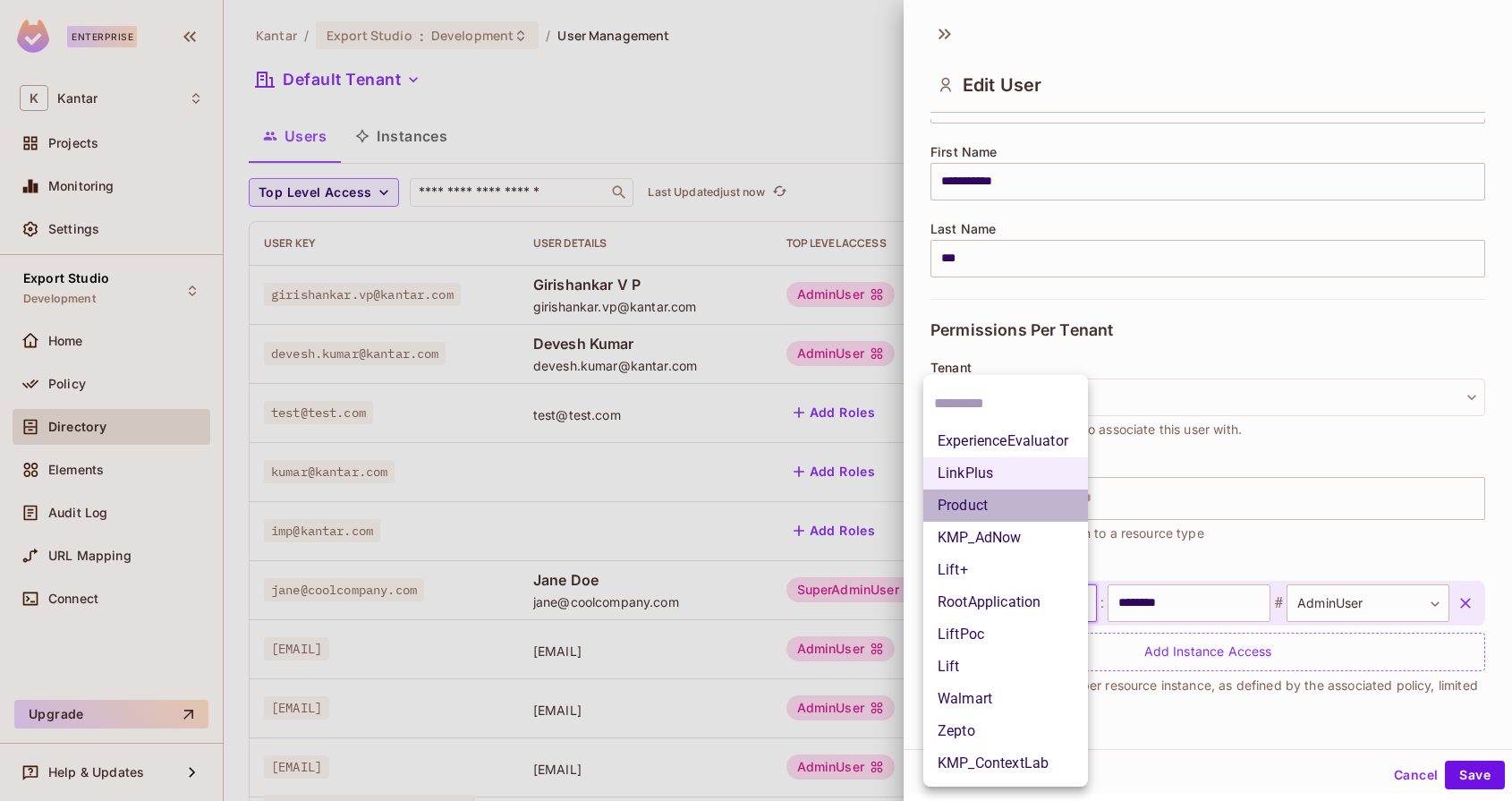 click on "Product" at bounding box center [1006, 506] 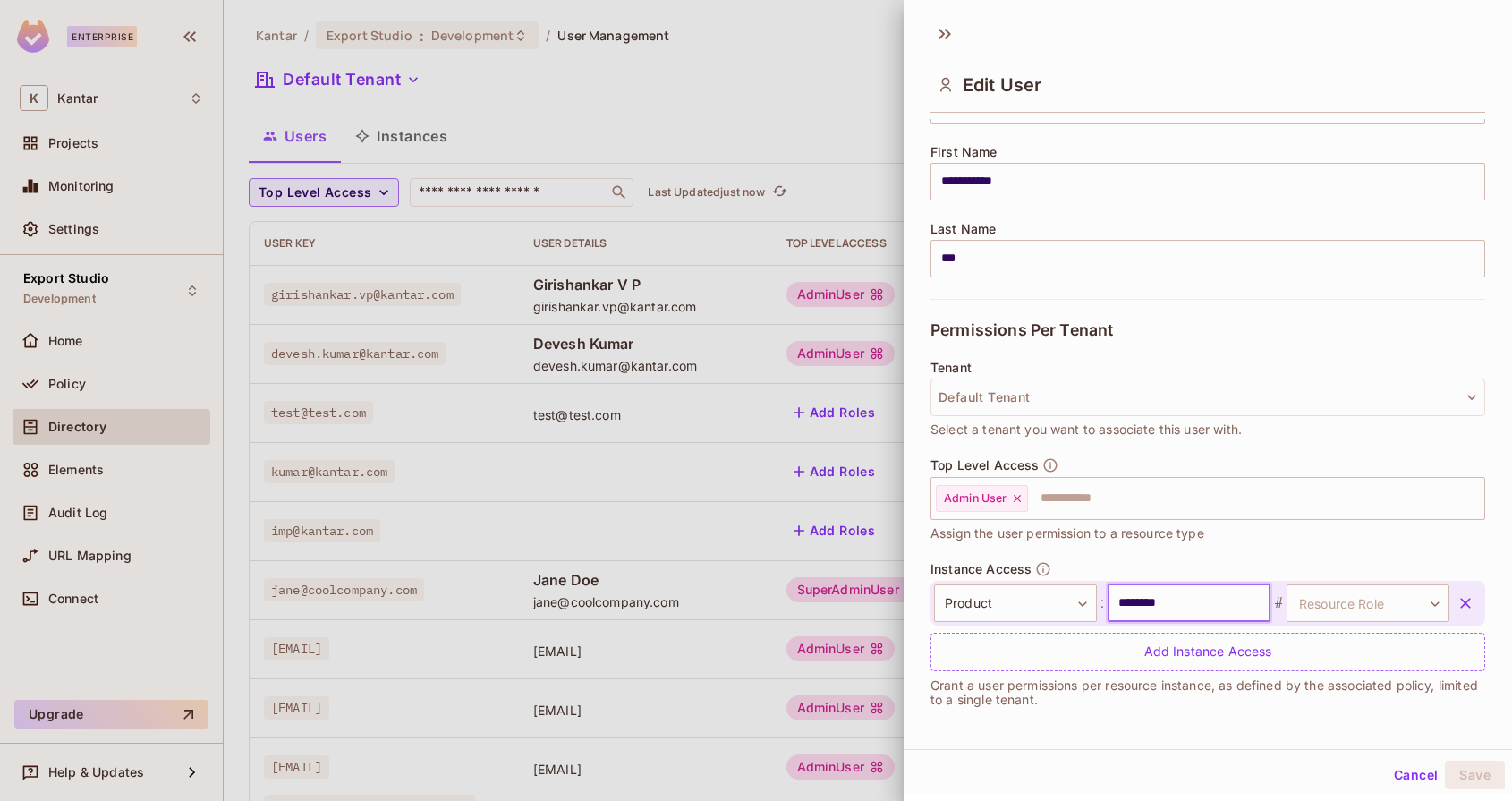 click on "********" at bounding box center (1189, 603) 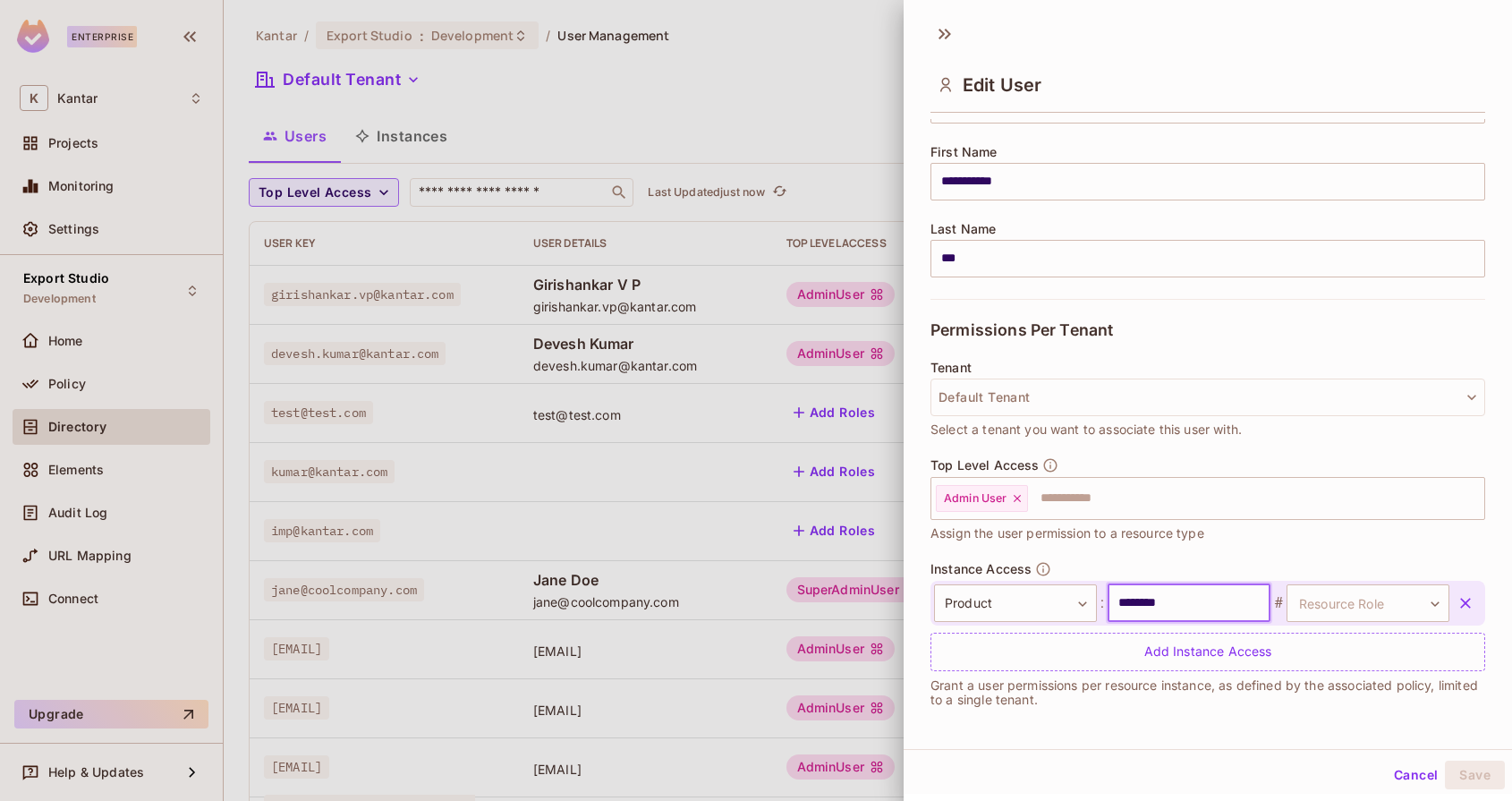click on "********" at bounding box center [1189, 603] 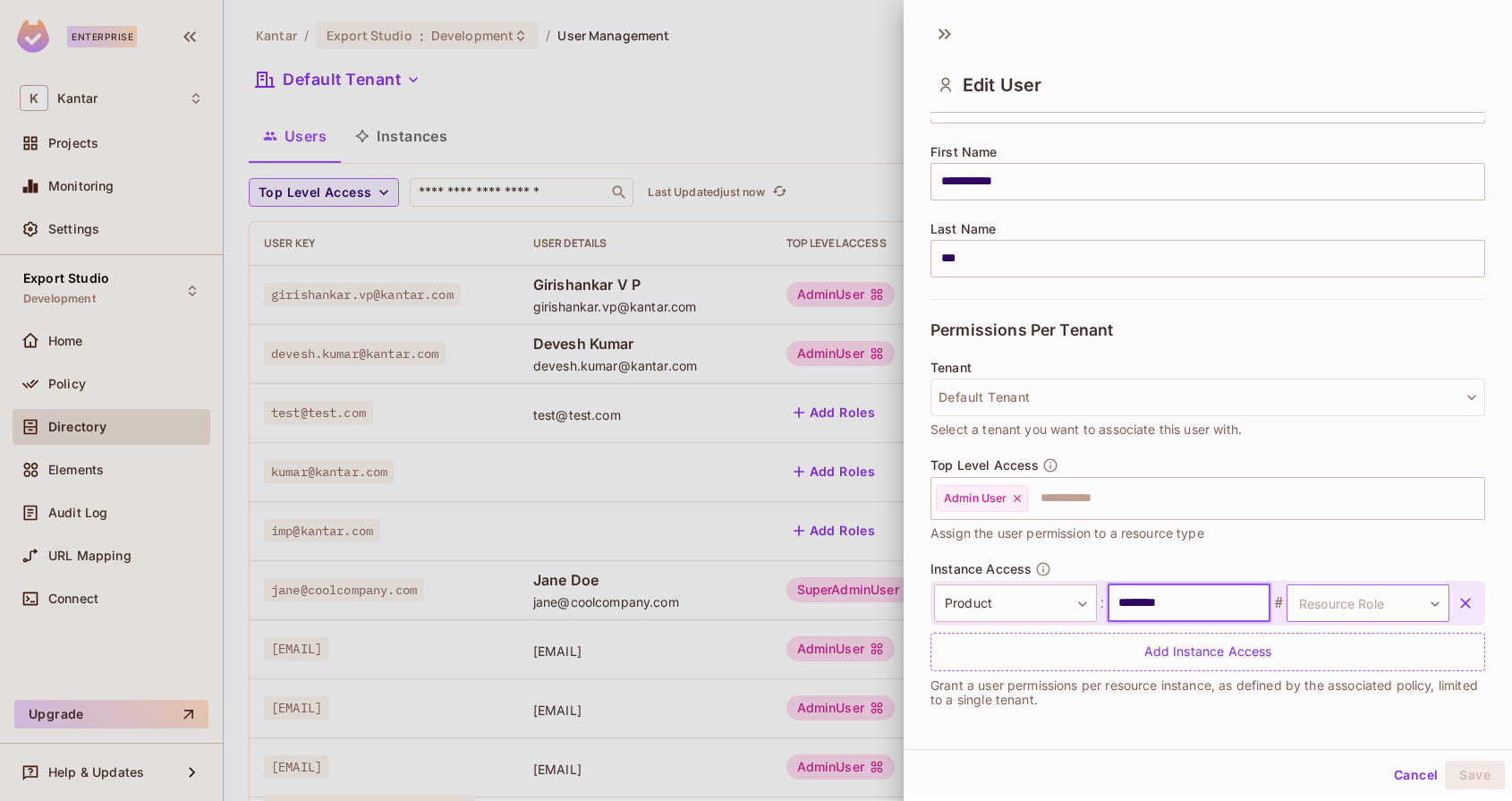 click on "Enterprise K Kantar Projects Monitoring Settings Export Studio Development Home Policy Directory Elements Audit Log URL Mapping Connect Upgrade Help & Updates Kantar / Export Studio : Development / User Management Default Tenant Settings Users Instances Top Level Access ​ Last Updated  just now Add user User Key User Details Top Level Access Instance Access girishankar.vp@kantar.com Girishankar V P girishankar.vp@kantar.com AdminUser 26B11E1F-C2BE-44B2-8D13-D088E0AD0300:LinkPlus # AdminUser devesh.kumar@kantar.com Devesh Kumar devesh.kumar@kantar.com AdminUser 30AF6819-4D35-4F18-B3F5-3990FE8BD6A3:ExperienceEvaluator # AdminUser B146E847-F4D6-45C8-9373-CDA2372507B0:Lift # StandardUser test@test.com   test@test.com Add Roles 63130810-20DC-4DE7-A6A9-613EB9218810:LiftPoc # Admin kumar@kantar.com   Add Roles Product:LinkPlus # standard-user Product:ExperienceEvaluator # admin imp@kantar.com   Add Roles Product:LinkPlus # Impersnator Product:ExperienceEvaluator # Impersnator jane@coolcompany.com Jane Doe #" at bounding box center (756, 400) 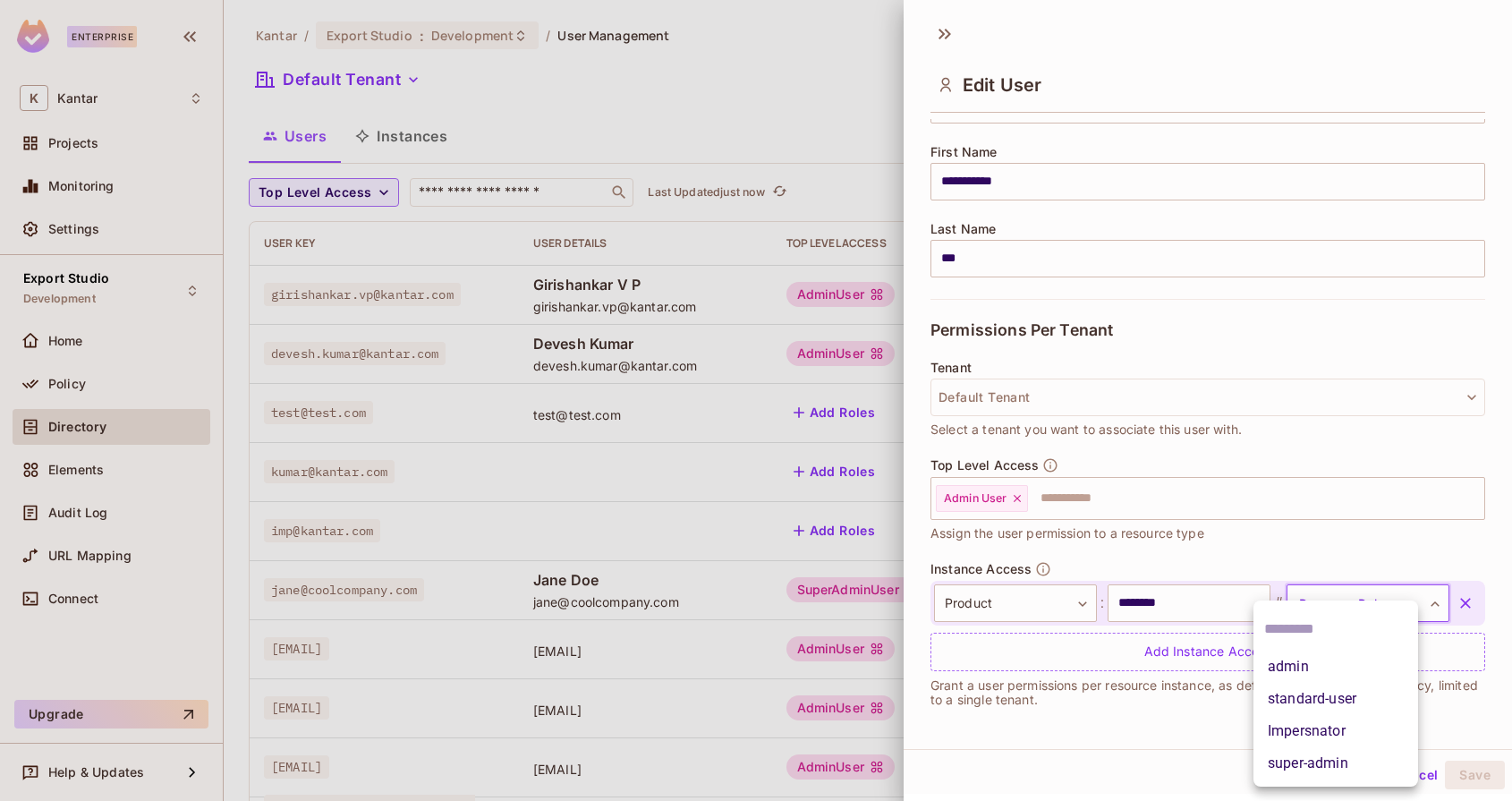 click on "standard-user" at bounding box center [1336, 699] 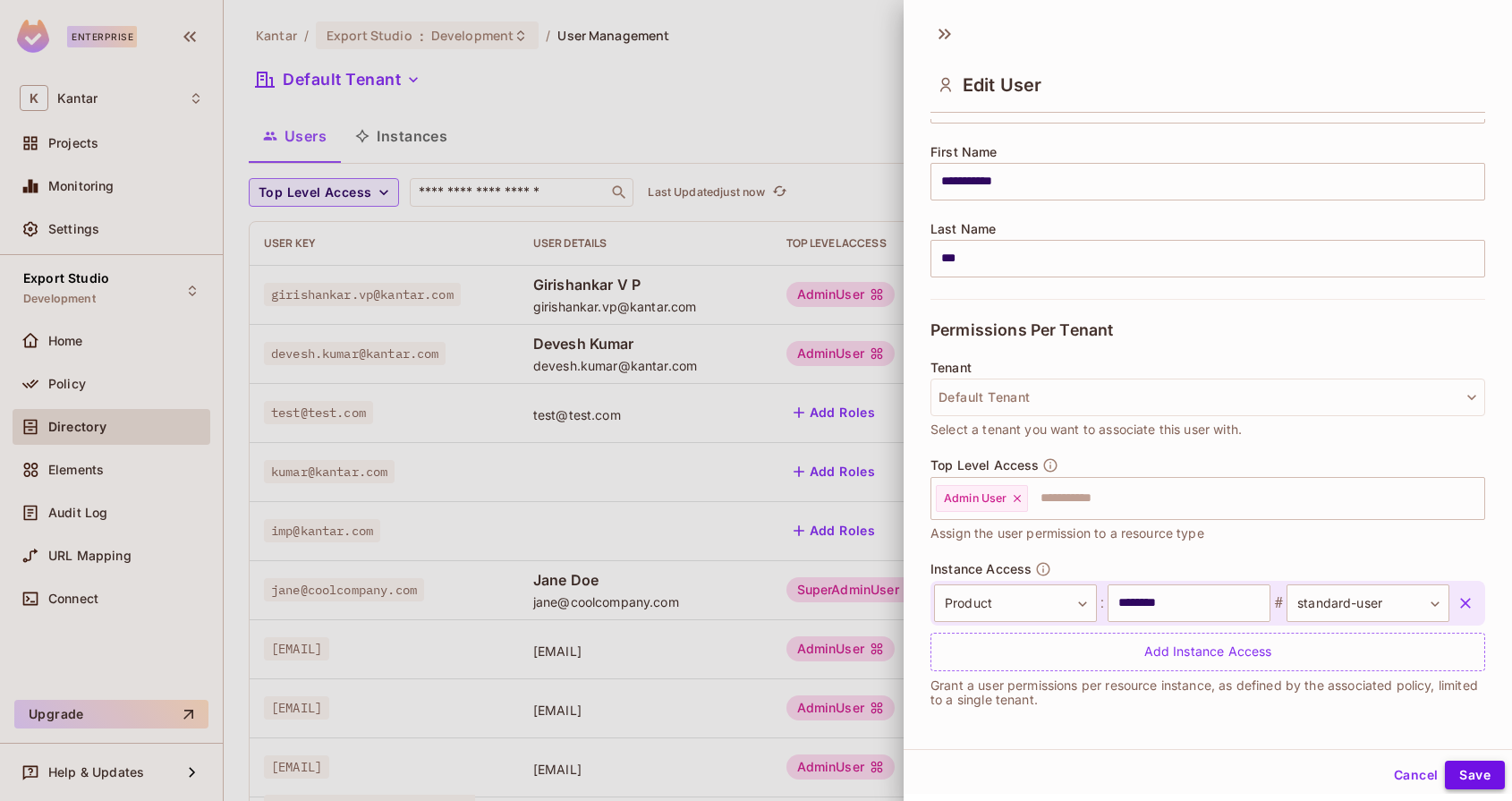 click on "Save" at bounding box center (1474, 775) 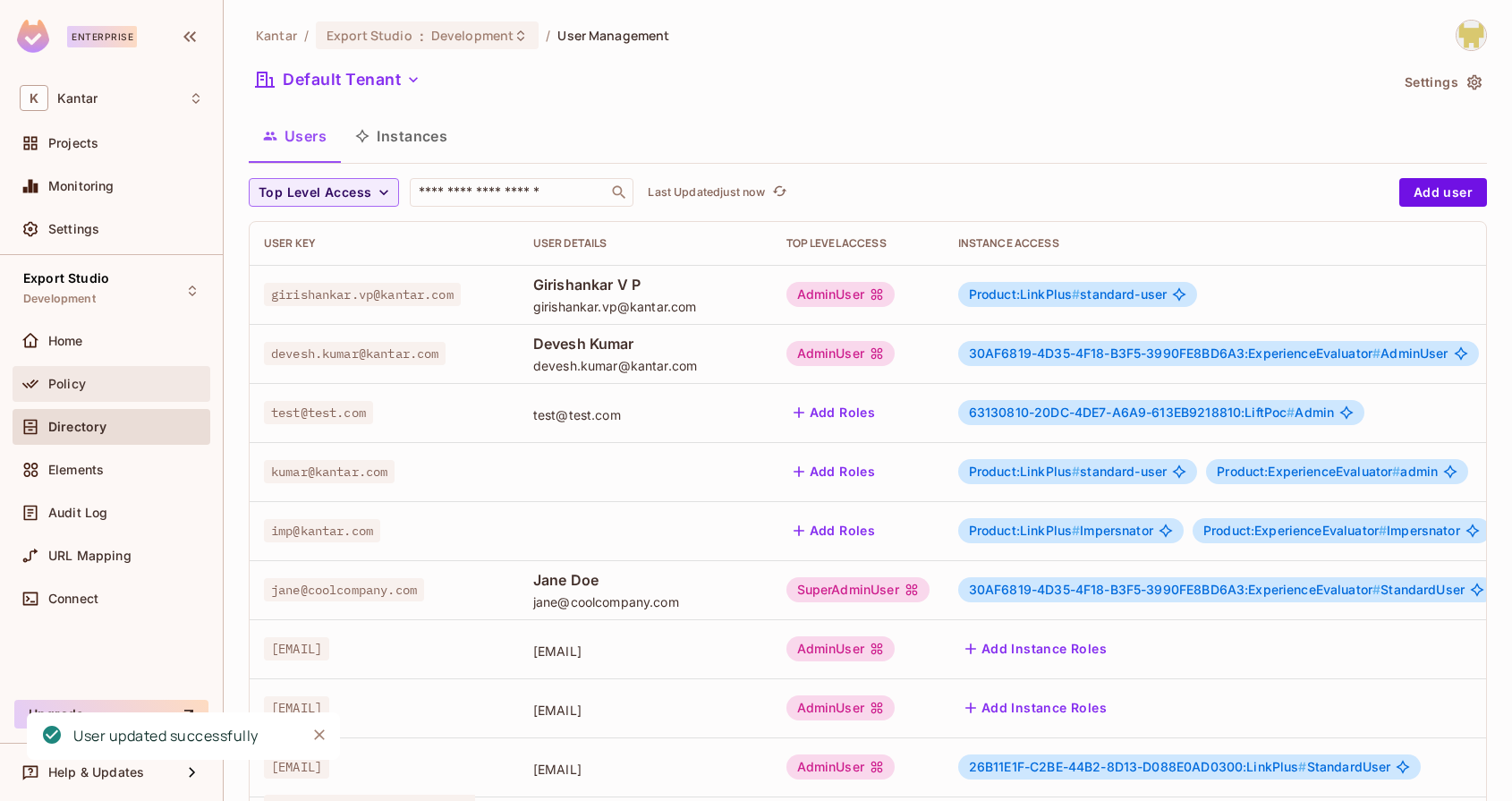 click on "Policy" at bounding box center (125, 384) 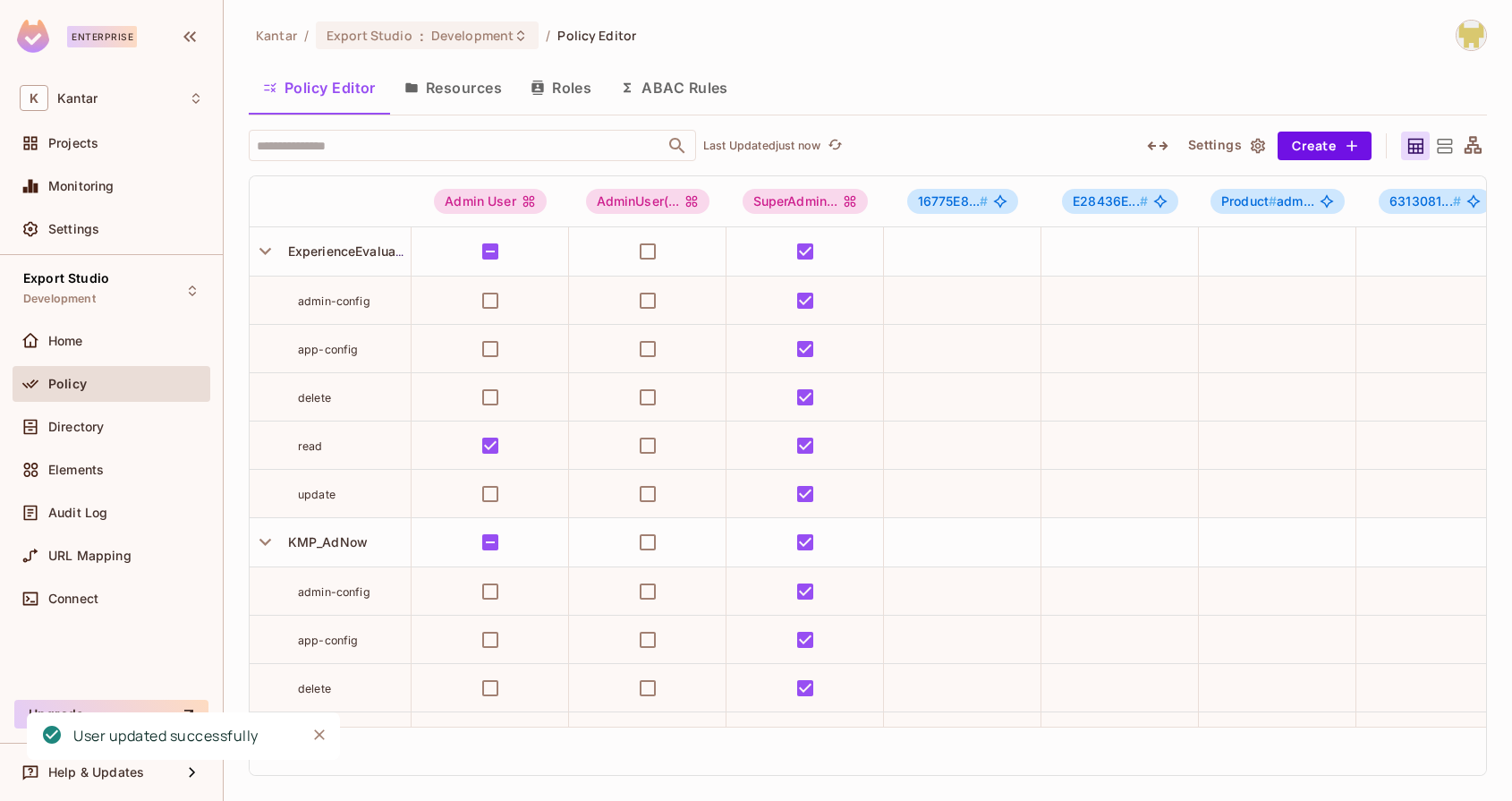 click on "Resources" at bounding box center [453, 88] 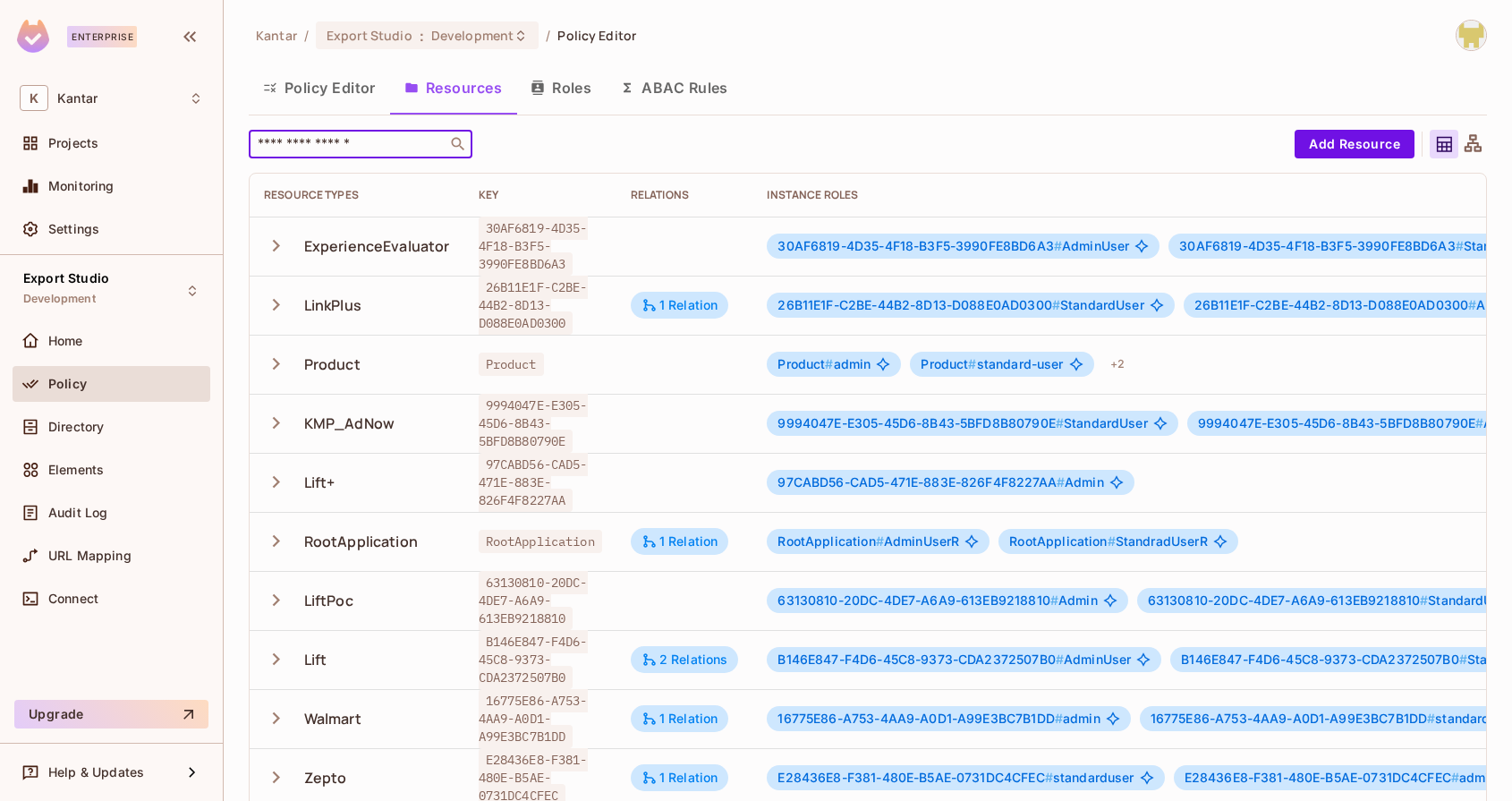 click at bounding box center (348, 144) 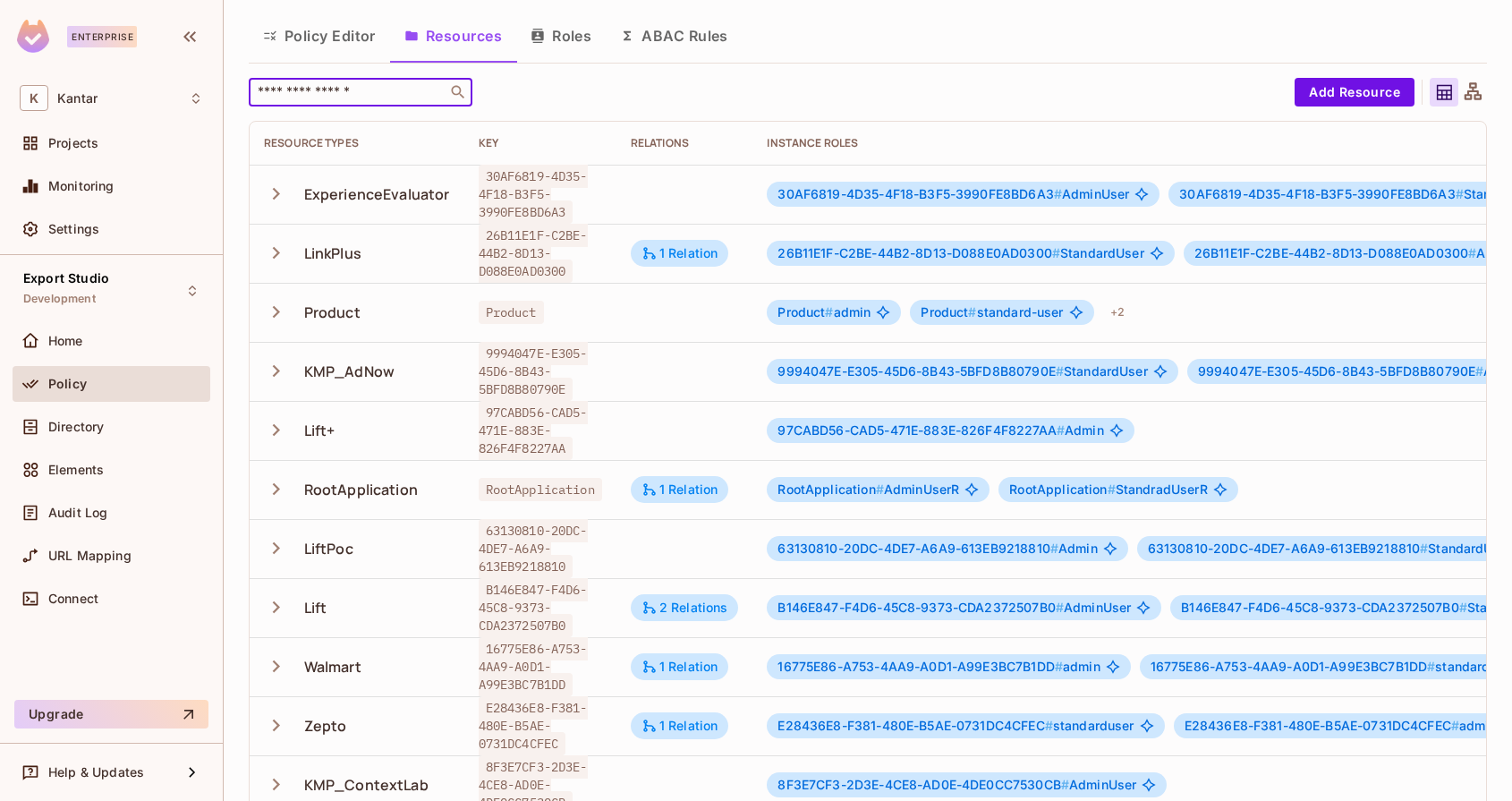 scroll, scrollTop: 0, scrollLeft: 0, axis: both 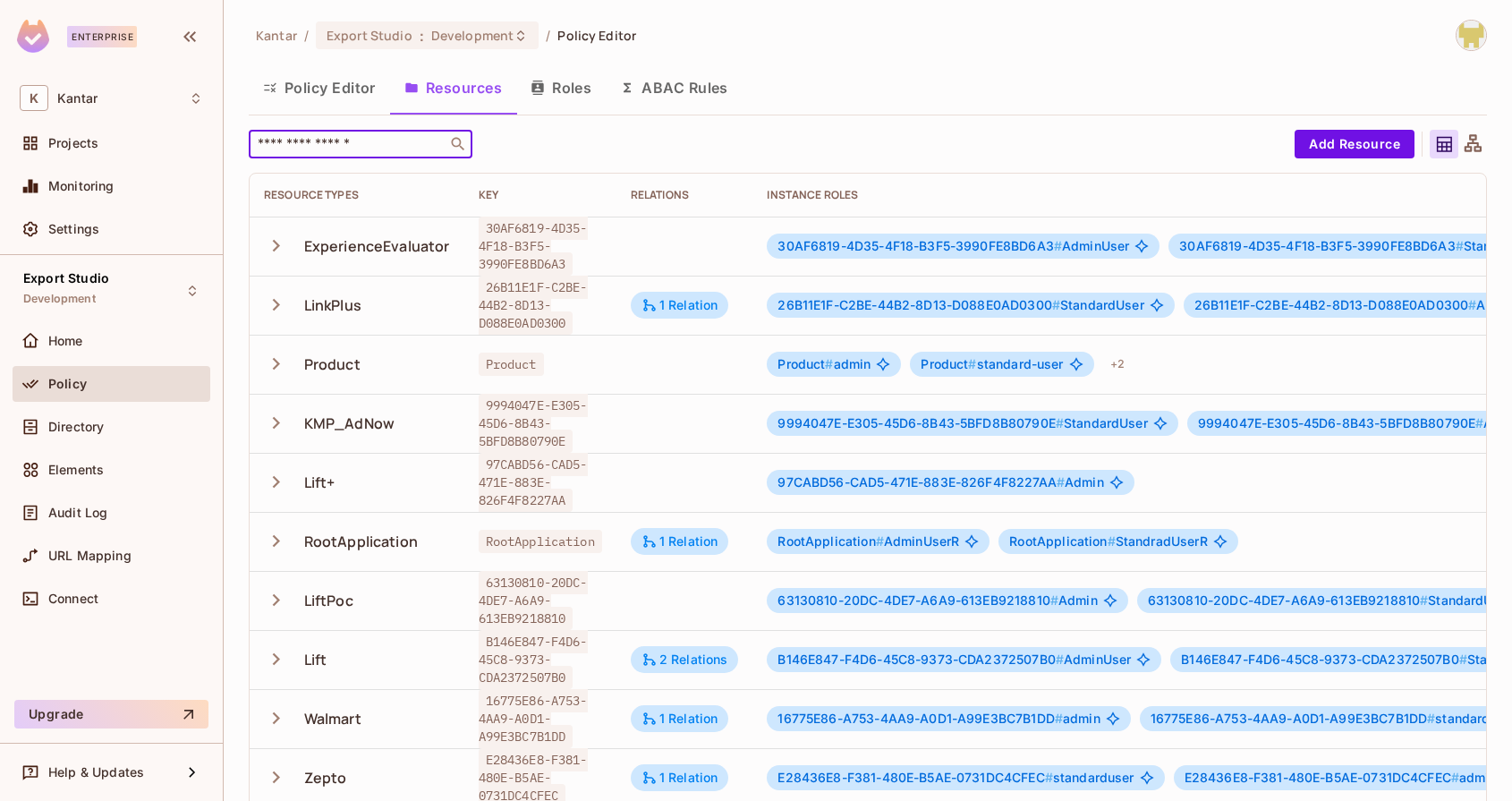 click 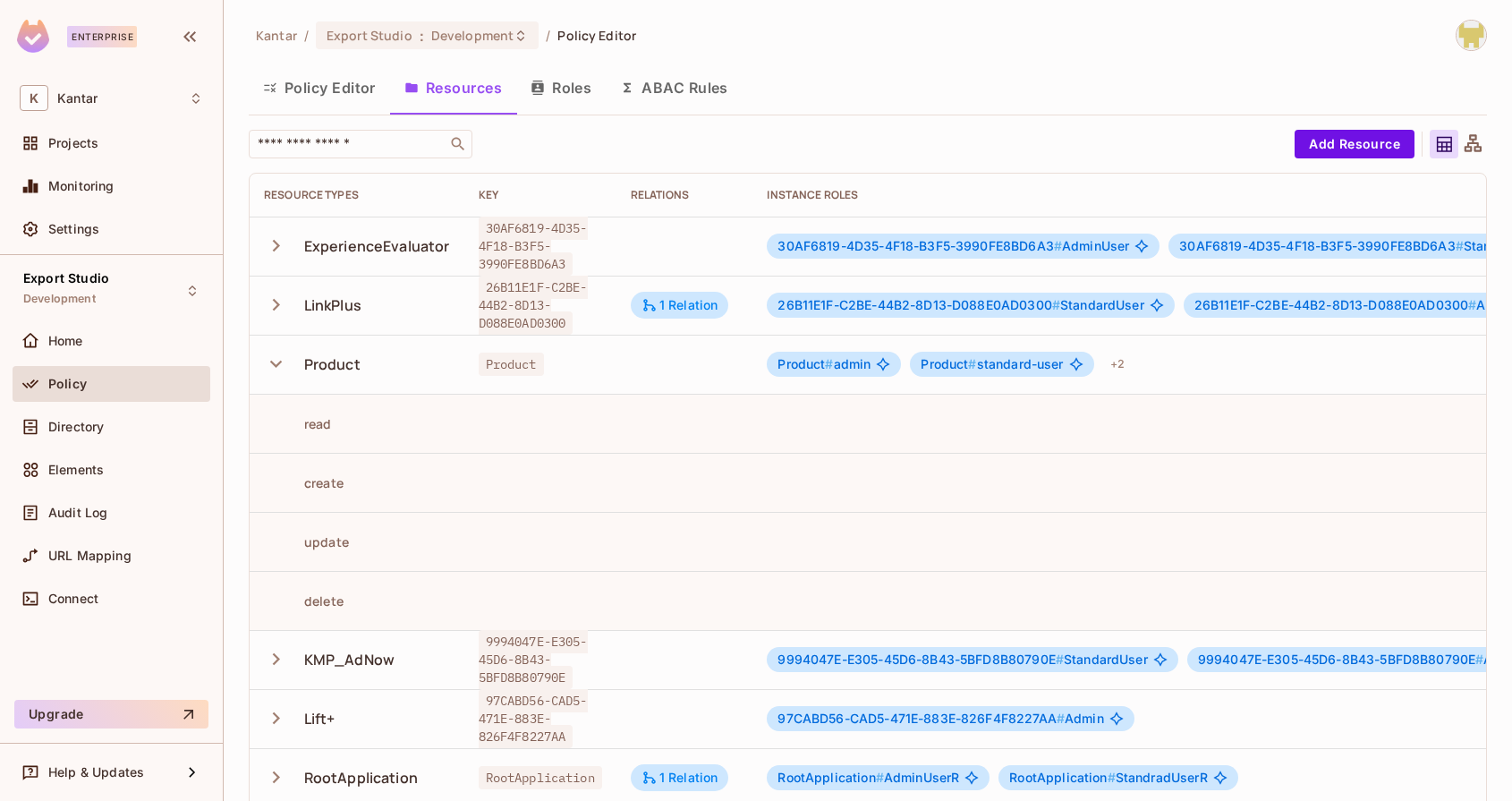 click 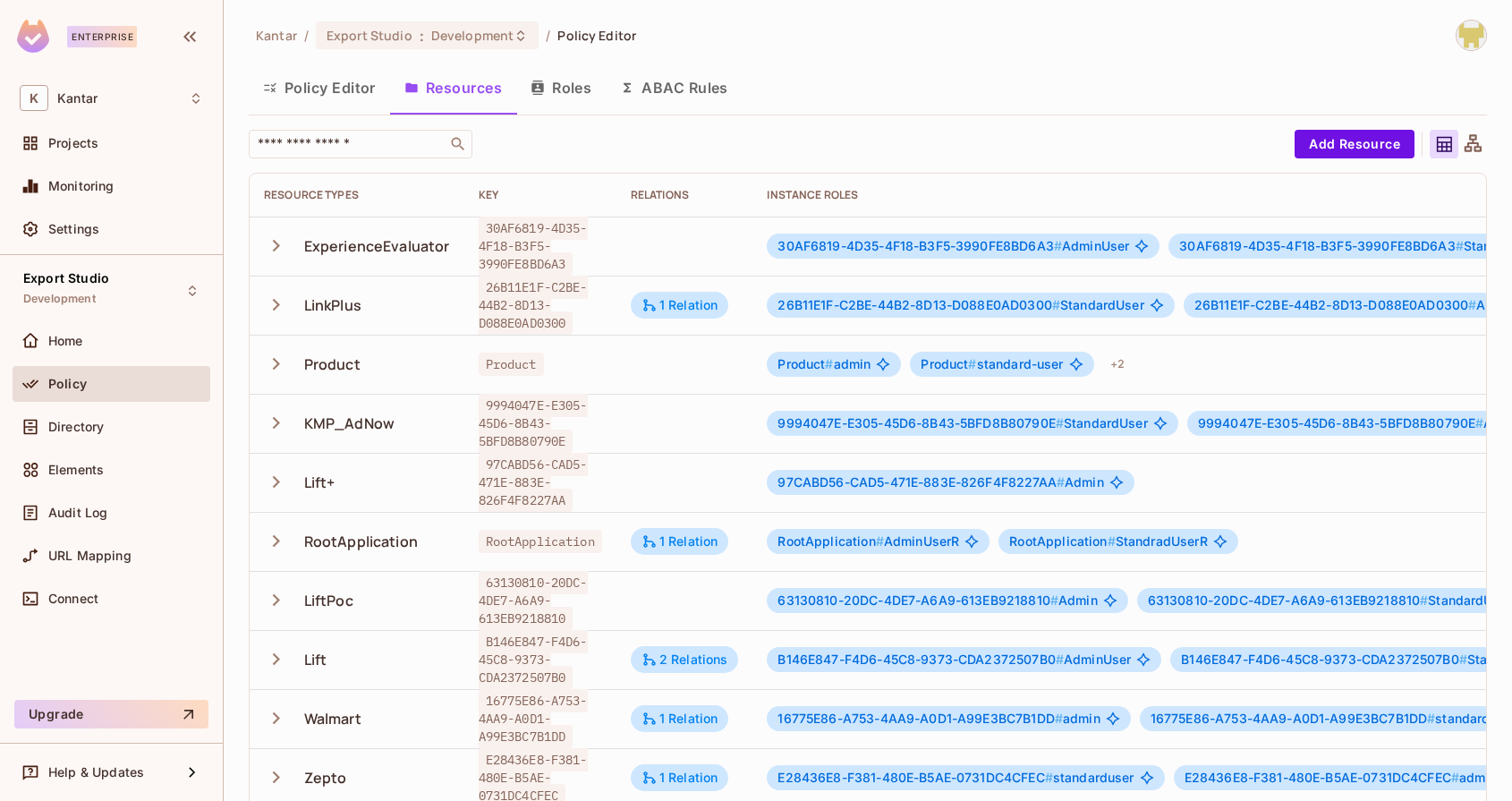 click 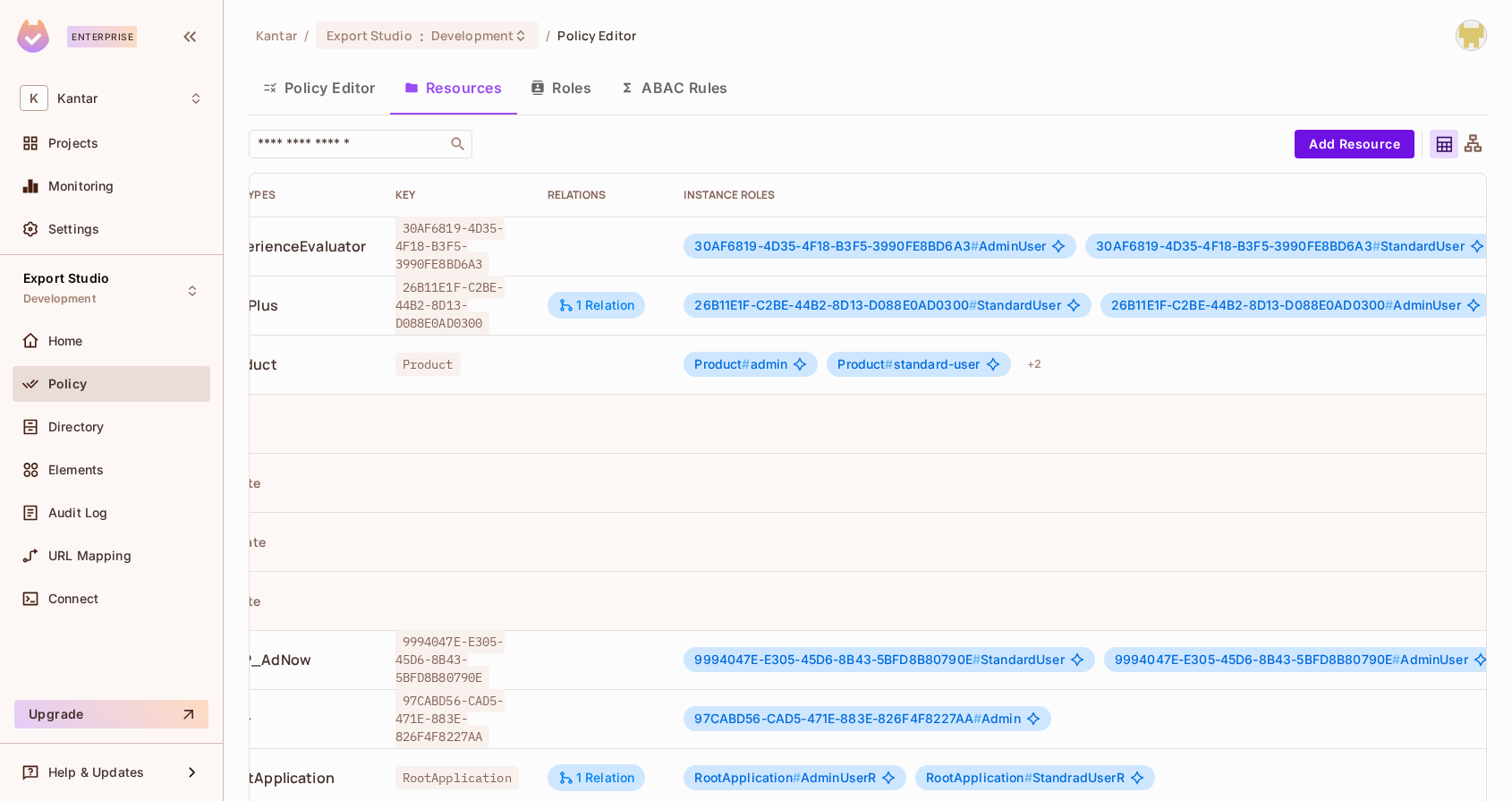 scroll, scrollTop: 0, scrollLeft: 0, axis: both 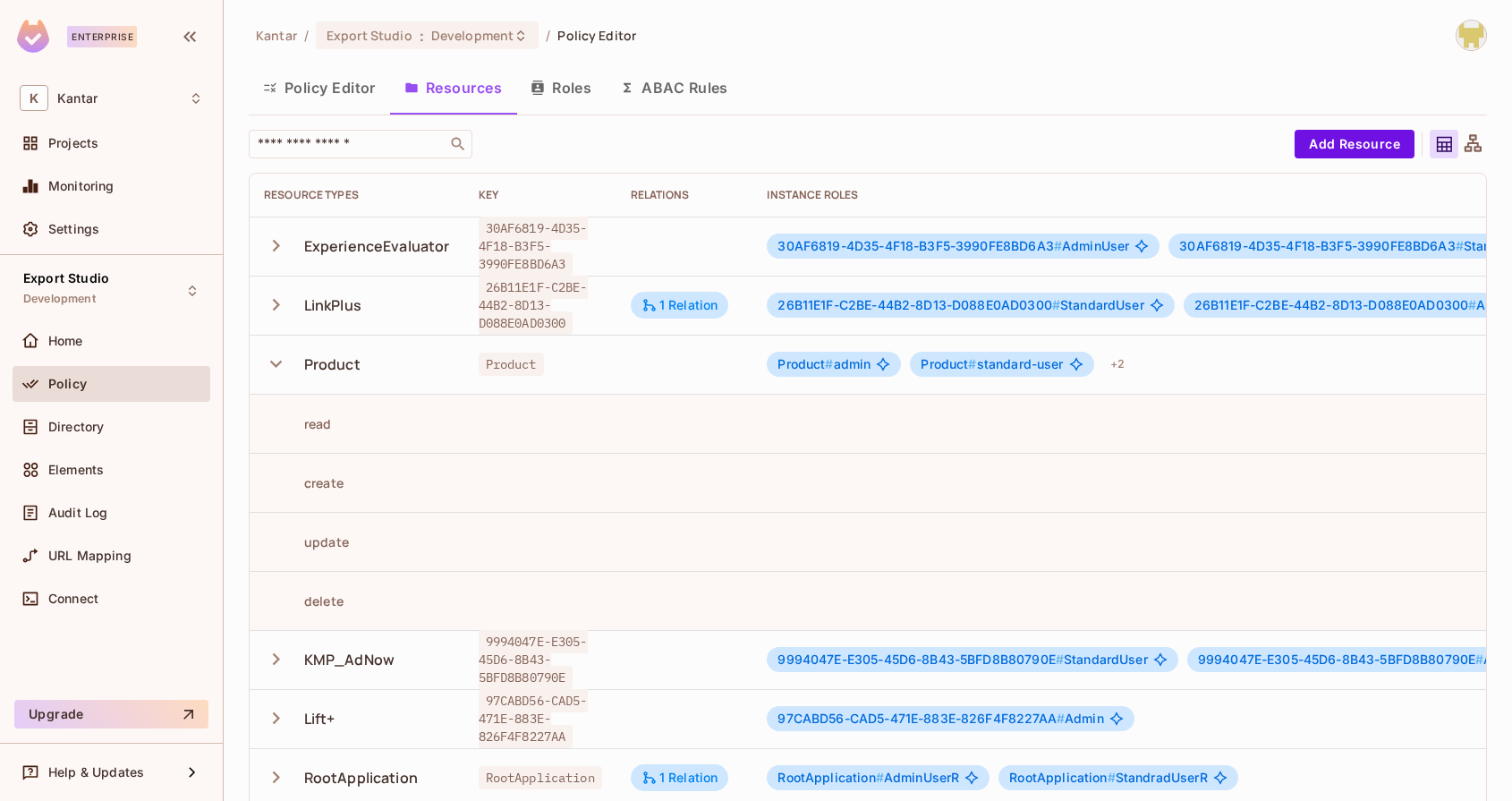 click on "Policy Editor" at bounding box center [319, 88] 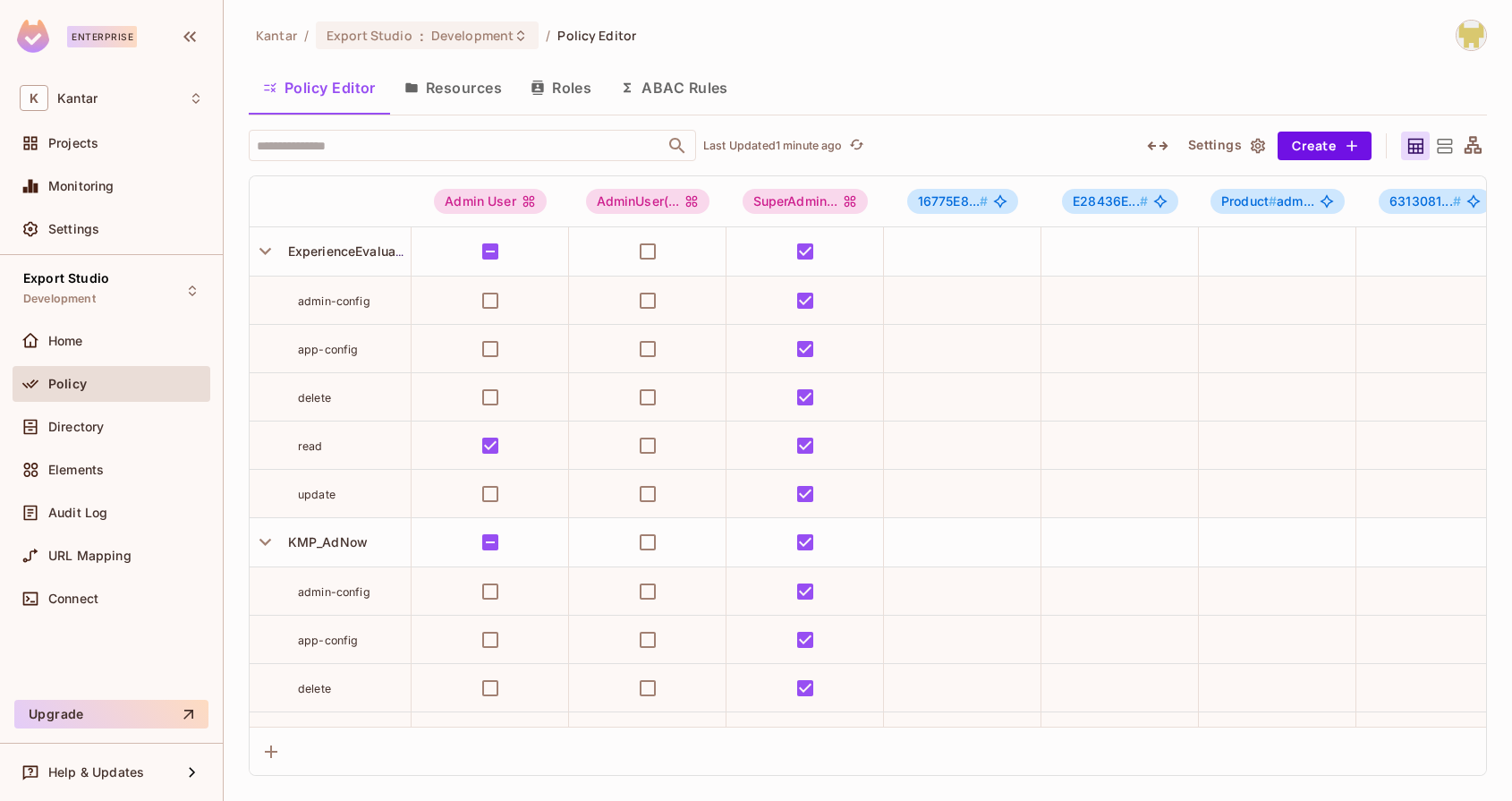 type 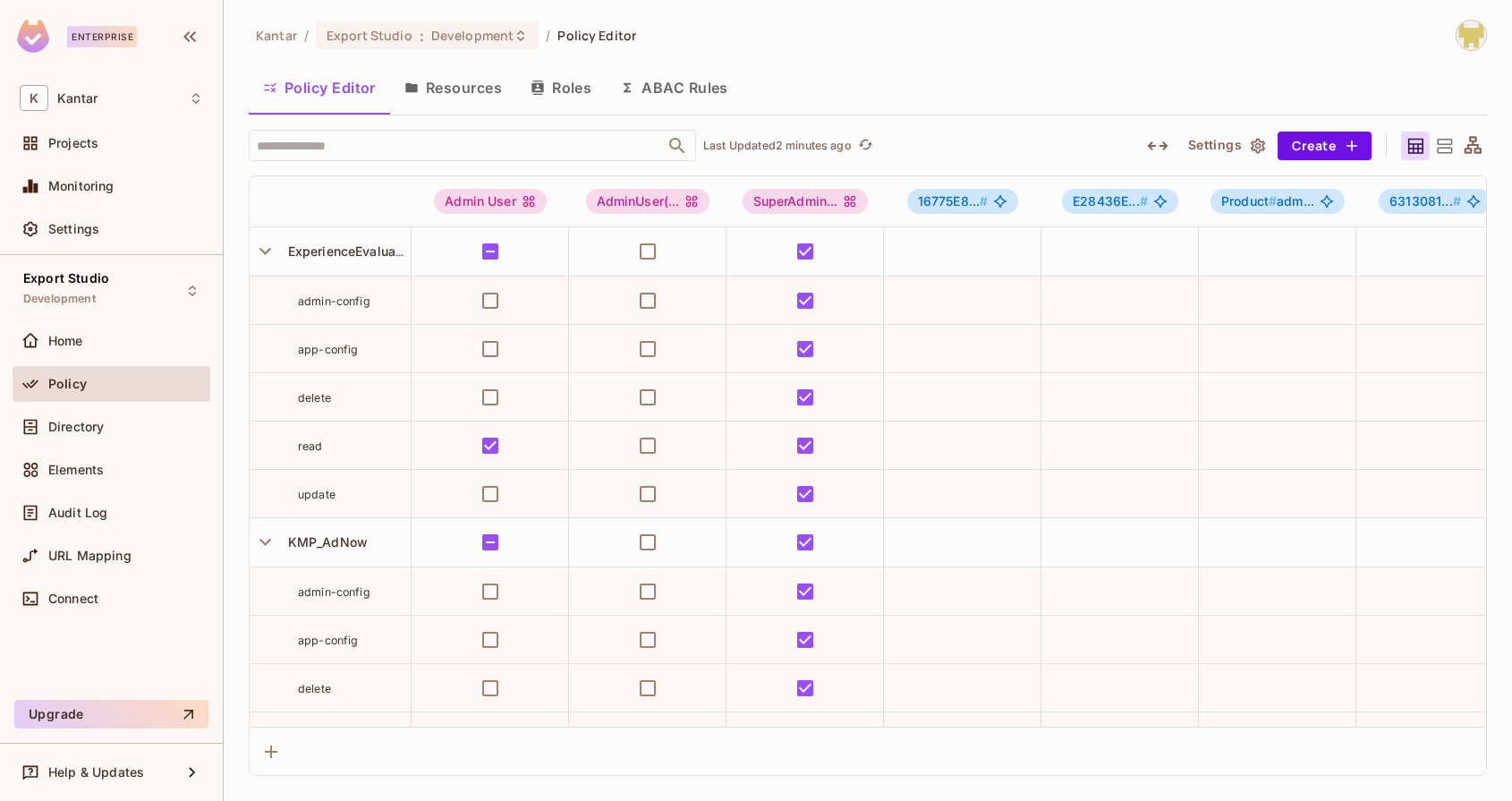 click on "Policy Editor Resources Roles ABAC Rules" at bounding box center [868, 88] 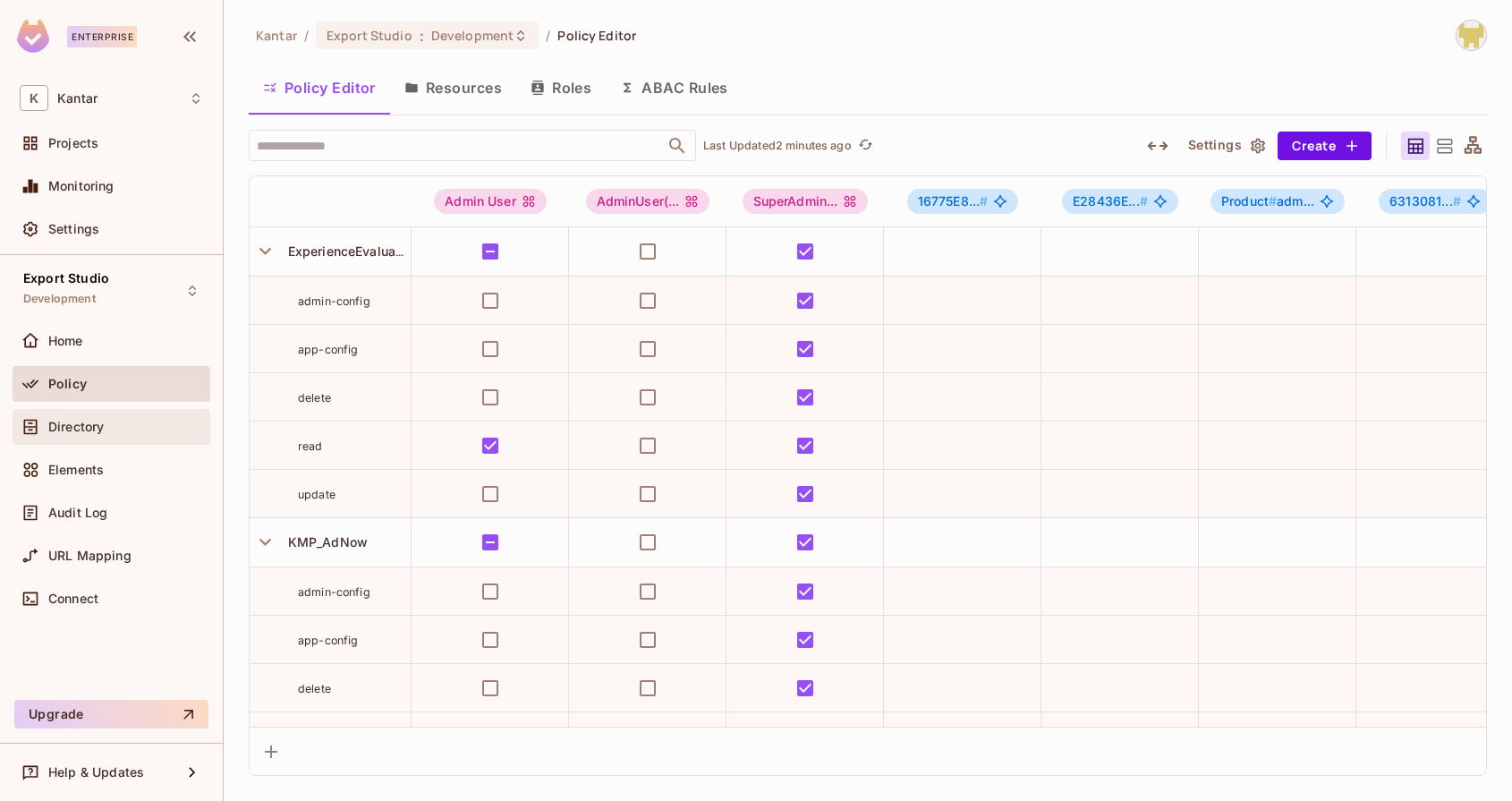 click on "Directory" at bounding box center [111, 427] 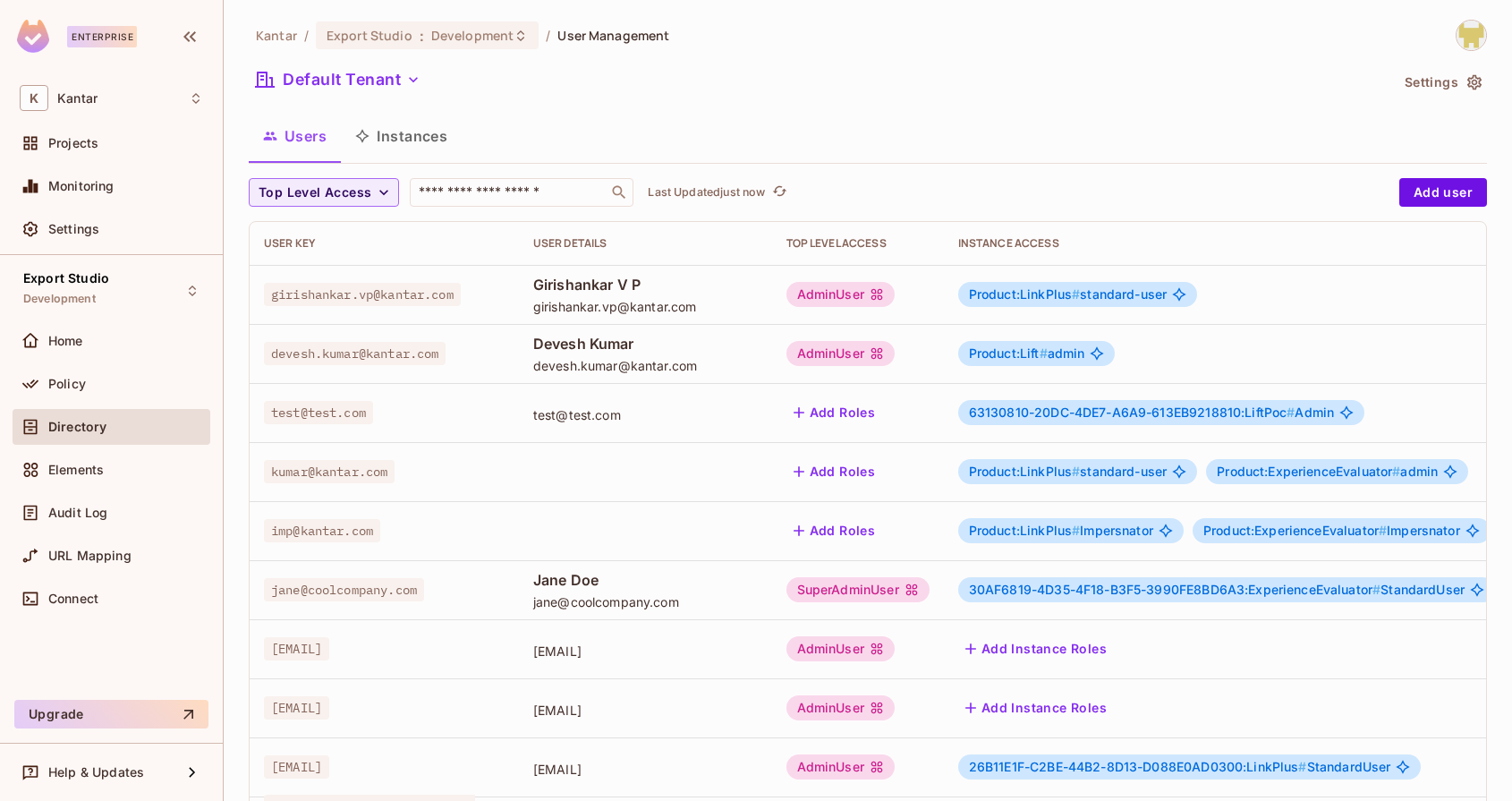 click on "Product:LinkPlus #" at bounding box center (1024, 294) 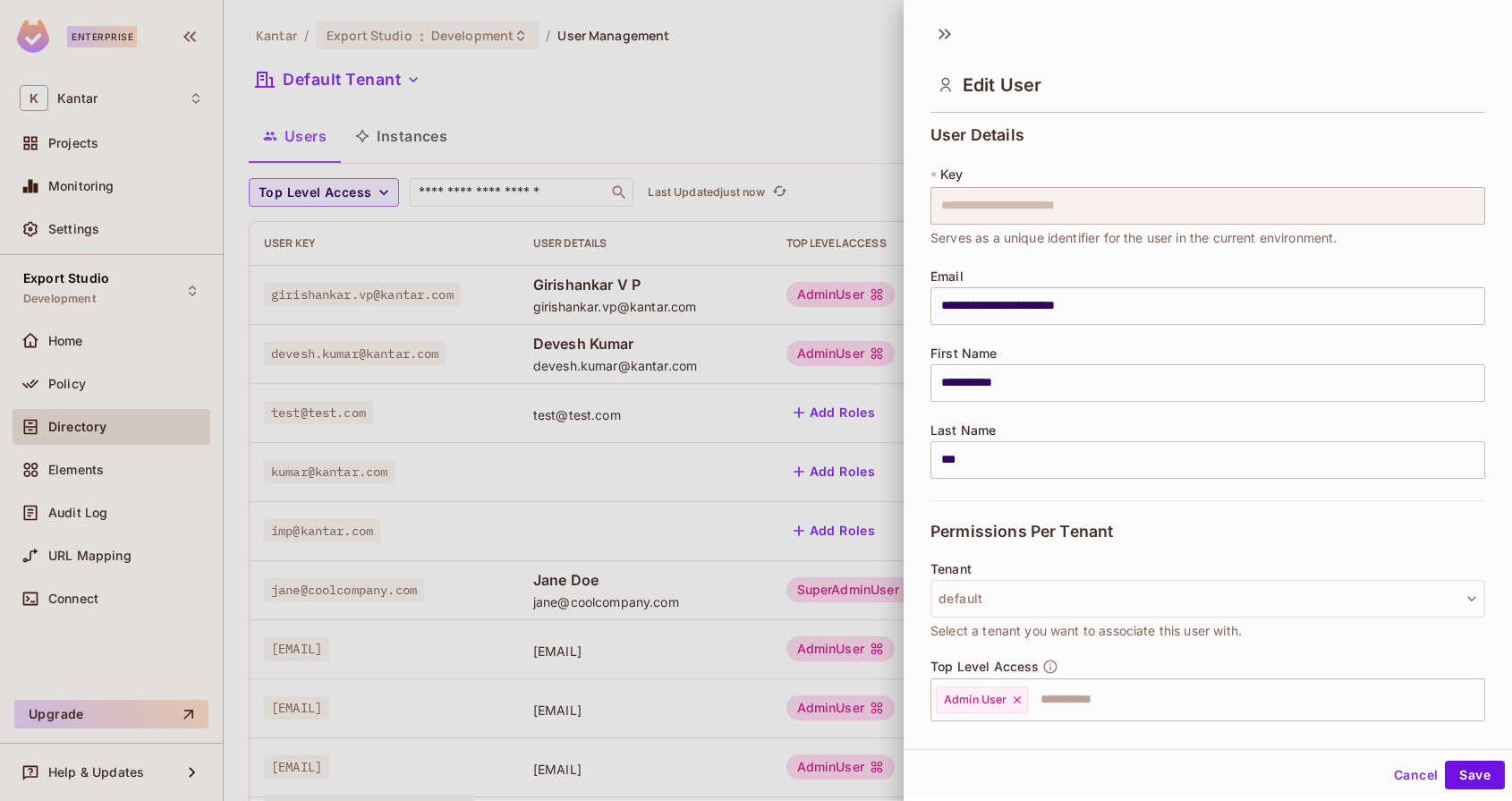 scroll, scrollTop: 201, scrollLeft: 0, axis: vertical 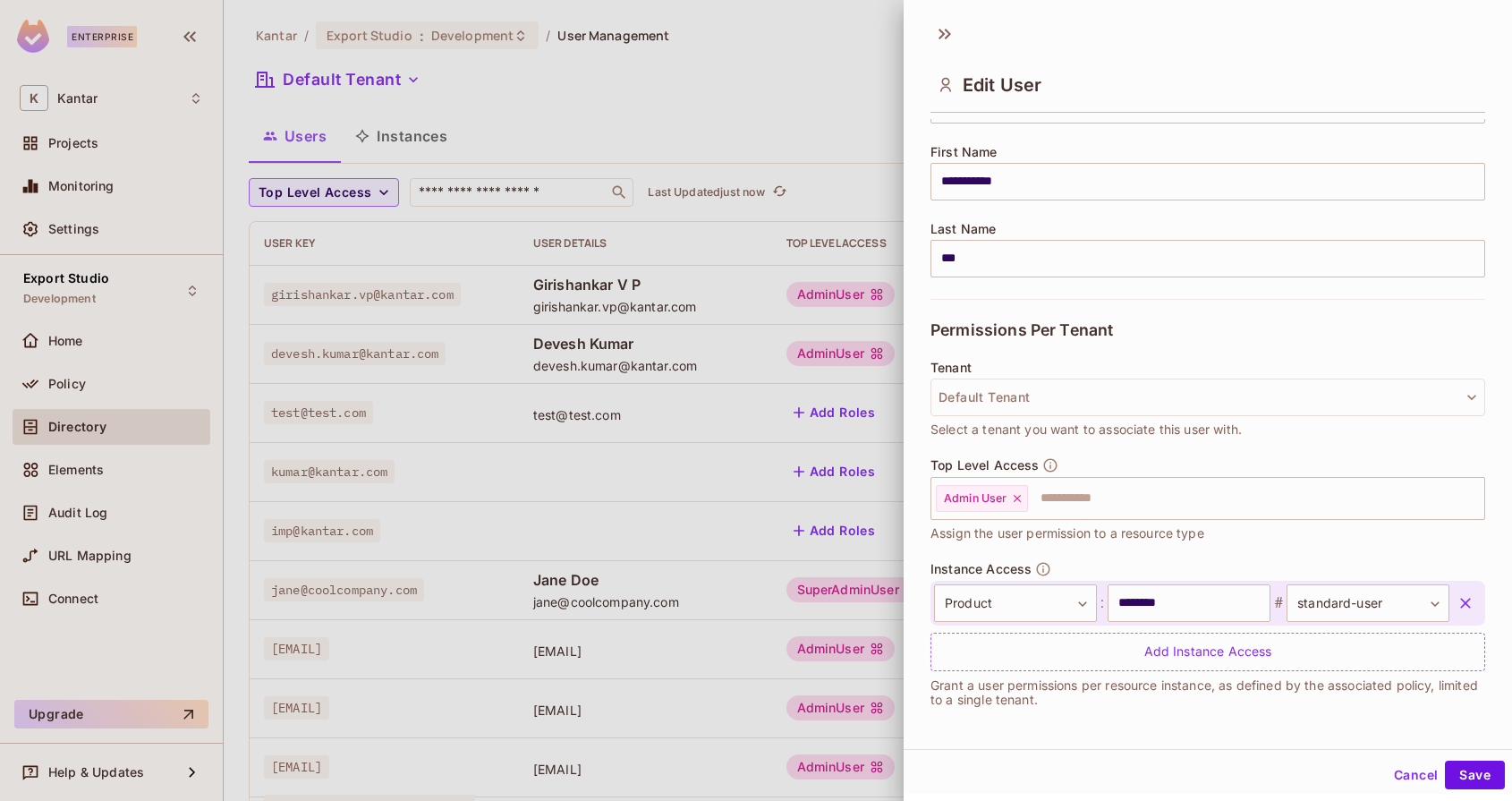 click on "Top Level Access Admin User ​ Assign the user permission to a resource type" at bounding box center [1208, 509] 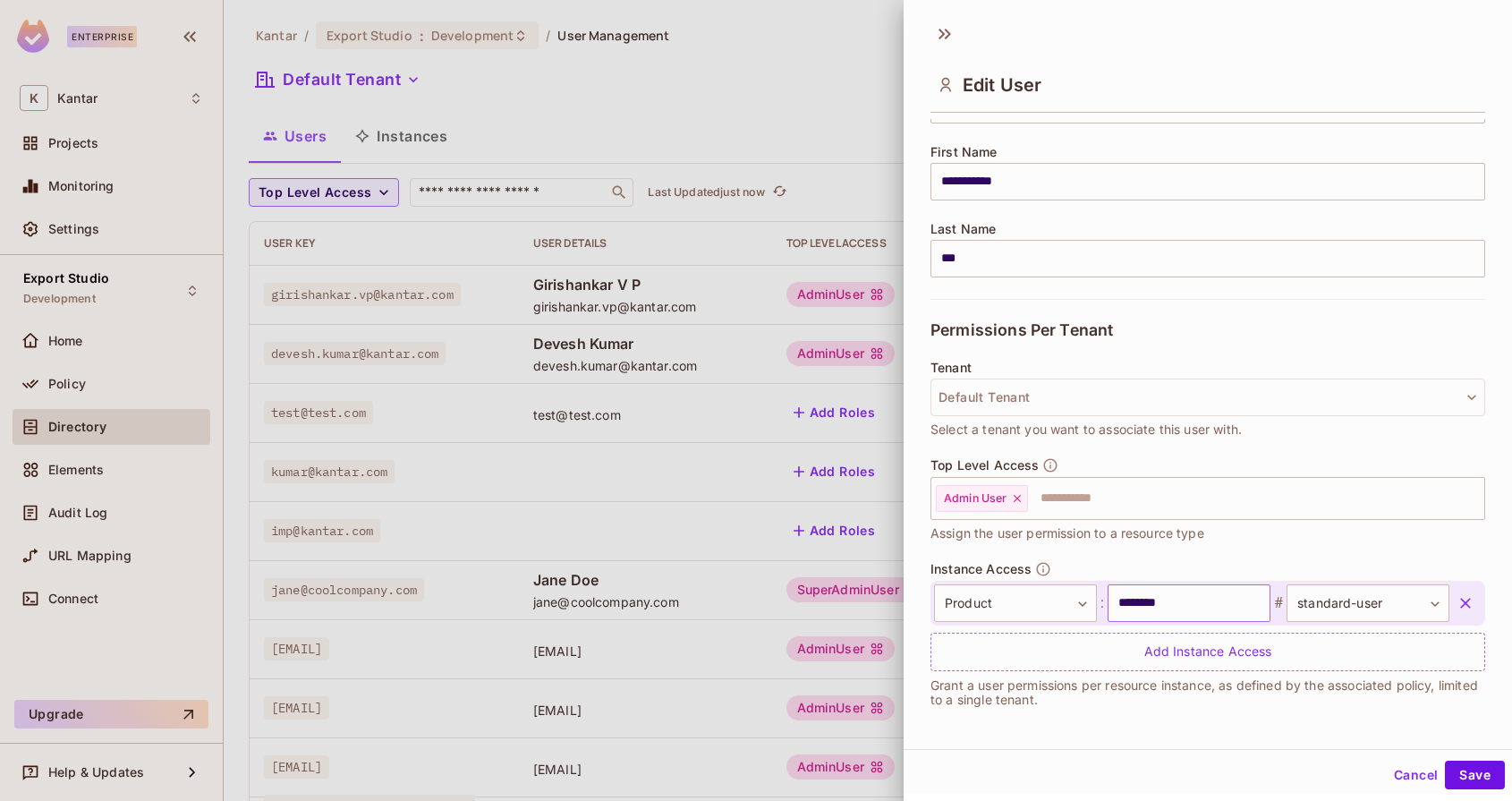 click on "********" at bounding box center [1189, 603] 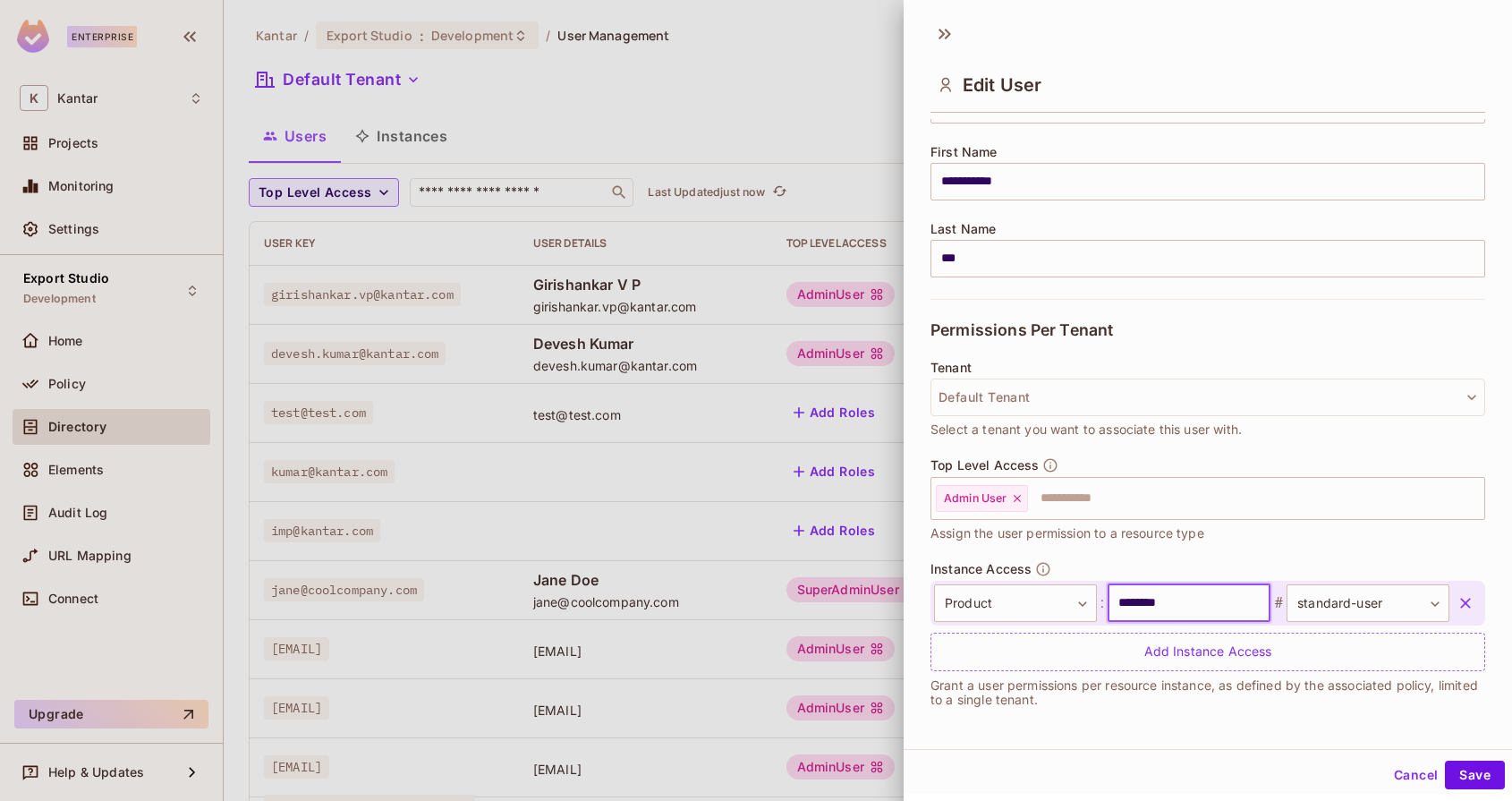 click on "**********" at bounding box center [1208, 616] 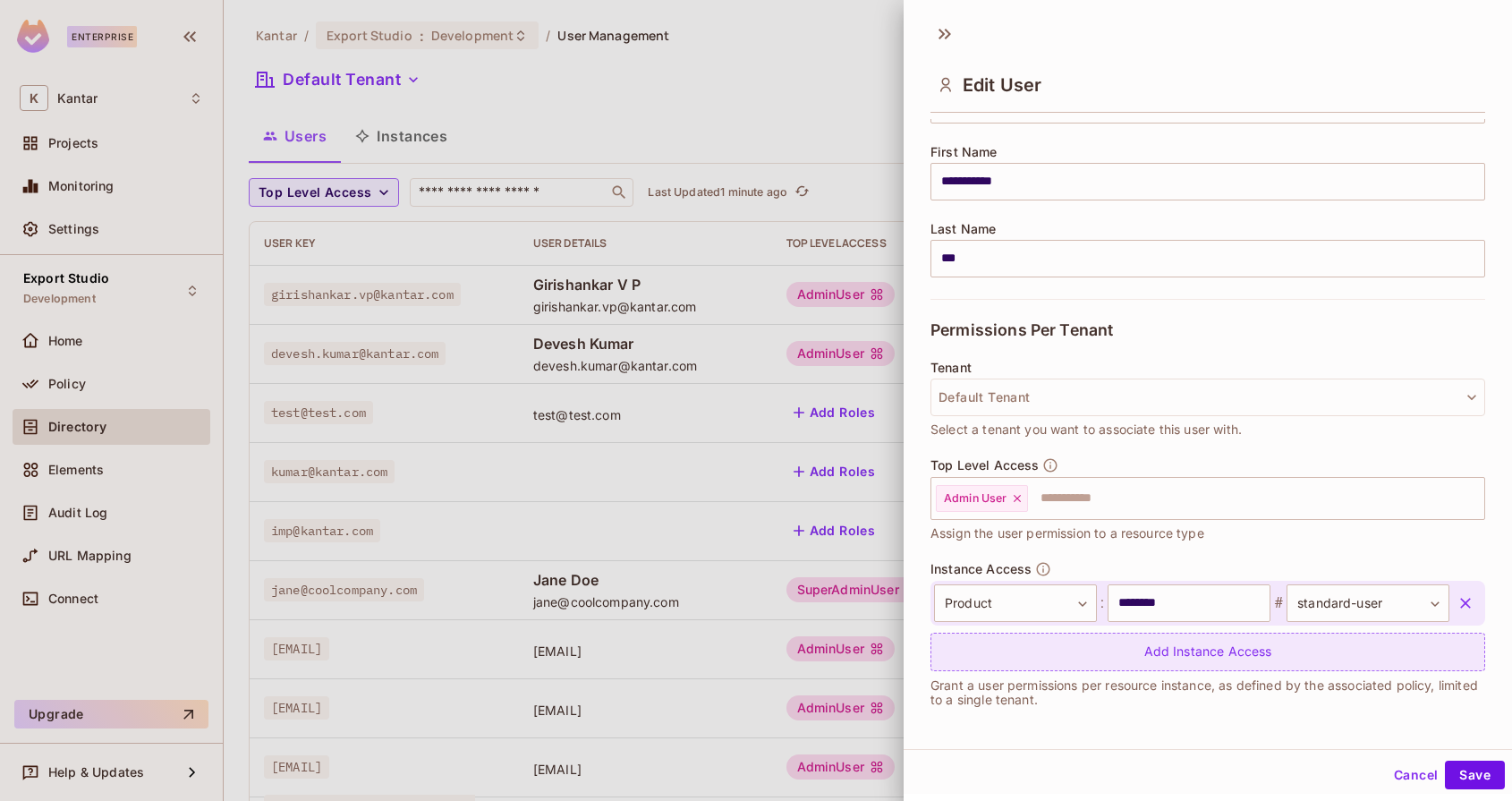 click on "Add Instance Access" at bounding box center [1208, 652] 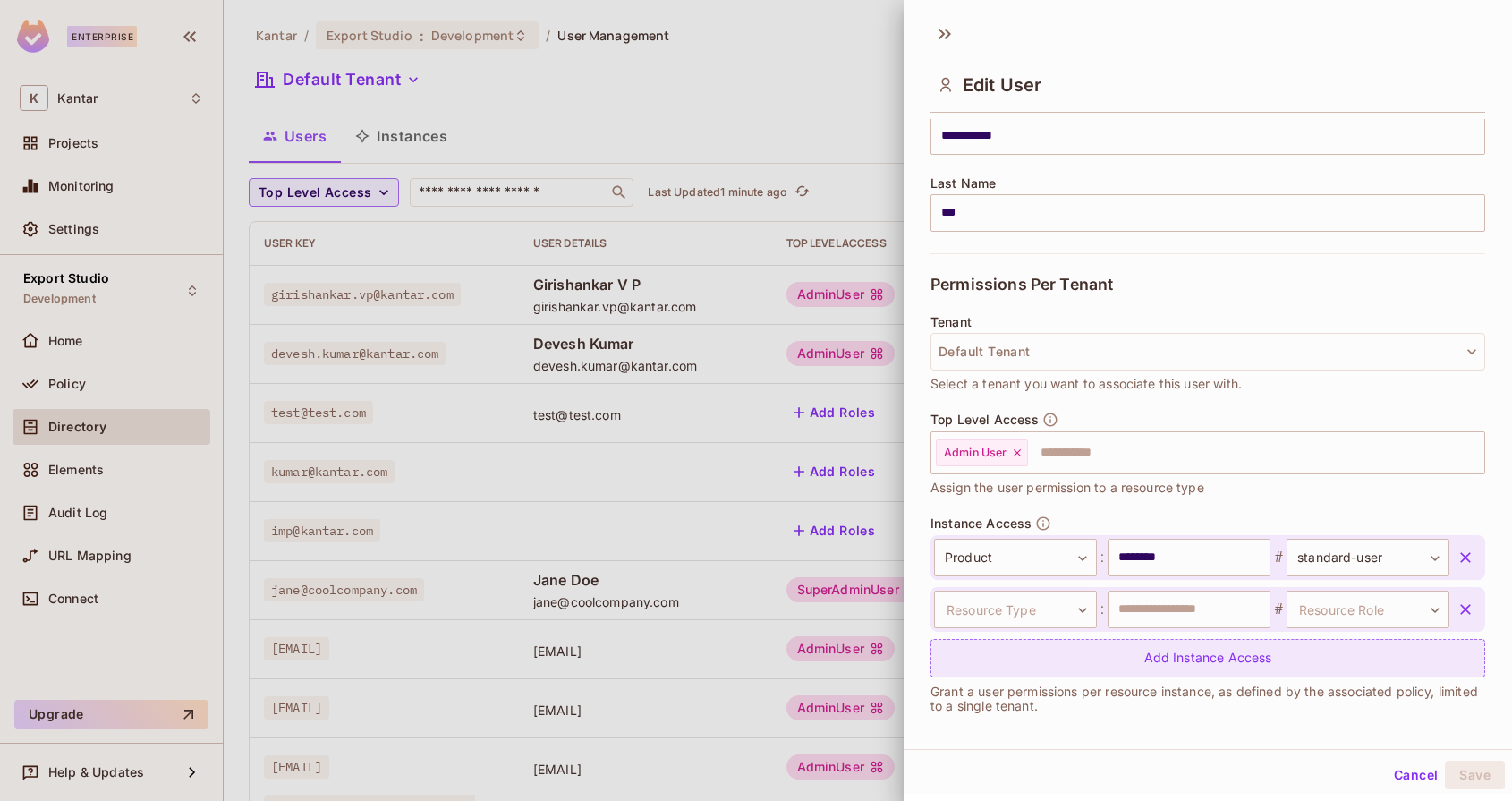 scroll, scrollTop: 253, scrollLeft: 0, axis: vertical 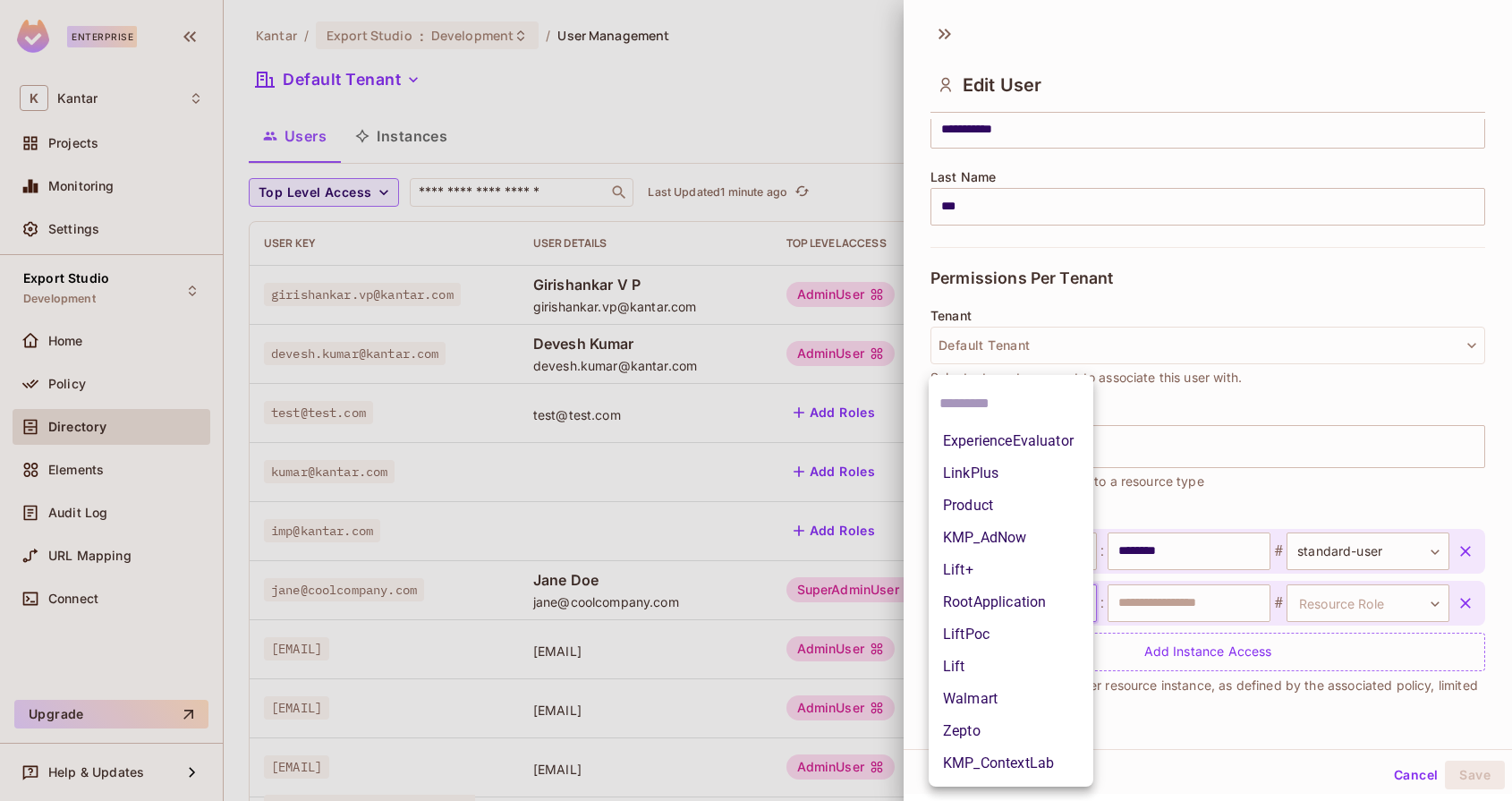 click on "Enterprise K Kantar Projects Monitoring Settings Export Studio Development Home Policy Directory Elements Audit Log URL Mapping Connect Upgrade Help & Updates Kantar / Export Studio : Development / User Management Default Tenant Settings Users Instances Top Level Access ​ Last Updated  1 minute ago Add user User Key User Details Top Level Access Instance Access girishankar.vp@kantar.com Girishankar V P girishankar.vp@kantar.com AdminUser Product:LinkPlus # standard-user devesh.kumar@kantar.com Devesh Kumar devesh.kumar@kantar.com AdminUser Product:Lift # admin test@test.com   test@test.com Add Roles 63130810-20DC-4DE7-A6A9-613EB9218810:LiftPoc # Admin kumar@kantar.com   Add Roles Product:LinkPlus # standard-user Product:ExperienceEvaluator # admin imp@kantar.com   Add Roles Product:LinkPlus # Impersnator Product:ExperienceEvaluator # Impersnator jane@coolcompany.com Jane Doe jane@coolcompany.com SuperAdminUser 30AF6819-4D35-4F18-B3F5-3990FE8BD6A3:ExperienceEvaluator # StandardUser test9@test.com       #" at bounding box center [756, 400] 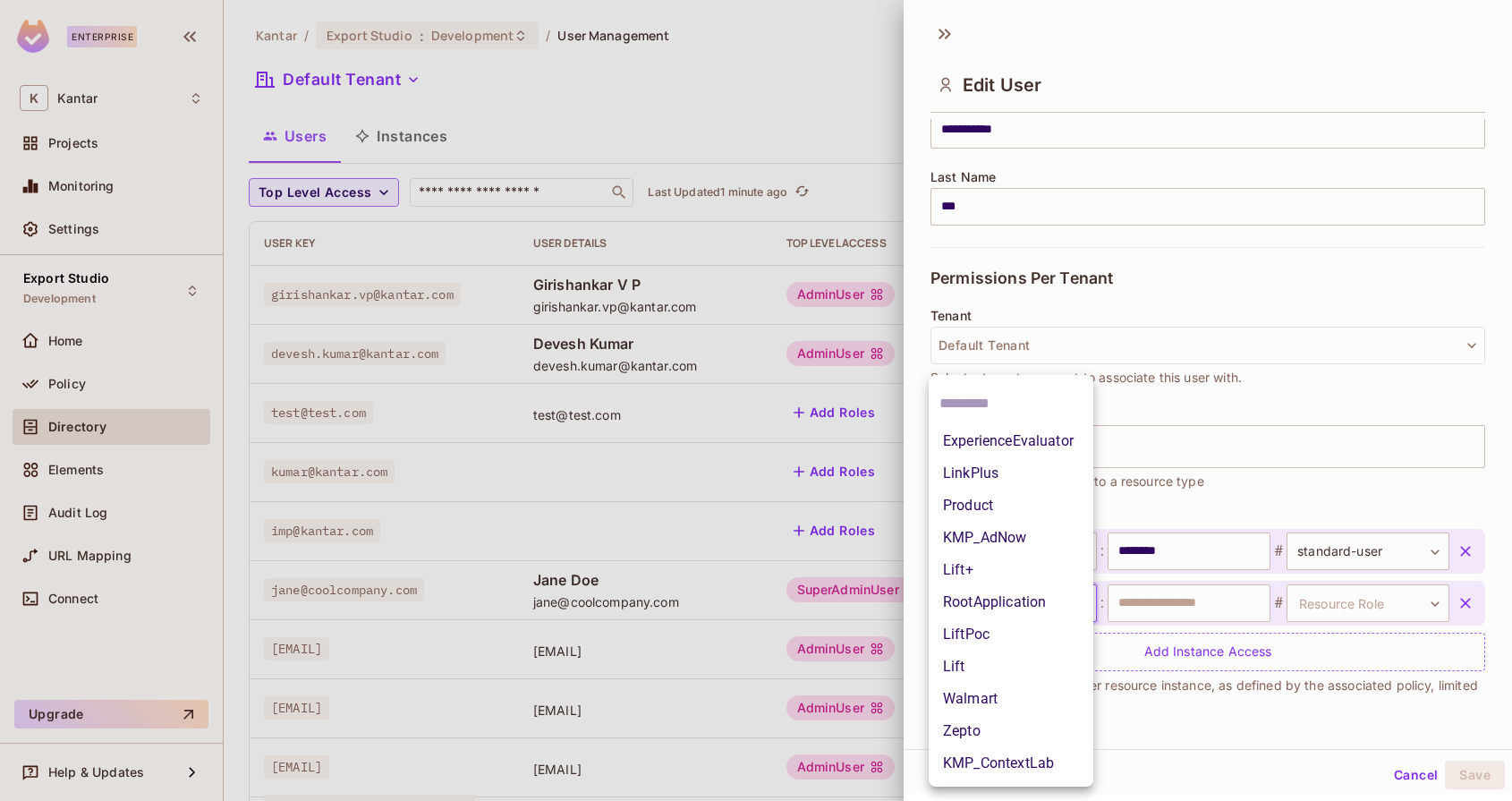 click on "Product" at bounding box center [1011, 506] 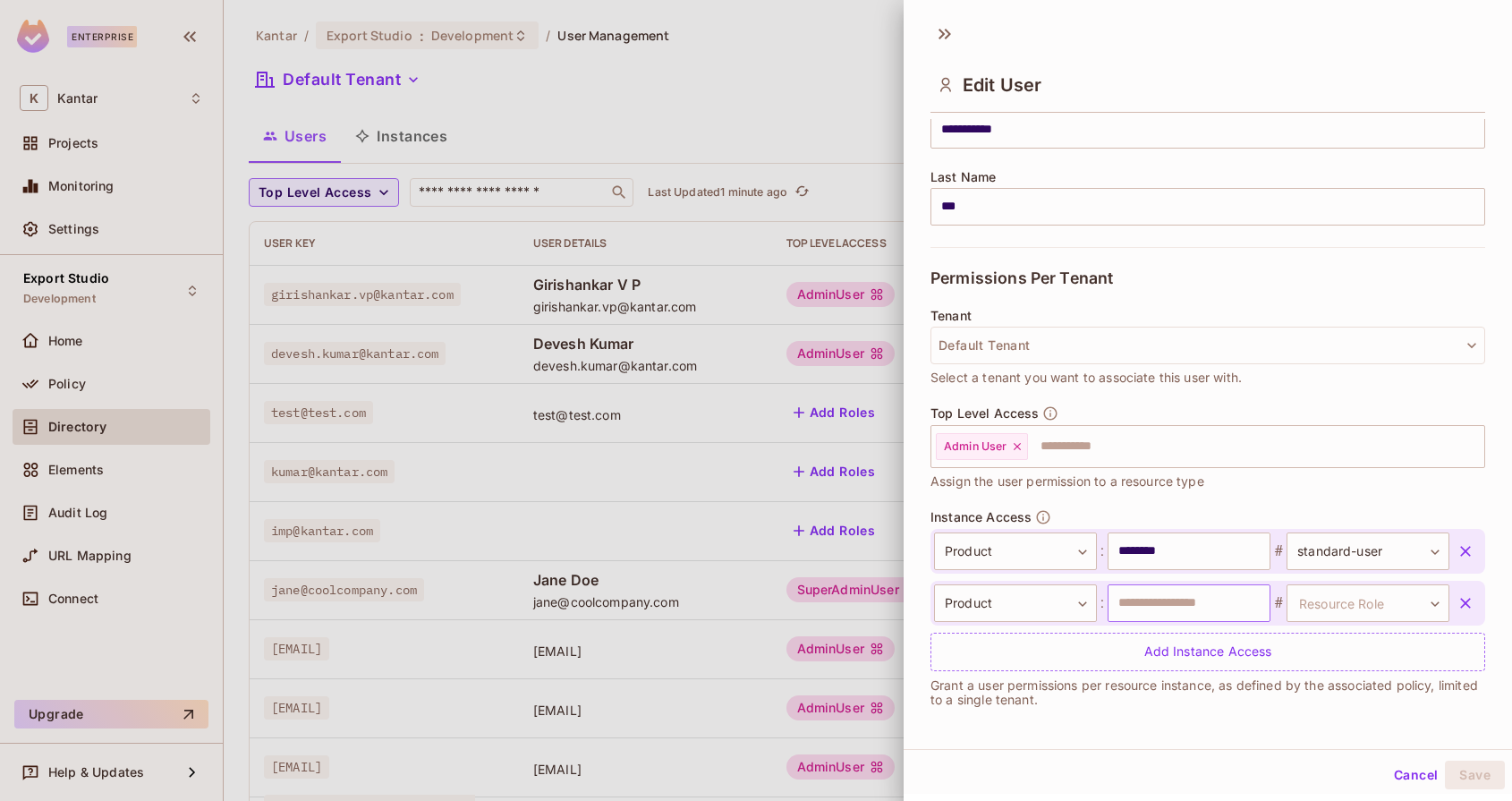 click at bounding box center [1189, 603] 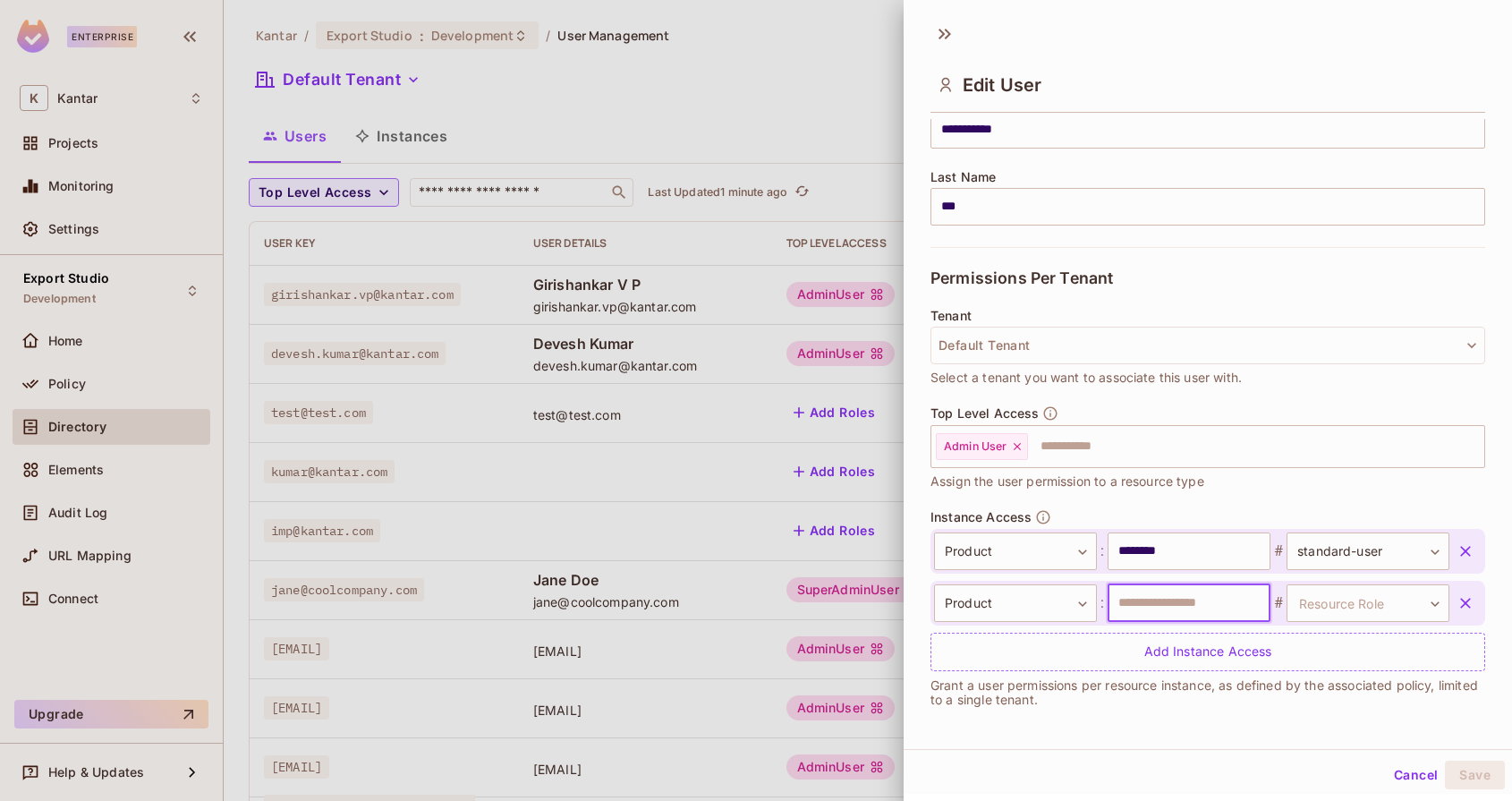 type on "**********" 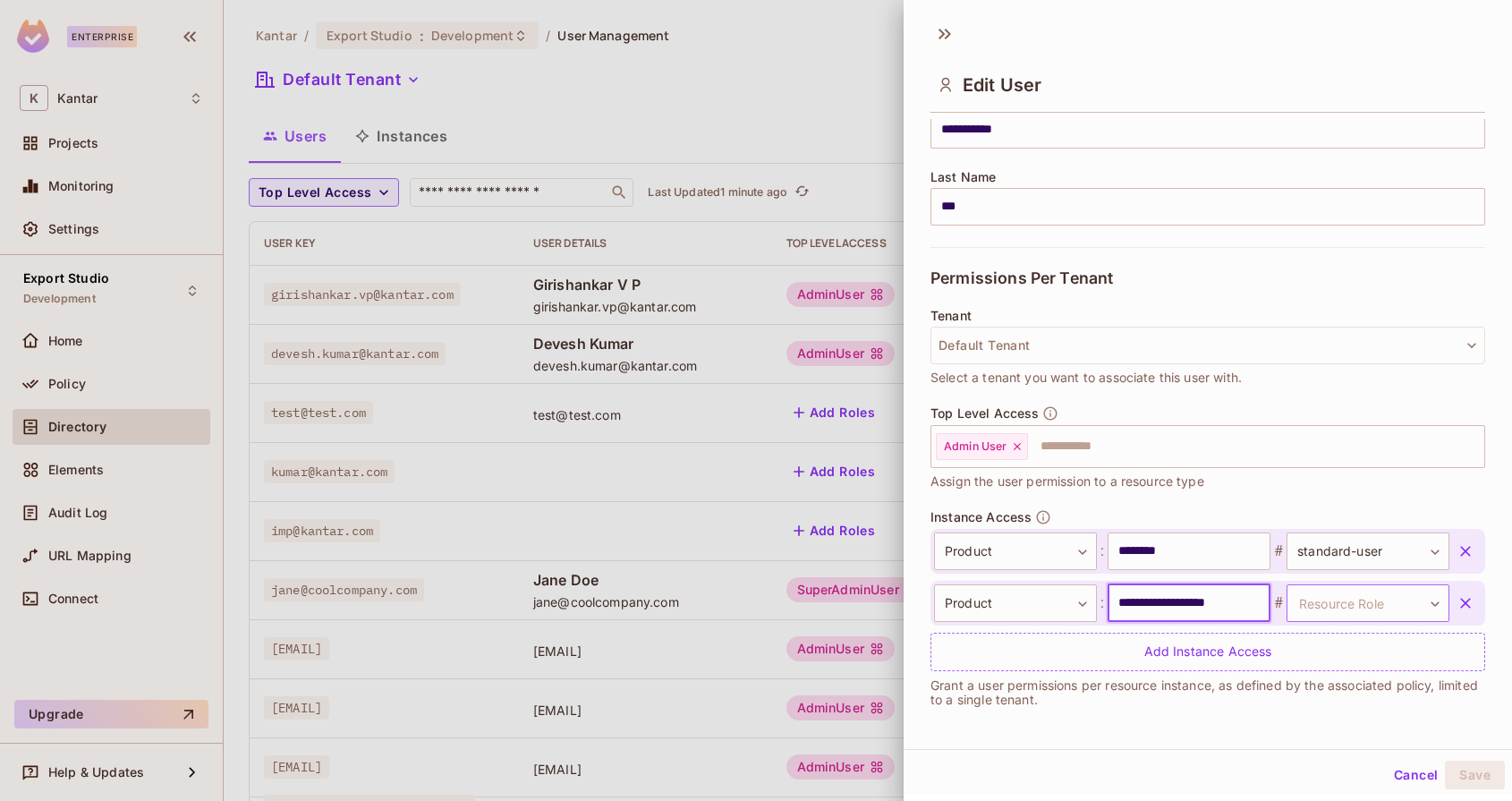 click on "Enterprise K Kantar Projects Monitoring Settings Export Studio Development Home Policy Directory Elements Audit Log URL Mapping Connect Upgrade Help & Updates Kantar / Export Studio : Development / User Management Default Tenant Settings Users Instances Top Level Access ​ Last Updated  1 minute ago Add user User Key User Details Top Level Access Instance Access girishankar.vp@kantar.com Girishankar V P girishankar.vp@kantar.com AdminUser Product:LinkPlus # standard-user devesh.kumar@kantar.com Devesh Kumar devesh.kumar@kantar.com AdminUser Product:Lift # admin test@test.com   test@test.com Add Roles 63130810-20DC-4DE7-A6A9-613EB9218810:LiftPoc # Admin kumar@kantar.com   Add Roles Product:LinkPlus # standard-user Product:ExperienceEvaluator # admin imp@kantar.com   Add Roles Product:LinkPlus # Impersnator Product:ExperienceEvaluator # Impersnator jane@coolcompany.com Jane Doe jane@coolcompany.com SuperAdminUser 30AF6819-4D35-4F18-B3F5-3990FE8BD6A3:ExperienceEvaluator # StandardUser test9@test.com       #" at bounding box center [756, 400] 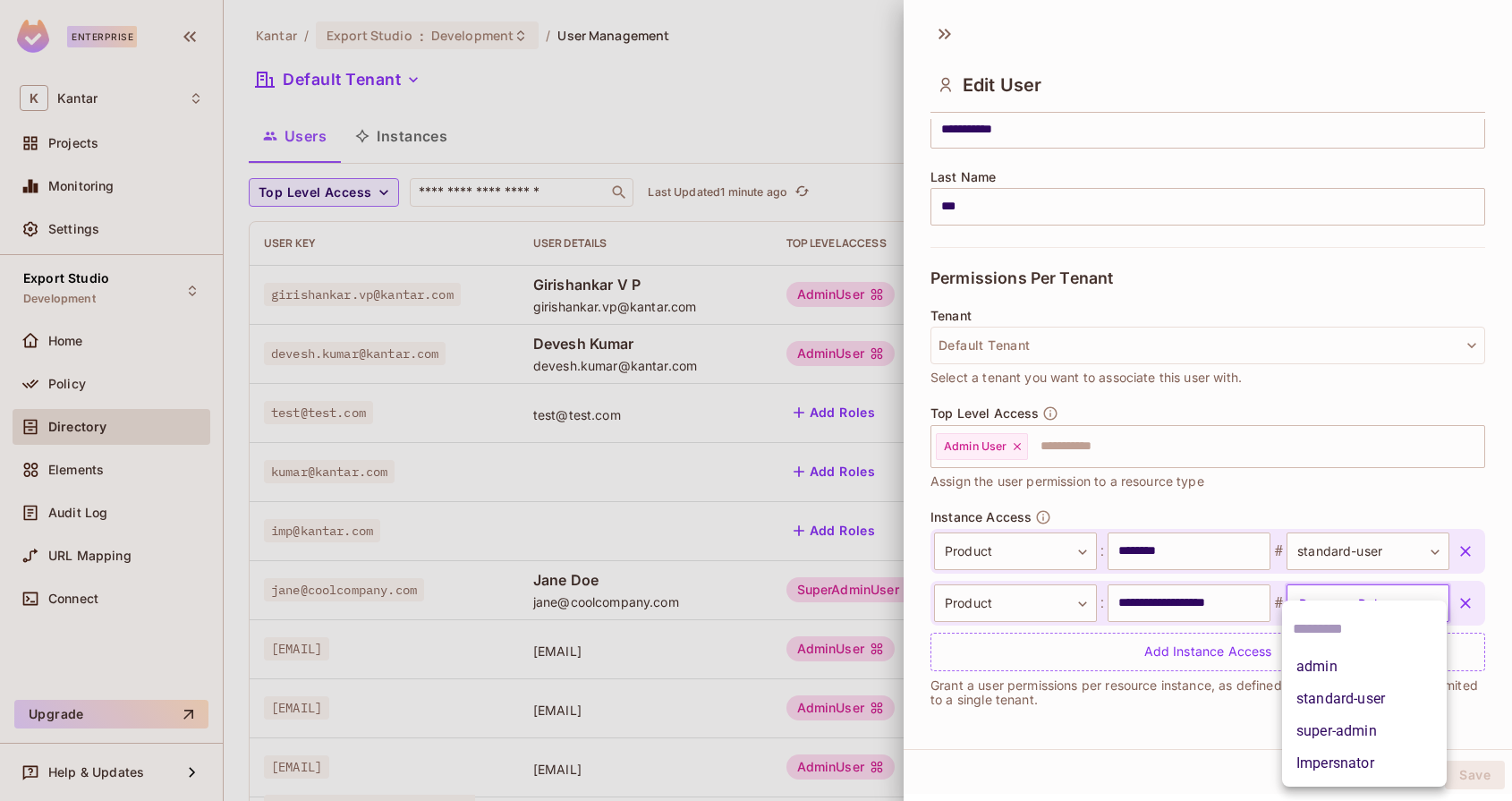 click on "standard-user" at bounding box center (1364, 699) 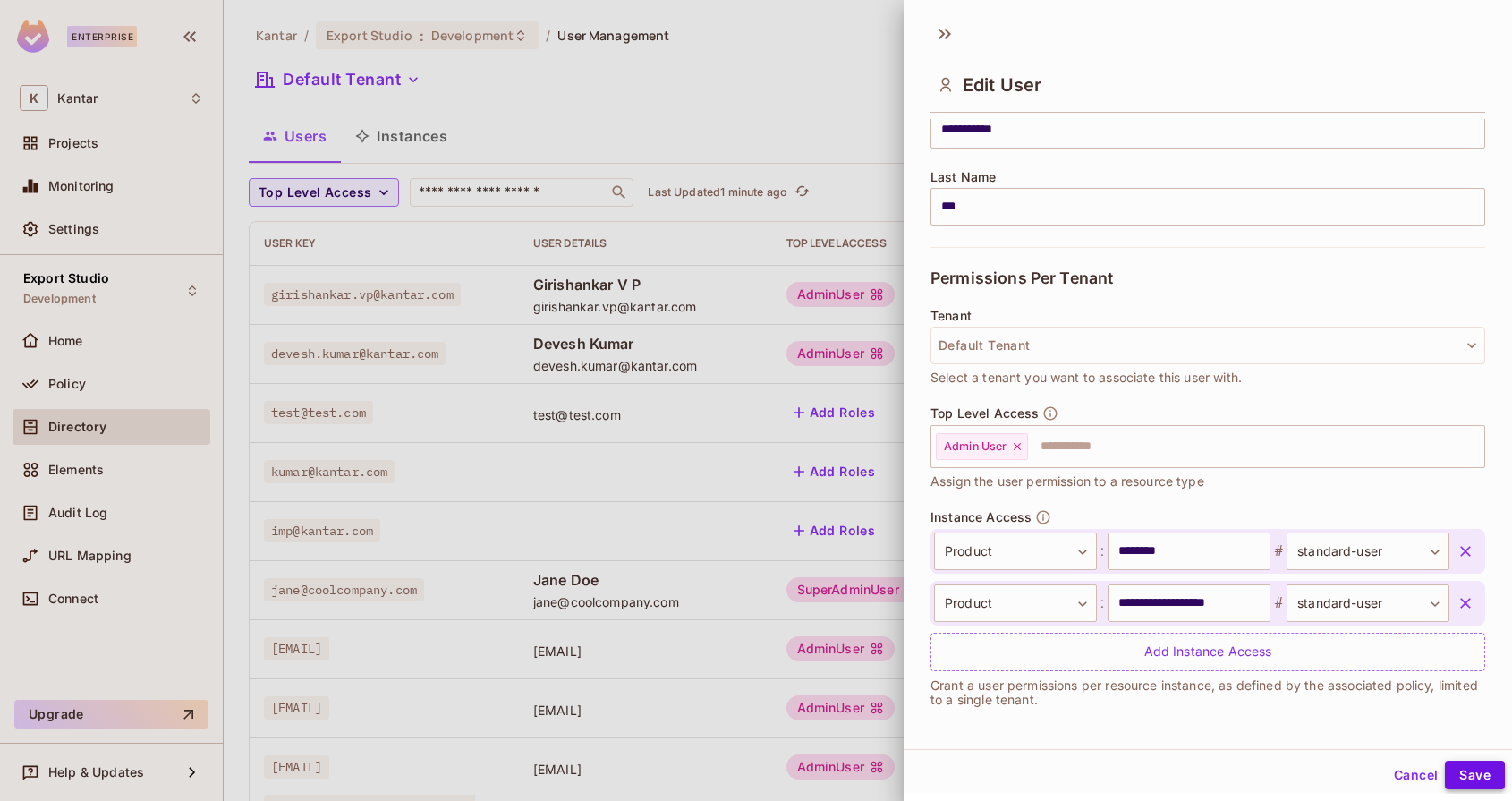click on "Save" at bounding box center (1474, 775) 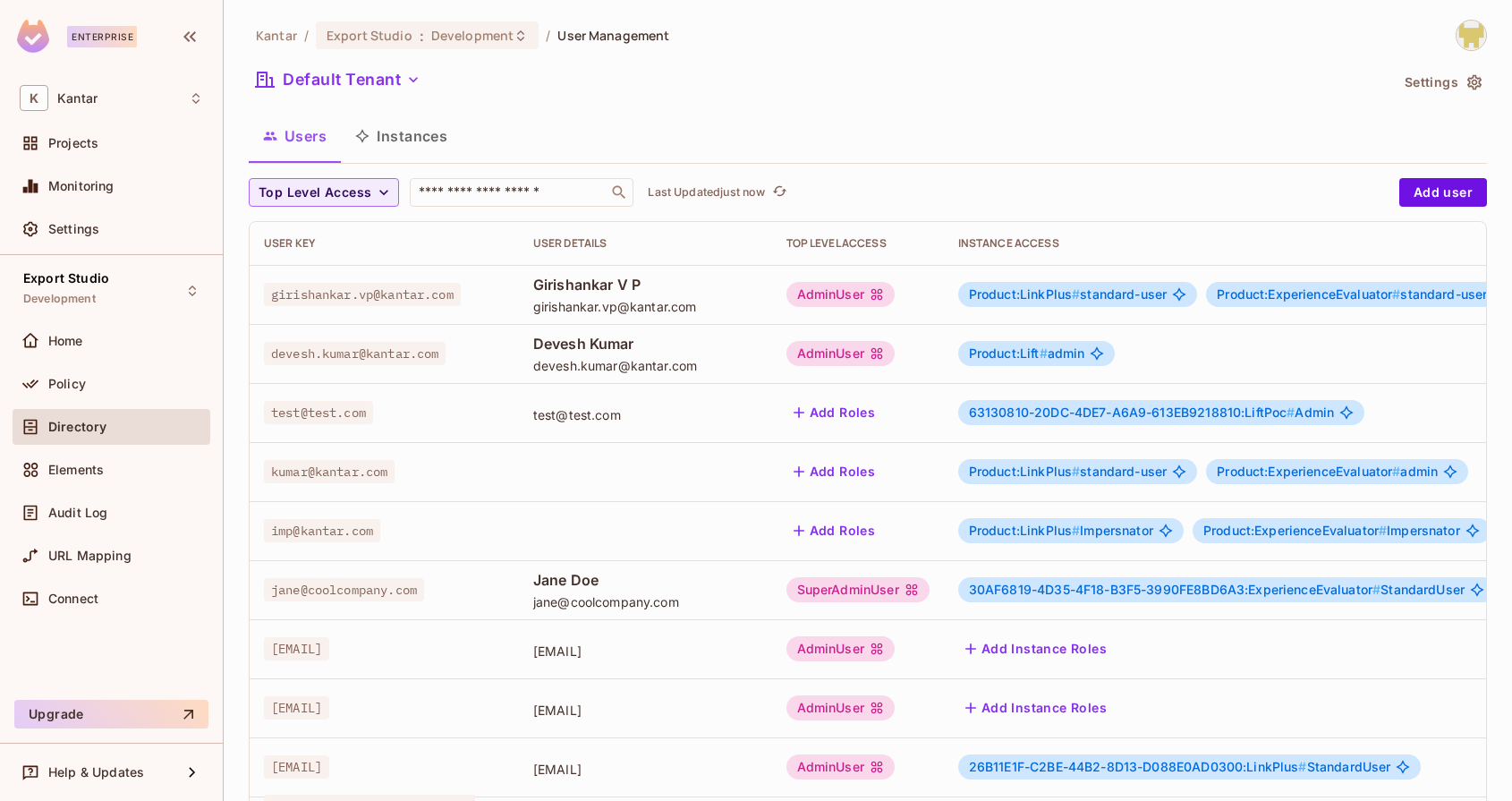click on "Product:LinkPlus #" at bounding box center (1024, 294) 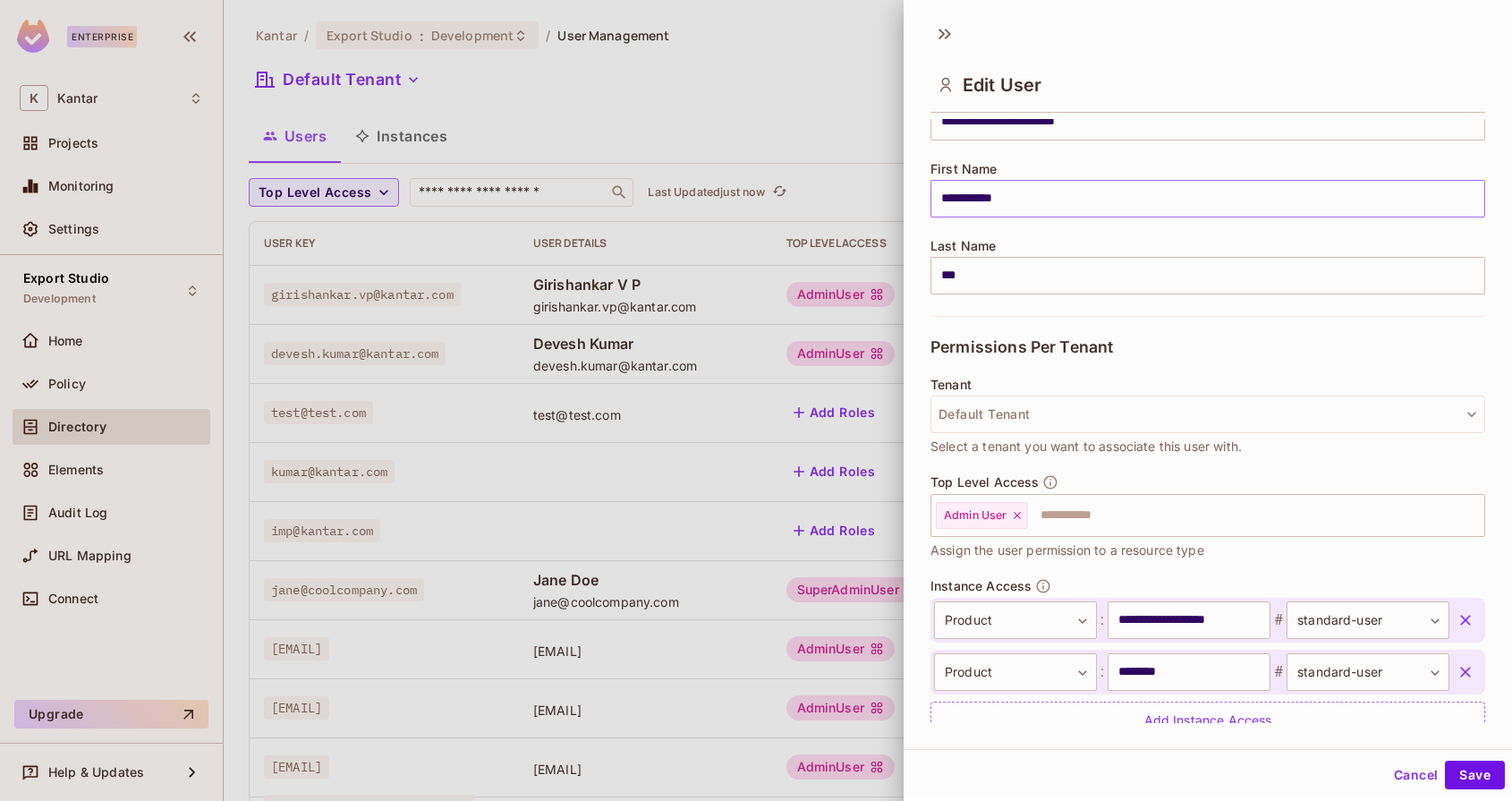scroll, scrollTop: 253, scrollLeft: 0, axis: vertical 